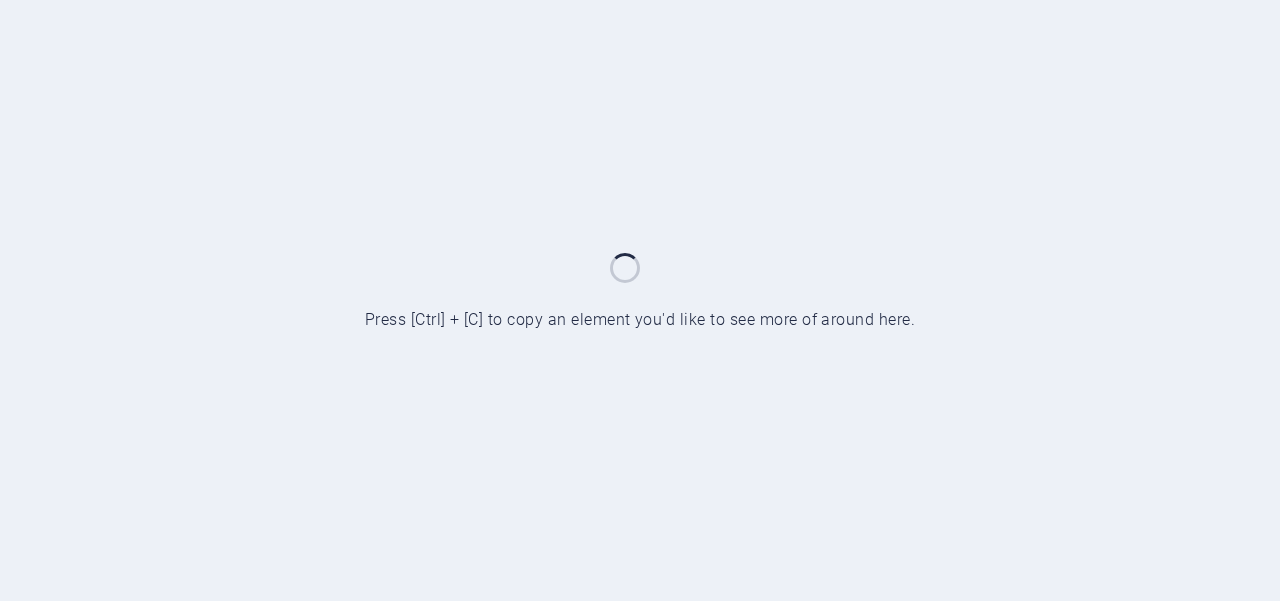 scroll, scrollTop: 0, scrollLeft: 0, axis: both 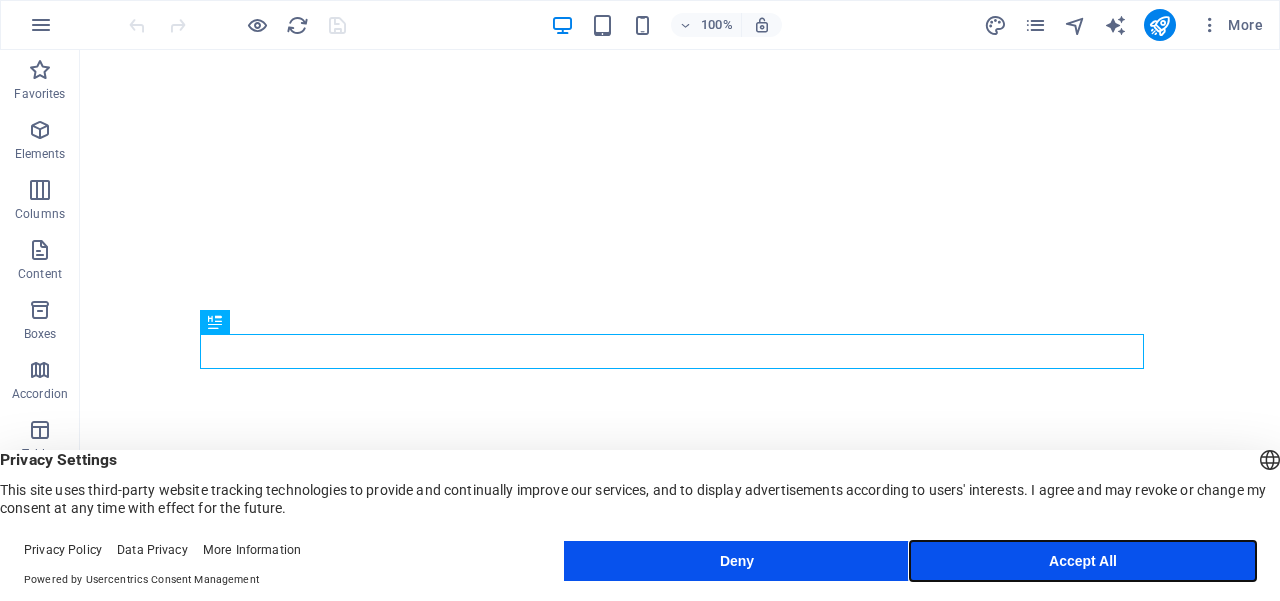 click on "Accept All" at bounding box center [1083, 561] 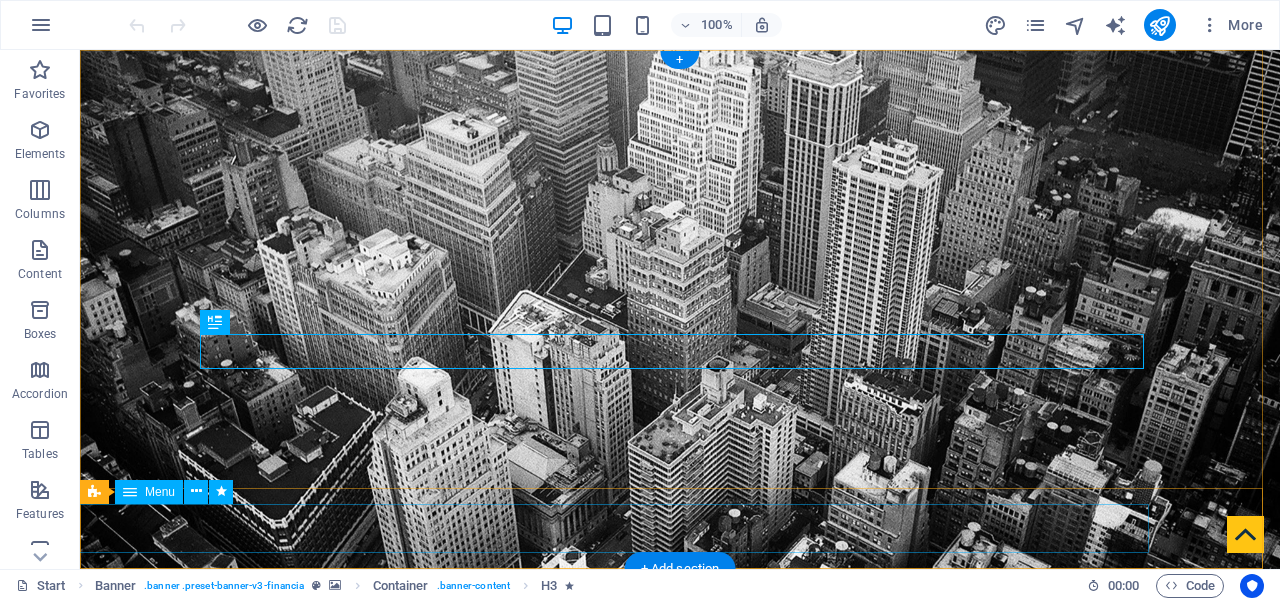 scroll, scrollTop: 0, scrollLeft: 0, axis: both 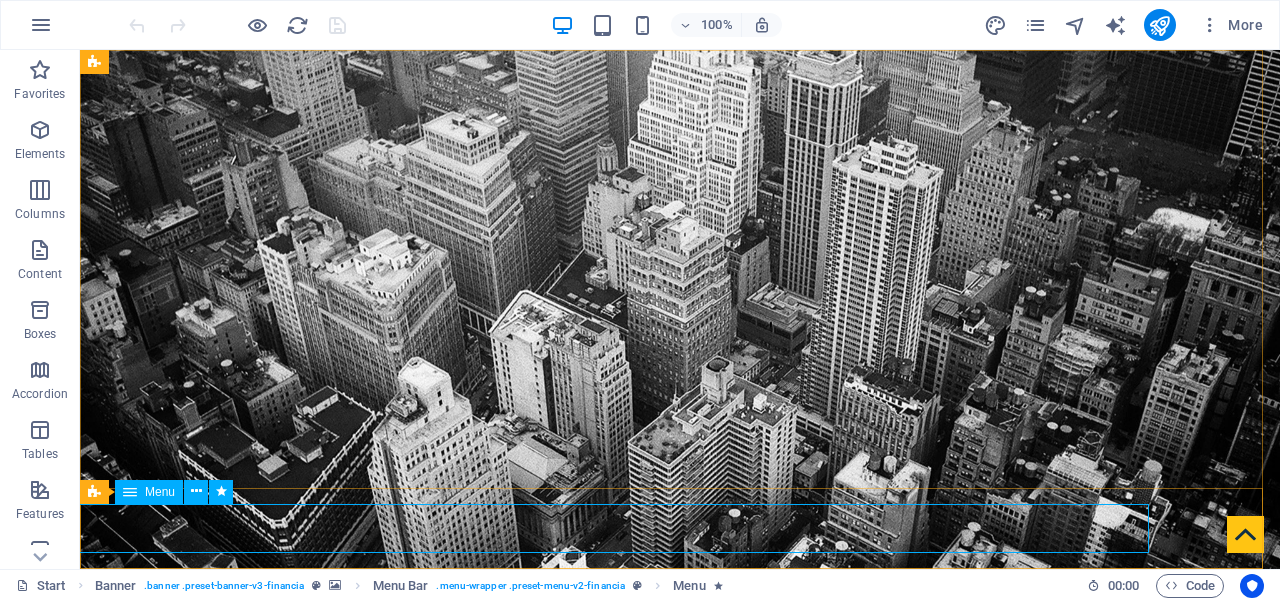 click at bounding box center (130, 492) 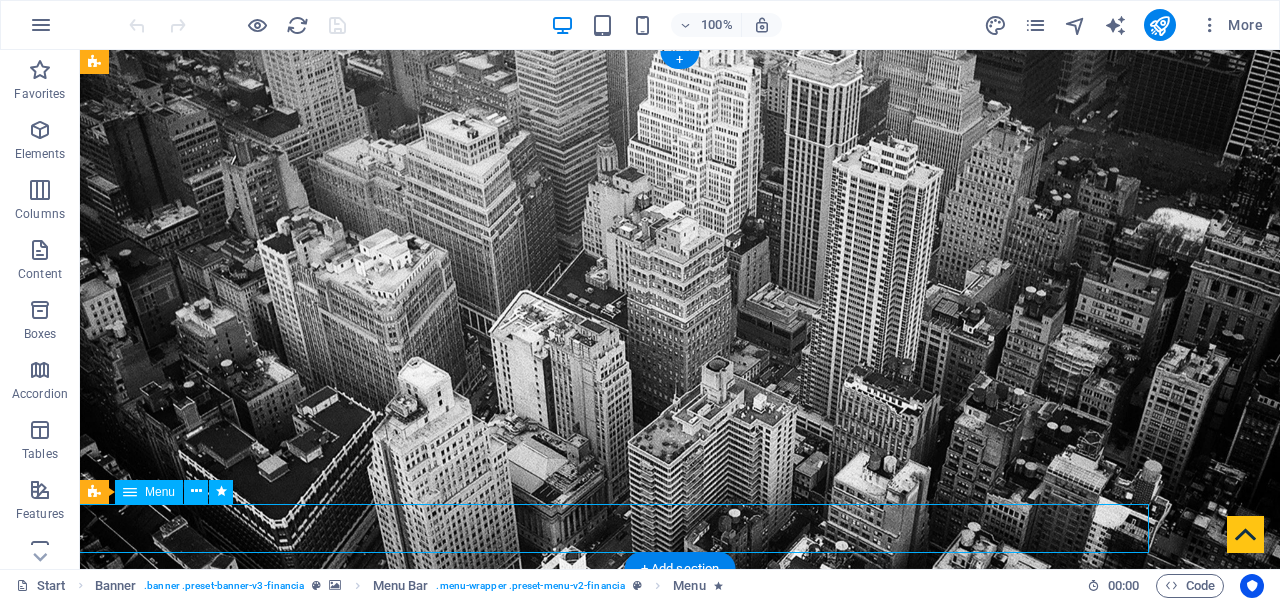 drag, startPoint x: 122, startPoint y: 523, endPoint x: 142, endPoint y: 525, distance: 20.09975 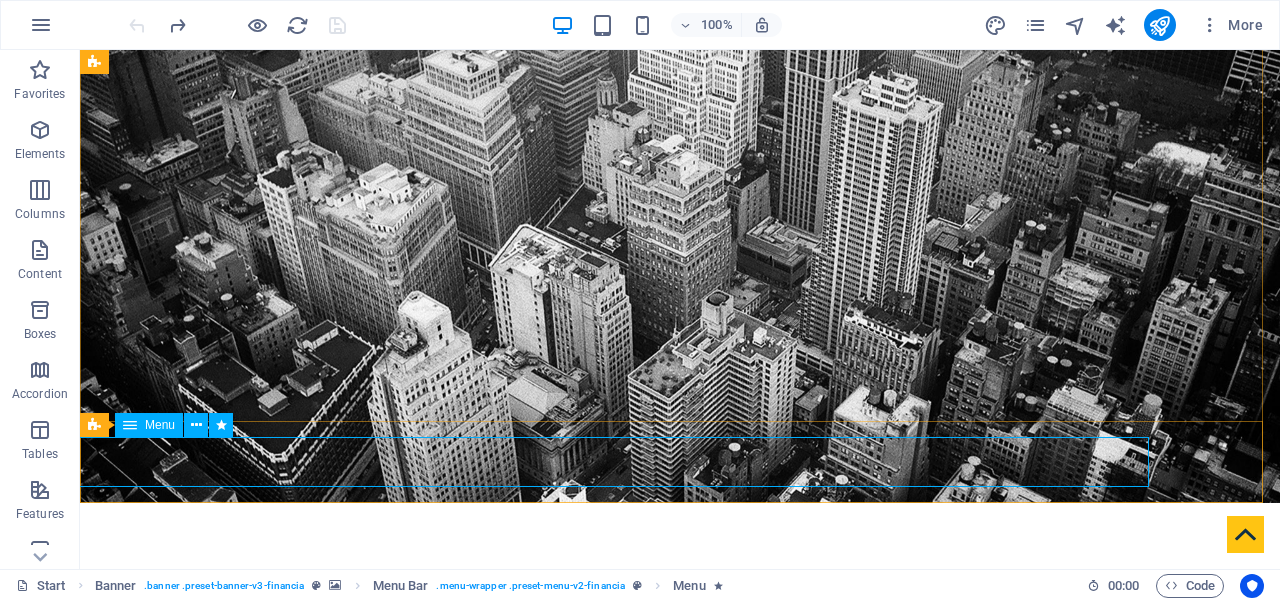 click on "Menu" at bounding box center (149, 425) 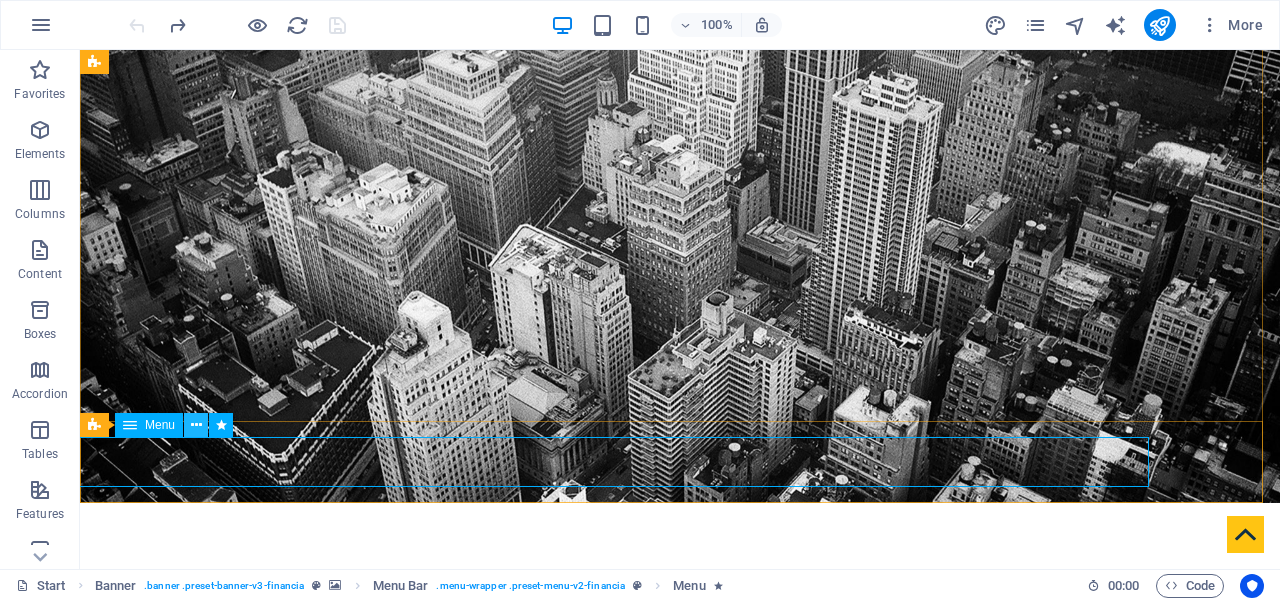 click at bounding box center [196, 425] 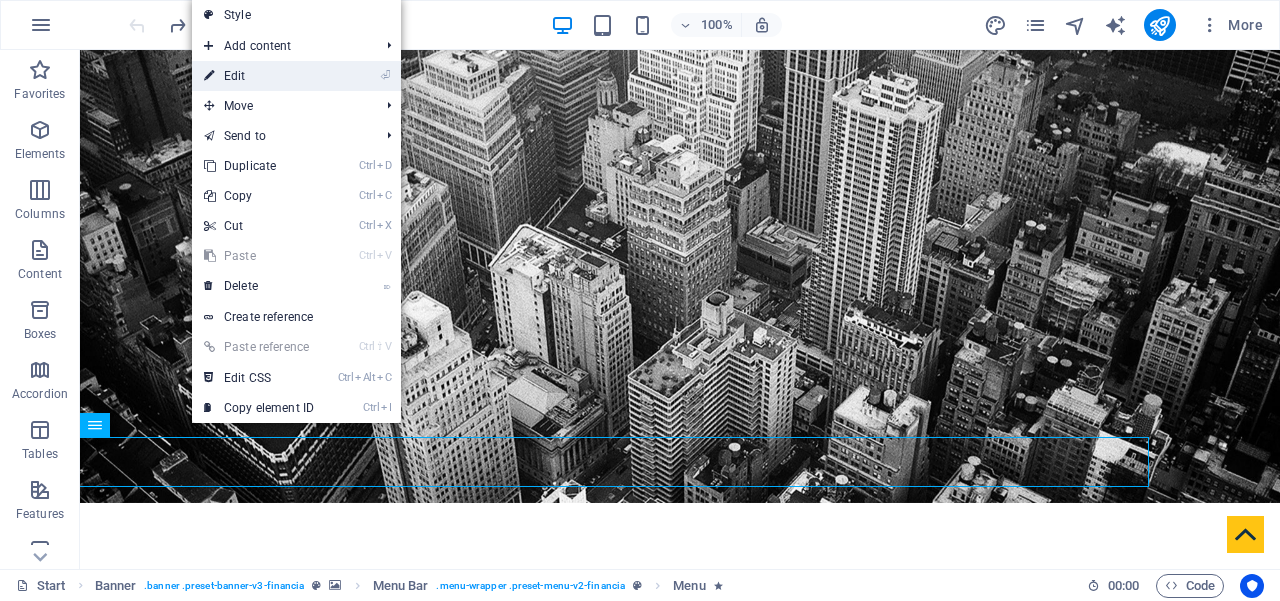 click on "⏎  Edit" at bounding box center [259, 76] 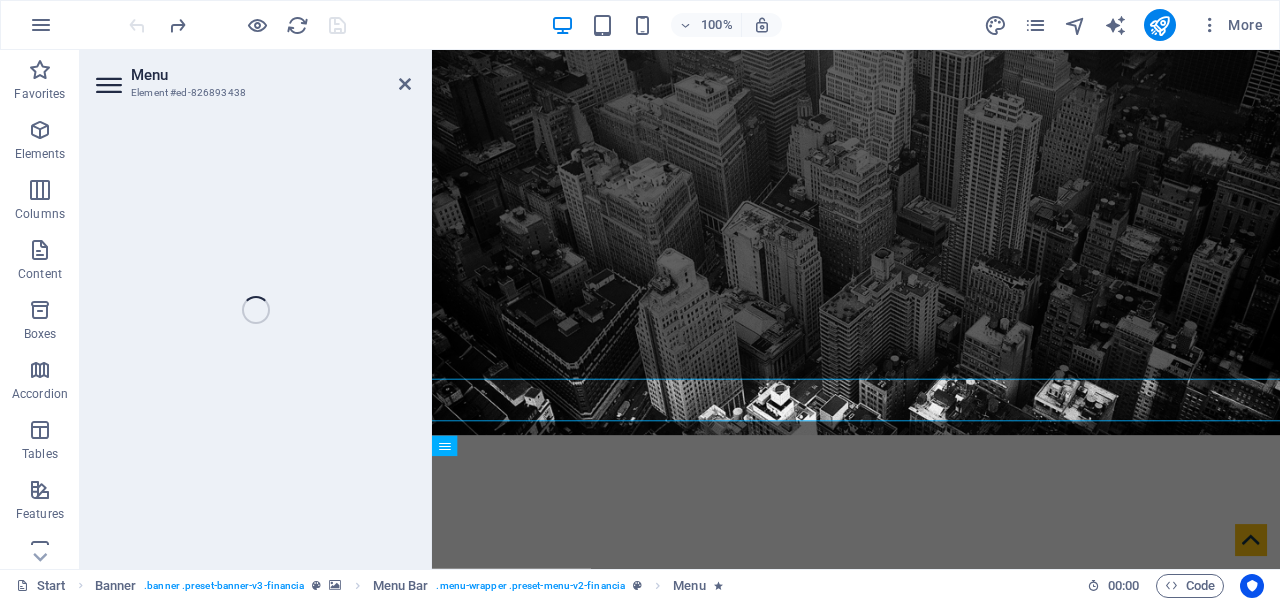select 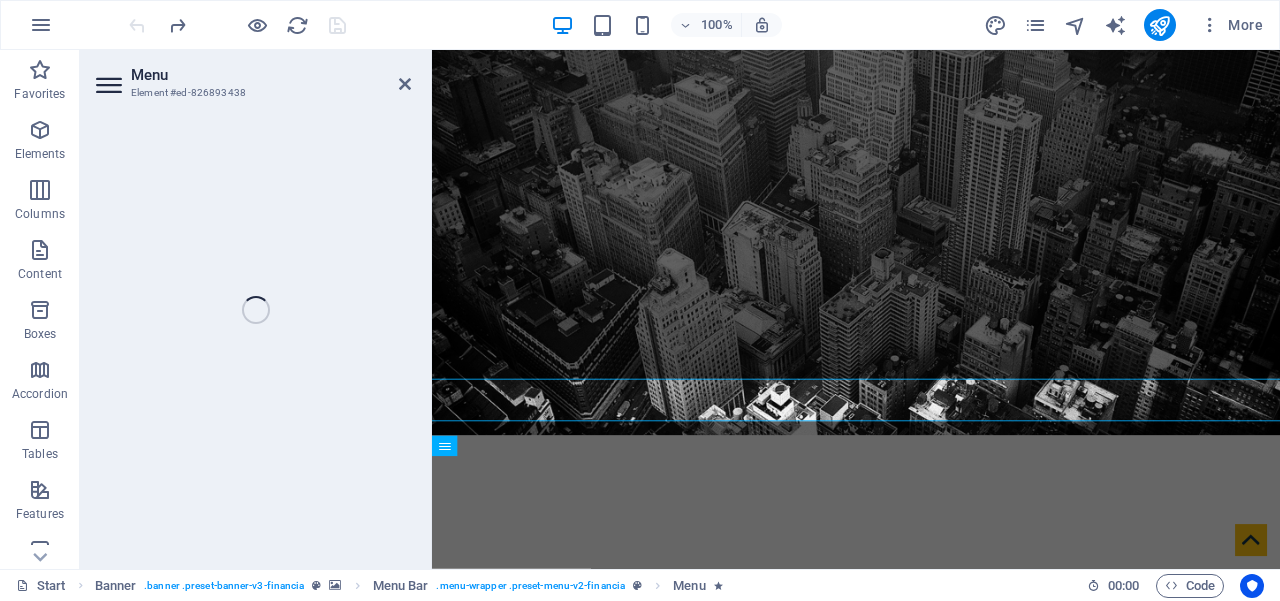 select 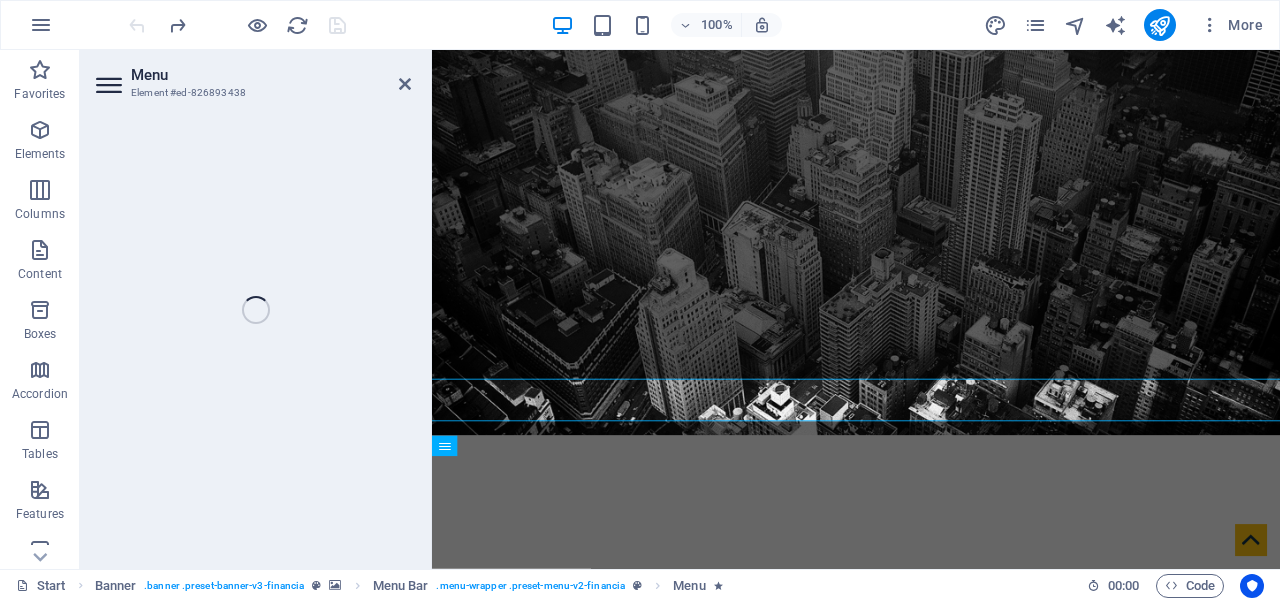 select 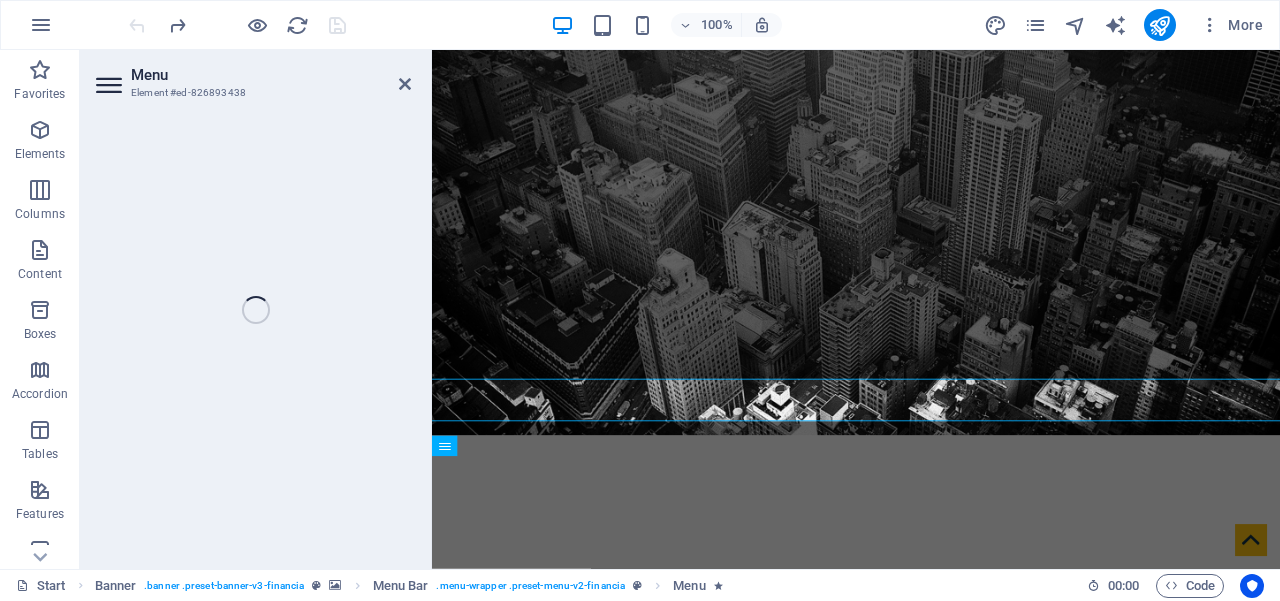 select 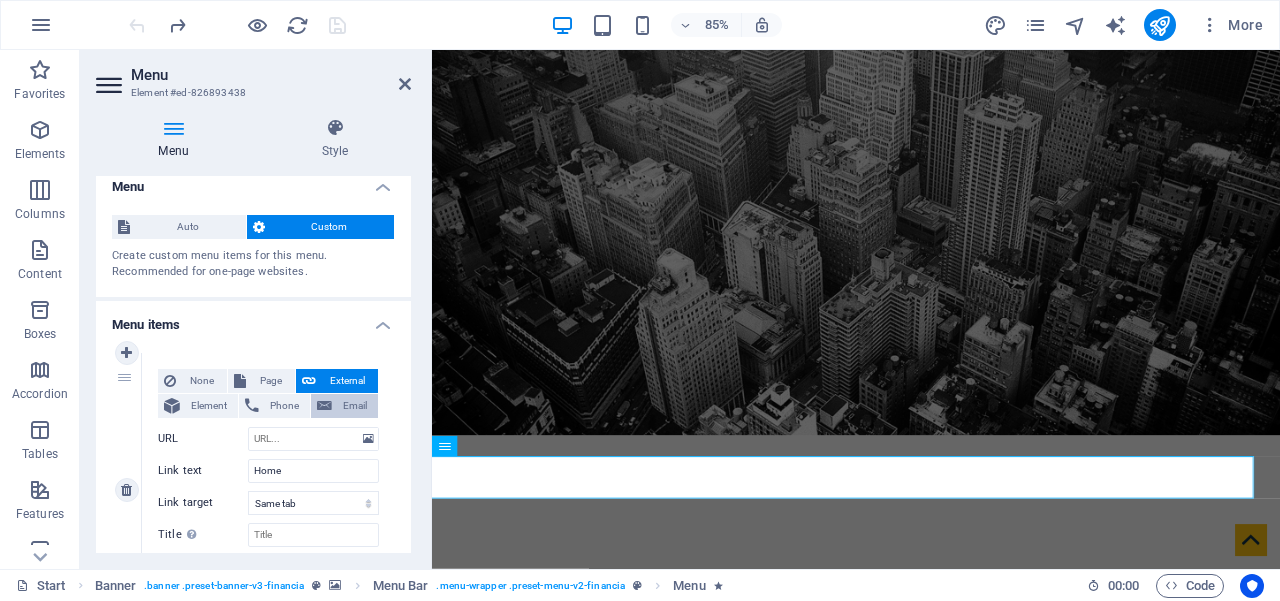 scroll, scrollTop: 0, scrollLeft: 0, axis: both 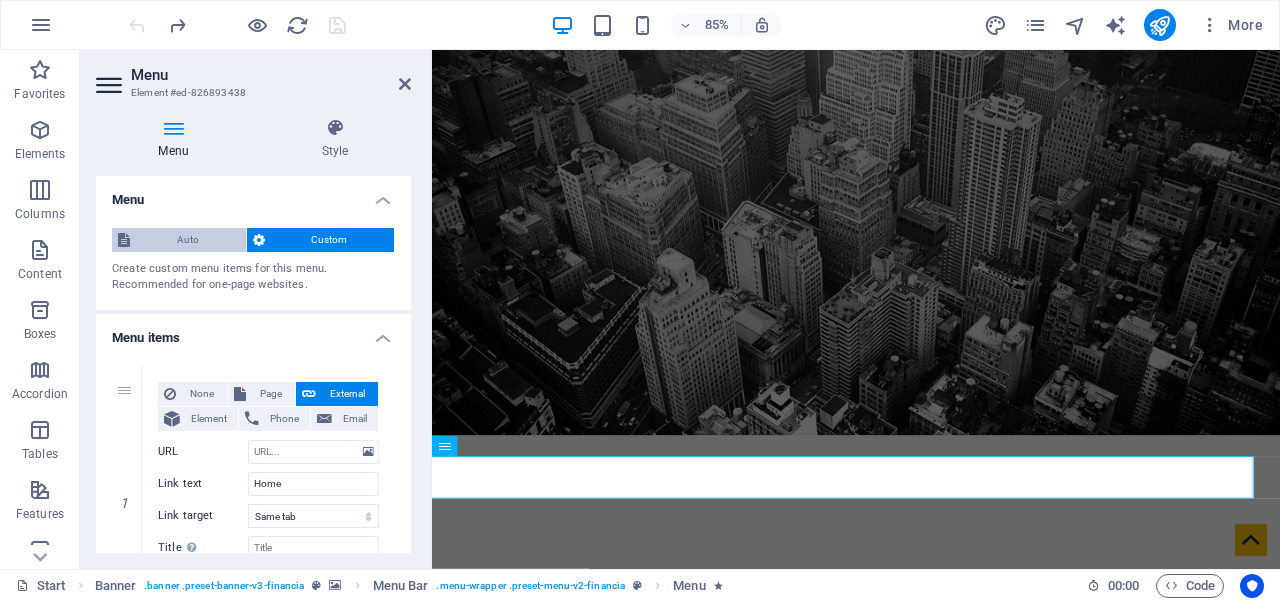 click on "Auto" at bounding box center (188, 240) 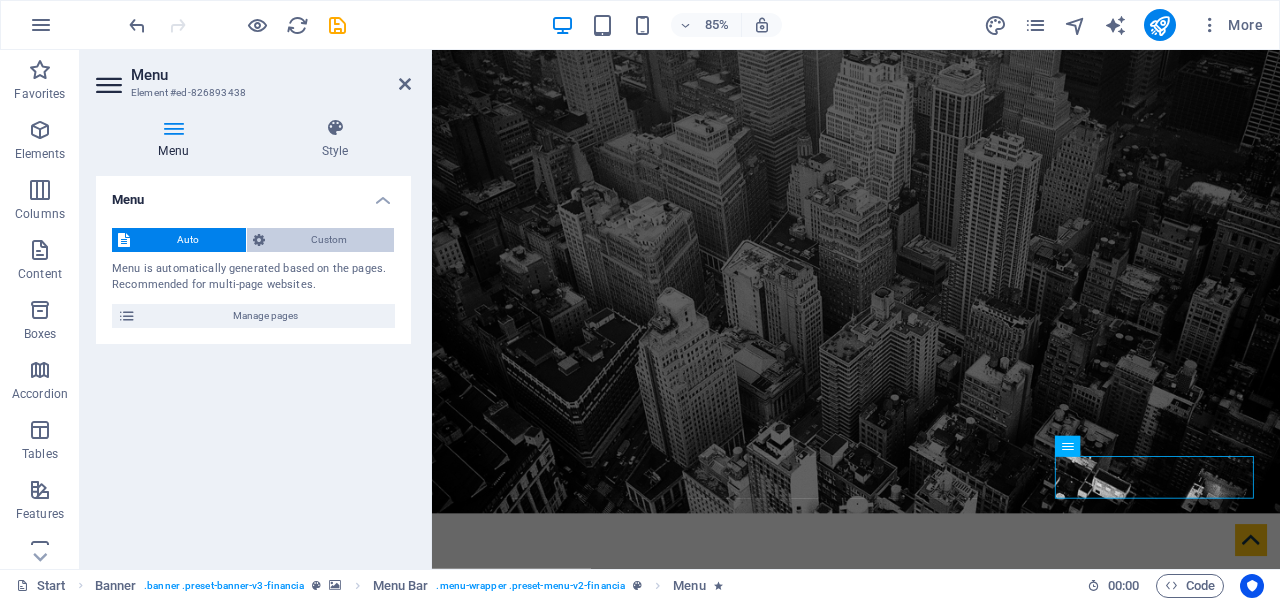 click on "Custom" at bounding box center [330, 240] 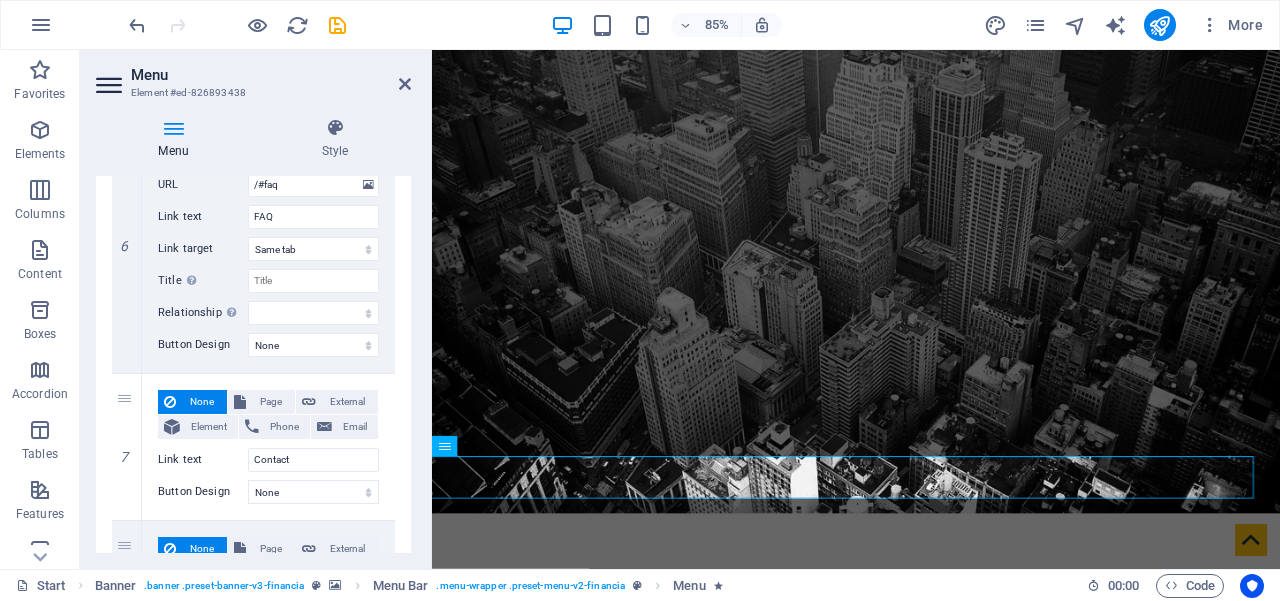 scroll, scrollTop: 1771, scrollLeft: 0, axis: vertical 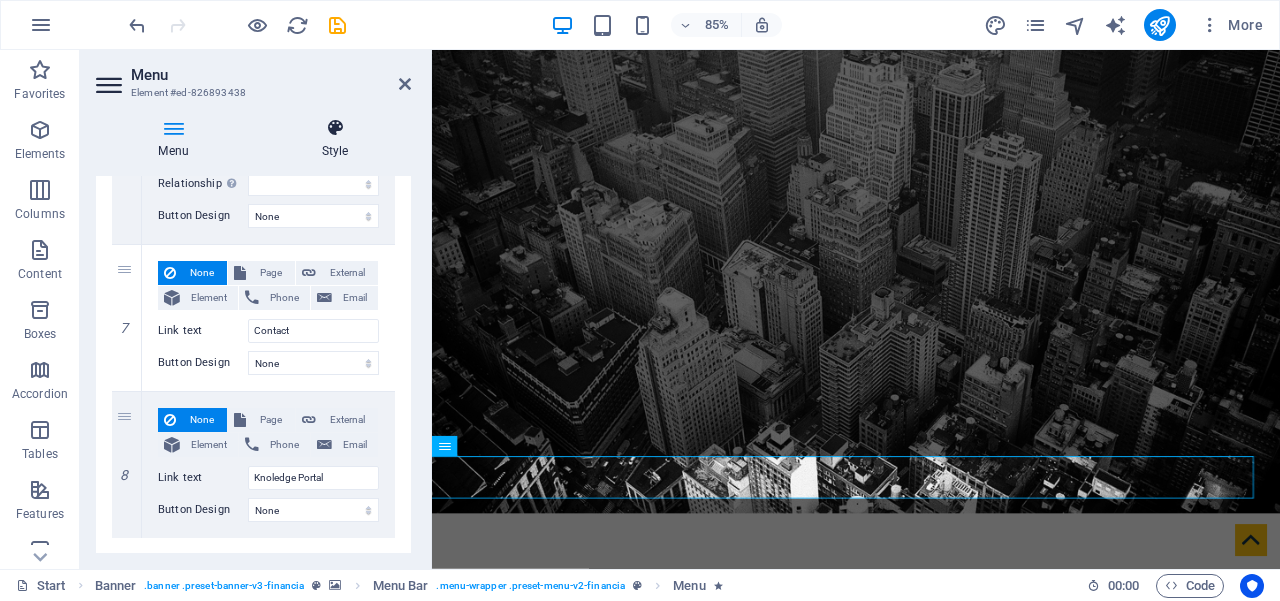 click on "Style" at bounding box center [335, 139] 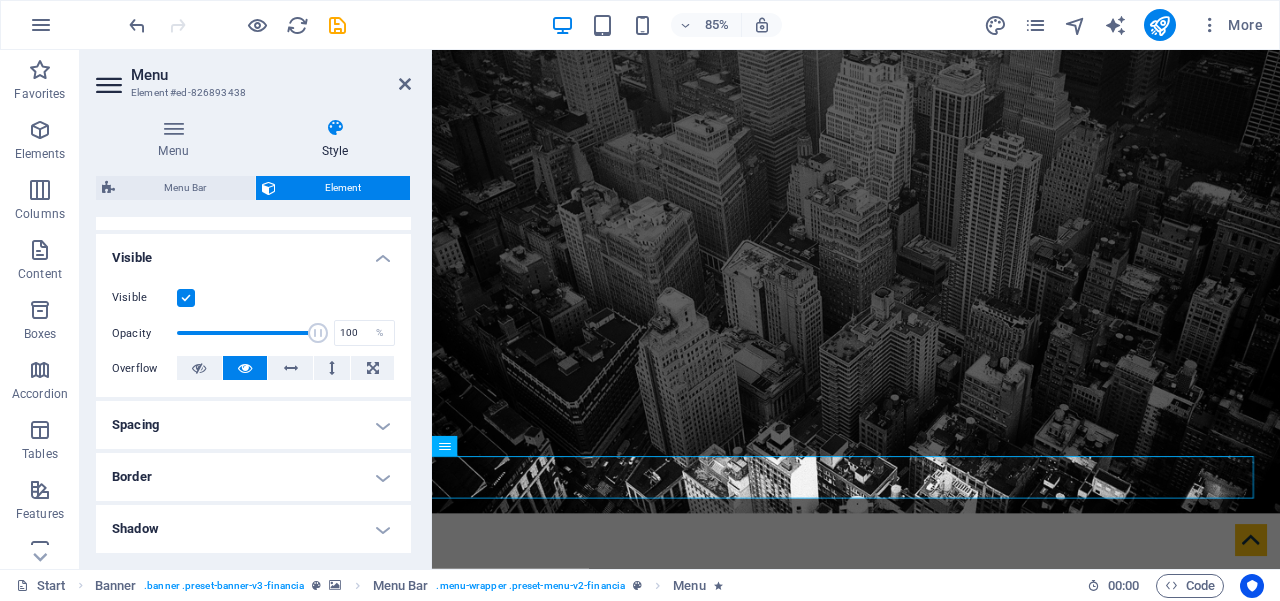 scroll, scrollTop: 198, scrollLeft: 0, axis: vertical 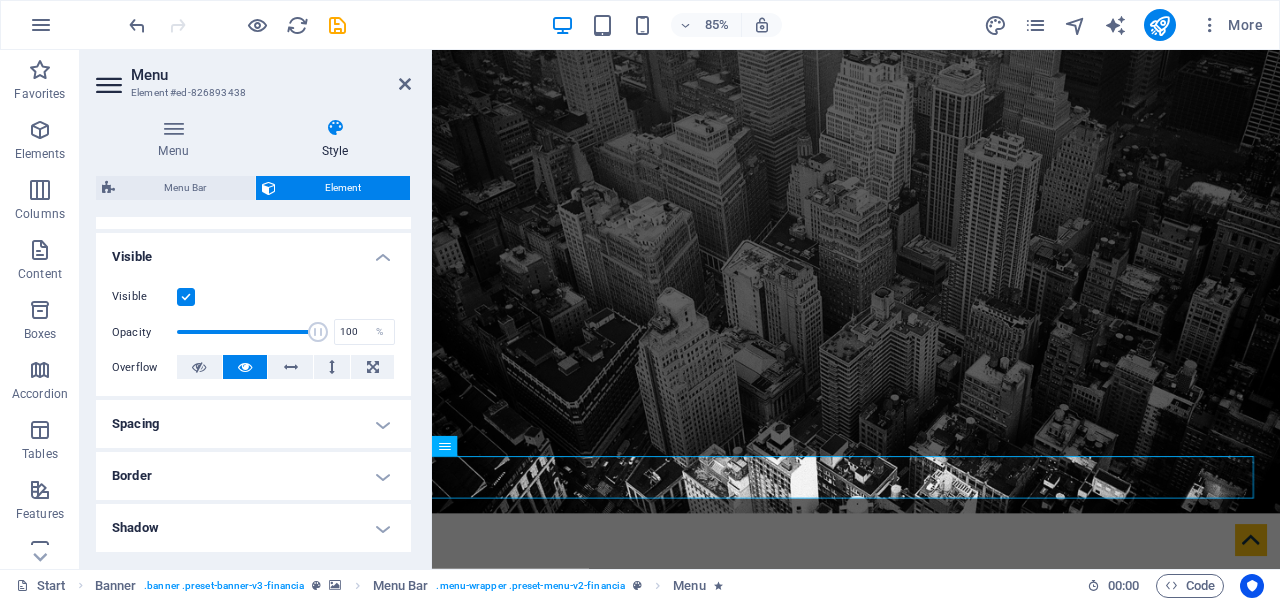 click on "Spacing" at bounding box center (253, 424) 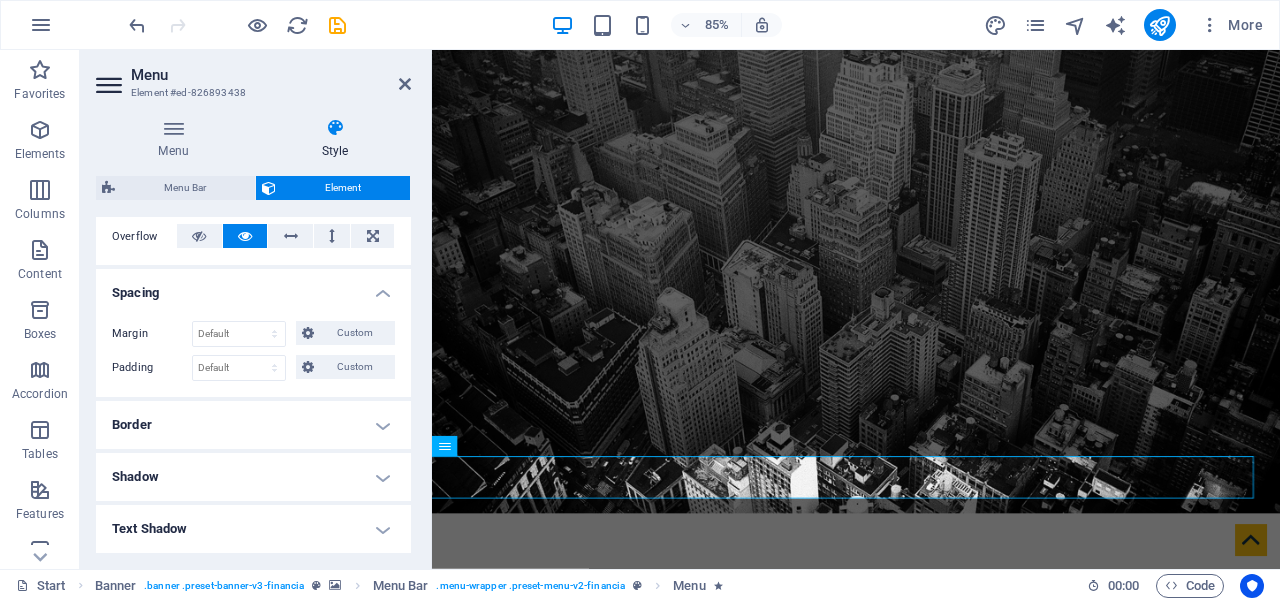click on "Border" at bounding box center (253, 425) 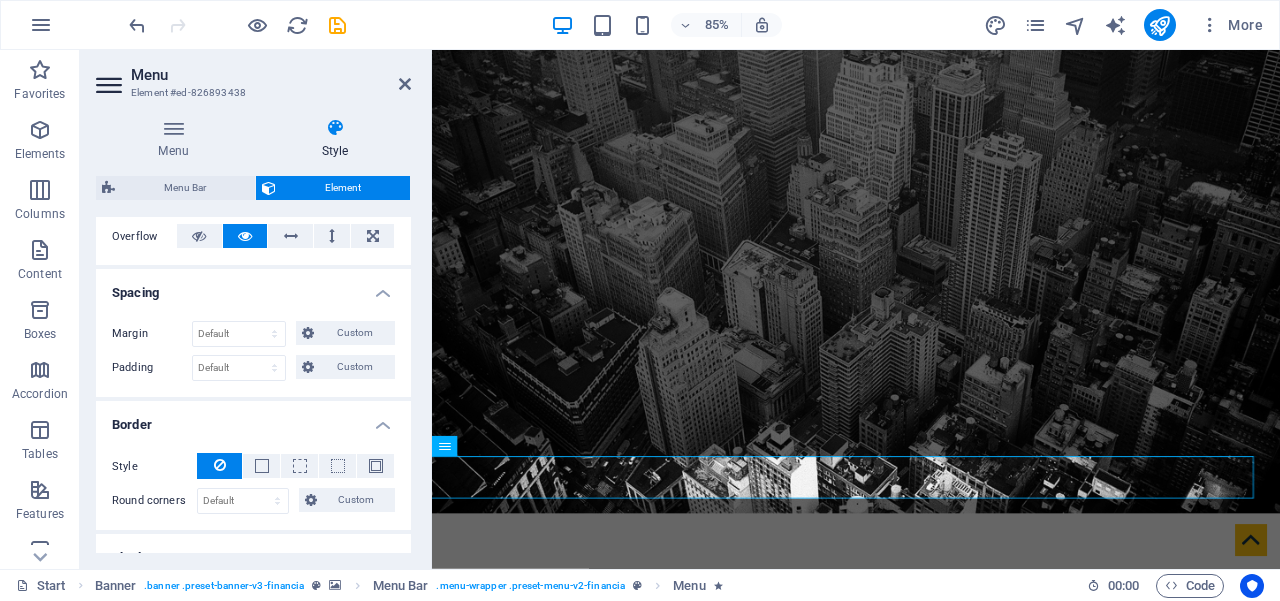 scroll, scrollTop: 539, scrollLeft: 0, axis: vertical 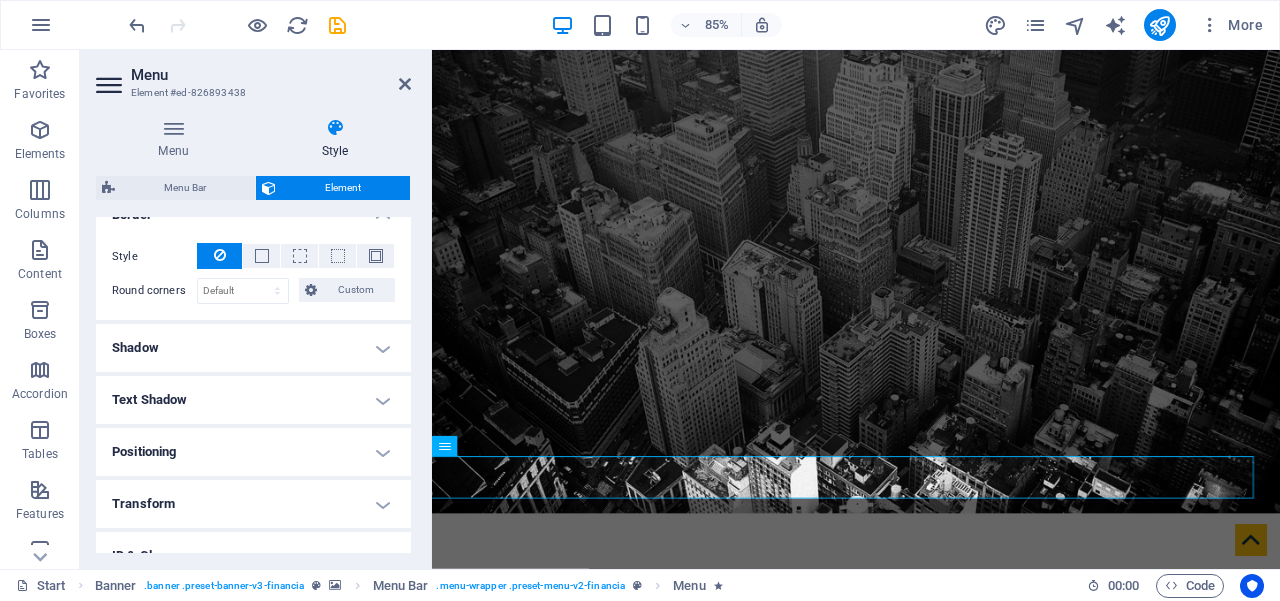 click on "Shadow" at bounding box center (253, 348) 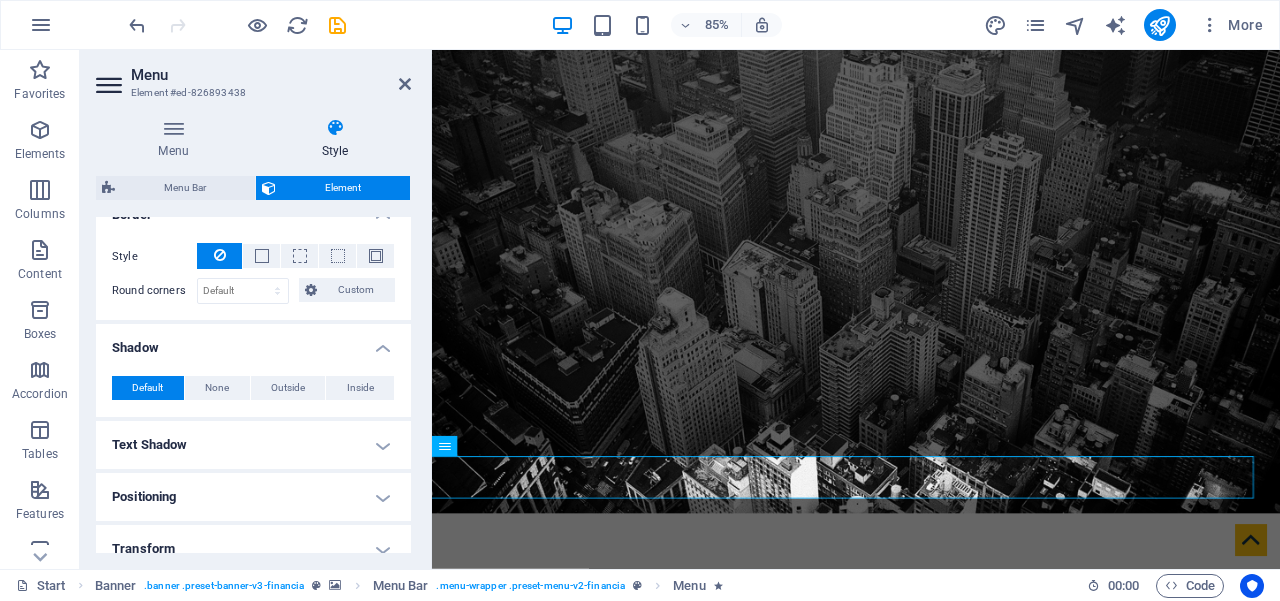 scroll, scrollTop: 633, scrollLeft: 0, axis: vertical 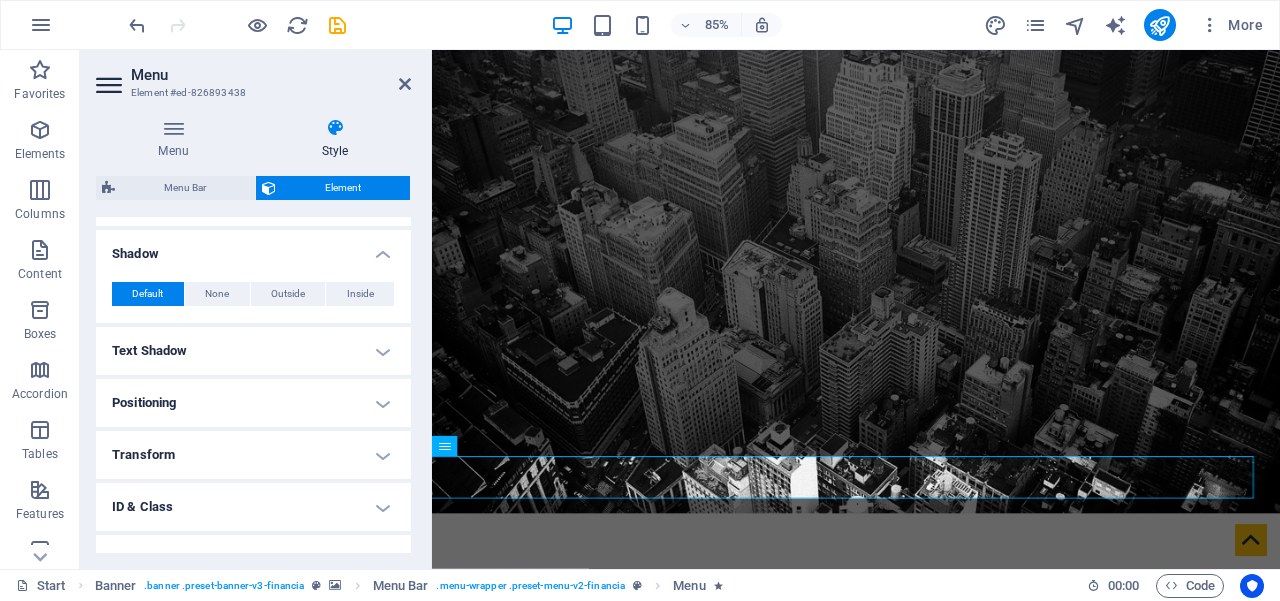 click on "Positioning" at bounding box center [253, 403] 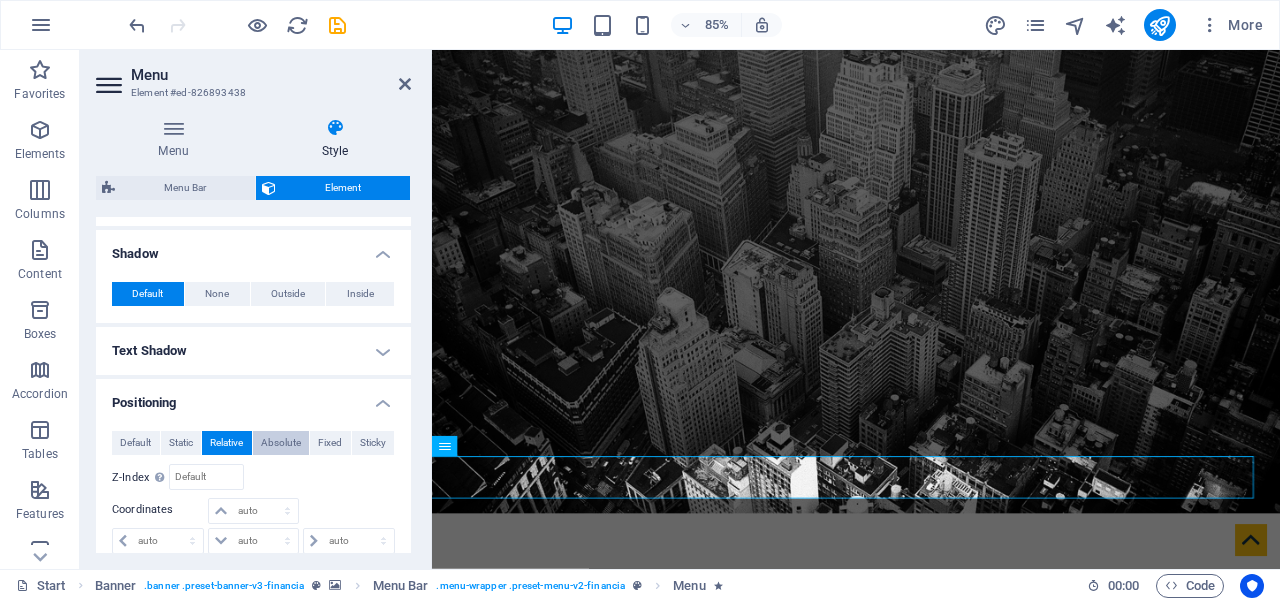 click on "Absolute" at bounding box center [281, 443] 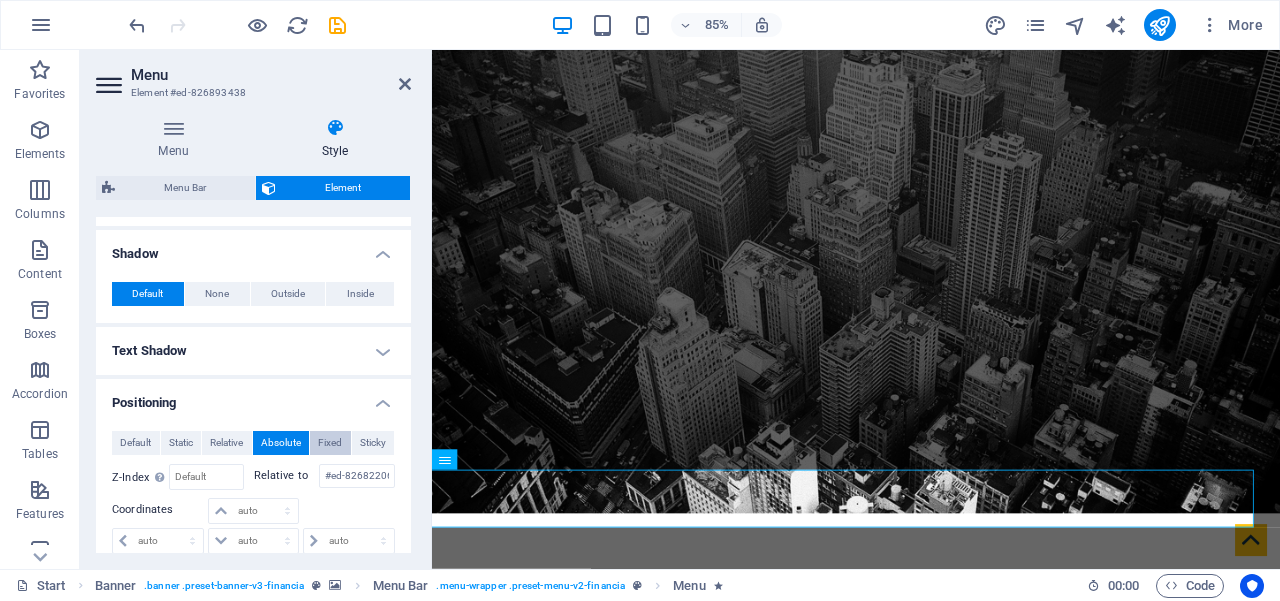 click on "Fixed" at bounding box center [330, 443] 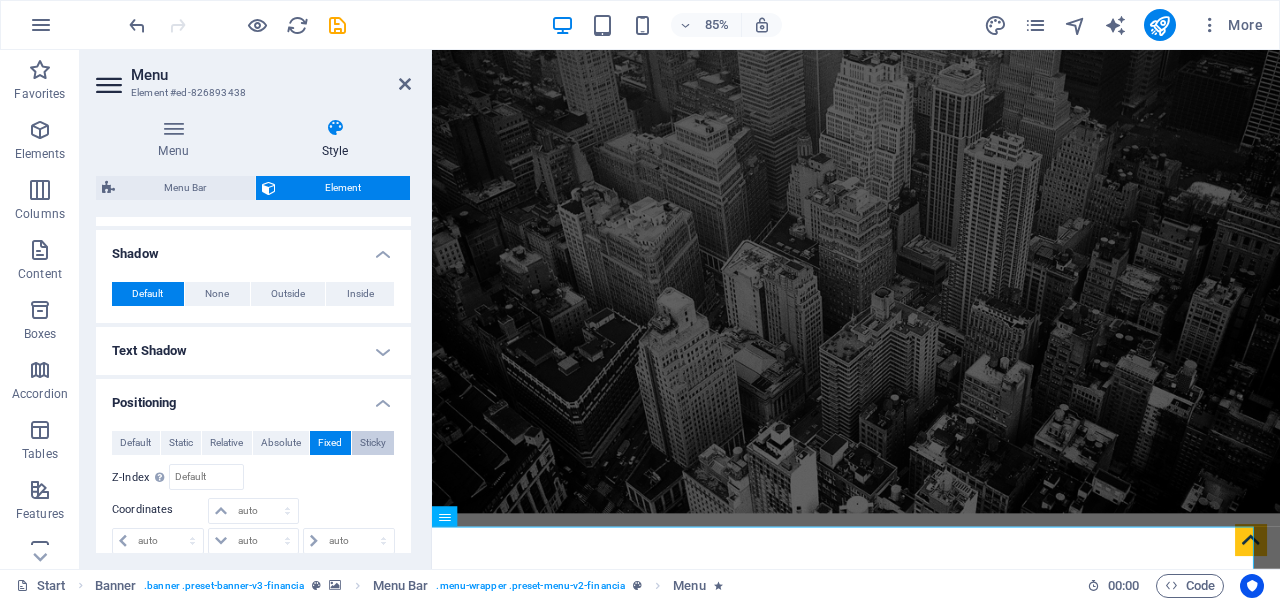 click on "Sticky" at bounding box center [373, 443] 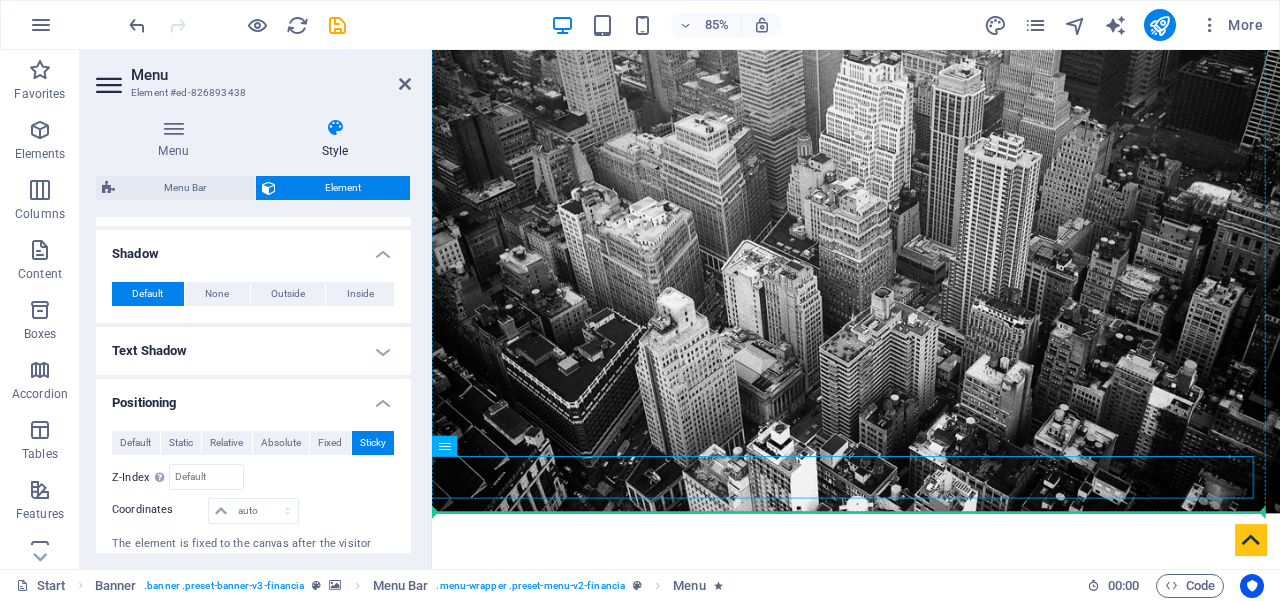 drag, startPoint x: 611, startPoint y: 546, endPoint x: 639, endPoint y: 522, distance: 36.878178 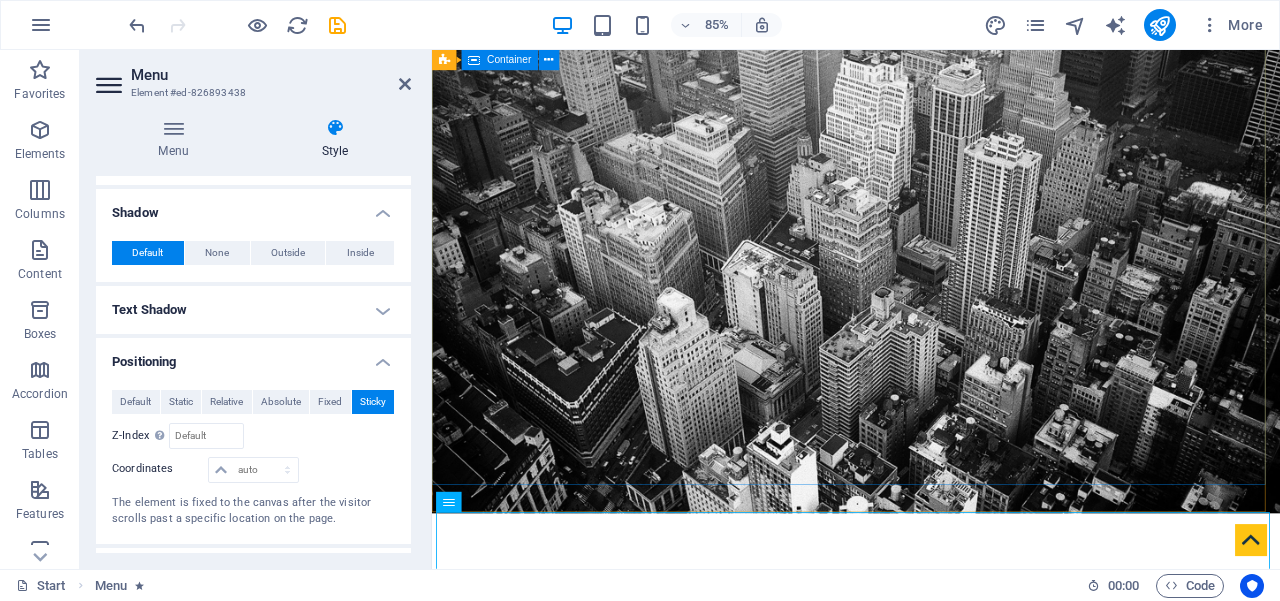 scroll, scrollTop: 633, scrollLeft: 0, axis: vertical 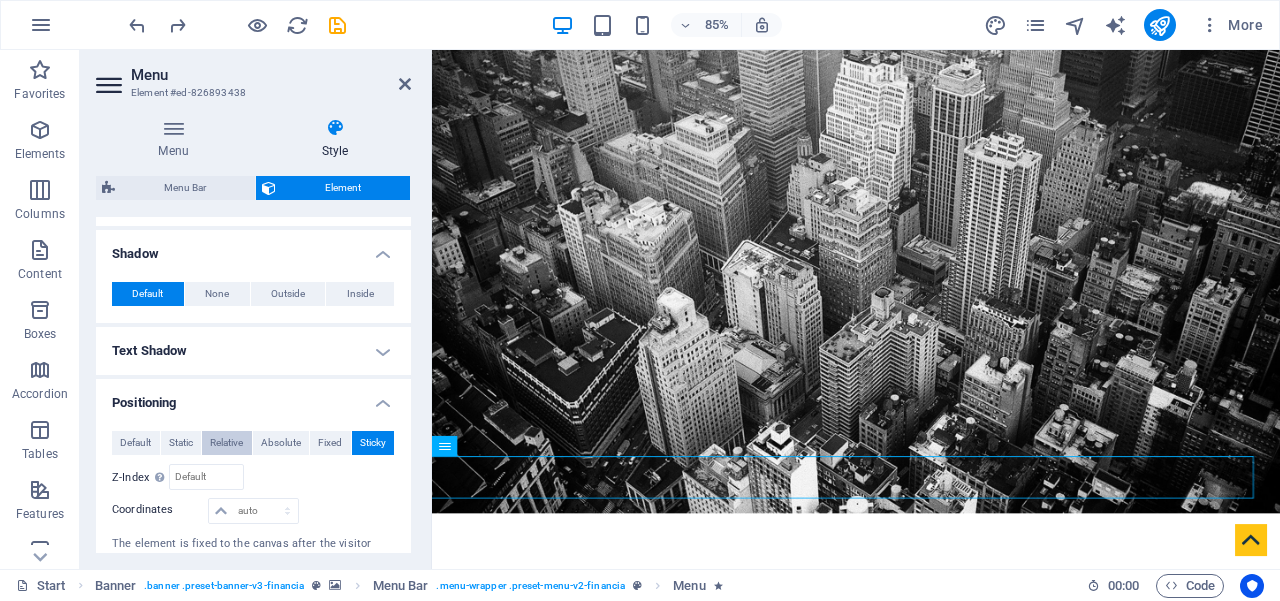 click on "Relative" at bounding box center (226, 443) 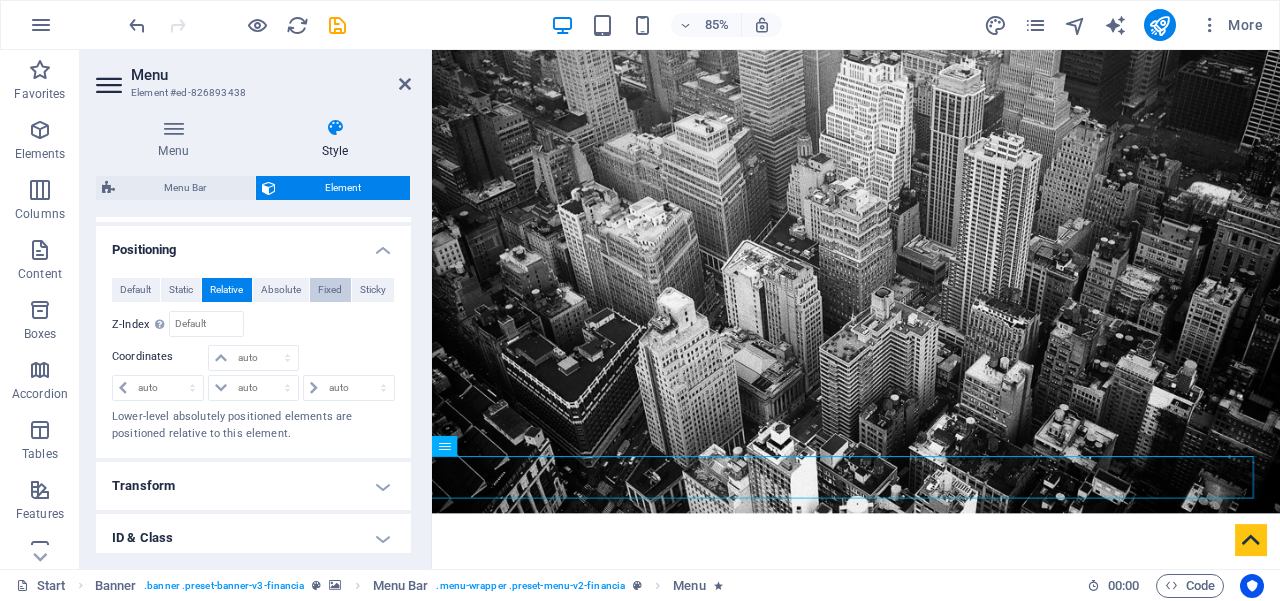 scroll, scrollTop: 788, scrollLeft: 0, axis: vertical 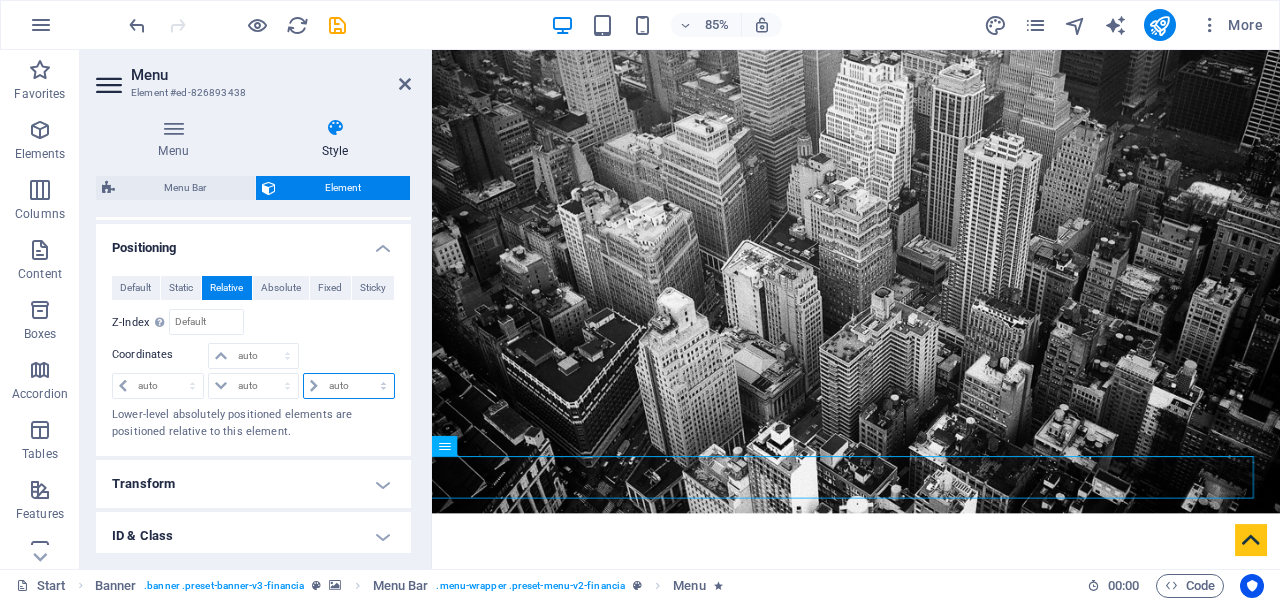 click on "auto px rem % em" at bounding box center [349, 386] 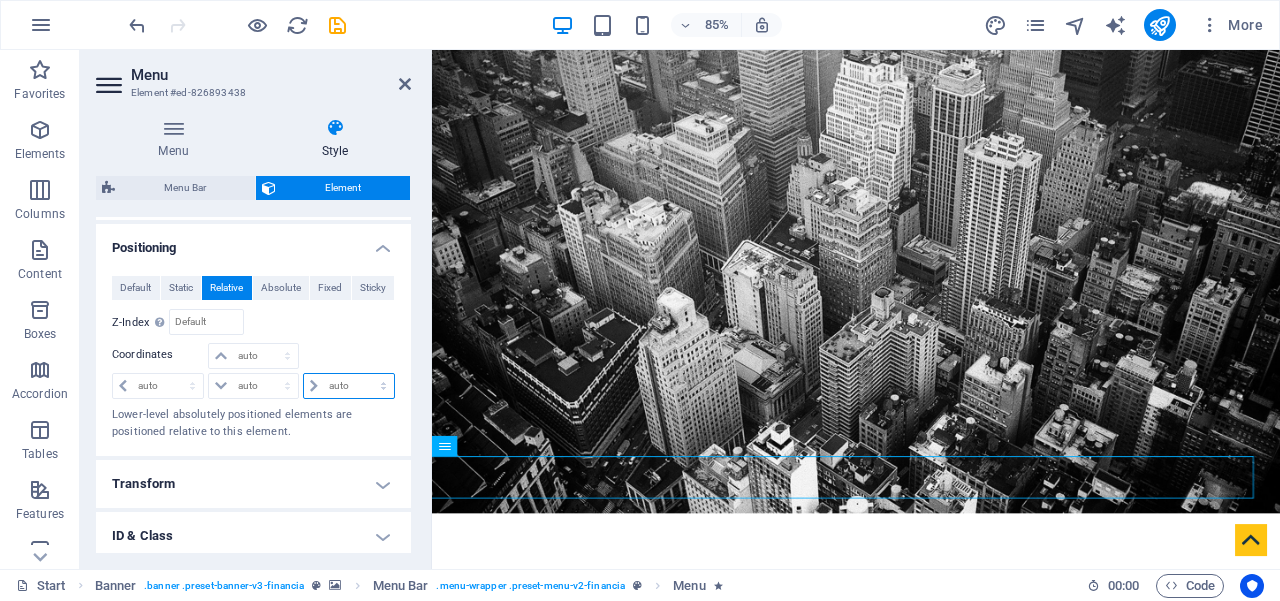click on "auto px rem % em" at bounding box center [349, 386] 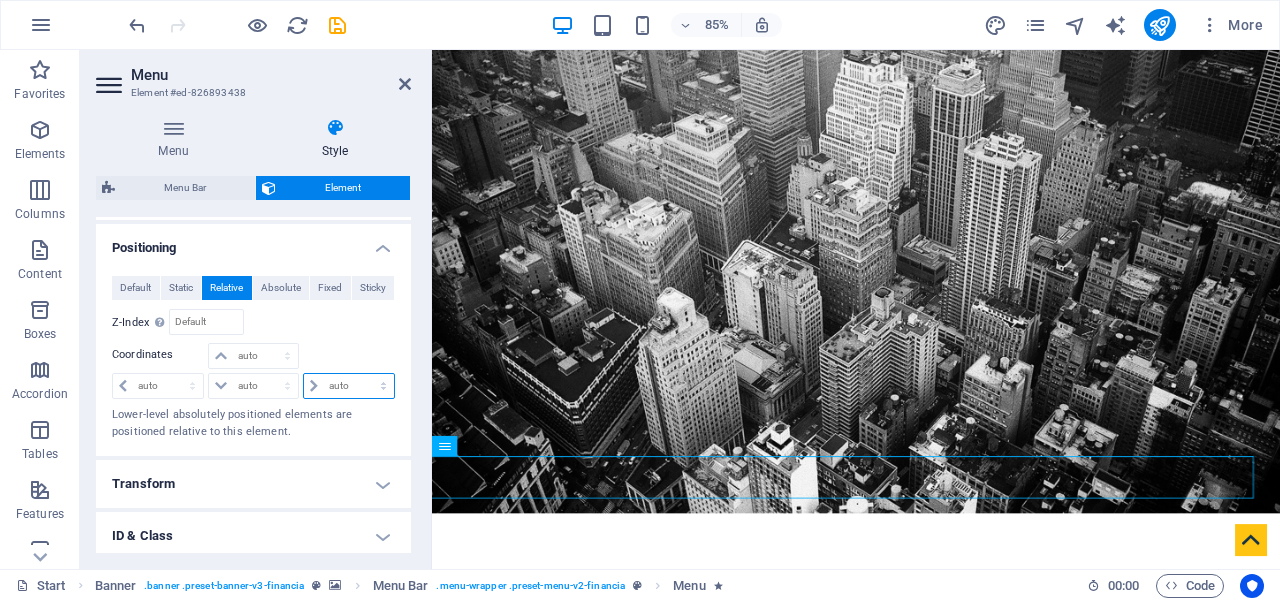 click on "auto px rem % em" at bounding box center [349, 386] 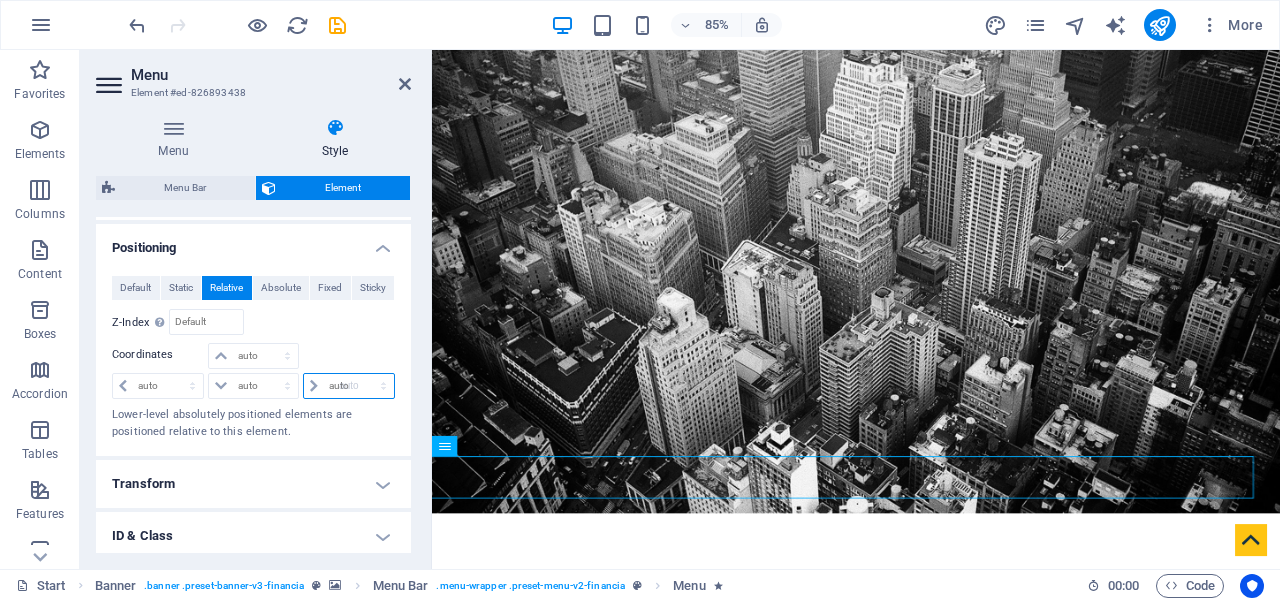 click on "auto px rem % em" at bounding box center (349, 386) 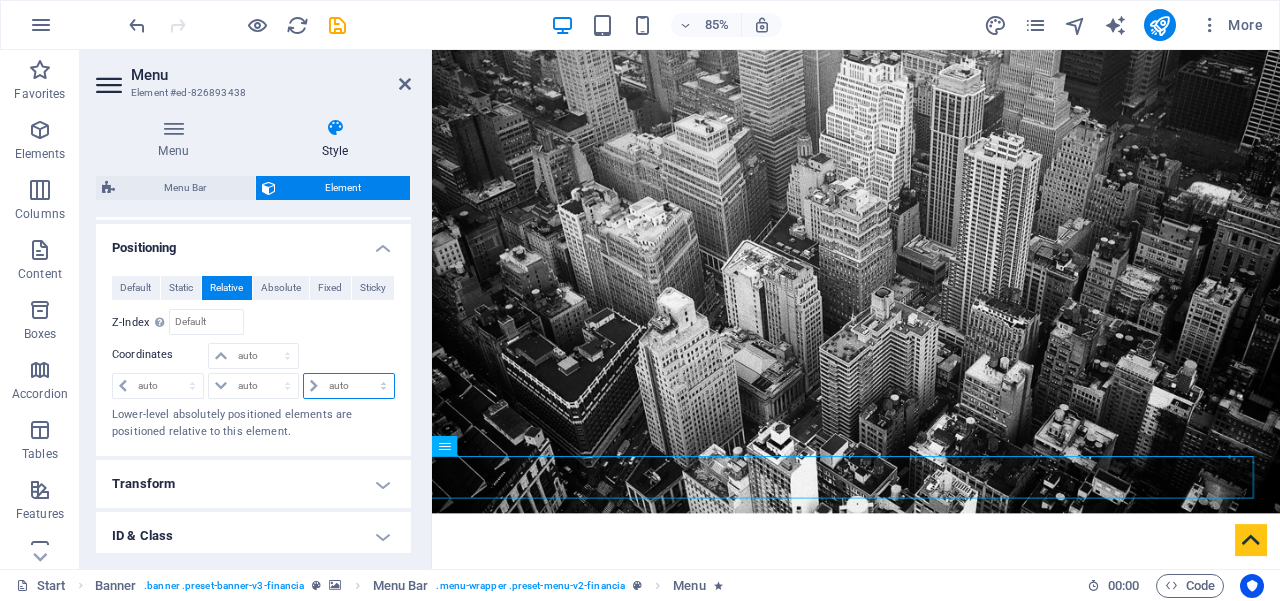 click on "auto px rem % em" at bounding box center (349, 386) 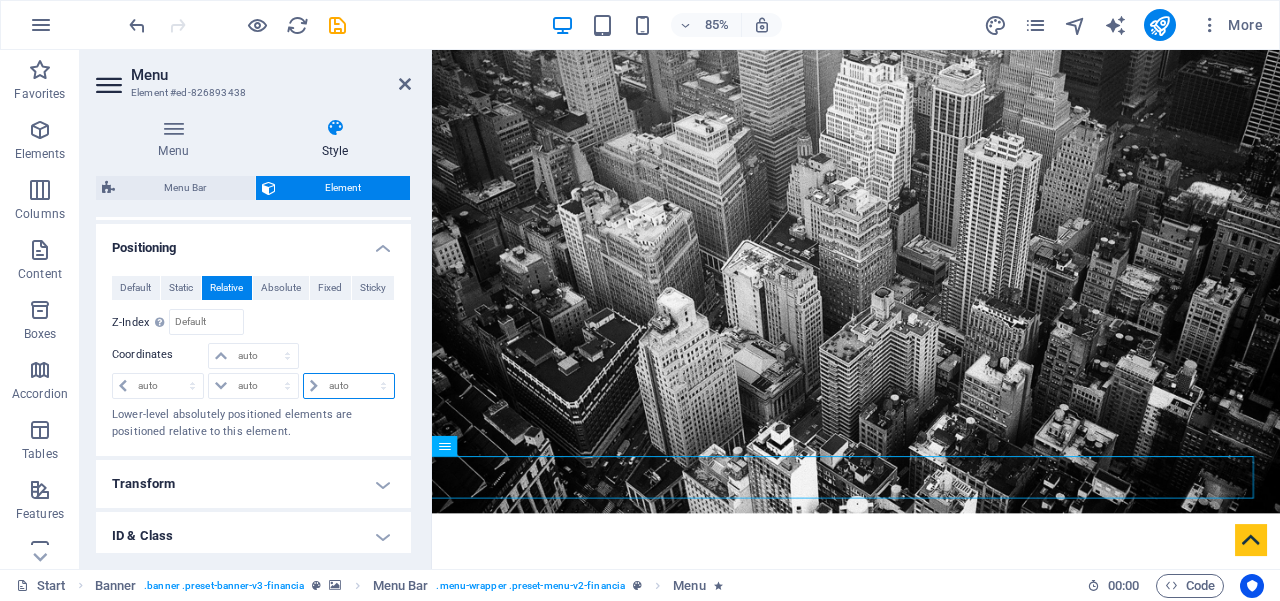select on "px" 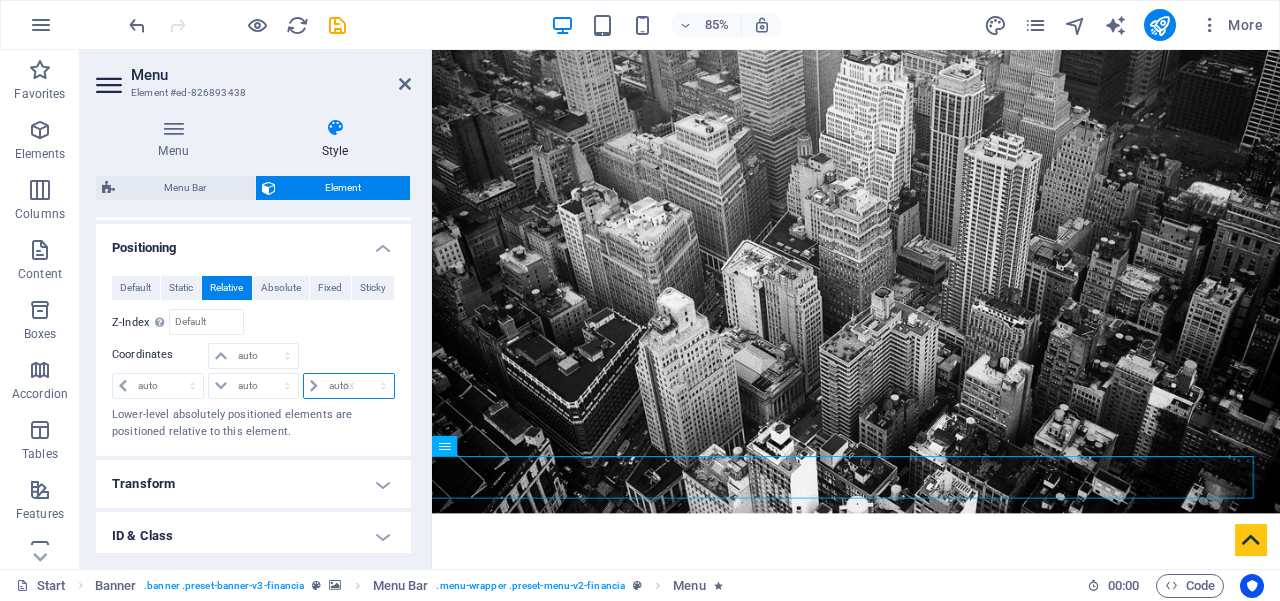 click on "auto px rem % em" at bounding box center (349, 386) 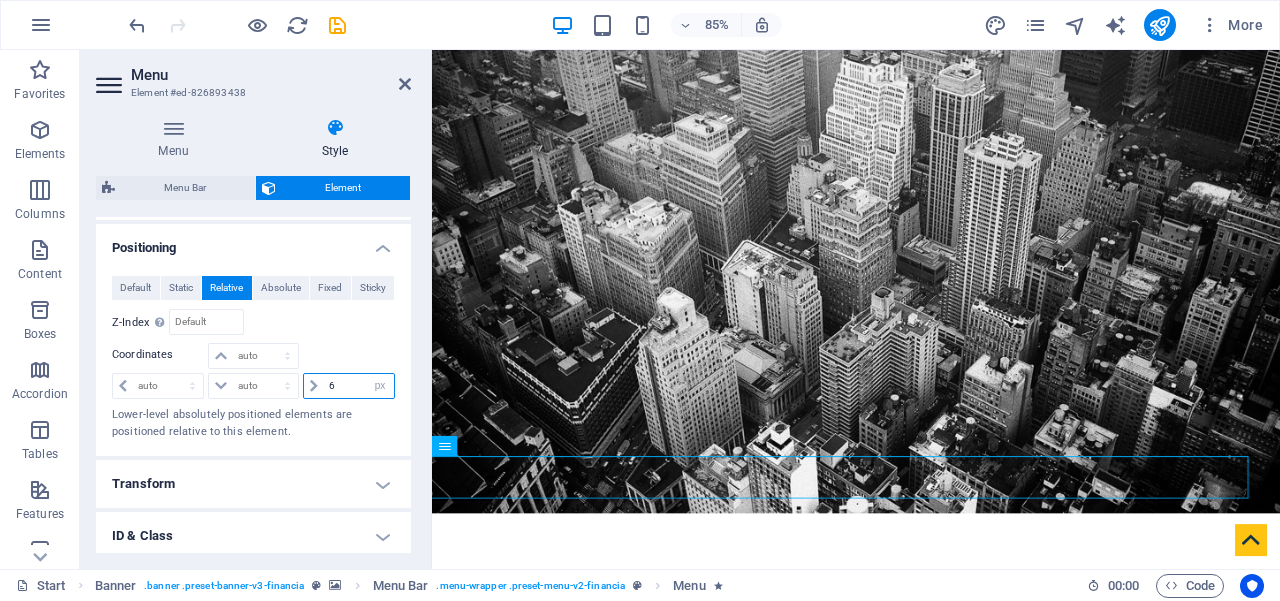 type on "6" 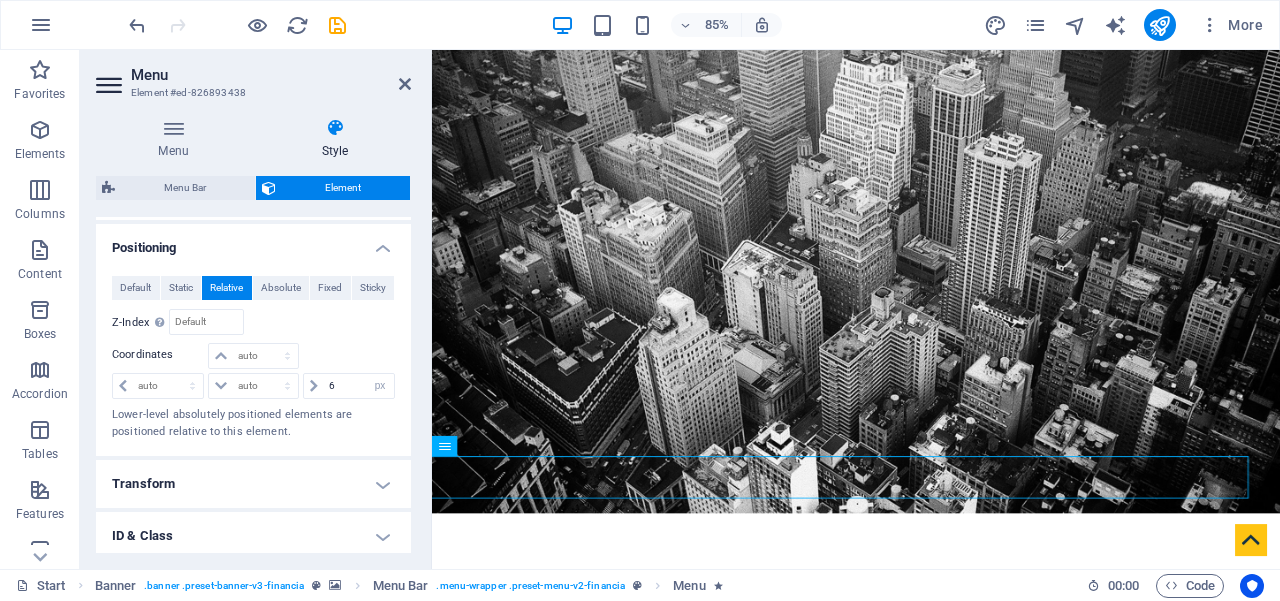 click at bounding box center [348, 357] 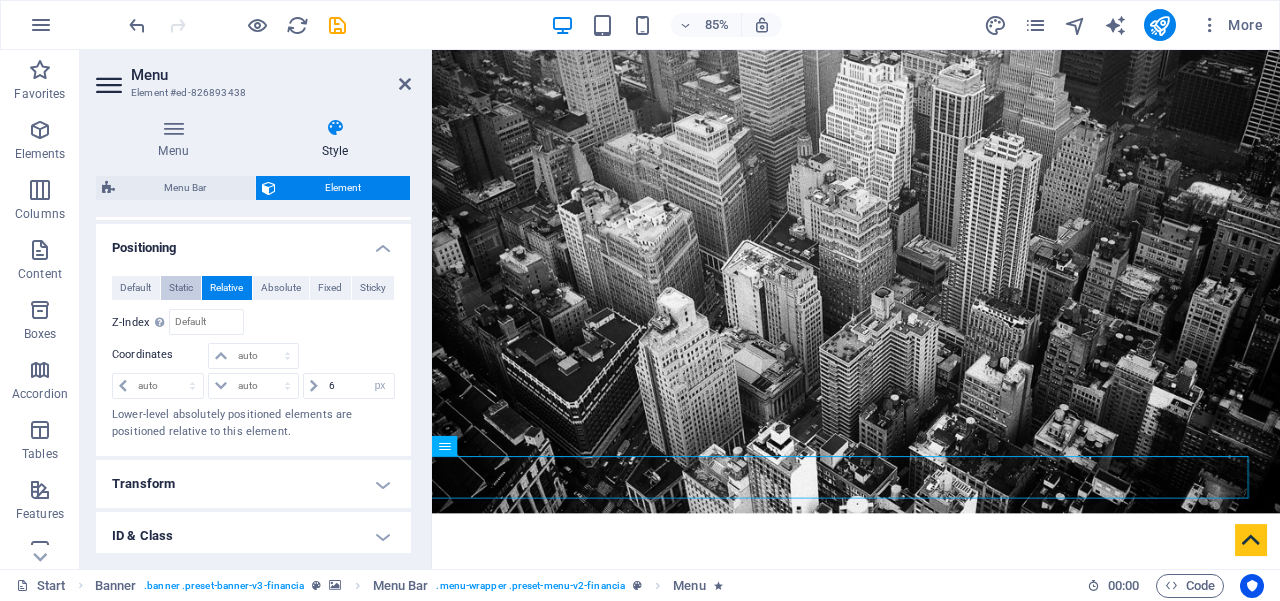 click on "Static" at bounding box center [181, 288] 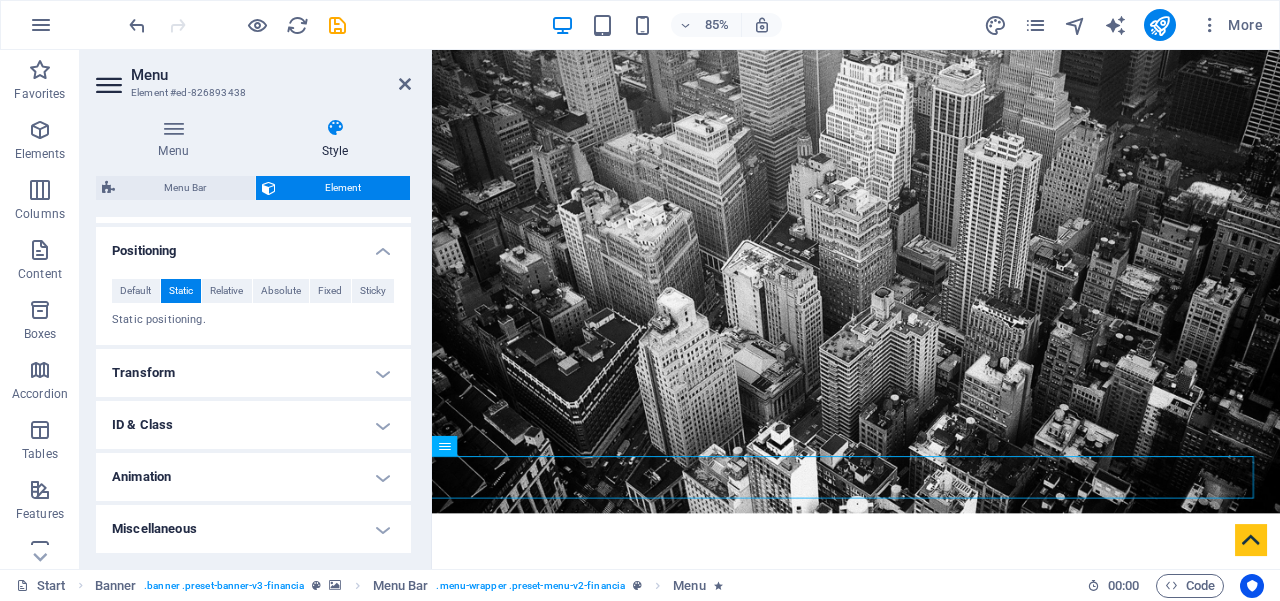 scroll, scrollTop: 783, scrollLeft: 0, axis: vertical 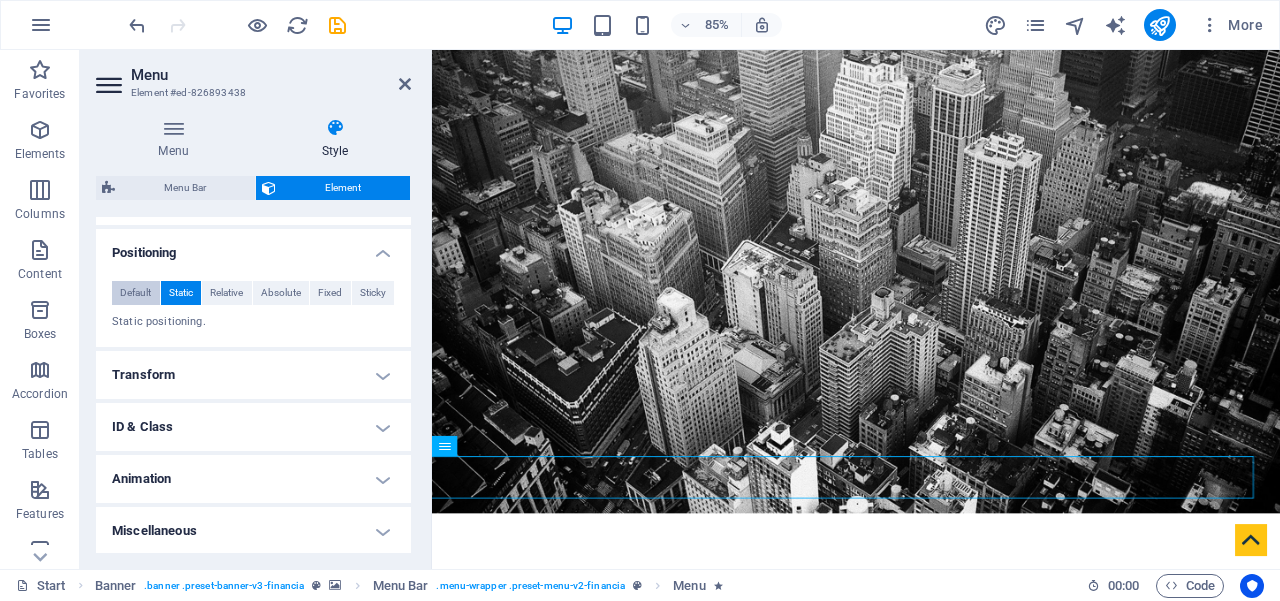 click on "Default" at bounding box center [135, 293] 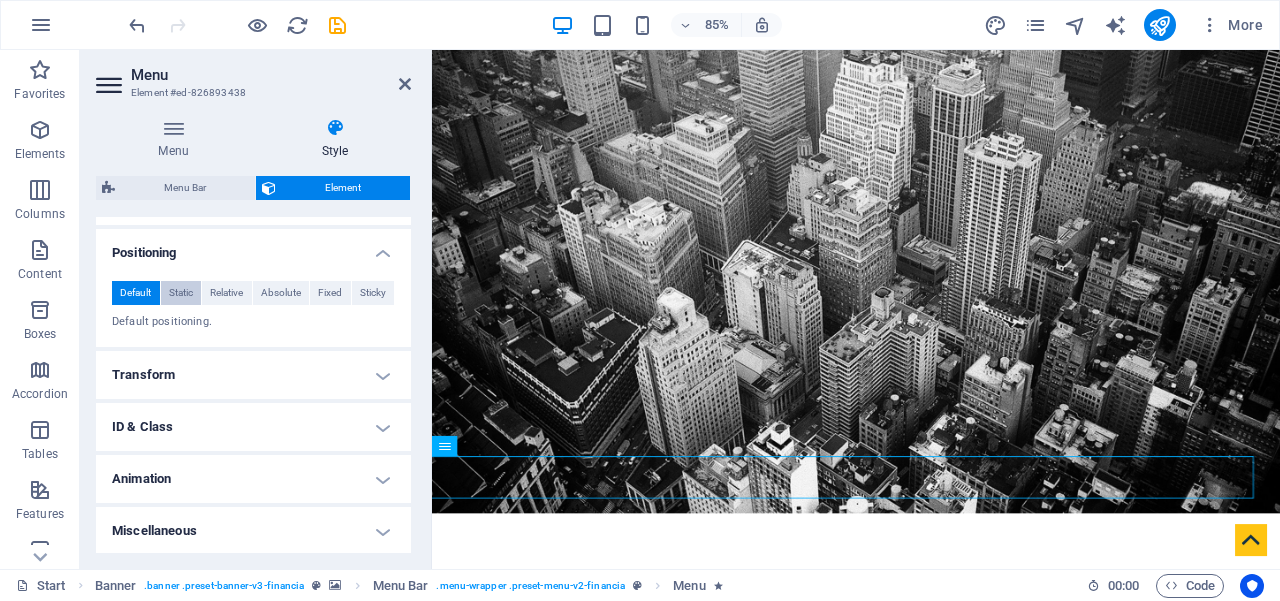 click on "Static" at bounding box center [181, 293] 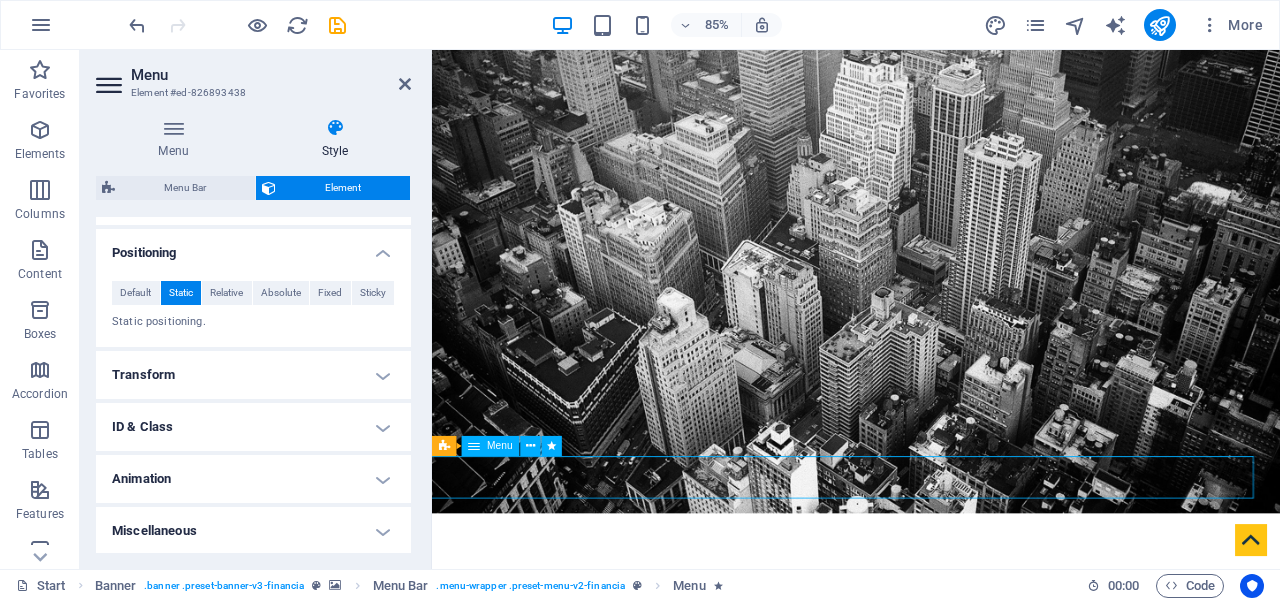 drag, startPoint x: 563, startPoint y: 539, endPoint x: 573, endPoint y: 535, distance: 10.770329 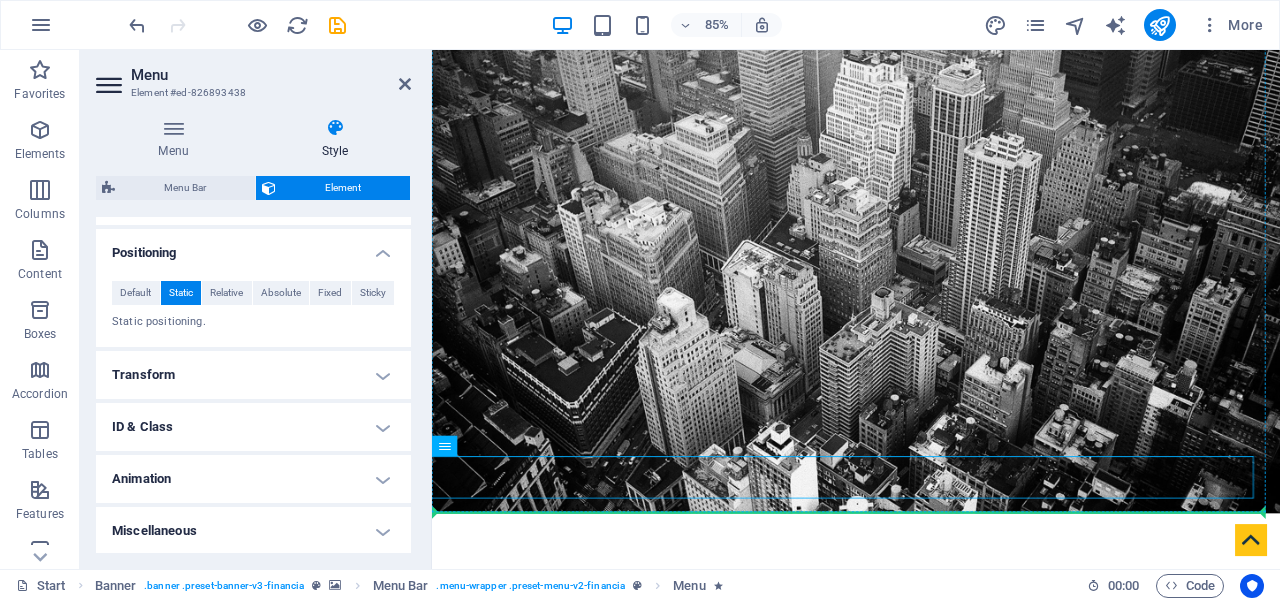 drag, startPoint x: 928, startPoint y: 501, endPoint x: 525, endPoint y: 502, distance: 403.00125 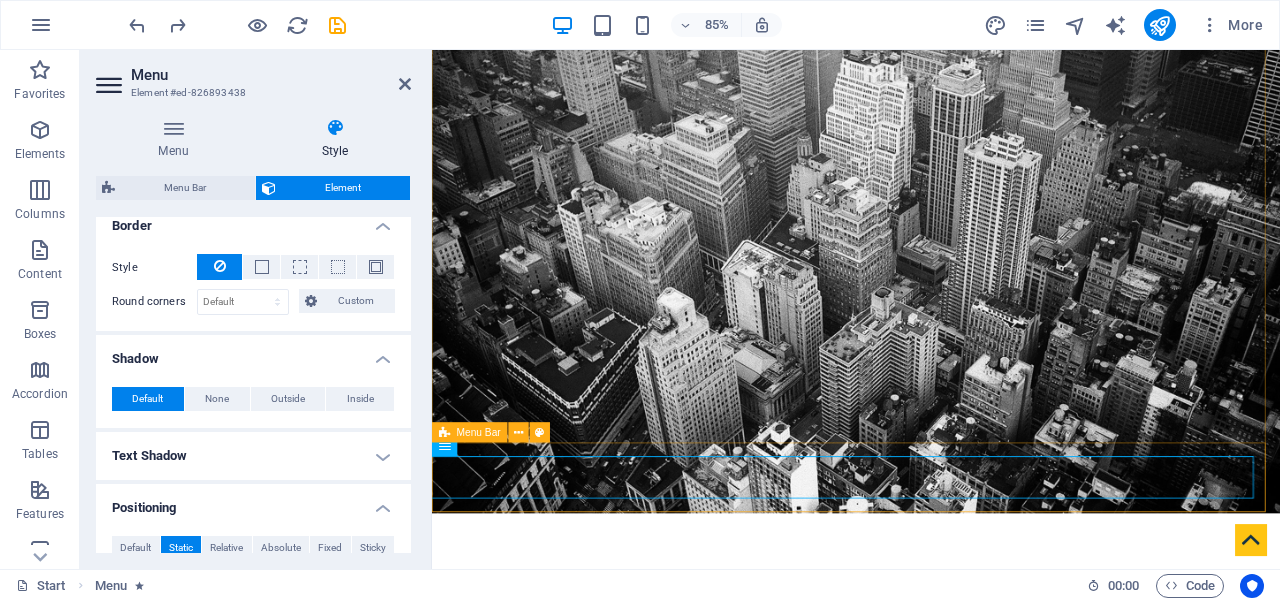 scroll, scrollTop: 783, scrollLeft: 0, axis: vertical 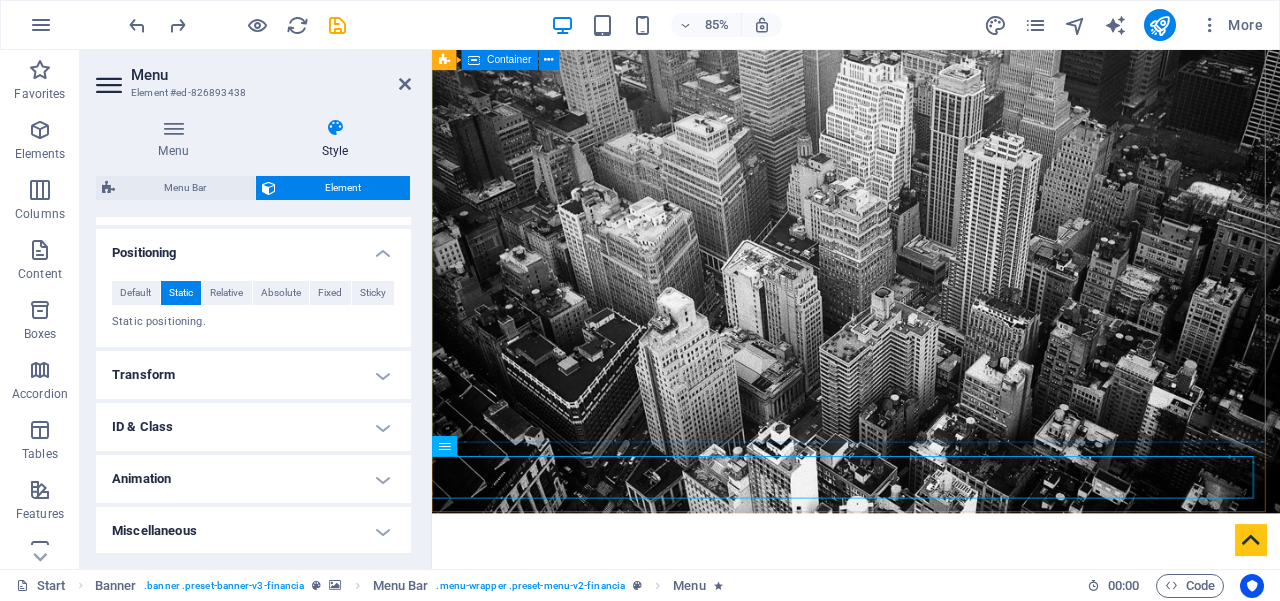click on "A.K. Consultancy Pvt. ltd Together we grow" at bounding box center (931, 909) 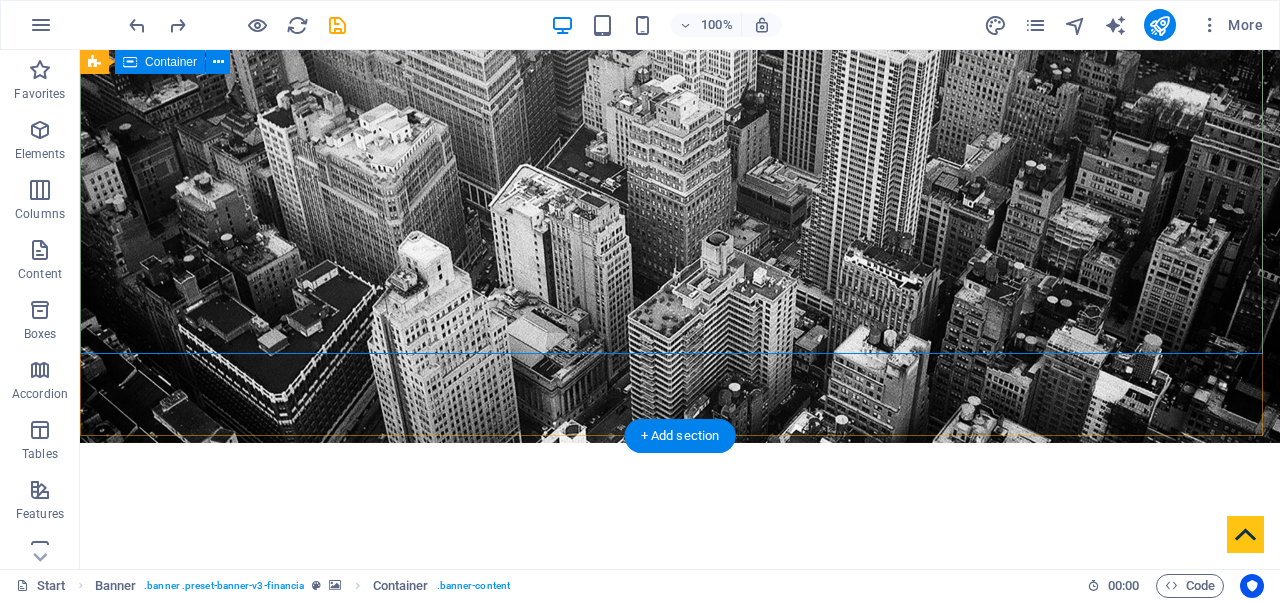 scroll, scrollTop: 118, scrollLeft: 0, axis: vertical 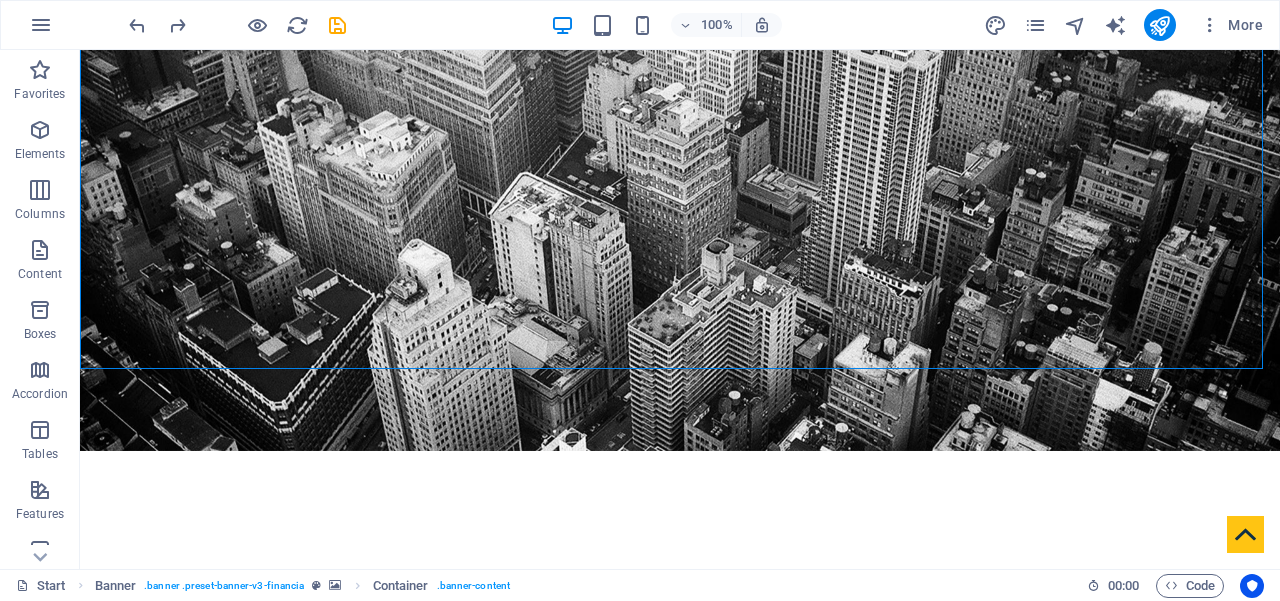 click on "100% More" at bounding box center [698, 25] 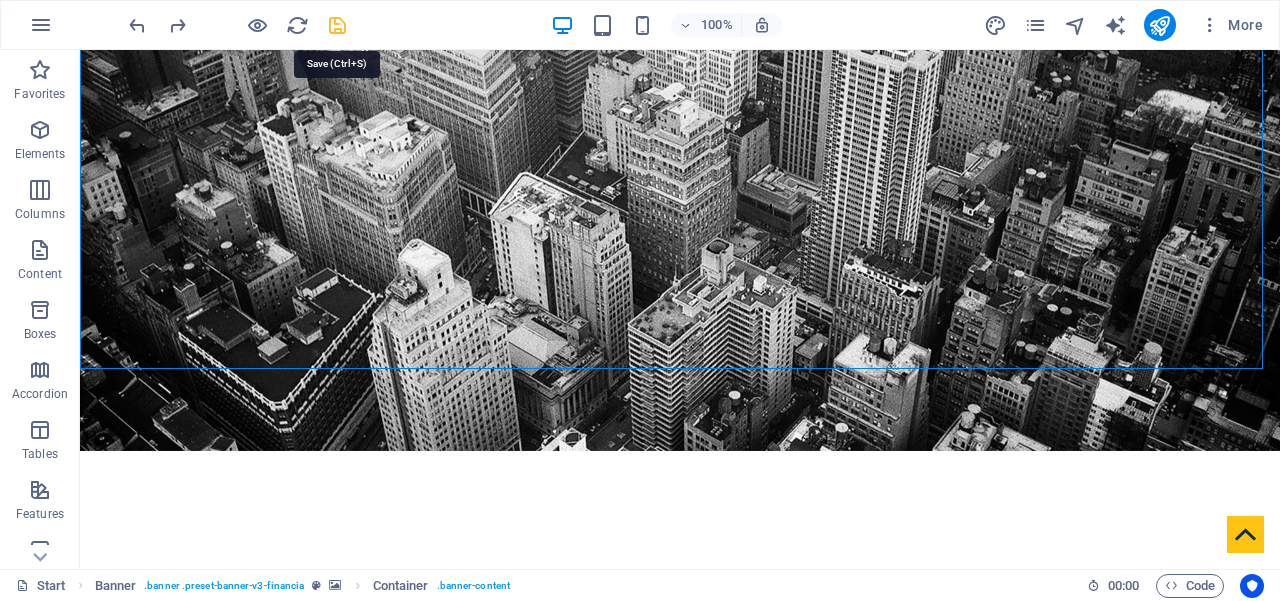 click at bounding box center (337, 25) 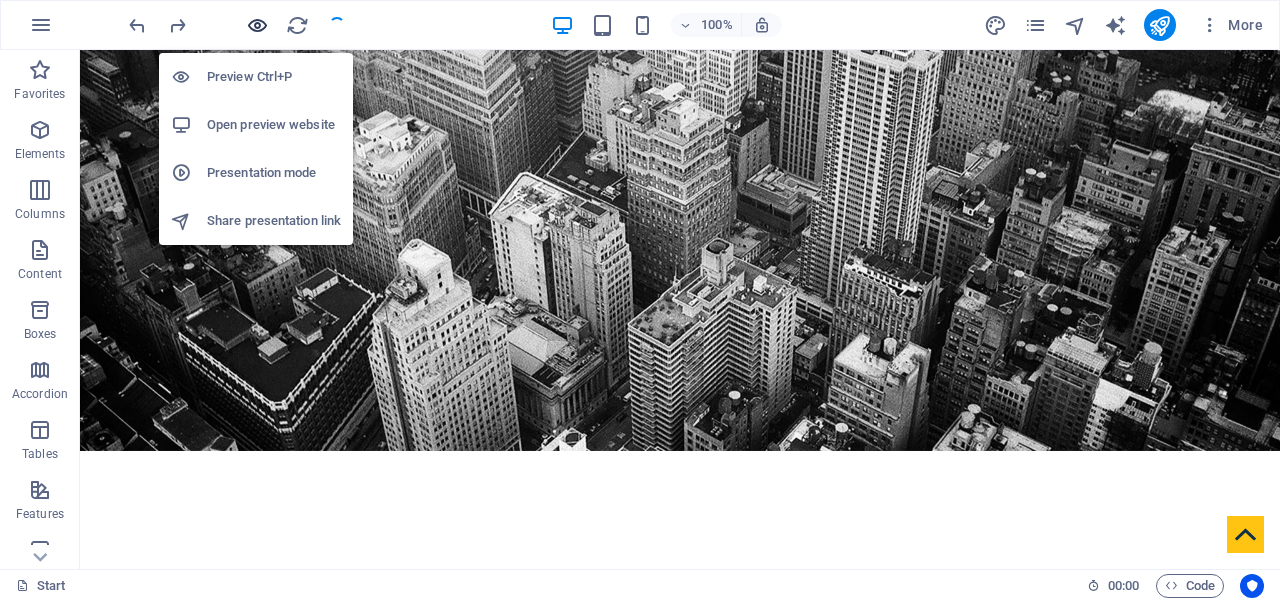 click at bounding box center (257, 25) 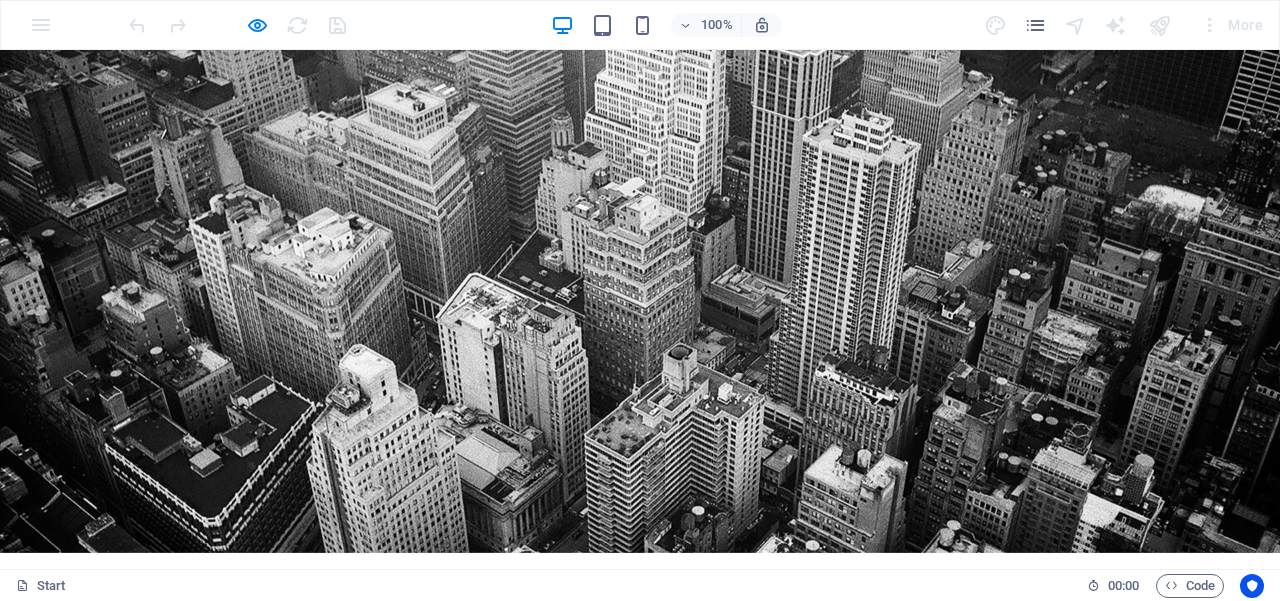 scroll, scrollTop: 12, scrollLeft: 0, axis: vertical 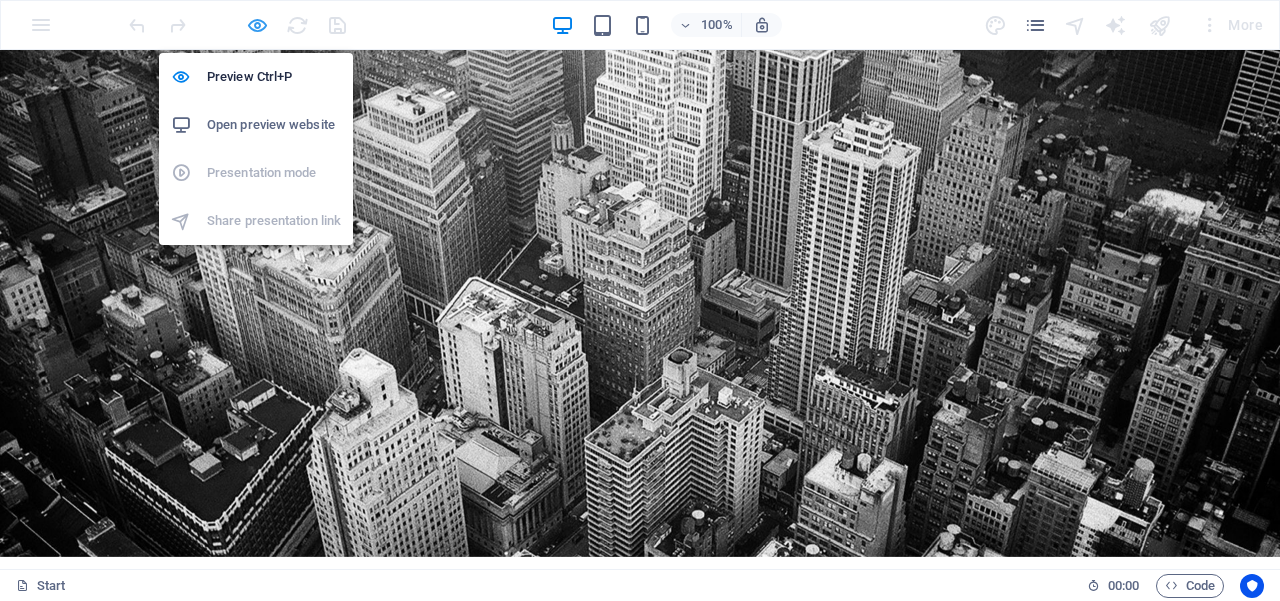 click at bounding box center (257, 25) 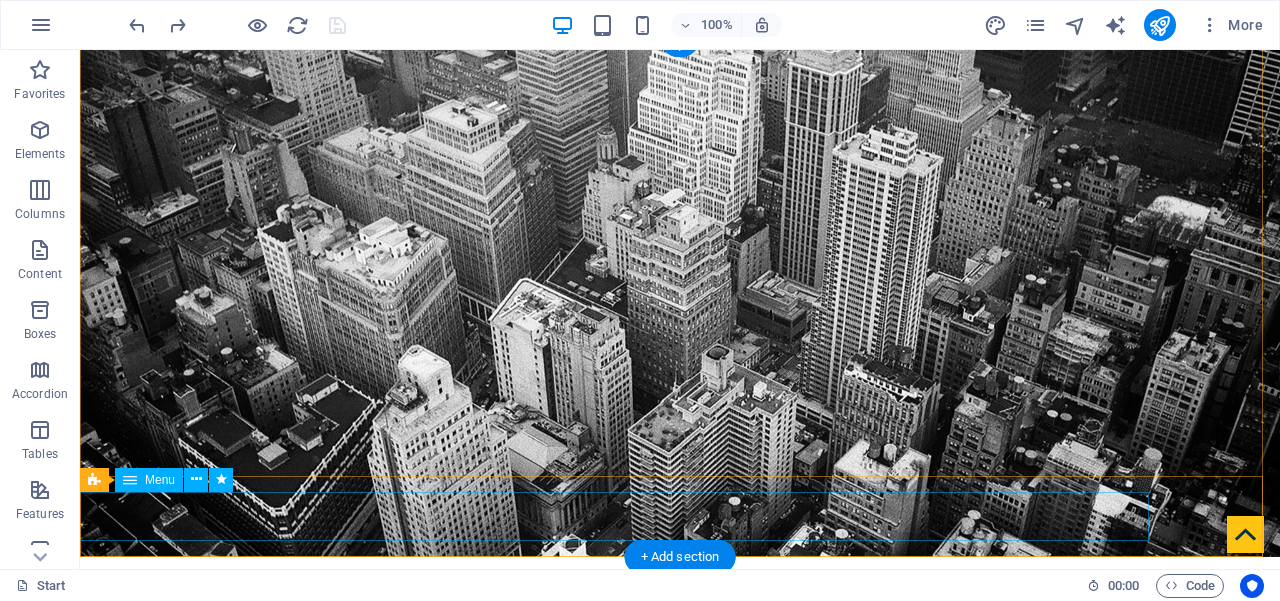 click on "Home About us Services Partners Advisors FAQ Contact Knoledge Portal" at bounding box center (685, 1079) 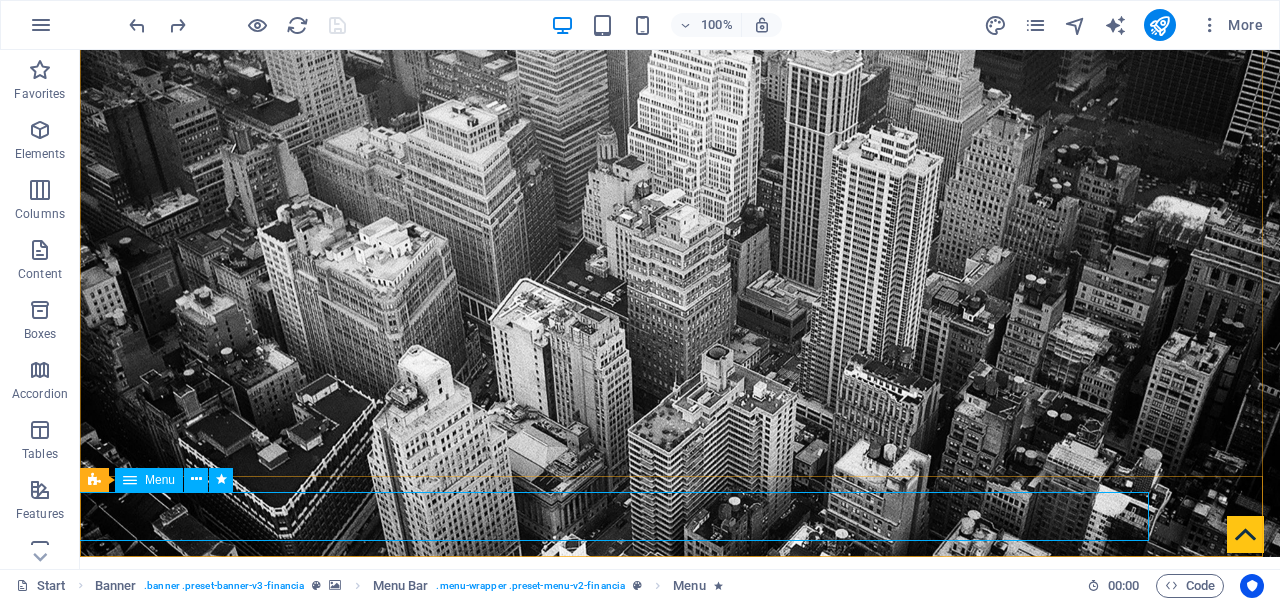 click at bounding box center [130, 480] 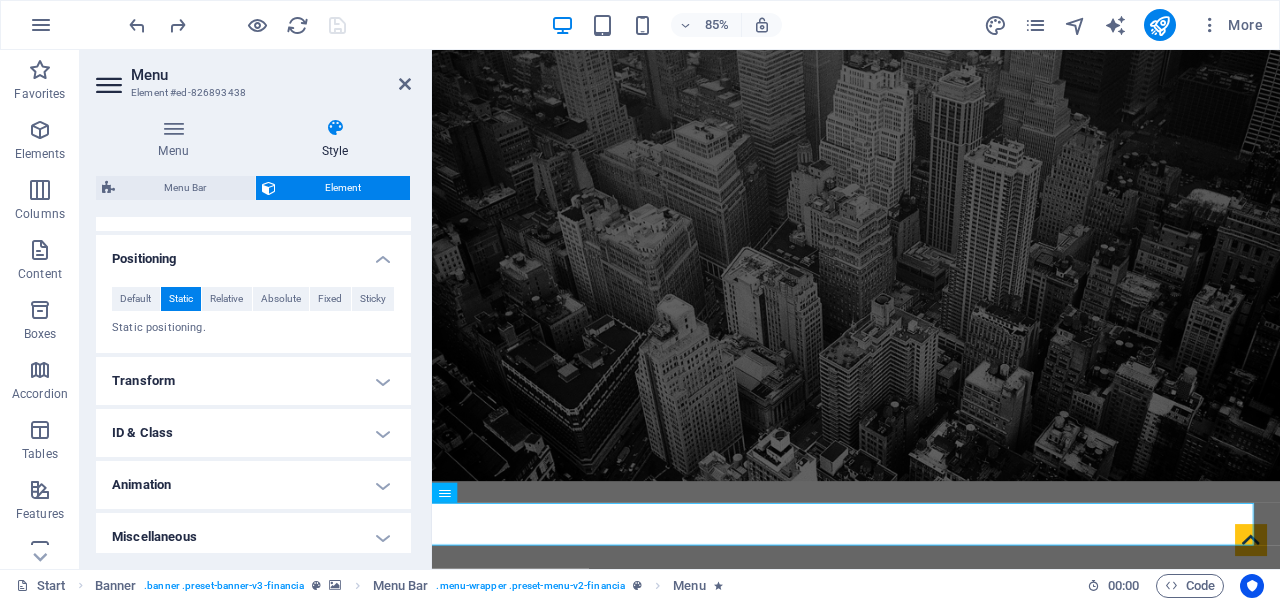 scroll, scrollTop: 778, scrollLeft: 0, axis: vertical 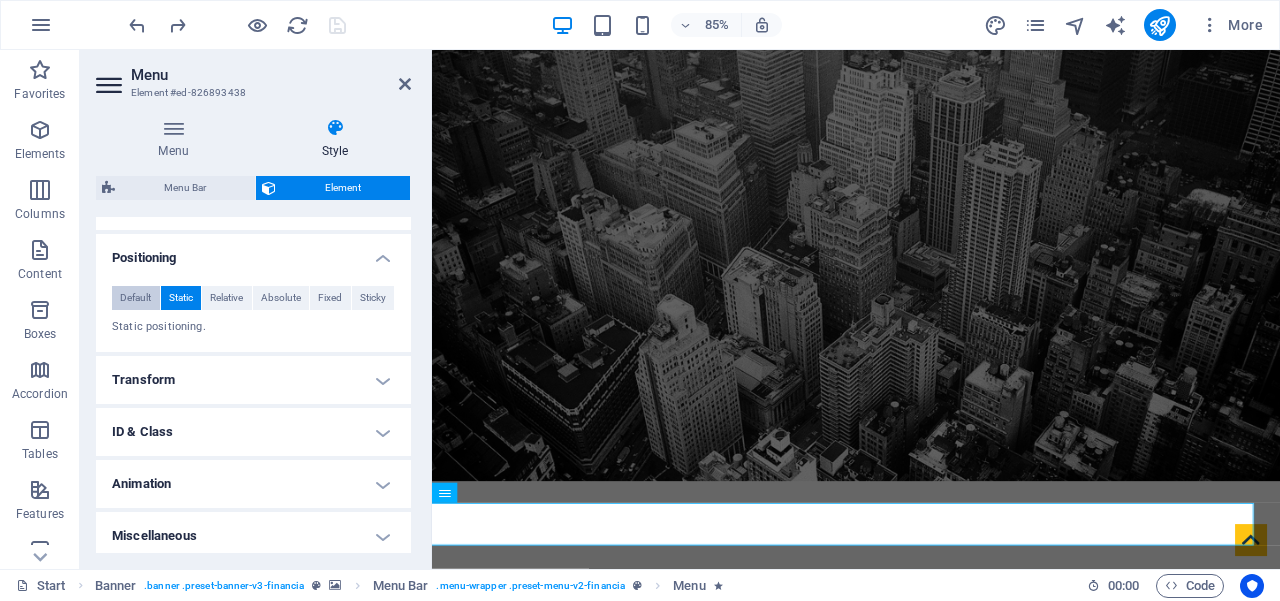 click on "Default" at bounding box center (135, 298) 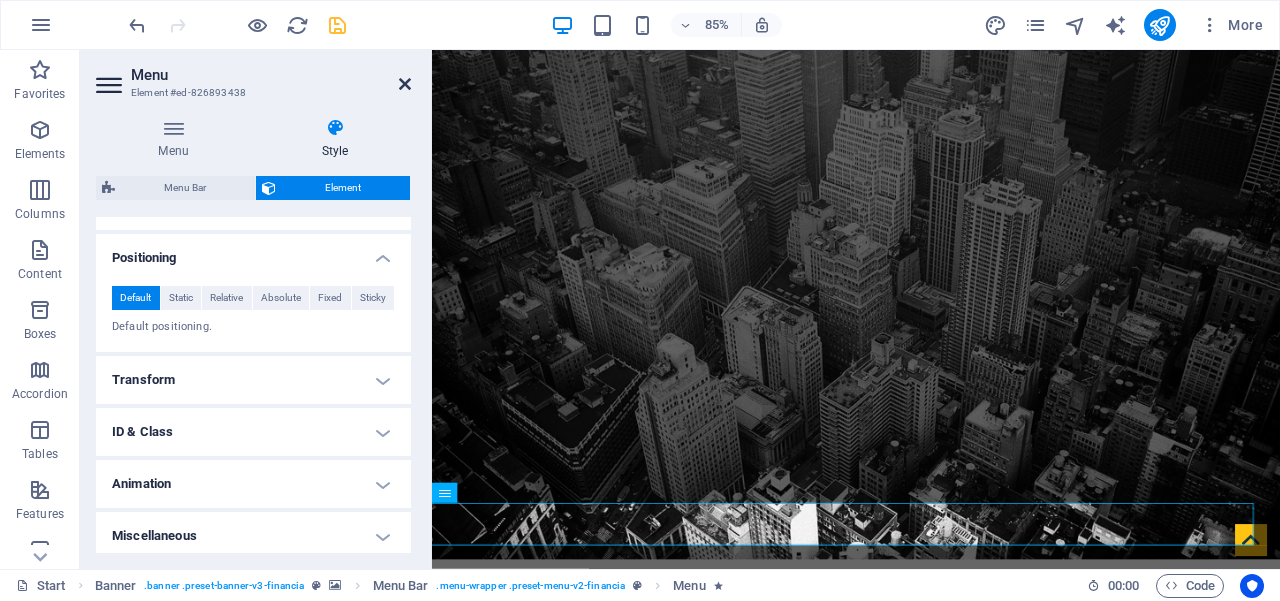 click at bounding box center (405, 84) 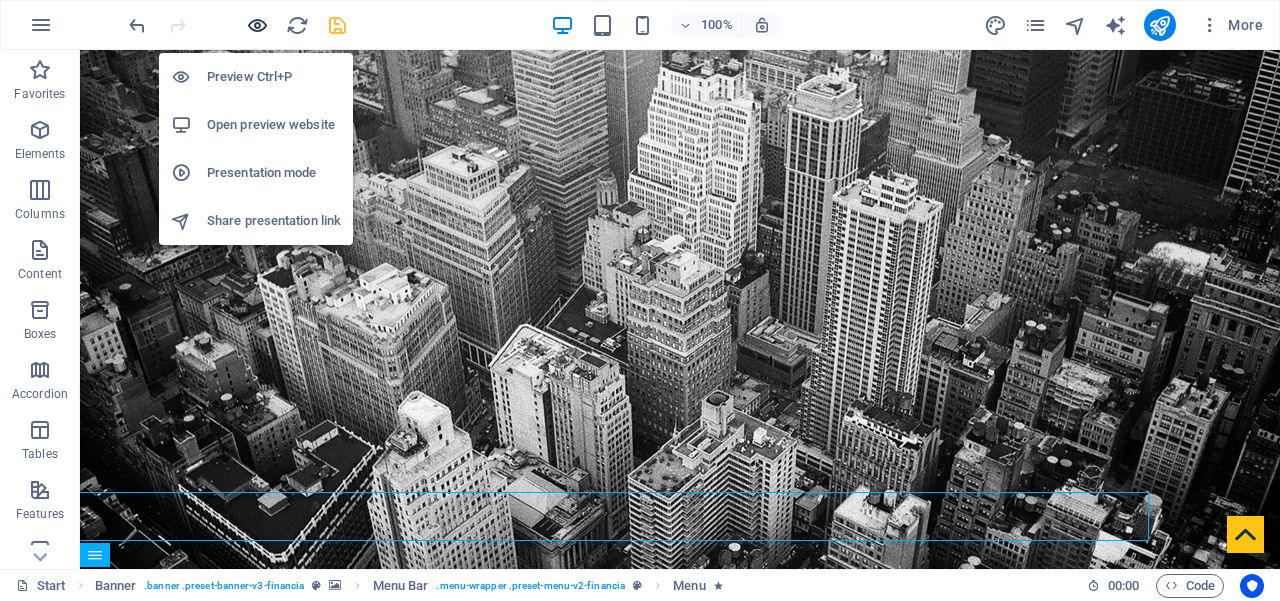click at bounding box center [257, 25] 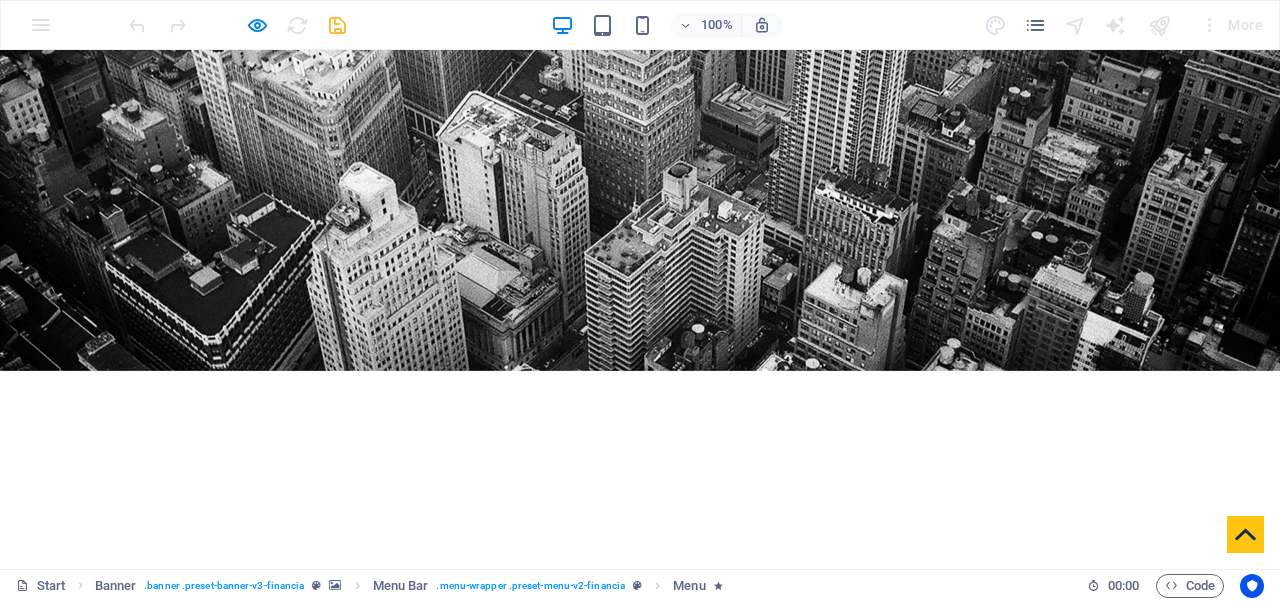 scroll, scrollTop: 200, scrollLeft: 0, axis: vertical 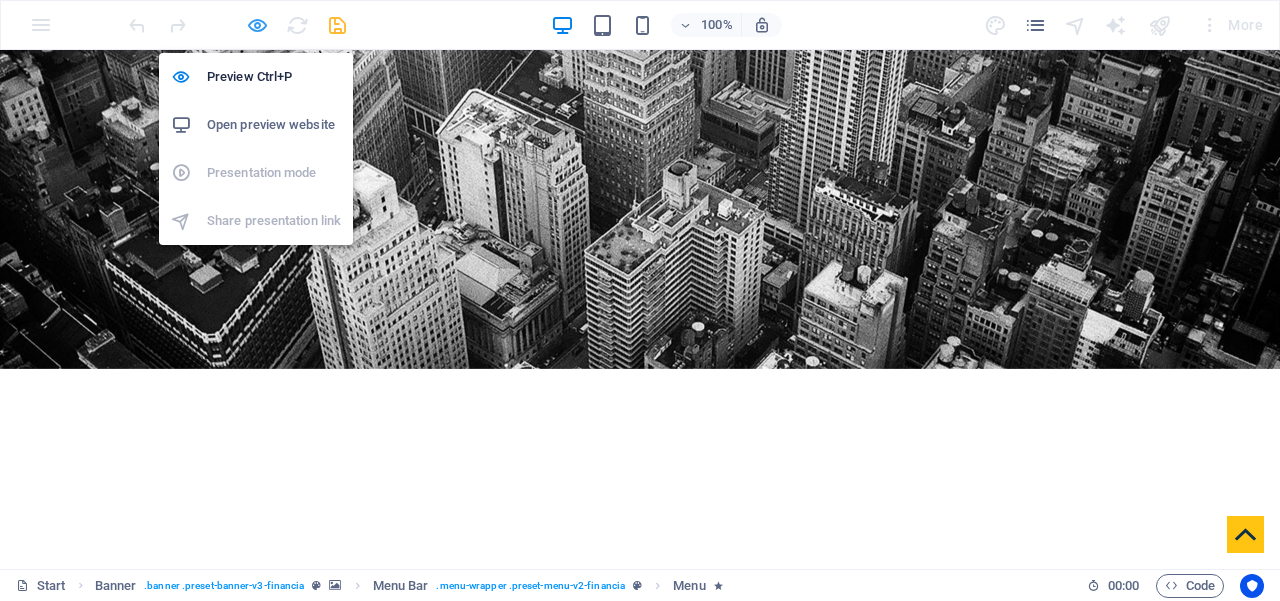 click at bounding box center [257, 25] 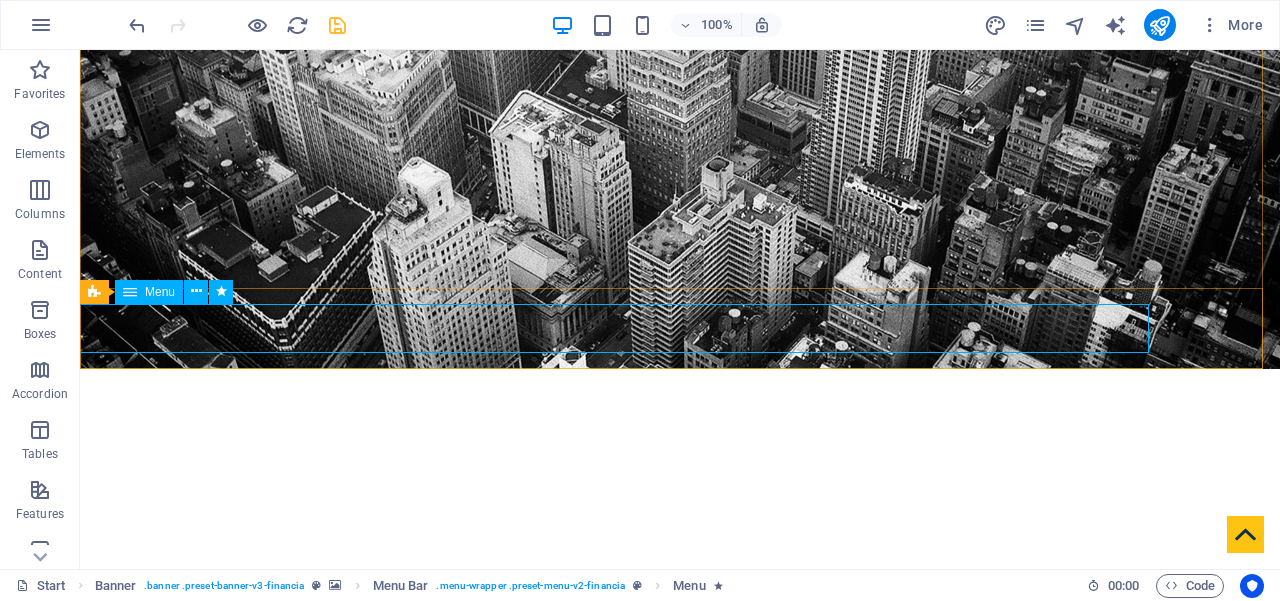 click at bounding box center (130, 292) 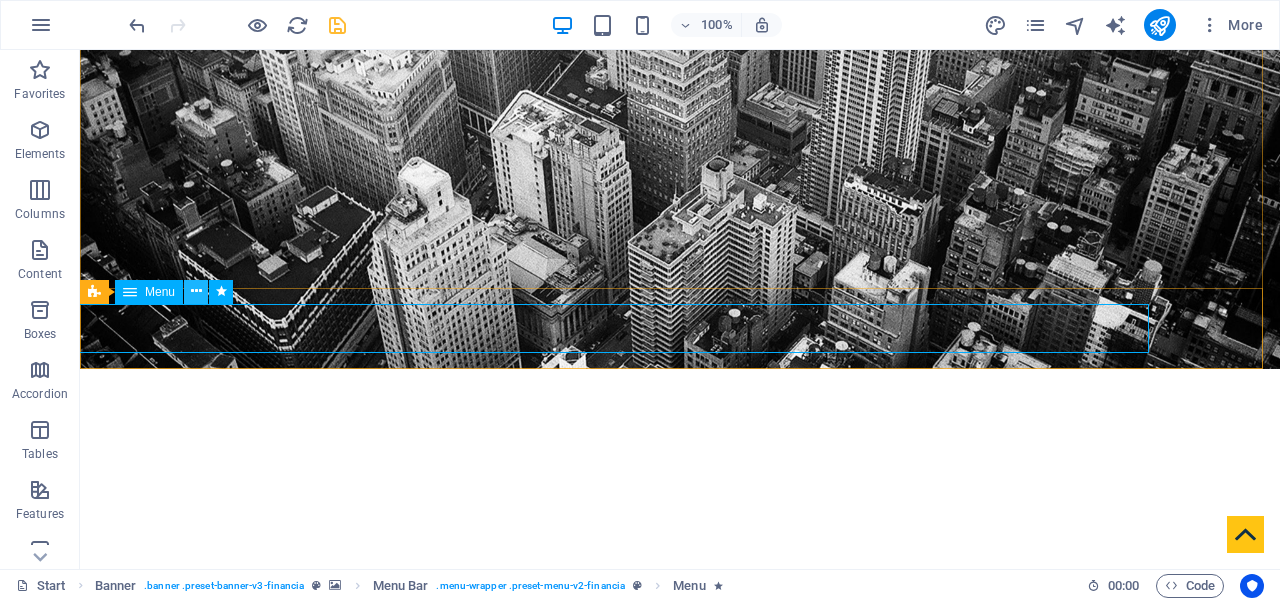 click at bounding box center (196, 292) 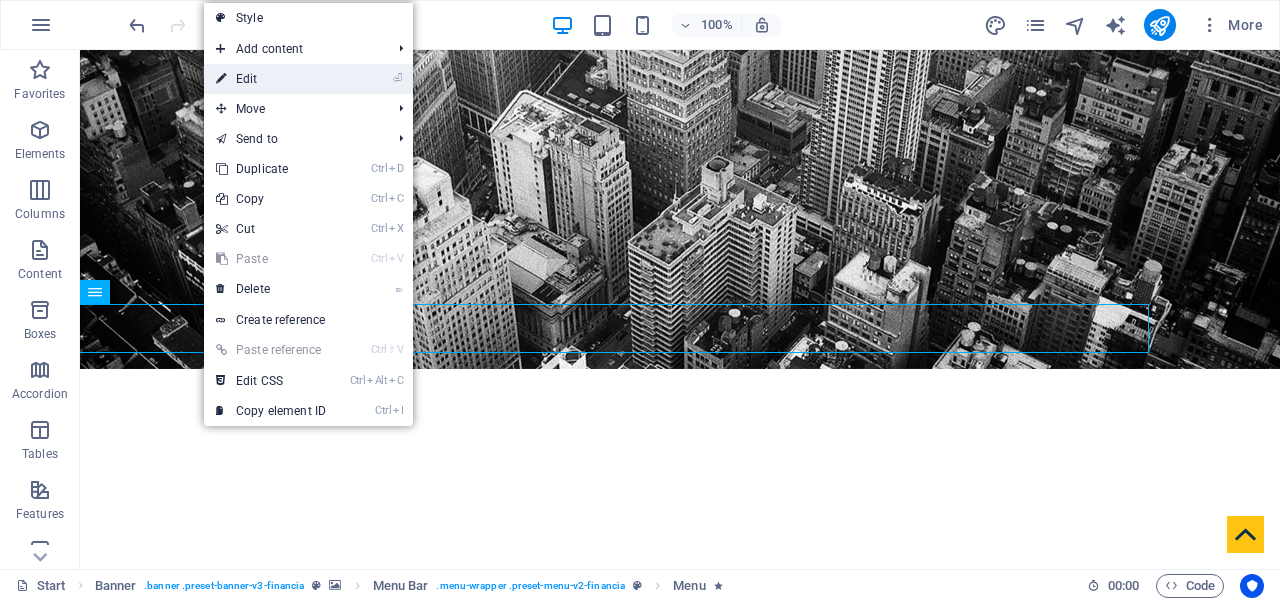 click on "⏎  Edit" at bounding box center [271, 79] 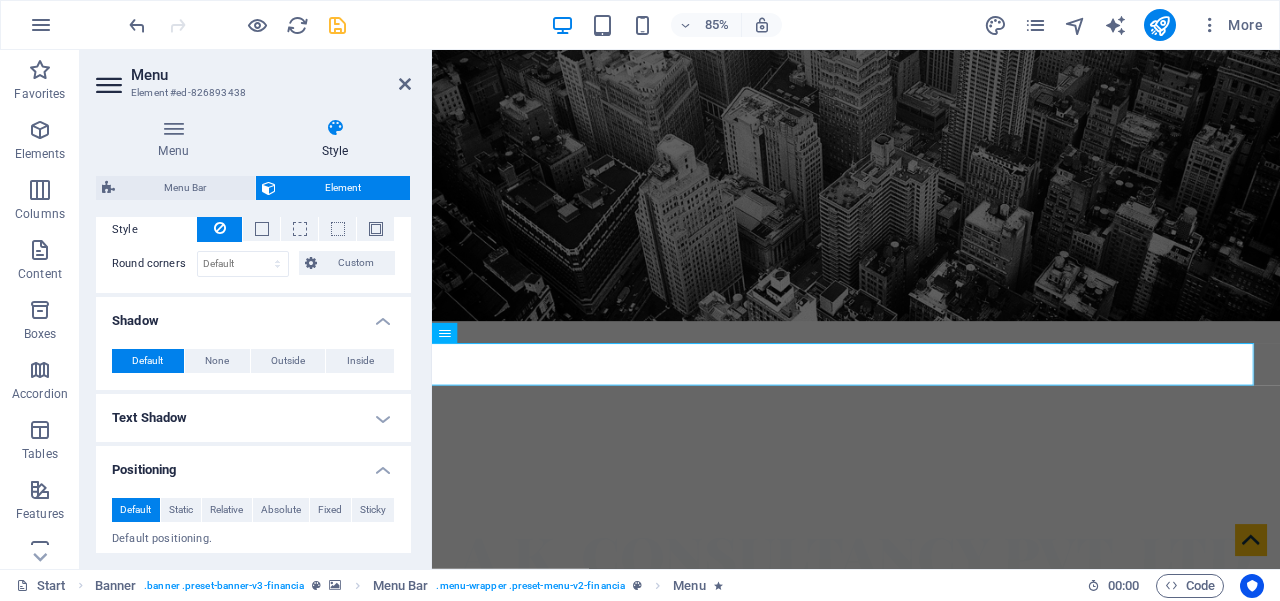 scroll, scrollTop: 586, scrollLeft: 0, axis: vertical 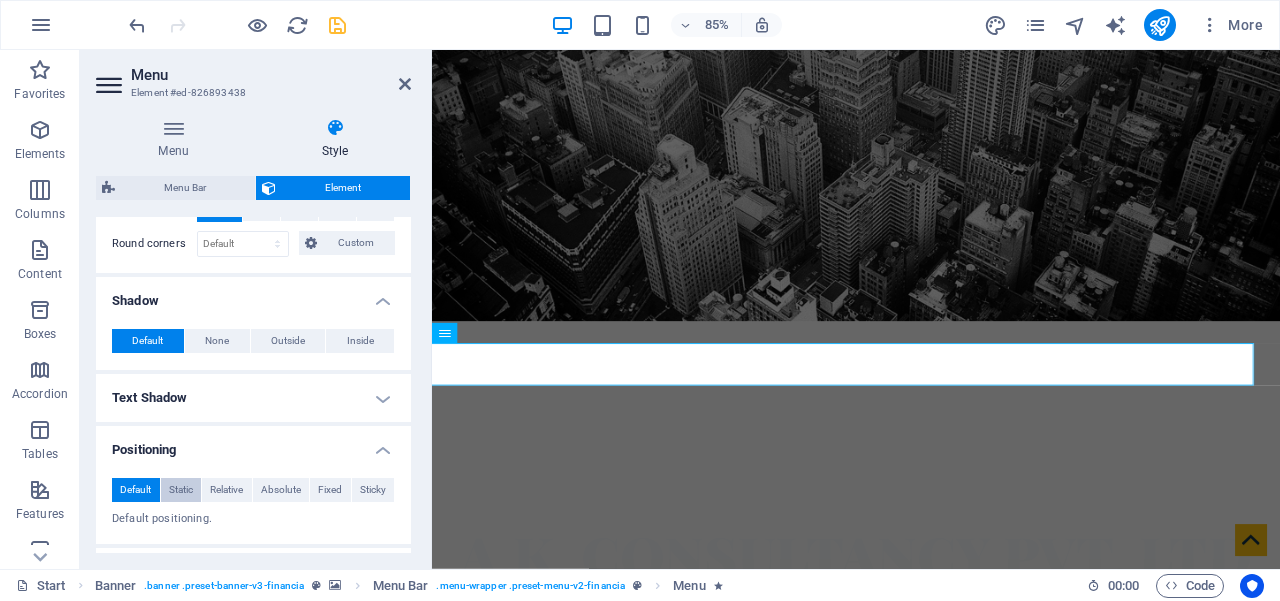 click on "Static" at bounding box center [181, 490] 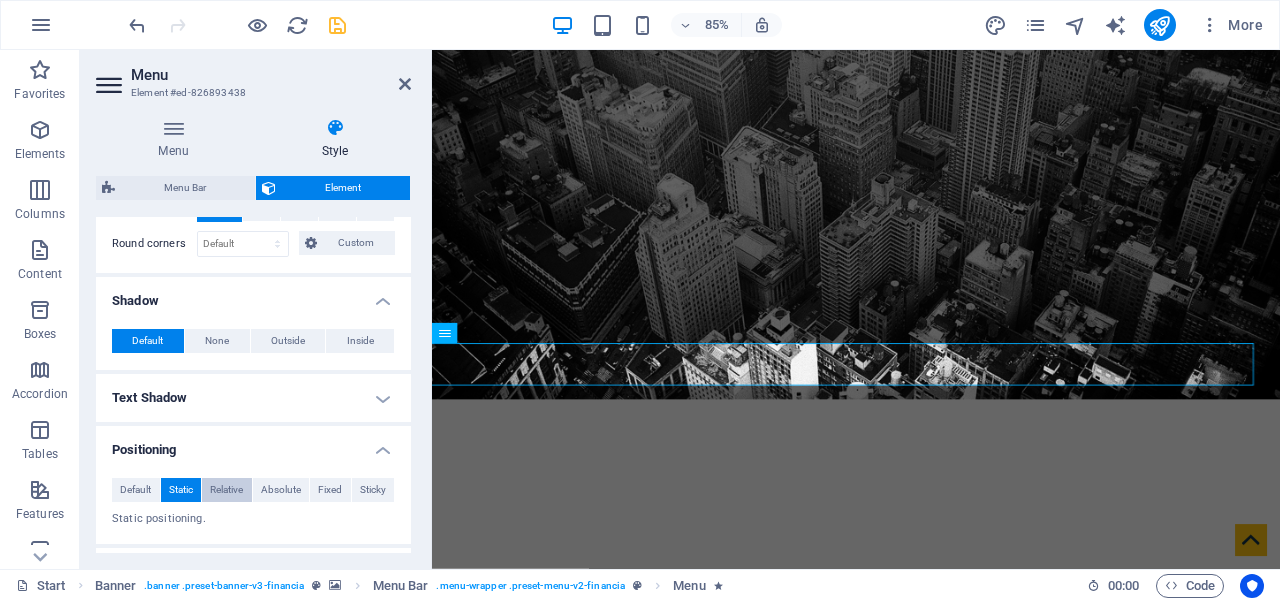 click on "Relative" at bounding box center (226, 490) 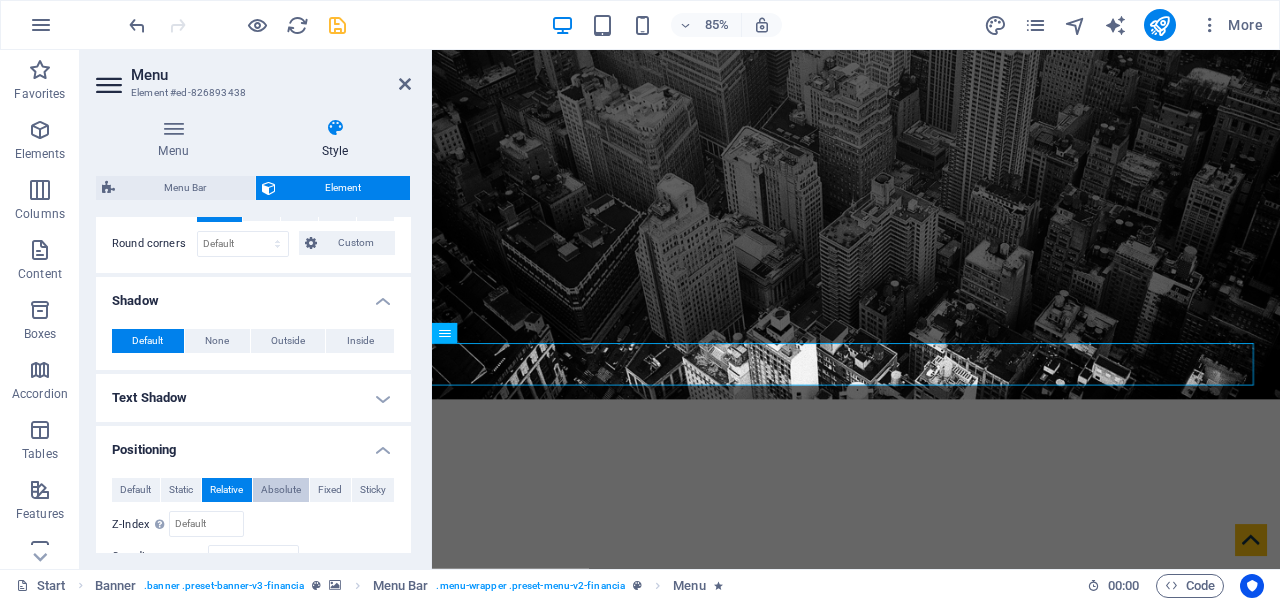 click on "Absolute" at bounding box center [281, 490] 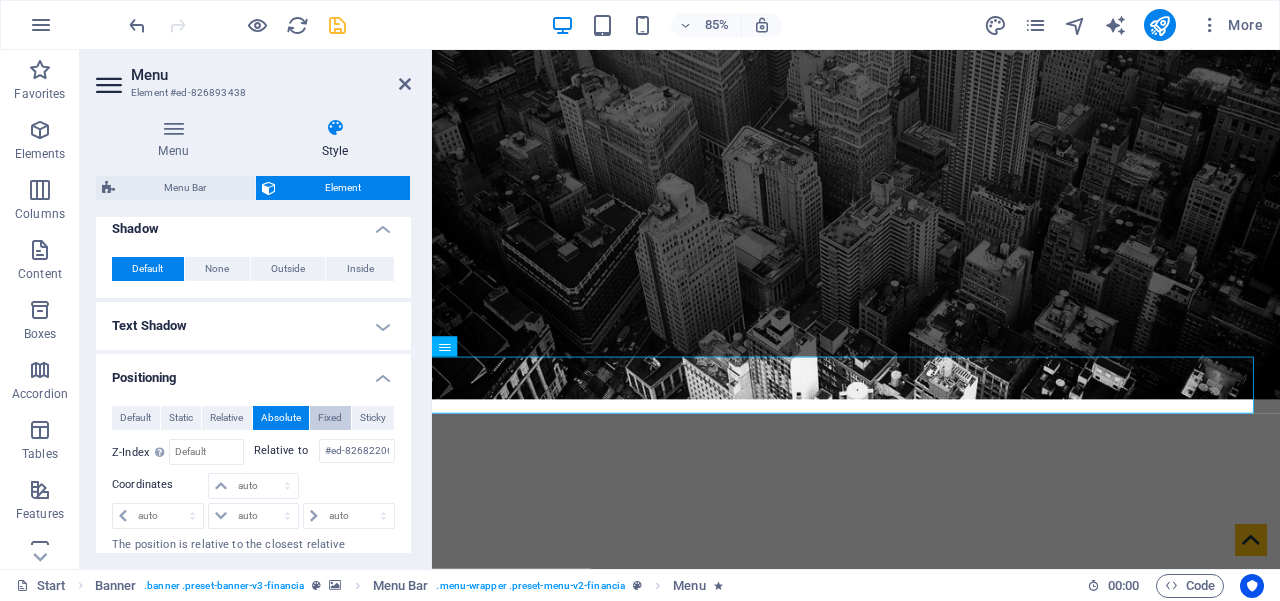 scroll, scrollTop: 676, scrollLeft: 0, axis: vertical 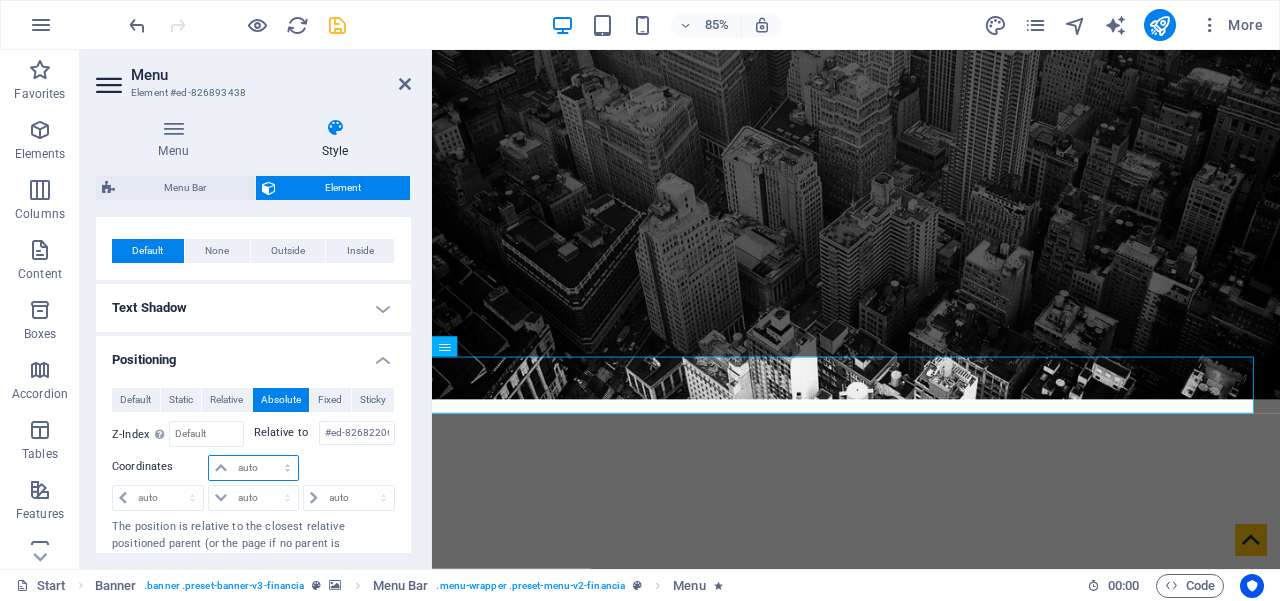 click on "auto px rem % em" at bounding box center (253, 468) 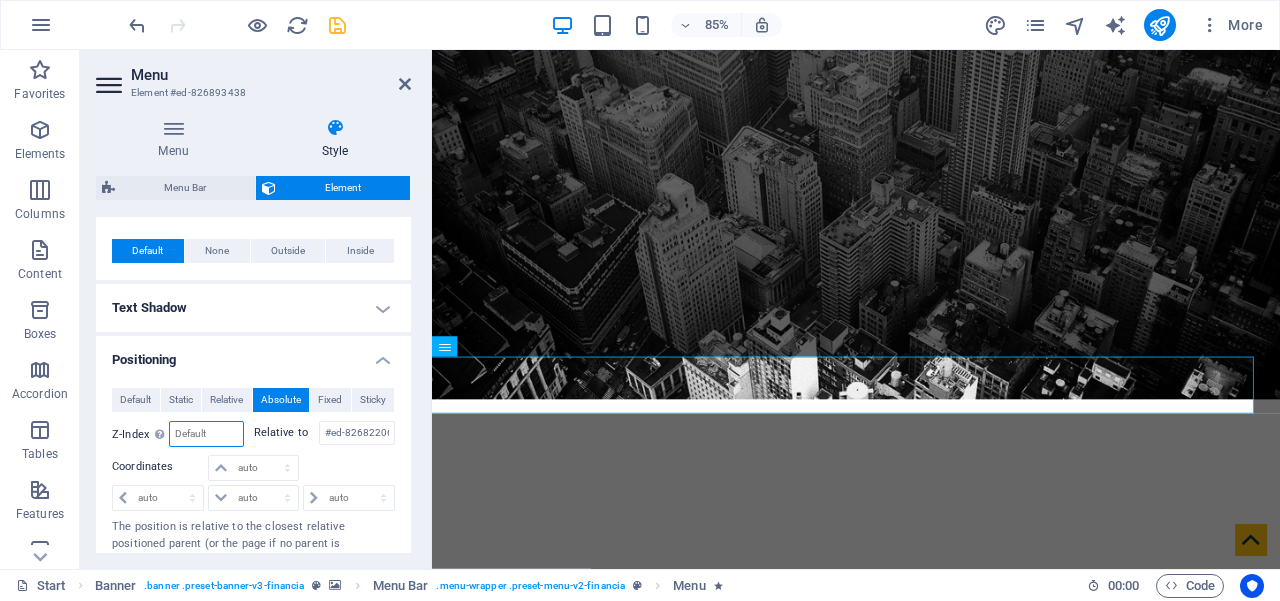 click at bounding box center (206, 434) 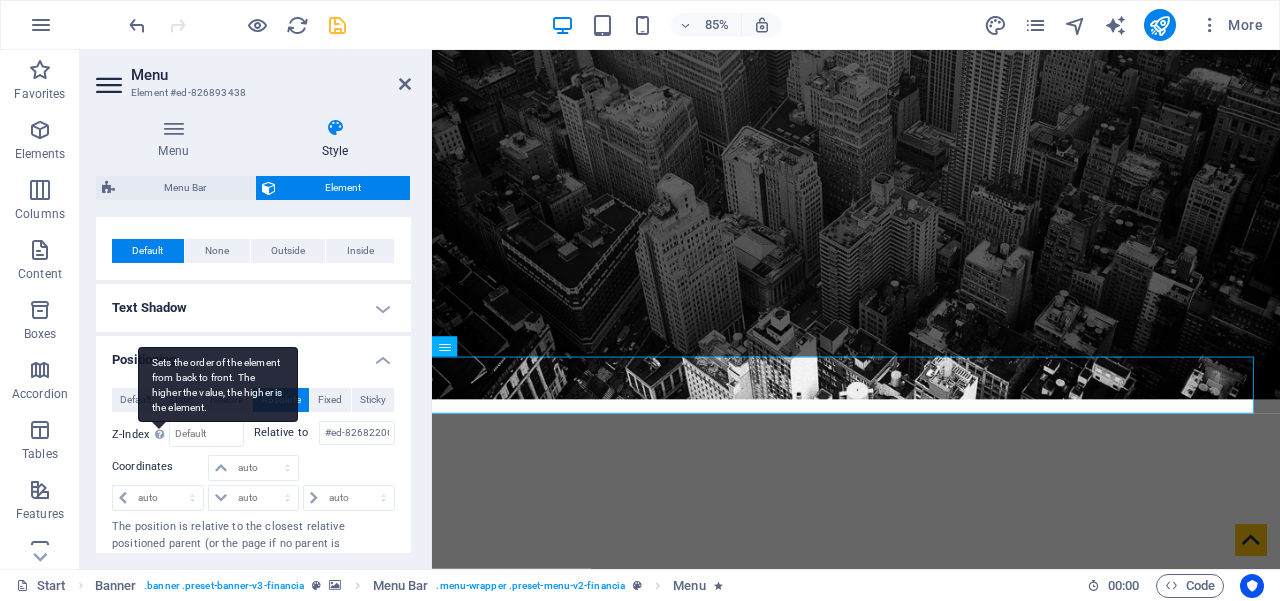 click on "Sets the order of the element from back to front. The higher the value, the higher is the element." at bounding box center [218, 384] 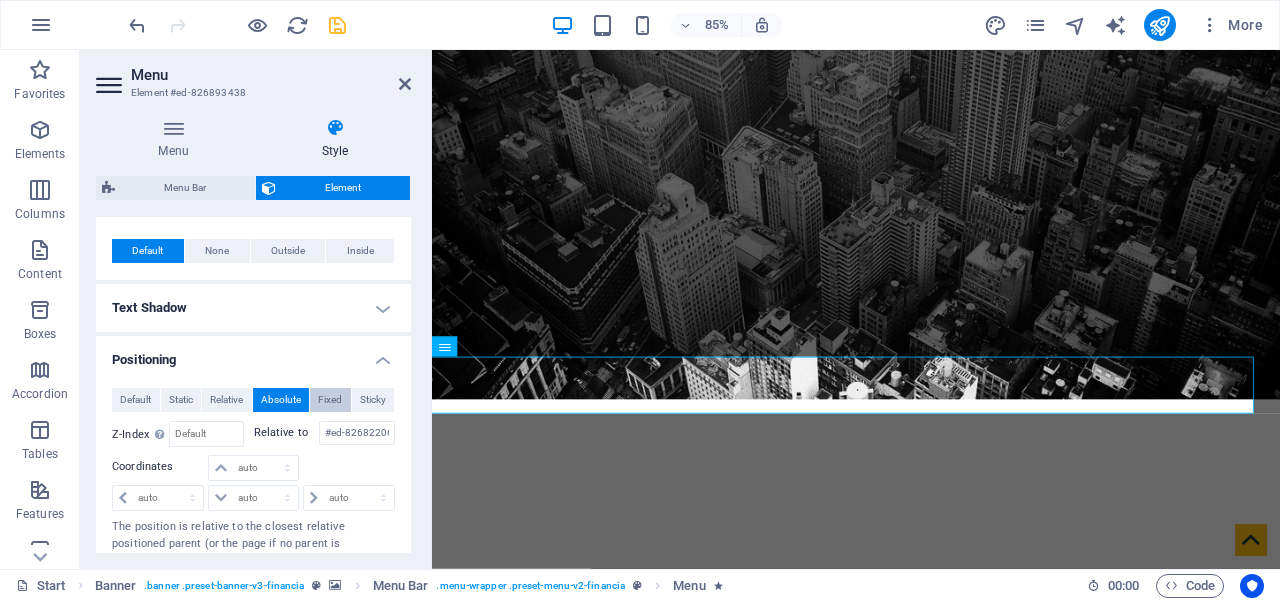 click on "Fixed" at bounding box center [330, 400] 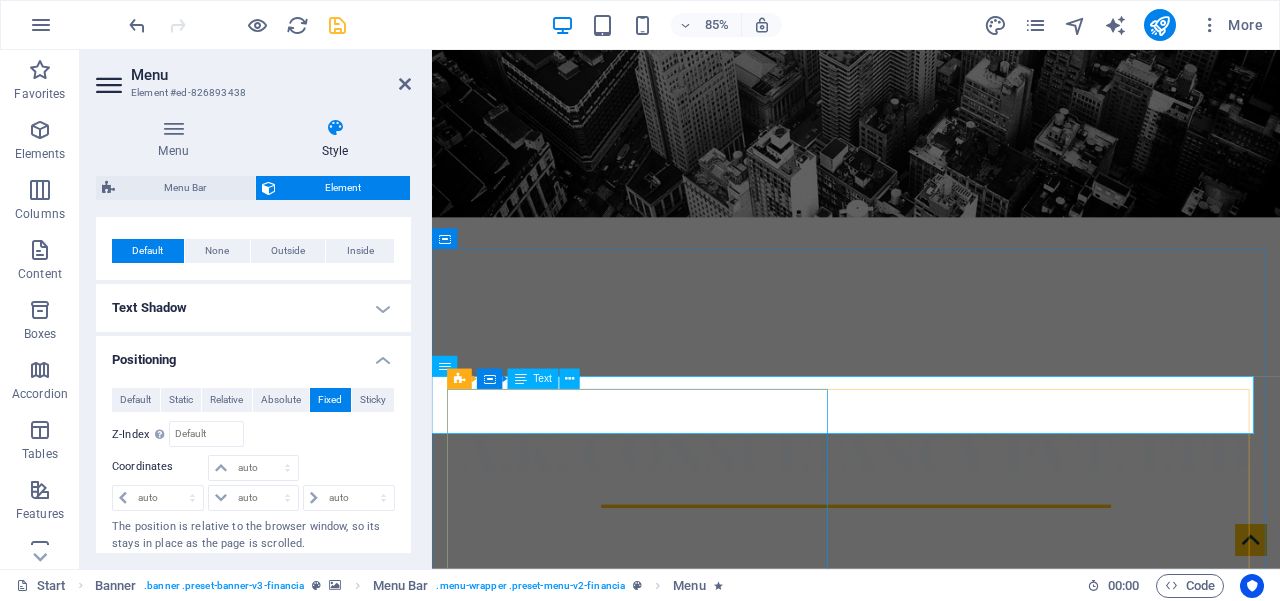 scroll, scrollTop: 422, scrollLeft: 0, axis: vertical 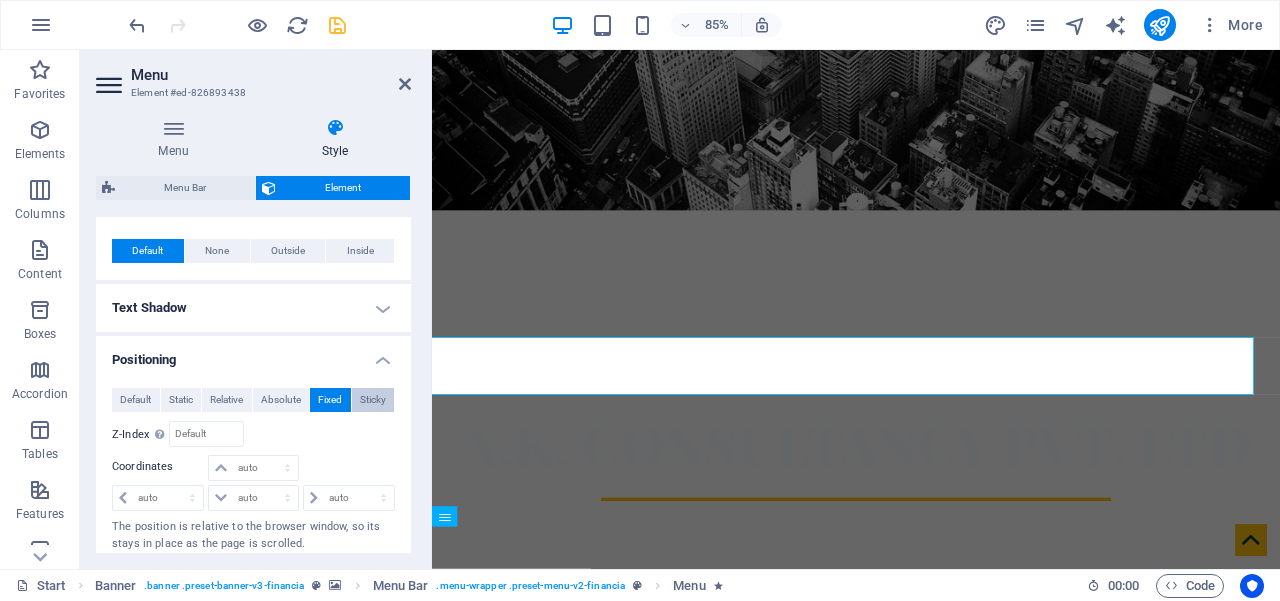 click on "Sticky" at bounding box center [373, 400] 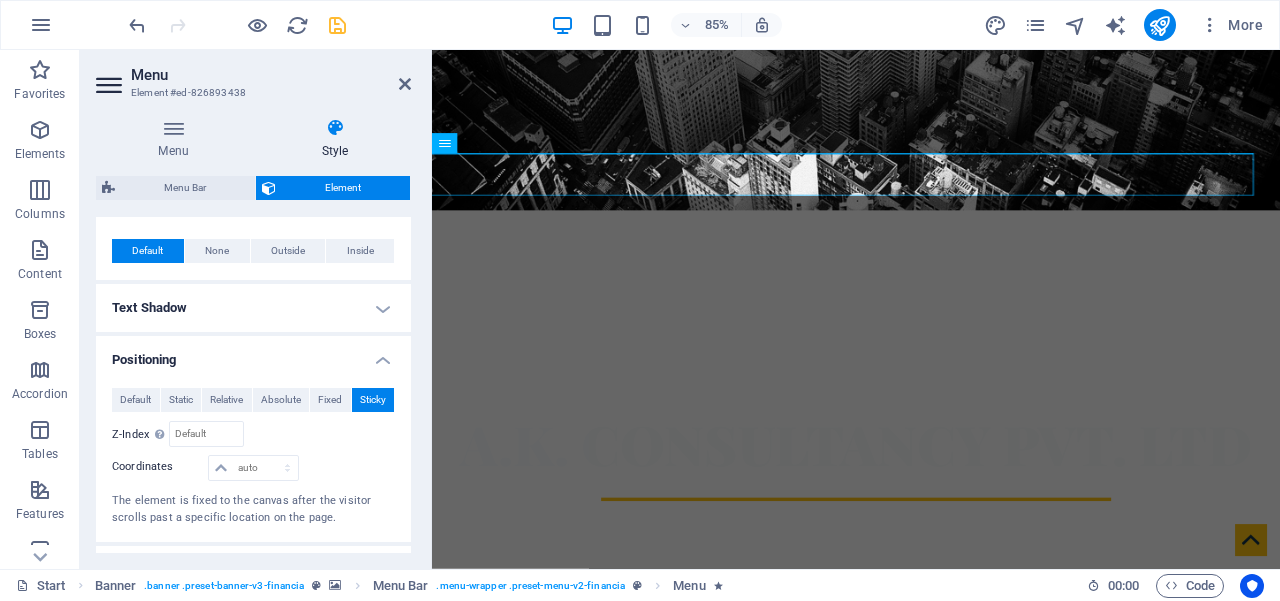 click on "Menu Element #ed-826893438 Menu Style Menu Auto Custom Create custom menu items for this menu. Recommended for one-page websites. Manage pages Menu items 1 None Page External Element Phone Email Page Start Subpage Legal Notice Privacy Element
URL Phone Email Link text Home Link target New tab Same tab Overlay Title Additional link description, should not be the same as the link text. The title is most often shown as a tooltip text when the mouse moves over the element. Leave empty if uncertain. Relationship Sets the  relationship of this link to the link target . For example, the value "nofollow" instructs search engines not to follow the link. Can be left empty. alternate author bookmark external help license next nofollow noreferrer noopener prev search tag Button Design None Default Primary Secondary 2 None Page External Element Phone Email Page Start Subpage Legal Notice Privacy Element
URL /#about-us Phone Email Link text About us Link target New tab Title" at bounding box center (256, 309) 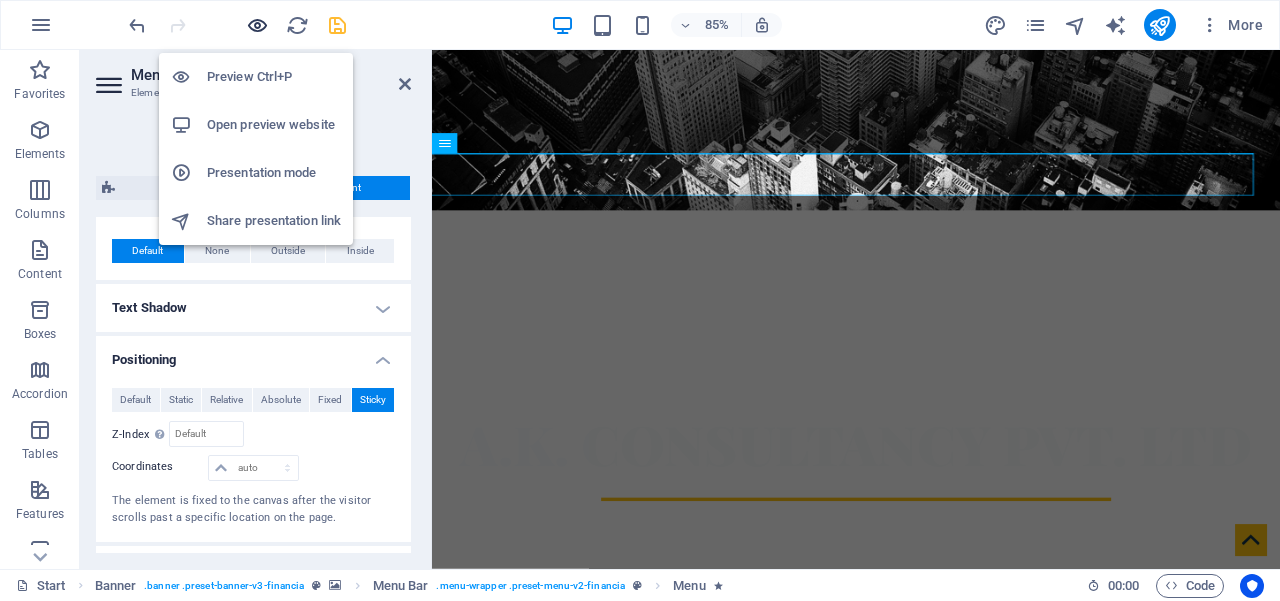 click at bounding box center [257, 25] 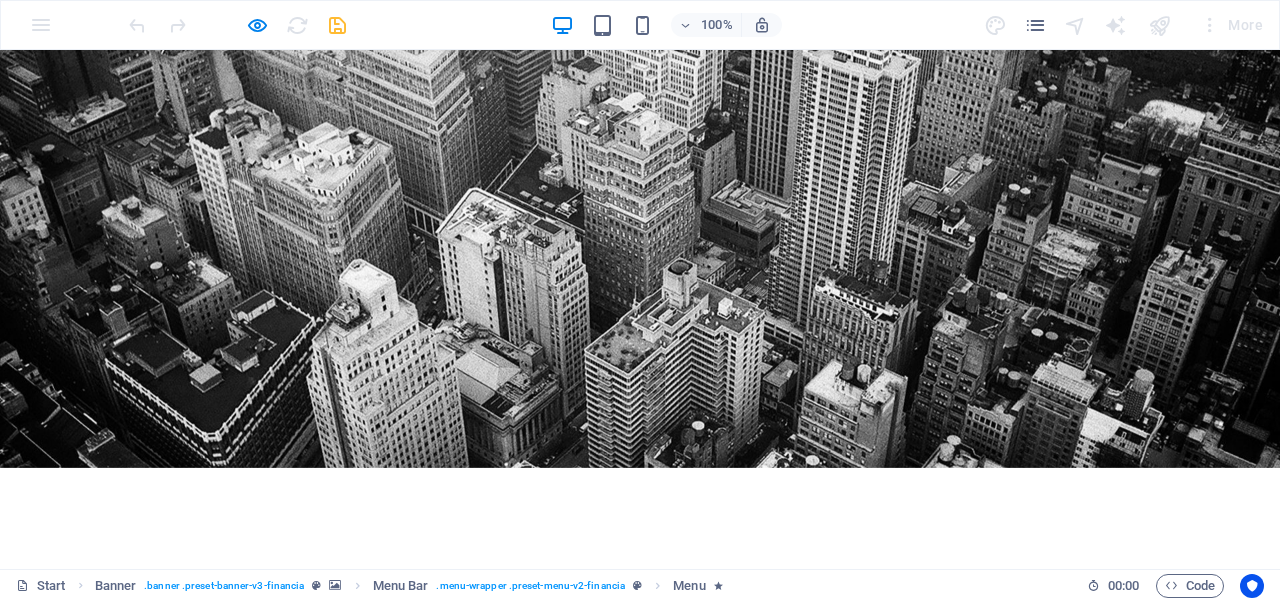 scroll, scrollTop: 131, scrollLeft: 0, axis: vertical 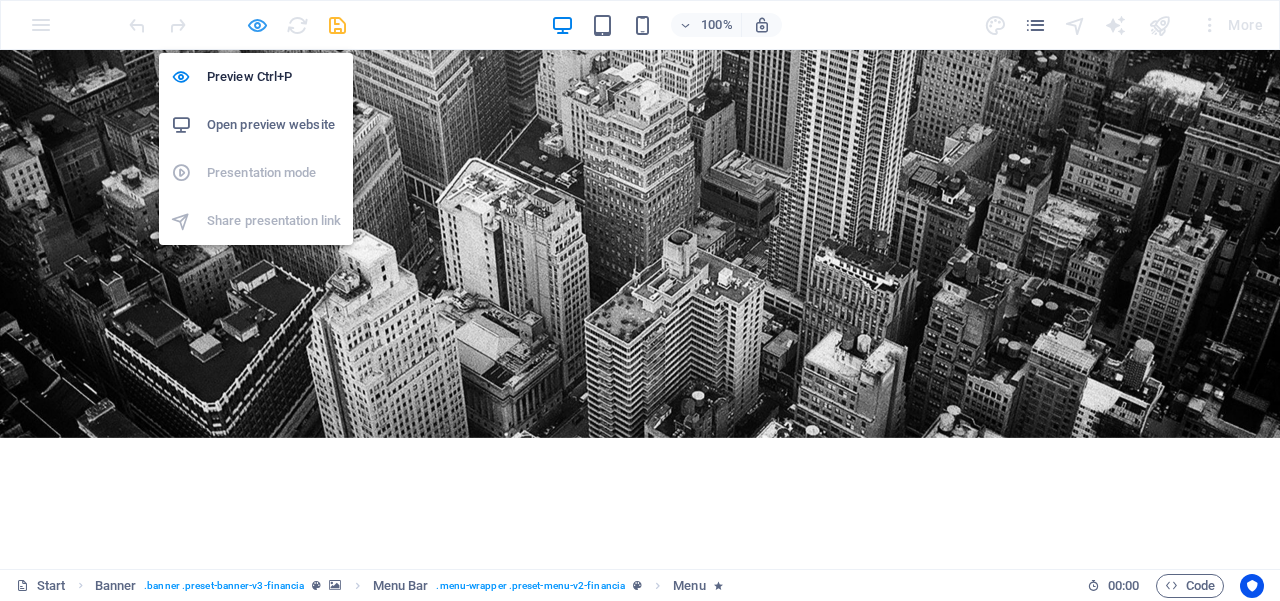 click at bounding box center (257, 25) 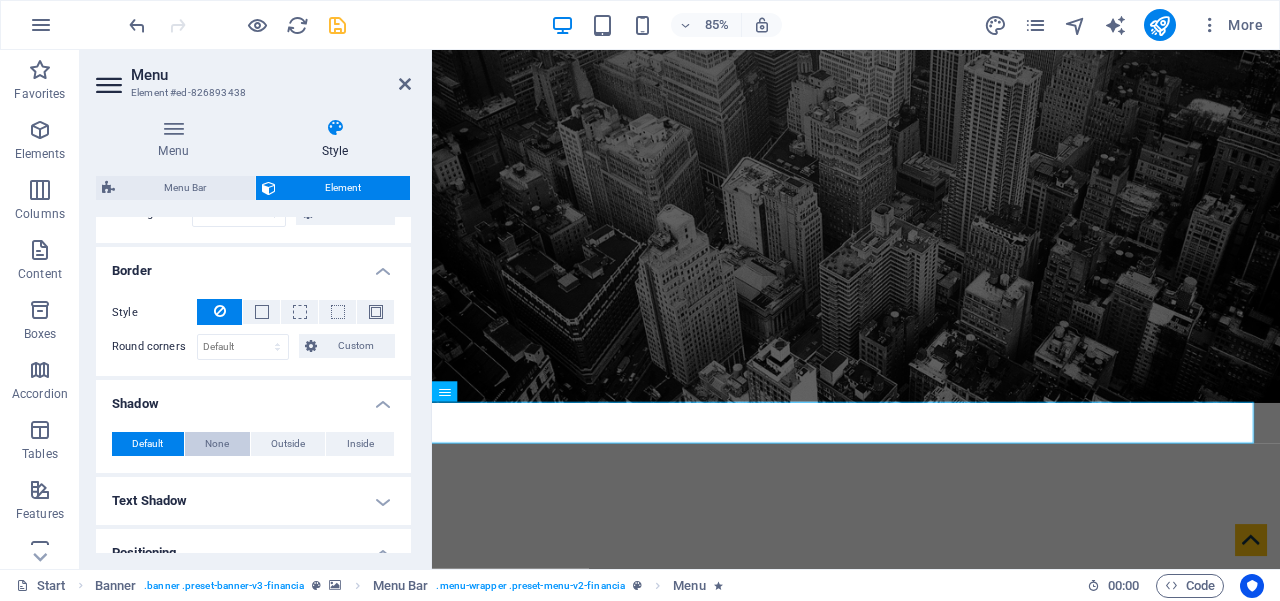 scroll, scrollTop: 539, scrollLeft: 0, axis: vertical 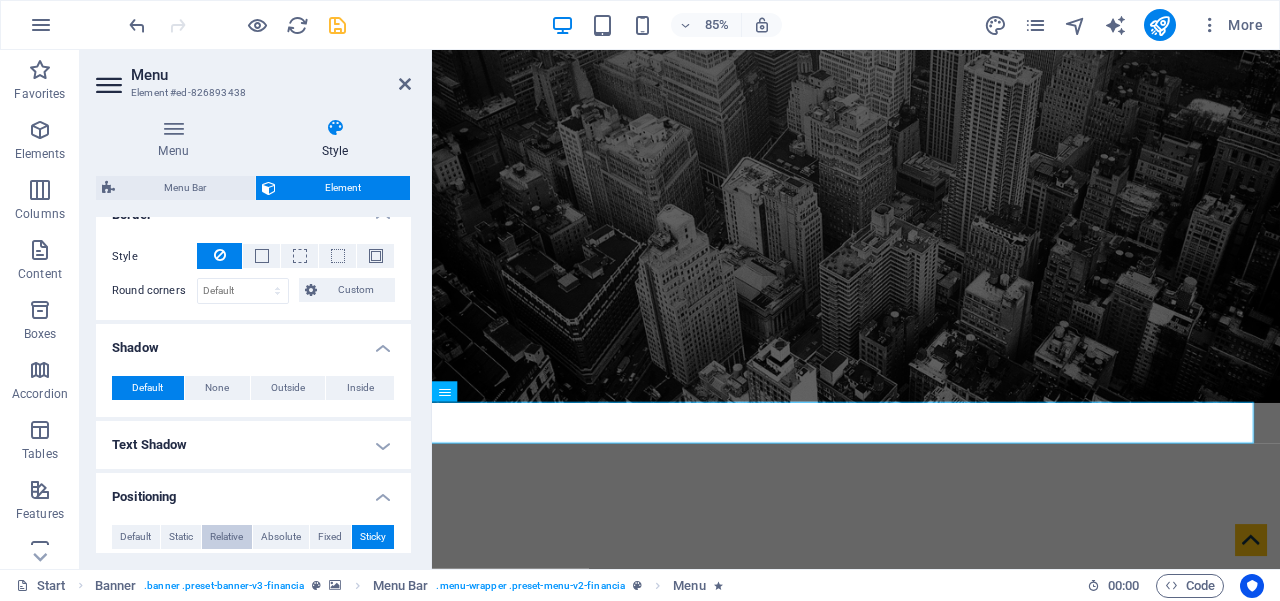 click on "Relative" at bounding box center [226, 537] 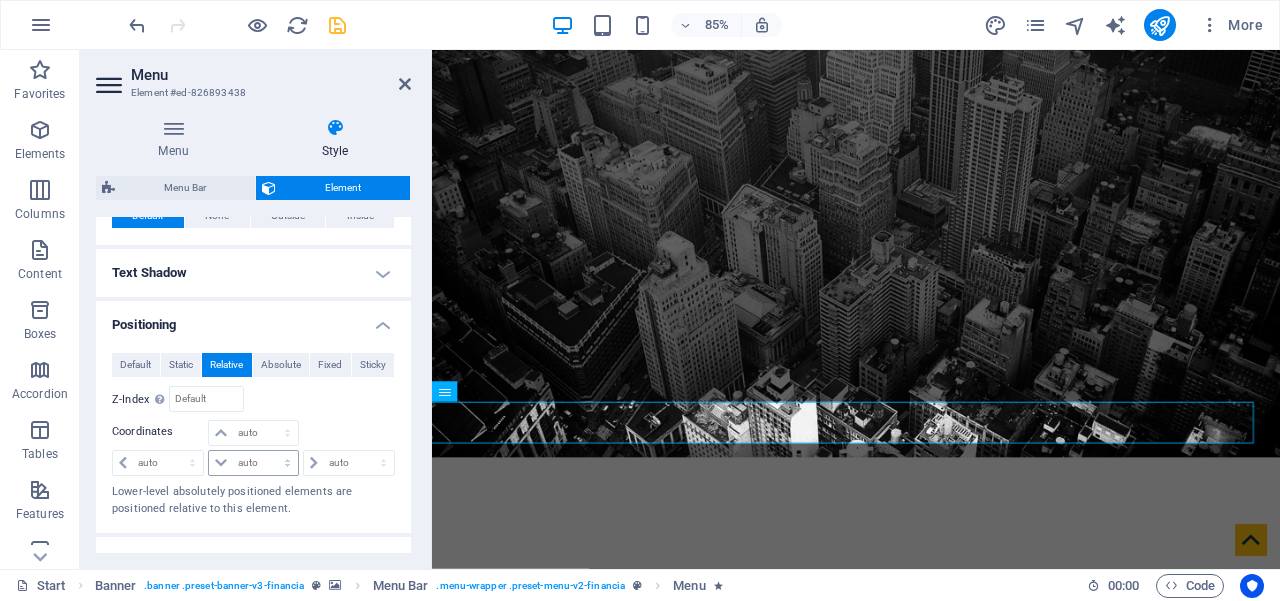 scroll, scrollTop: 712, scrollLeft: 0, axis: vertical 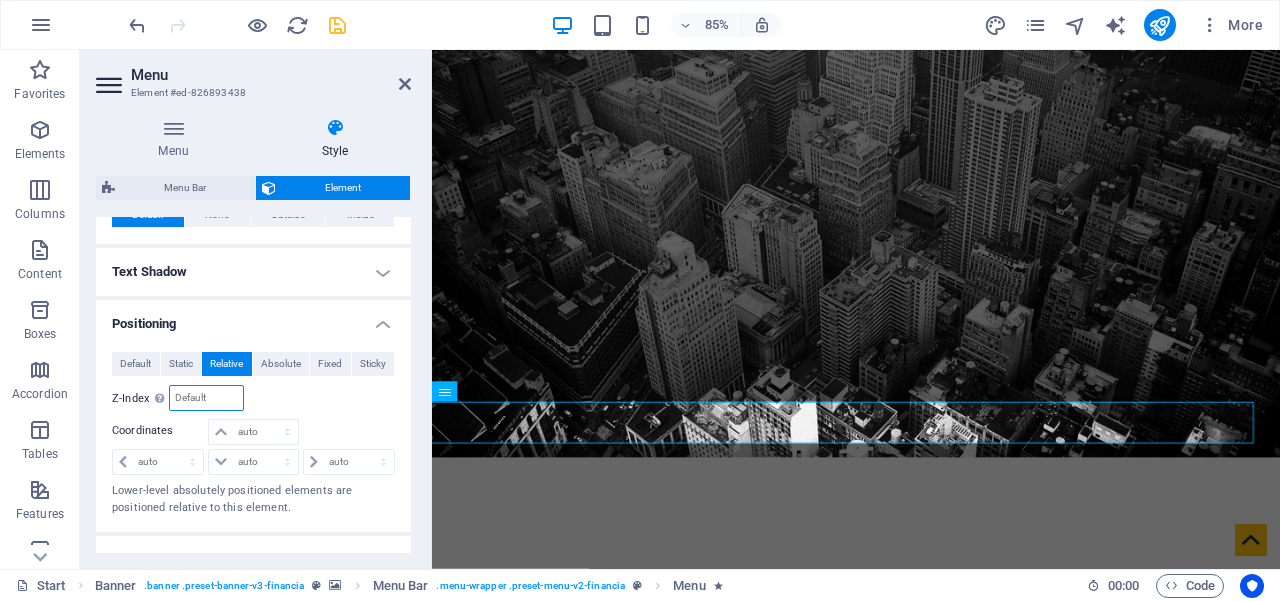 click at bounding box center [206, 398] 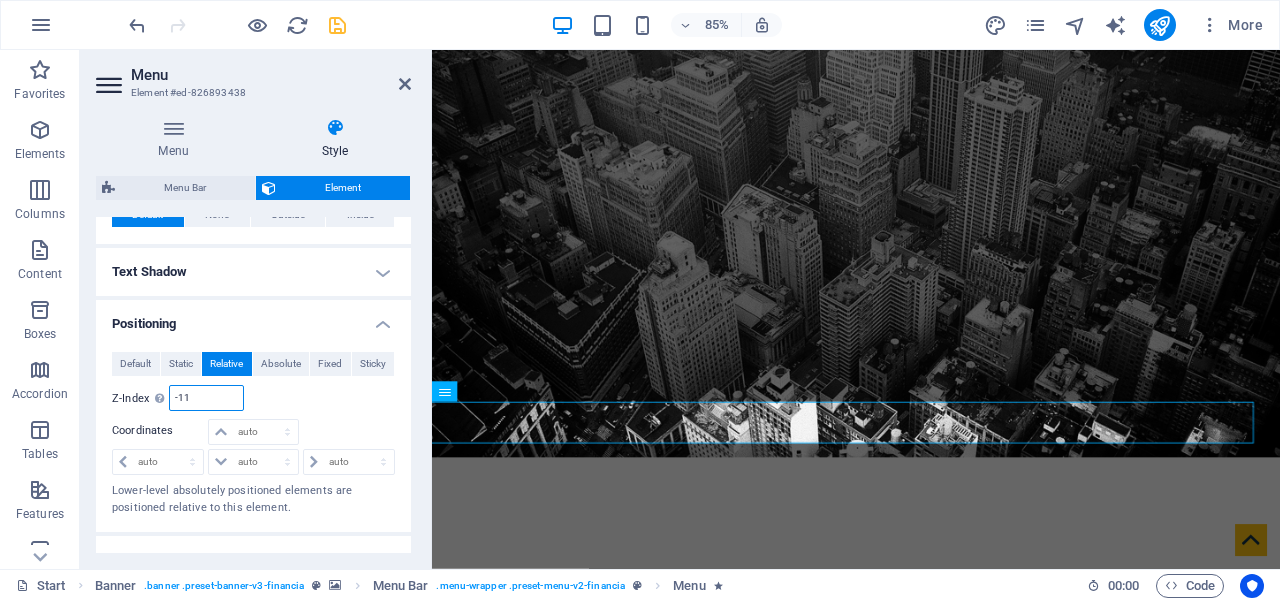 type on "-1" 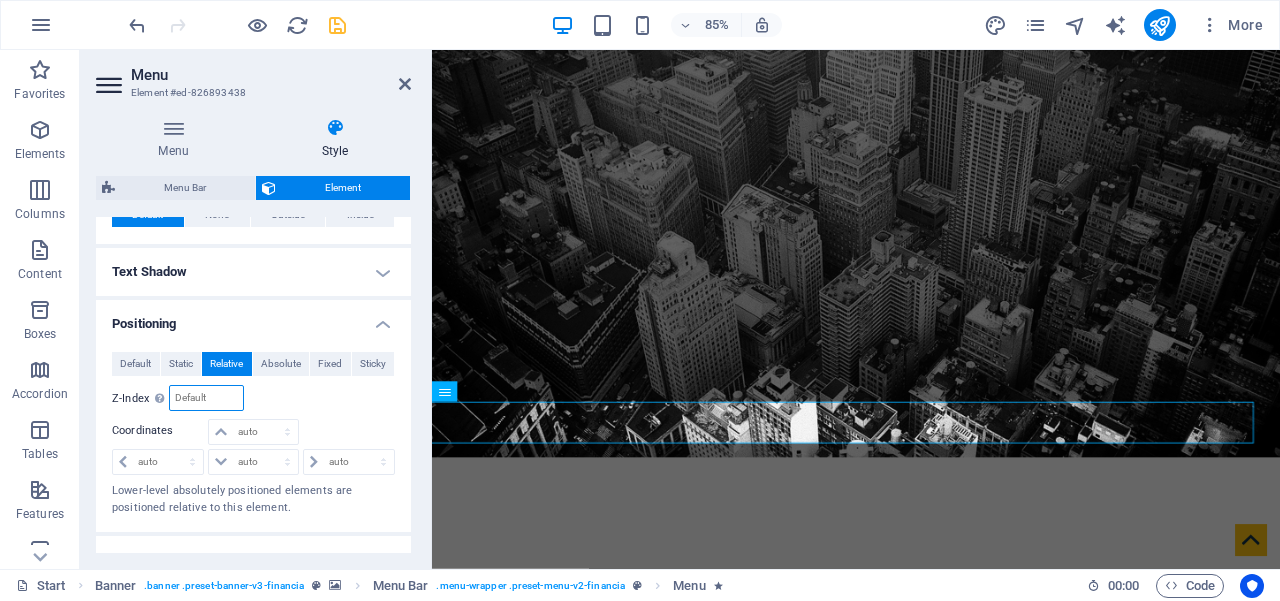 type on "0" 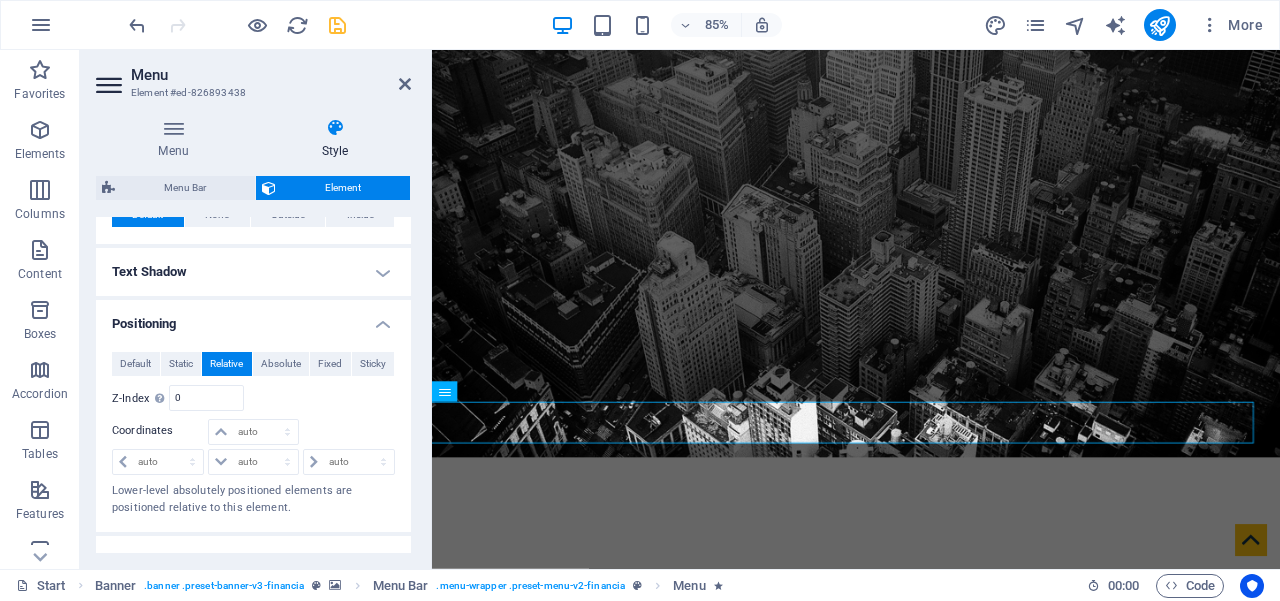 click on "Relative to #ed-826822060" at bounding box center (325, 398) 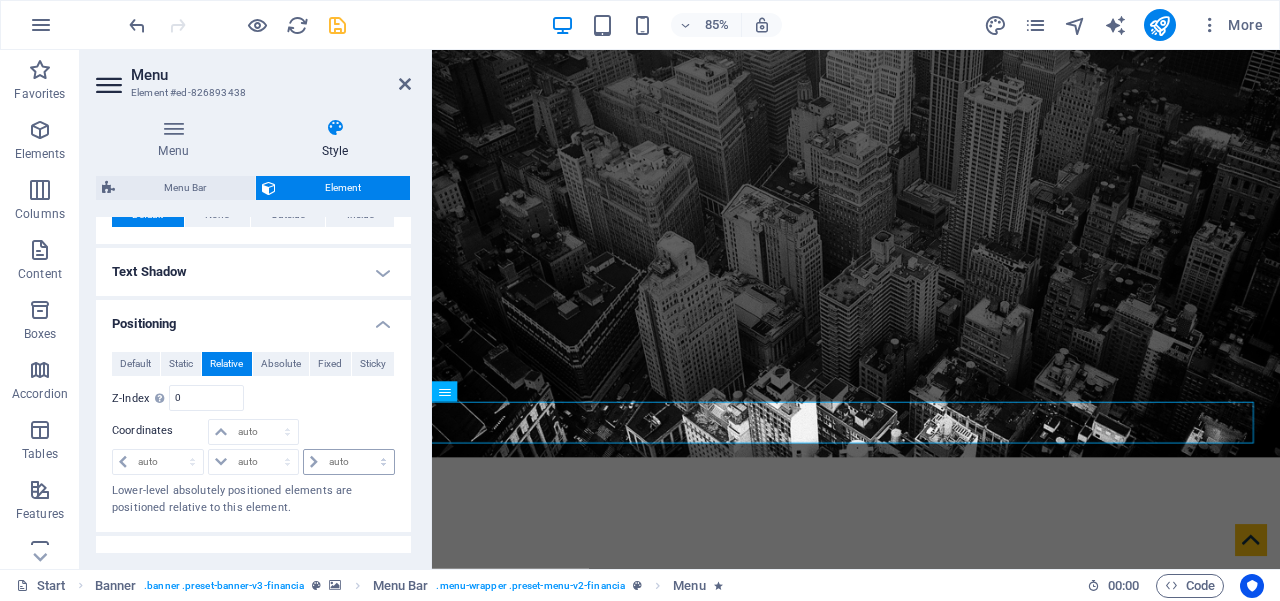 scroll, scrollTop: 898, scrollLeft: 0, axis: vertical 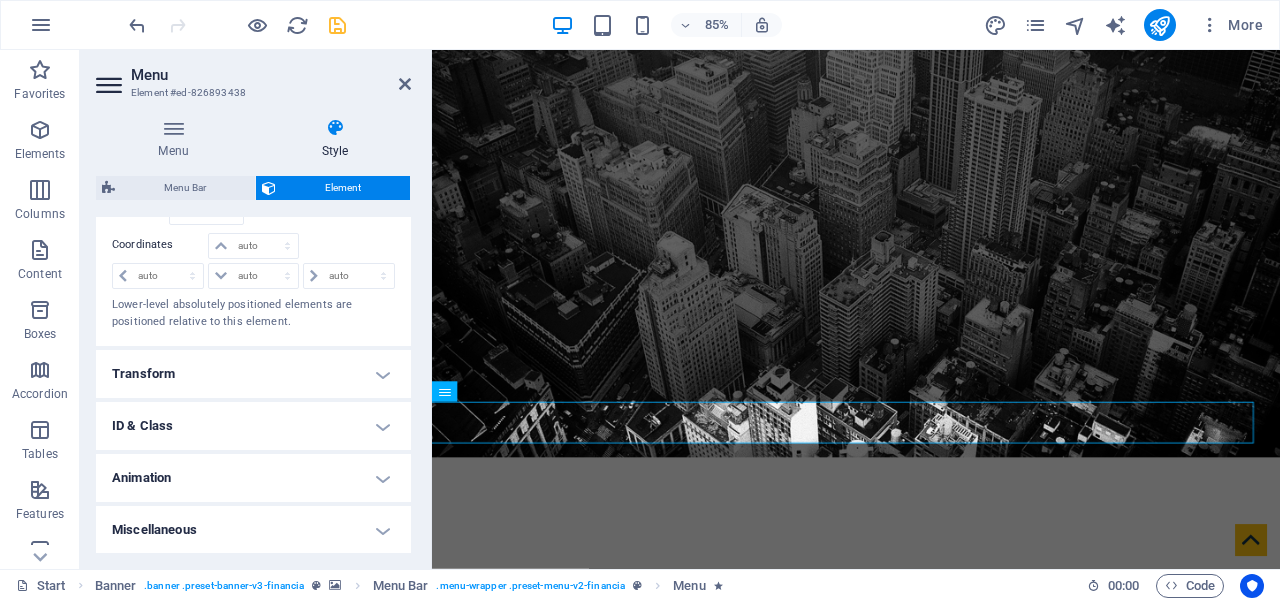 click on "Transform" at bounding box center [253, 374] 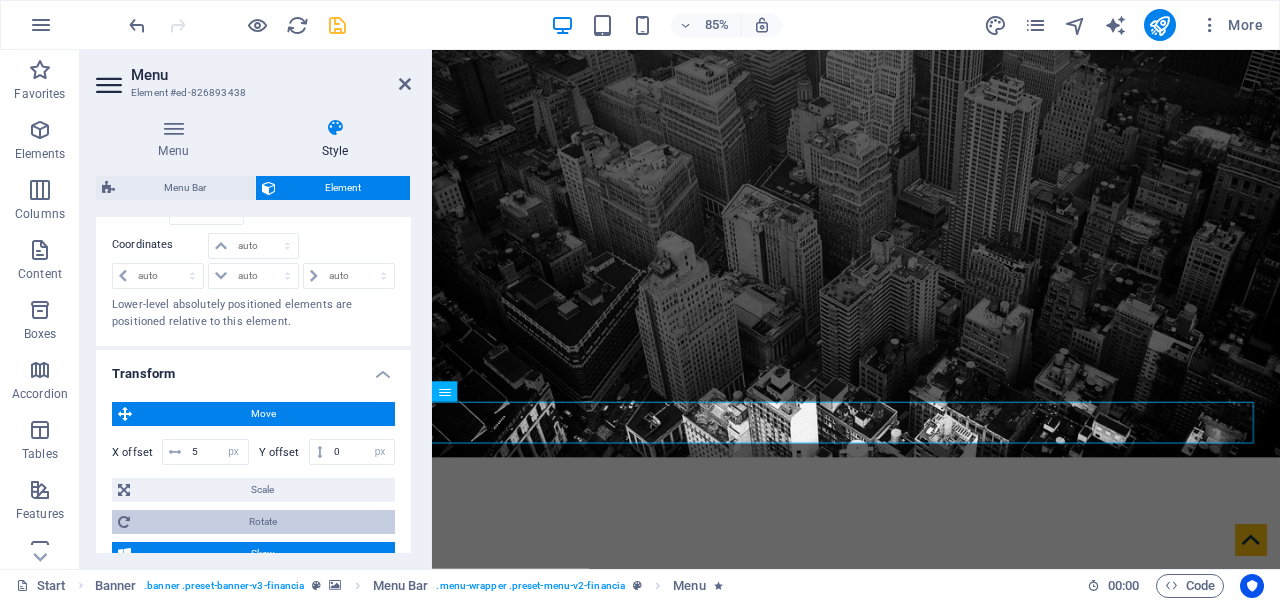 scroll, scrollTop: 980, scrollLeft: 0, axis: vertical 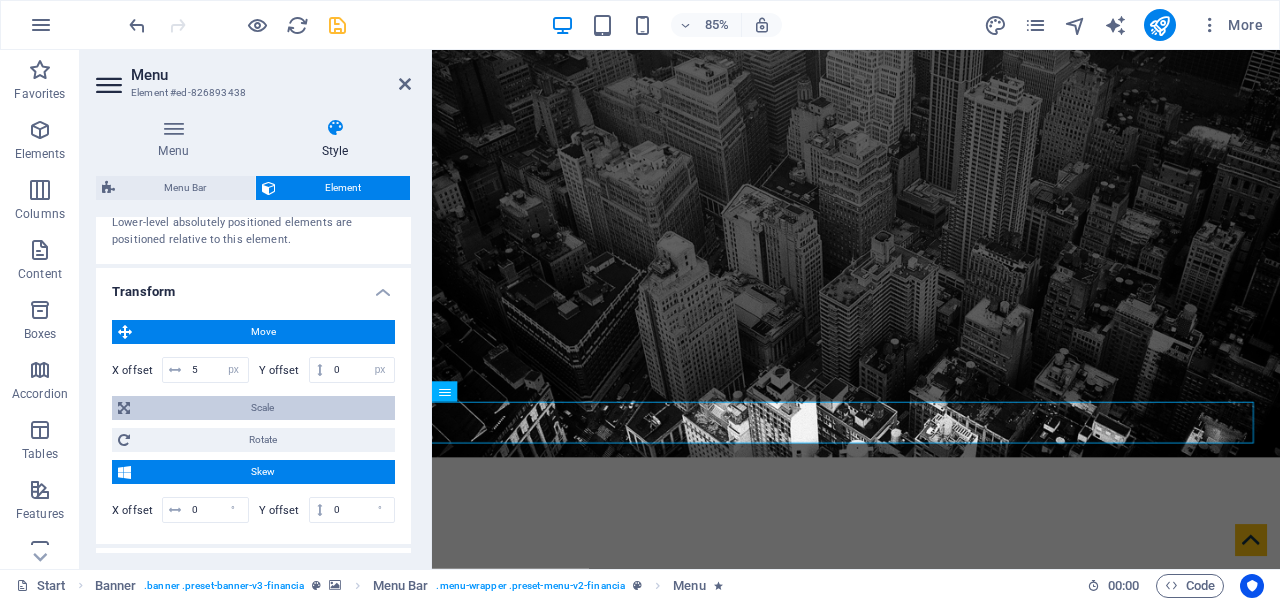 click on "Scale" at bounding box center [262, 408] 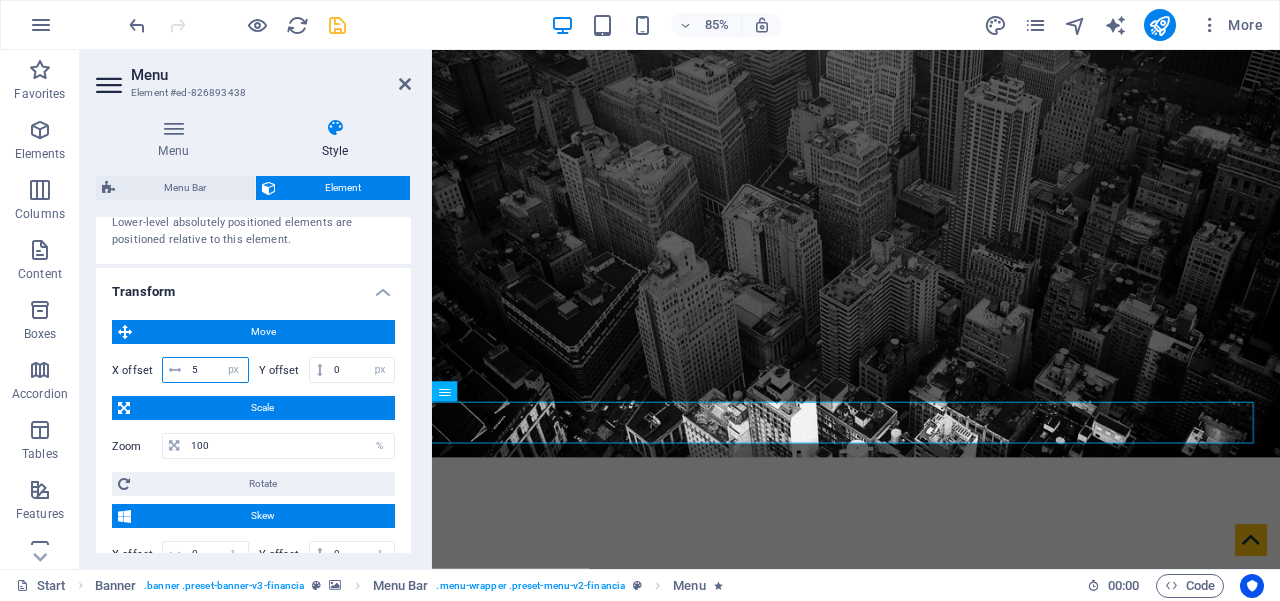 click on "5" at bounding box center [217, 370] 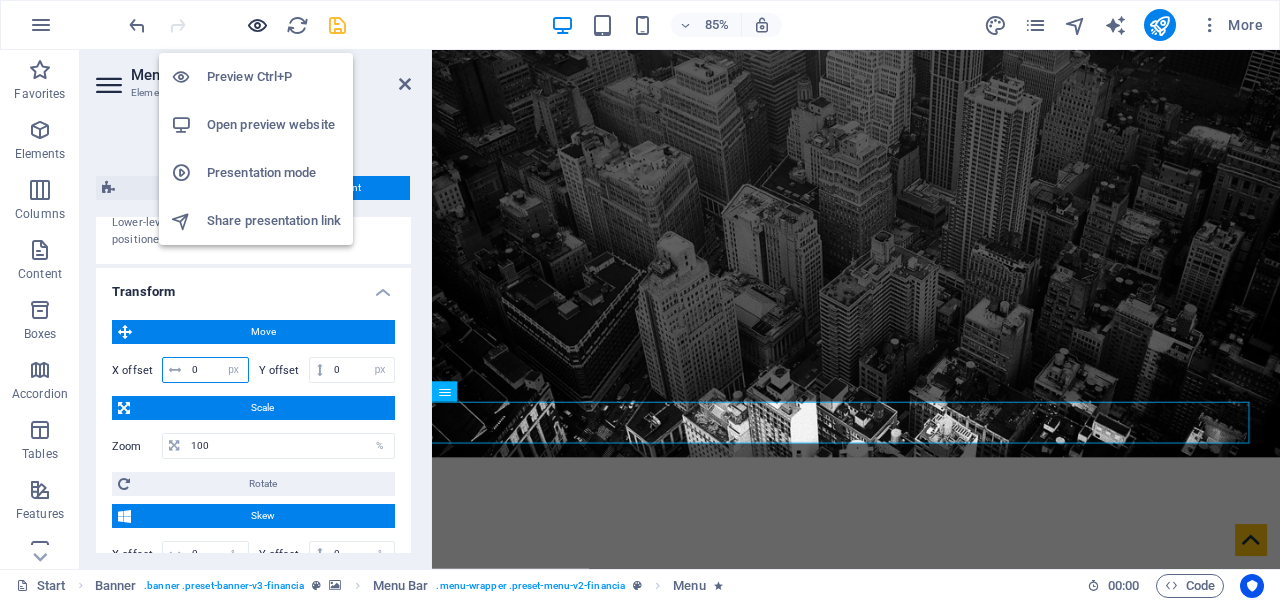 type on "0" 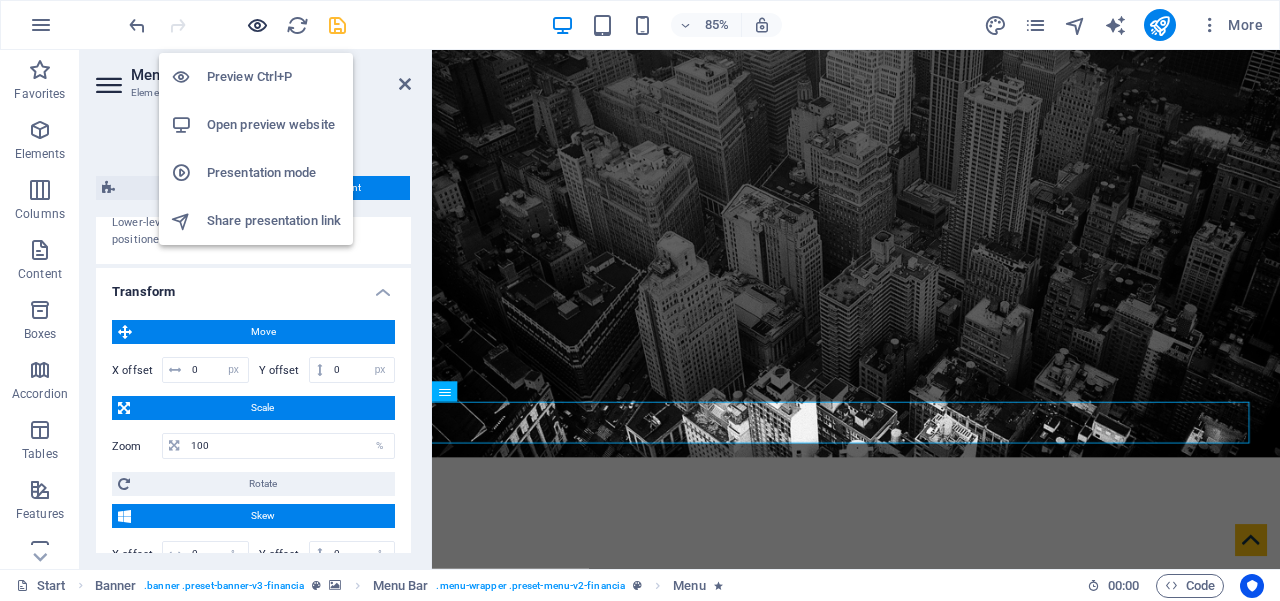 click at bounding box center [257, 25] 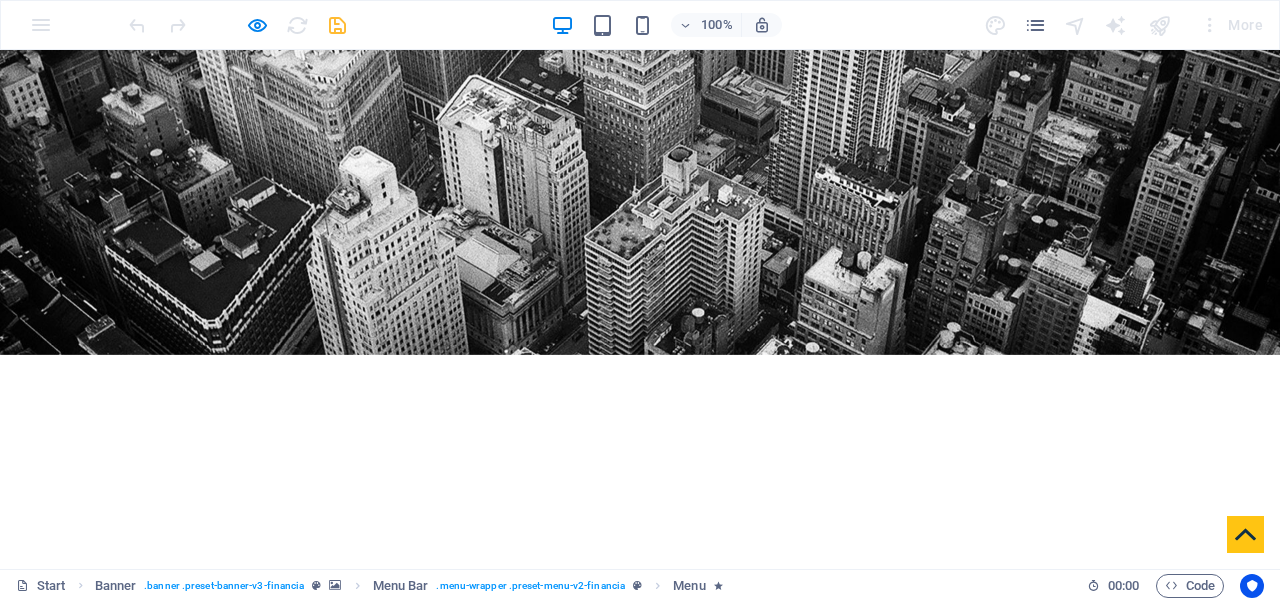 scroll, scrollTop: 215, scrollLeft: 0, axis: vertical 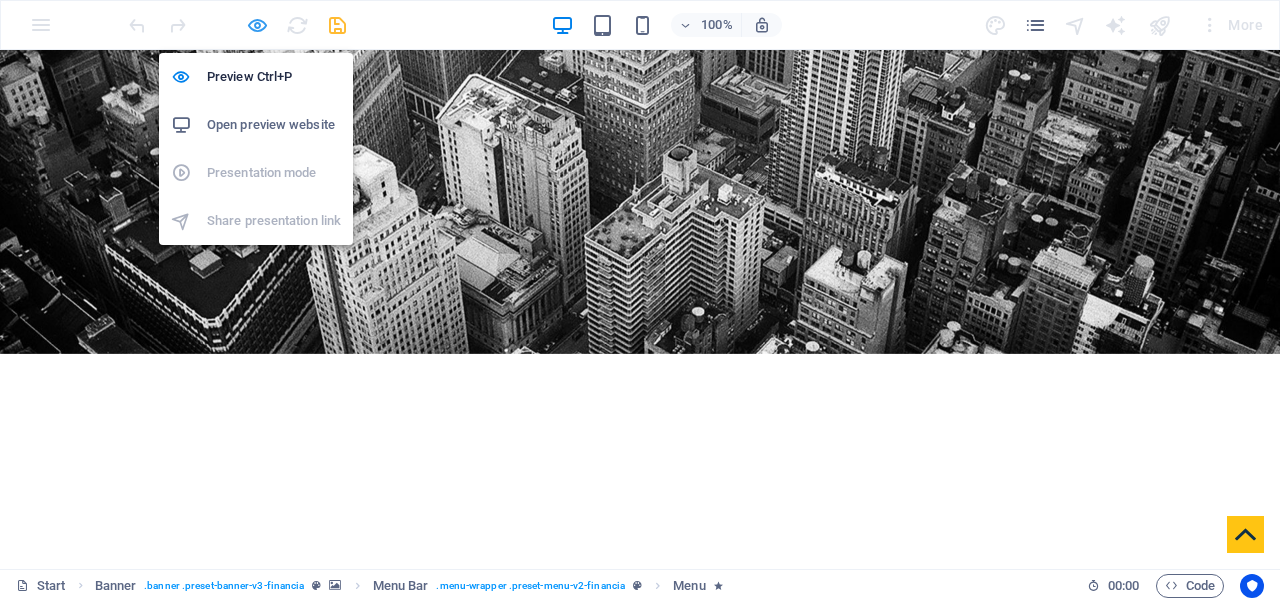 click at bounding box center [257, 25] 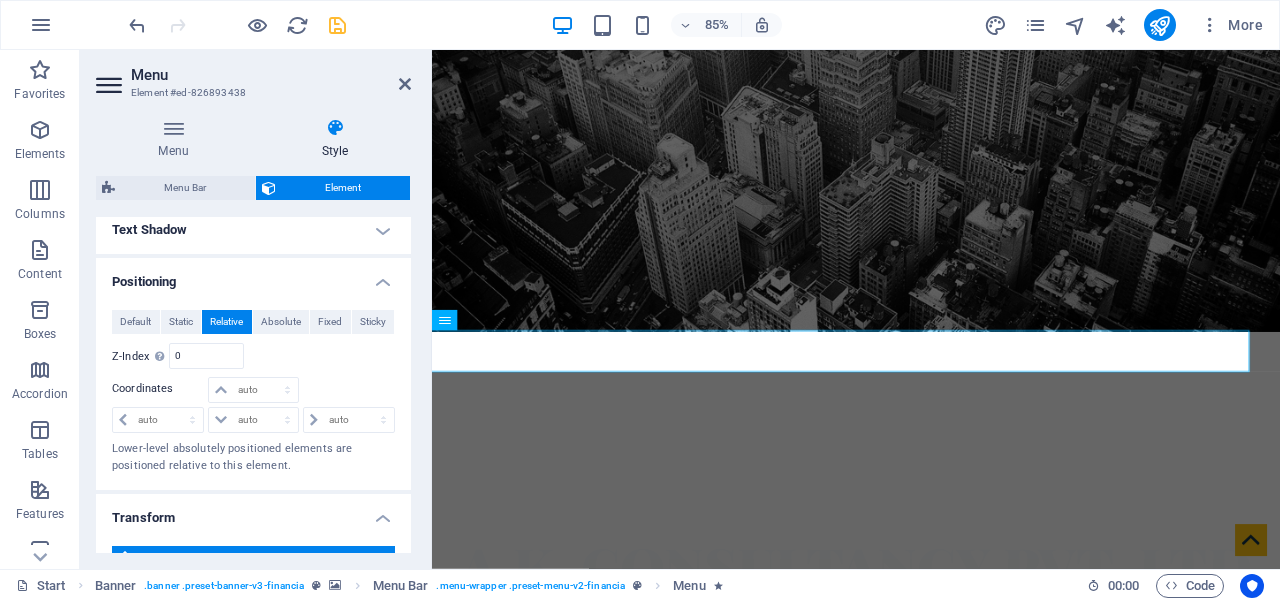 scroll, scrollTop: 906, scrollLeft: 0, axis: vertical 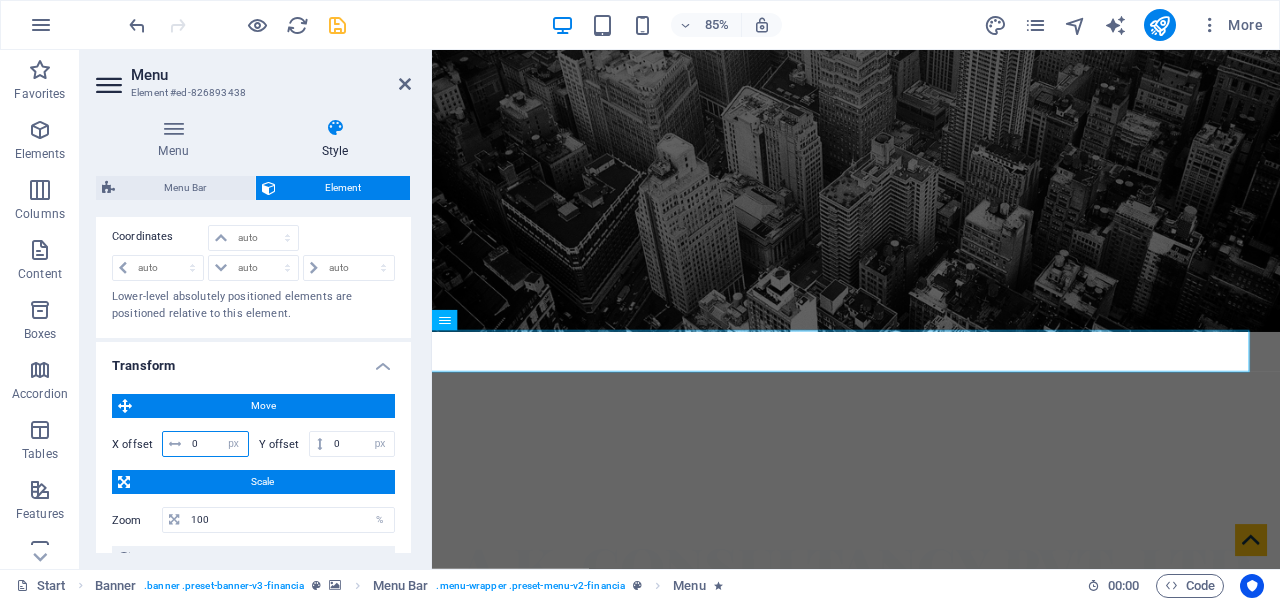 click on "0" at bounding box center (217, 444) 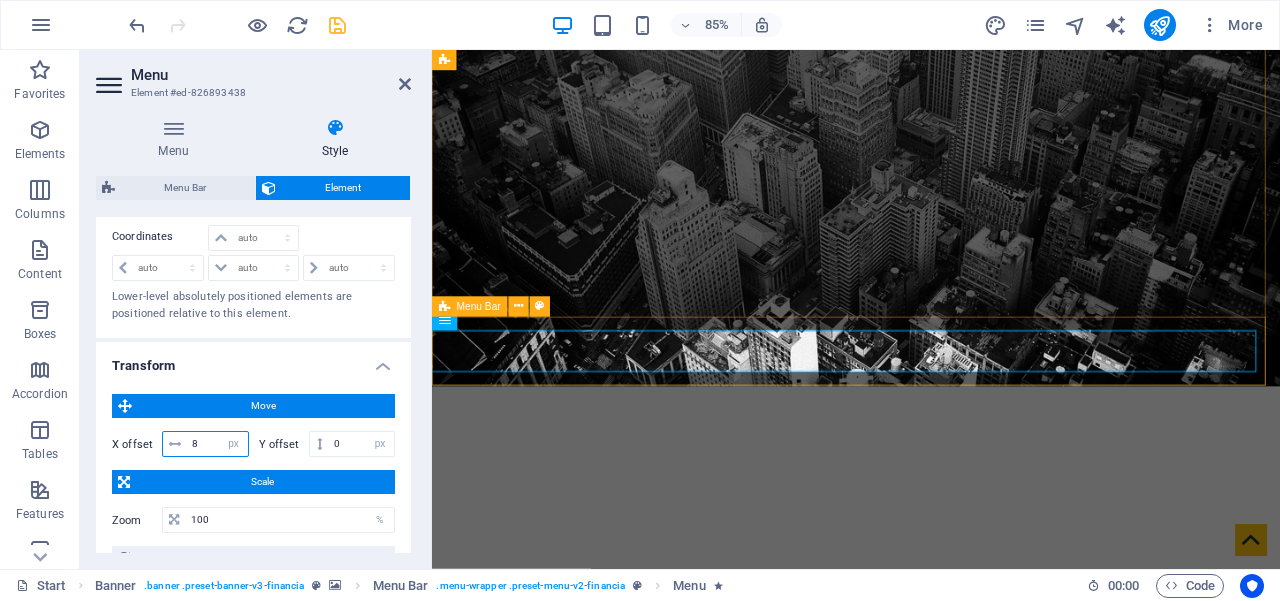 type on "8" 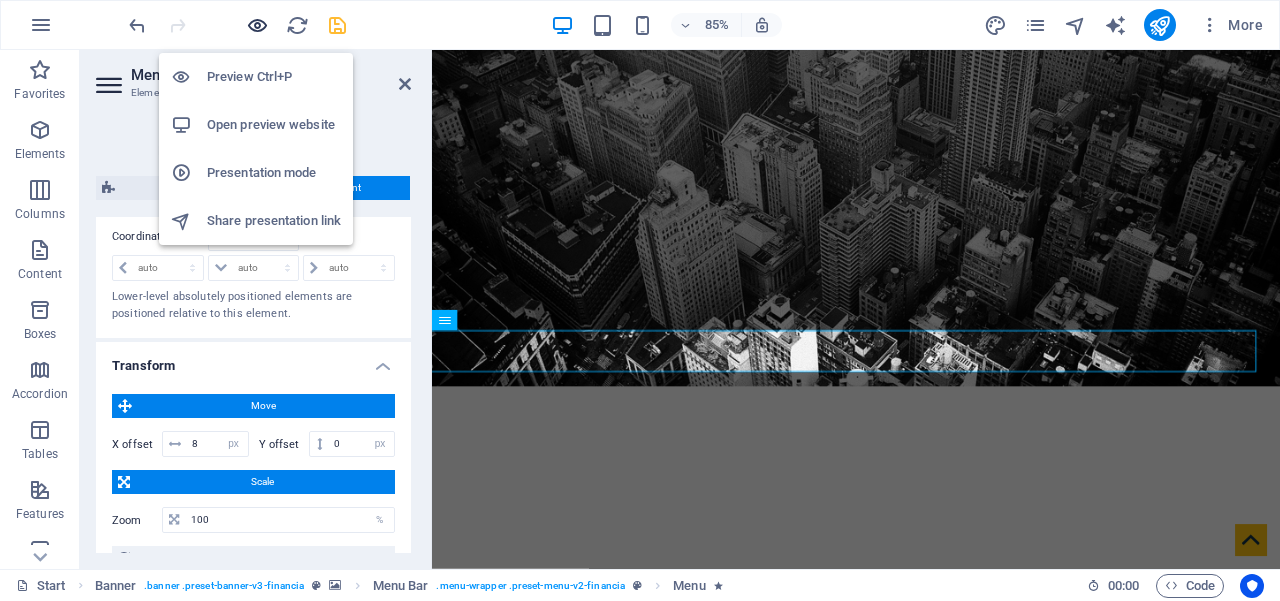 click at bounding box center [257, 25] 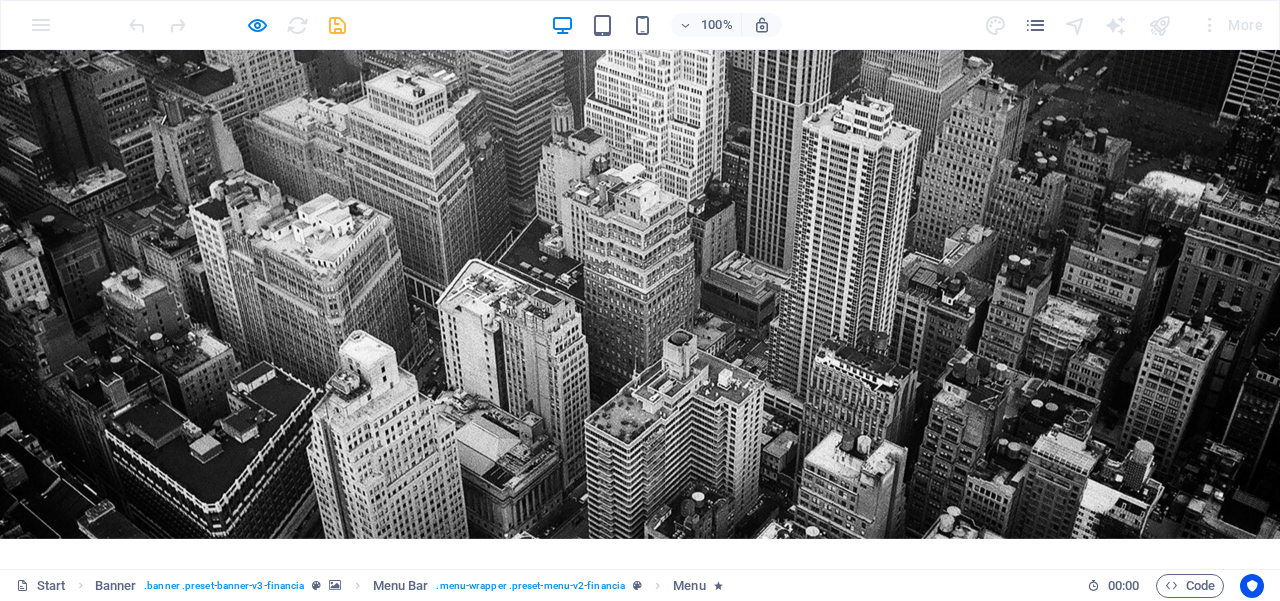 scroll, scrollTop: 34, scrollLeft: 0, axis: vertical 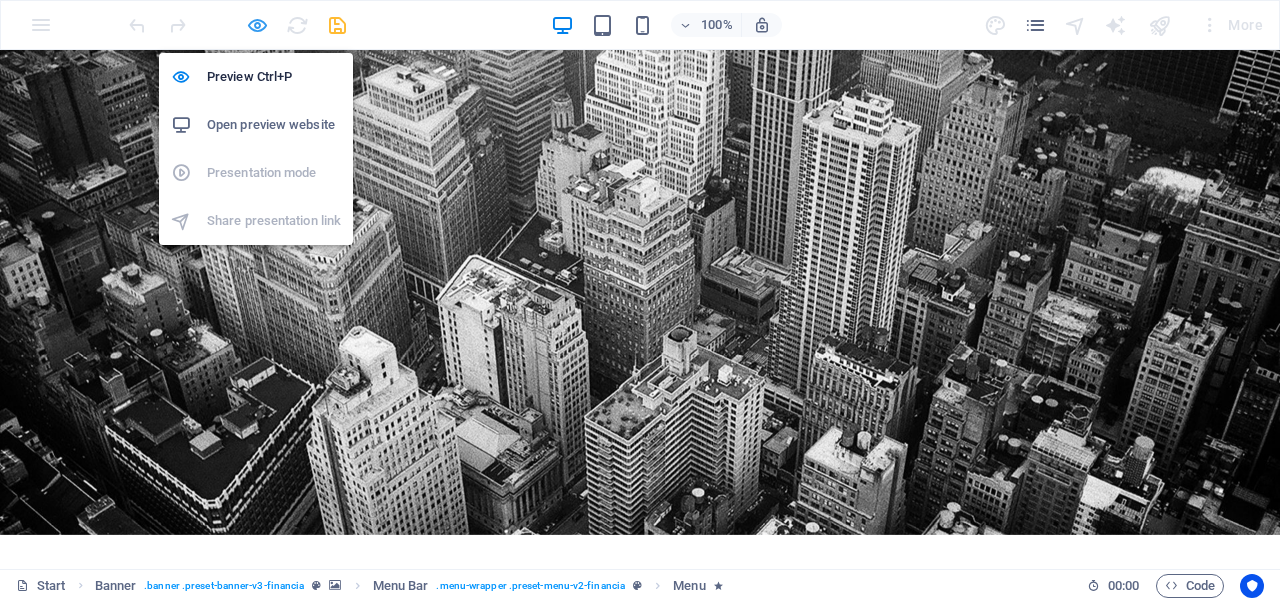 click at bounding box center [257, 25] 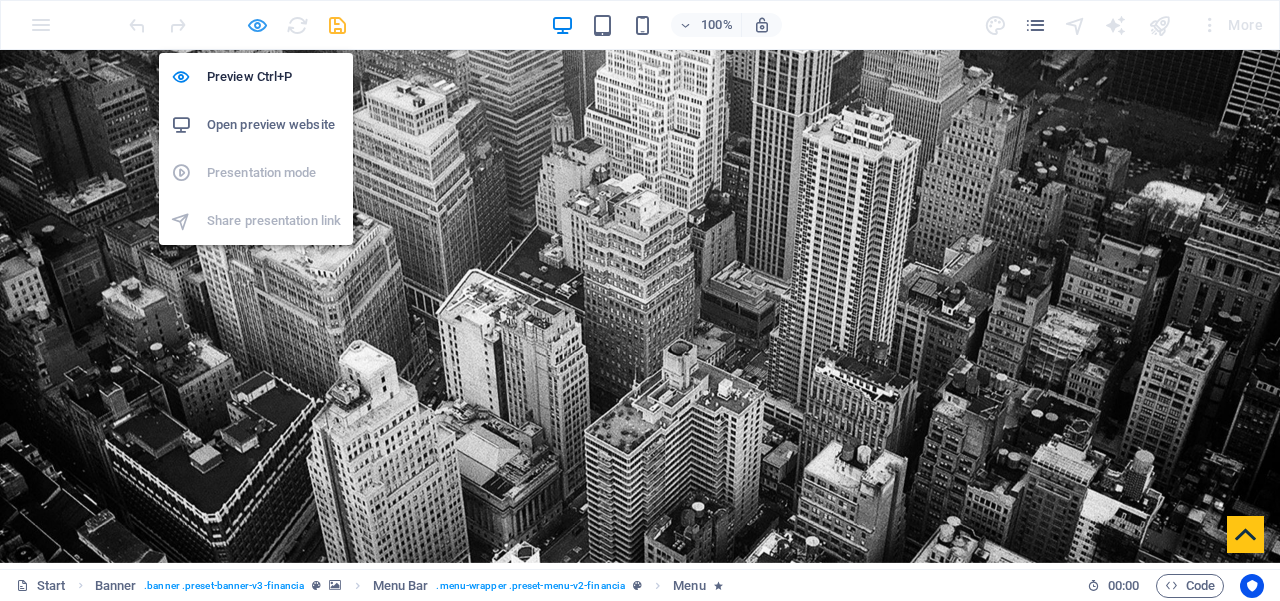 select on "px" 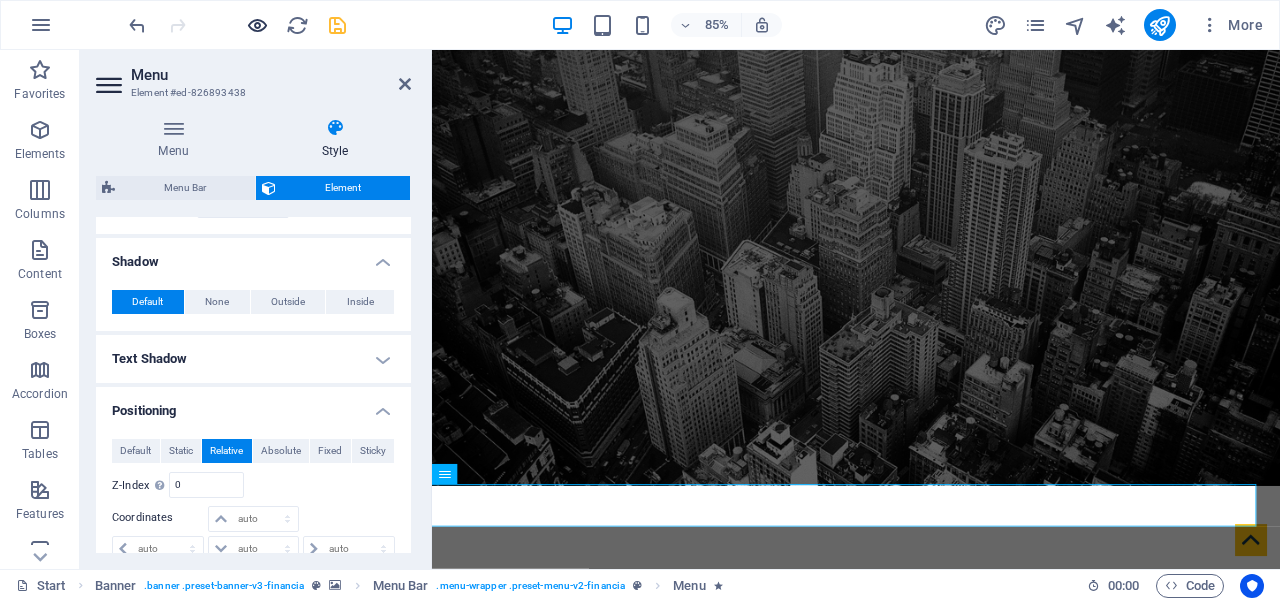 scroll, scrollTop: 878, scrollLeft: 0, axis: vertical 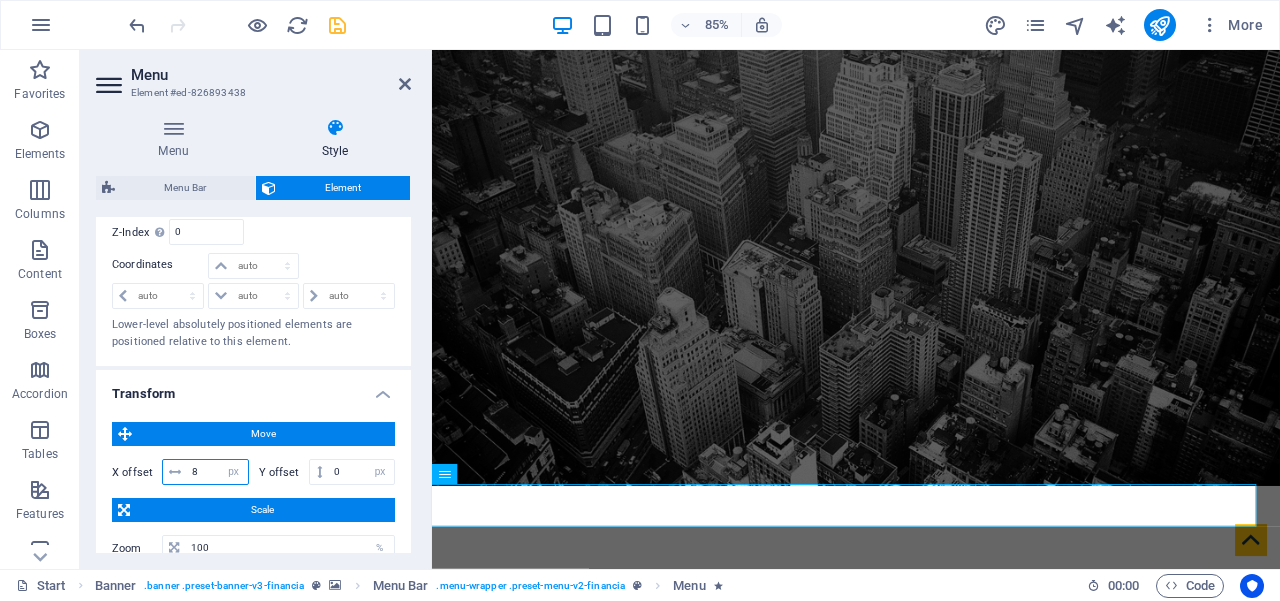 click on "8" at bounding box center (217, 472) 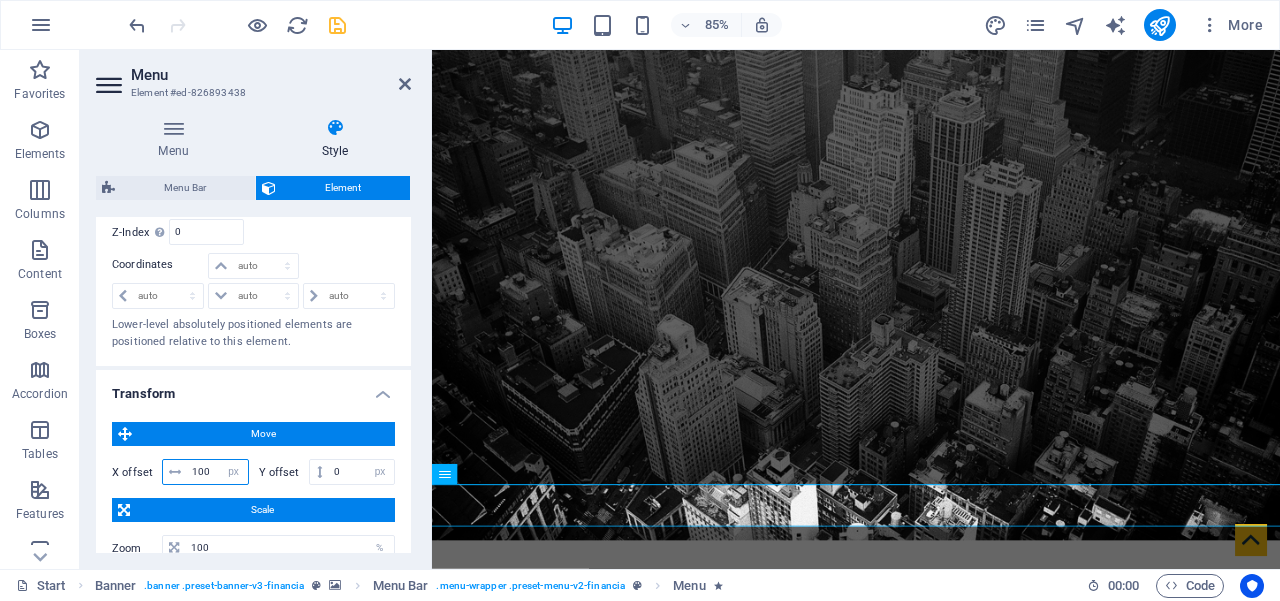 type on "100" 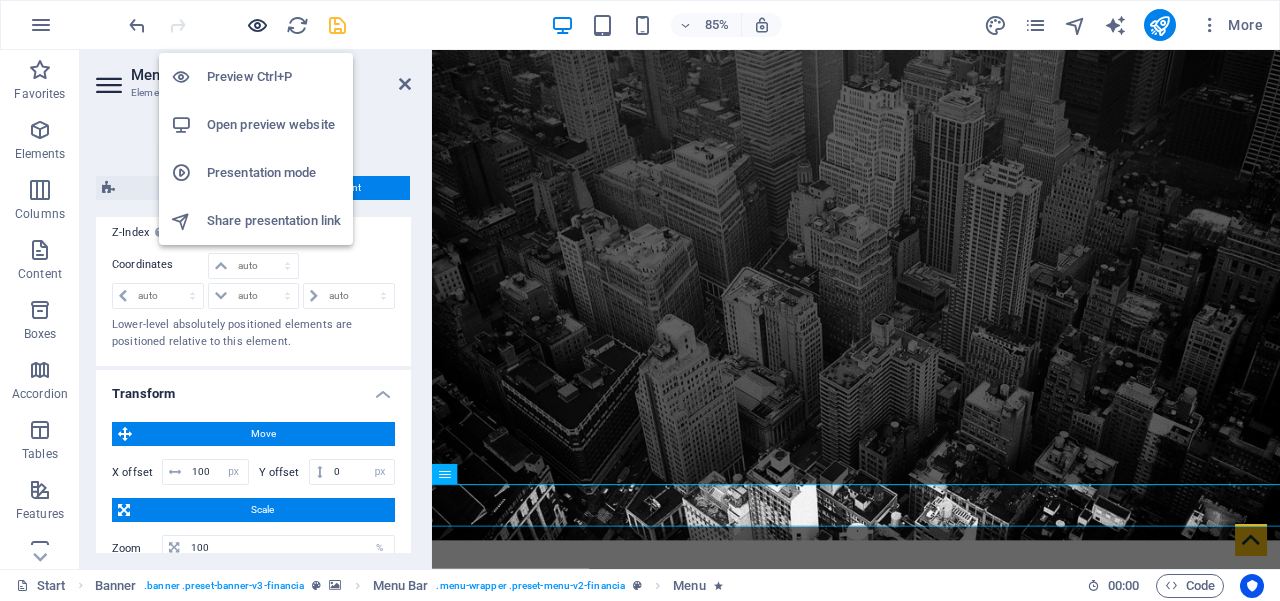 click at bounding box center [257, 25] 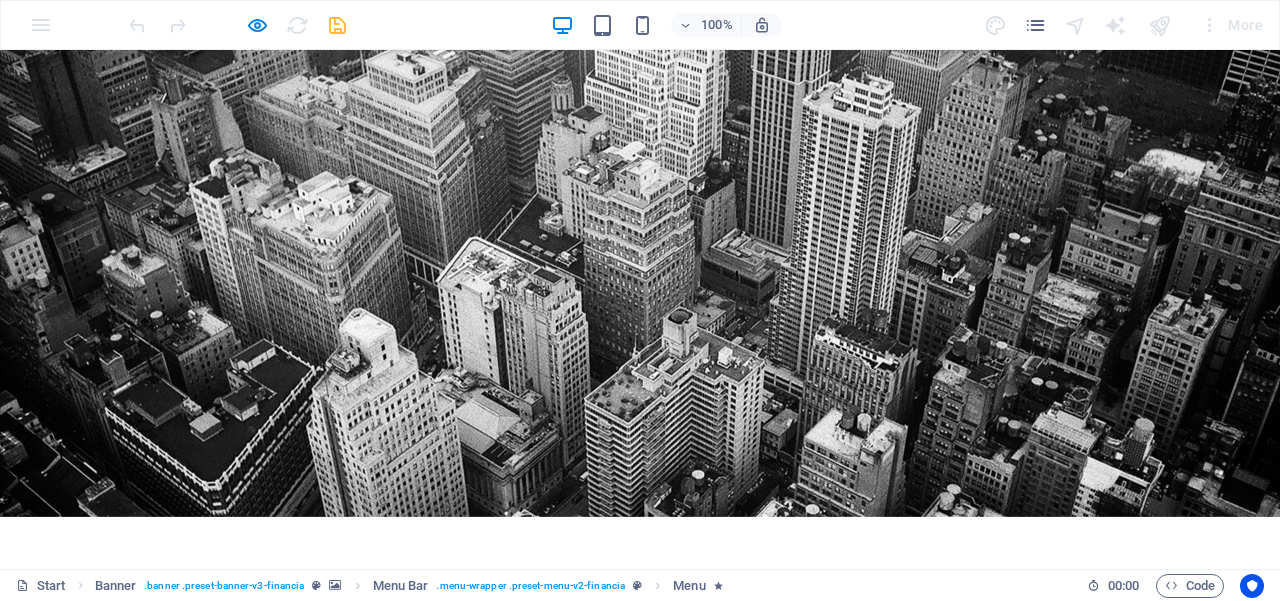 scroll, scrollTop: 40, scrollLeft: 0, axis: vertical 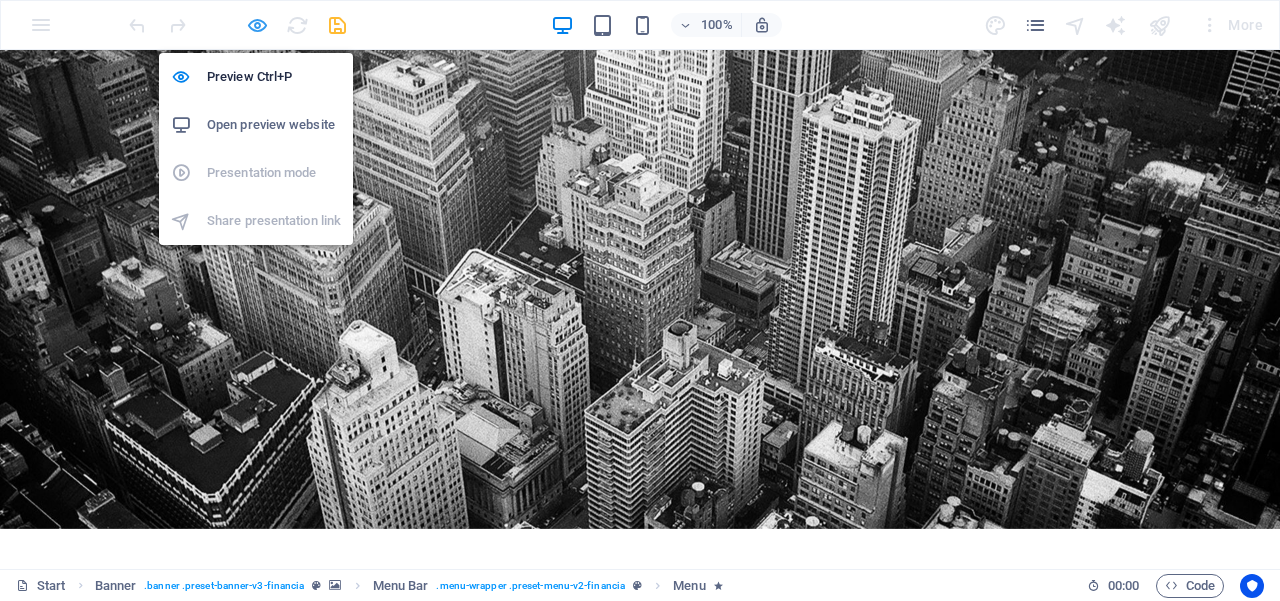 click at bounding box center (257, 25) 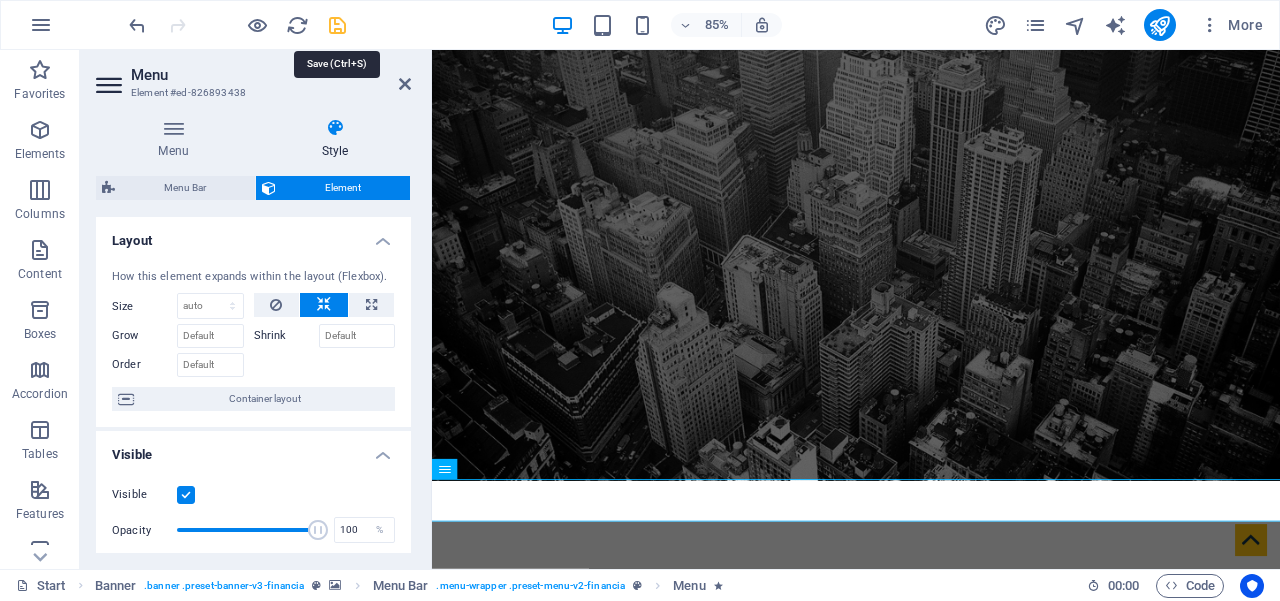 click at bounding box center [337, 25] 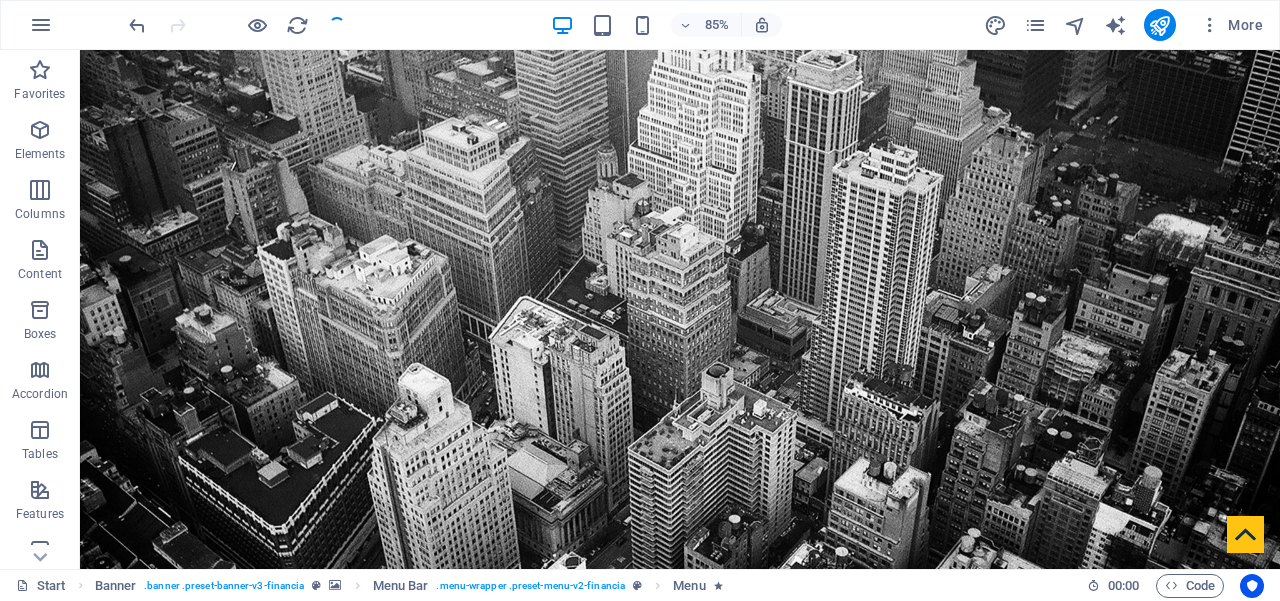 select on "px" 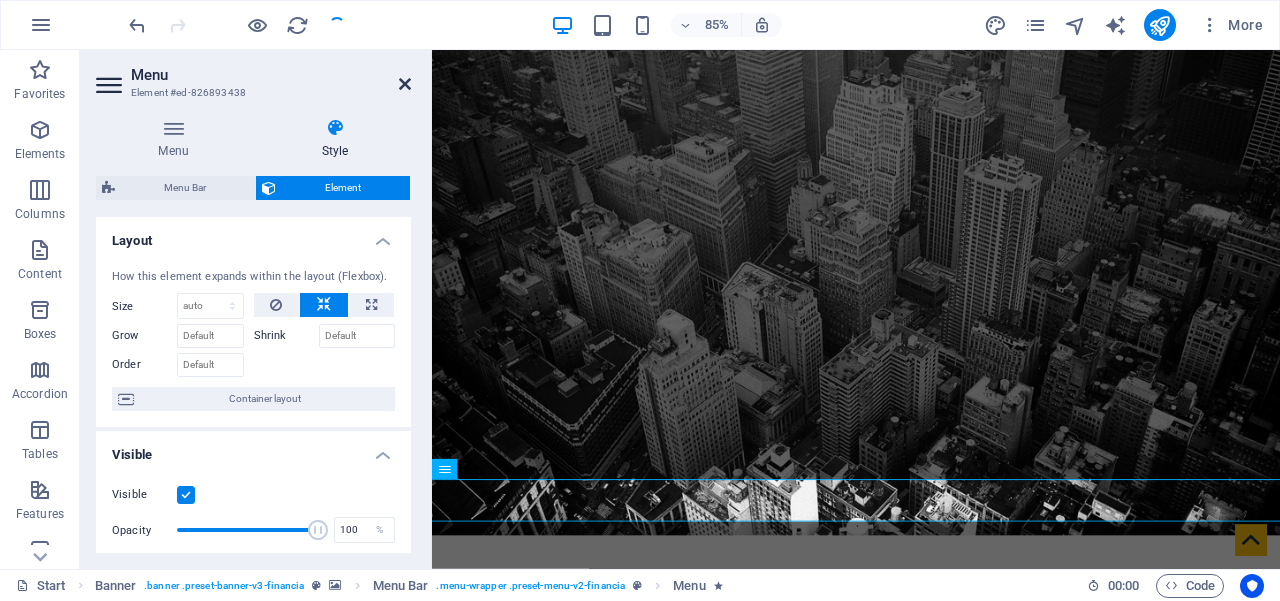 click at bounding box center [405, 84] 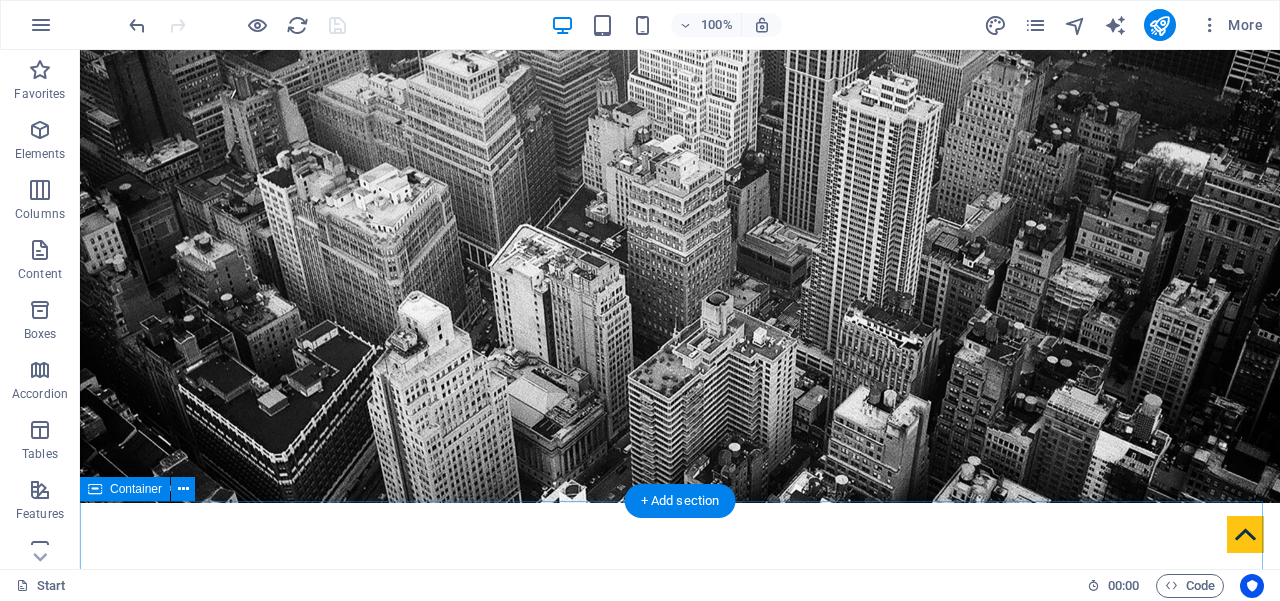 scroll, scrollTop: 68, scrollLeft: 0, axis: vertical 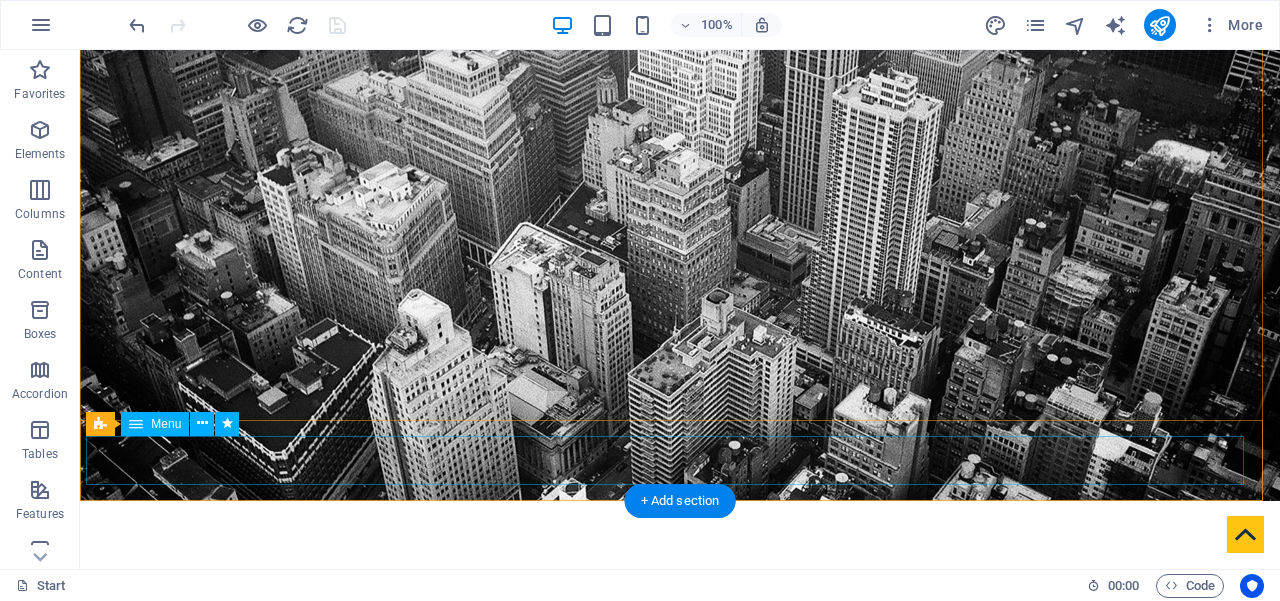 click on "Home About us Services Partners Advisors FAQ Contact Knoledge Portal" at bounding box center (780, 1023) 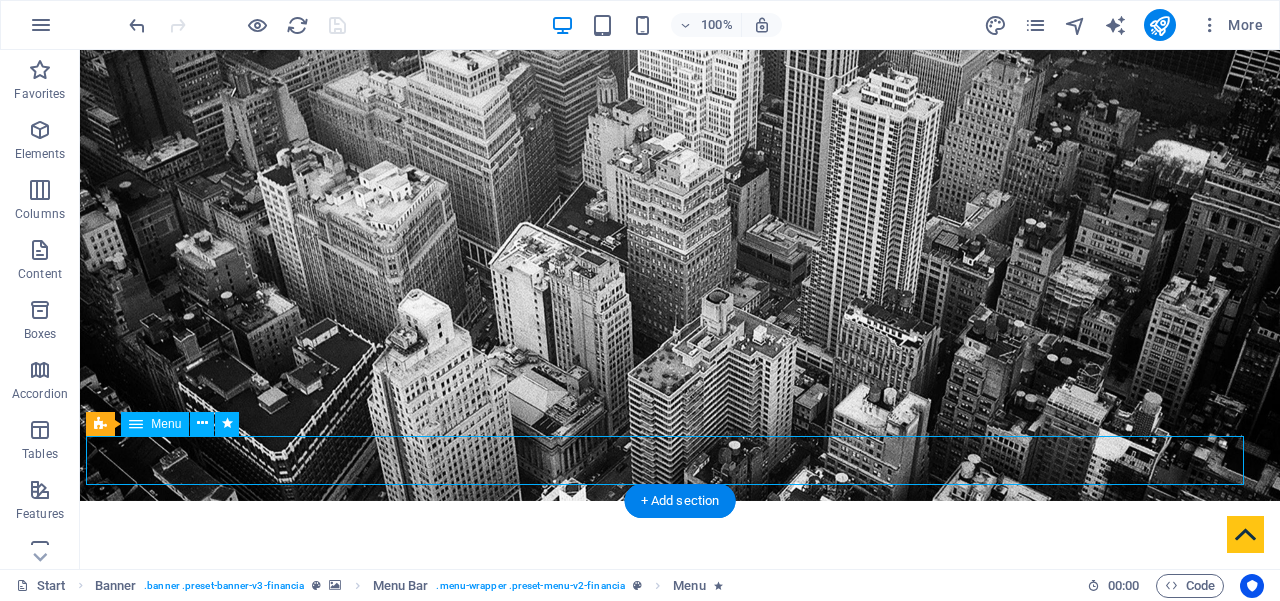 click on "Home About us Services Partners Advisors FAQ Contact Knoledge Portal" at bounding box center [780, 1023] 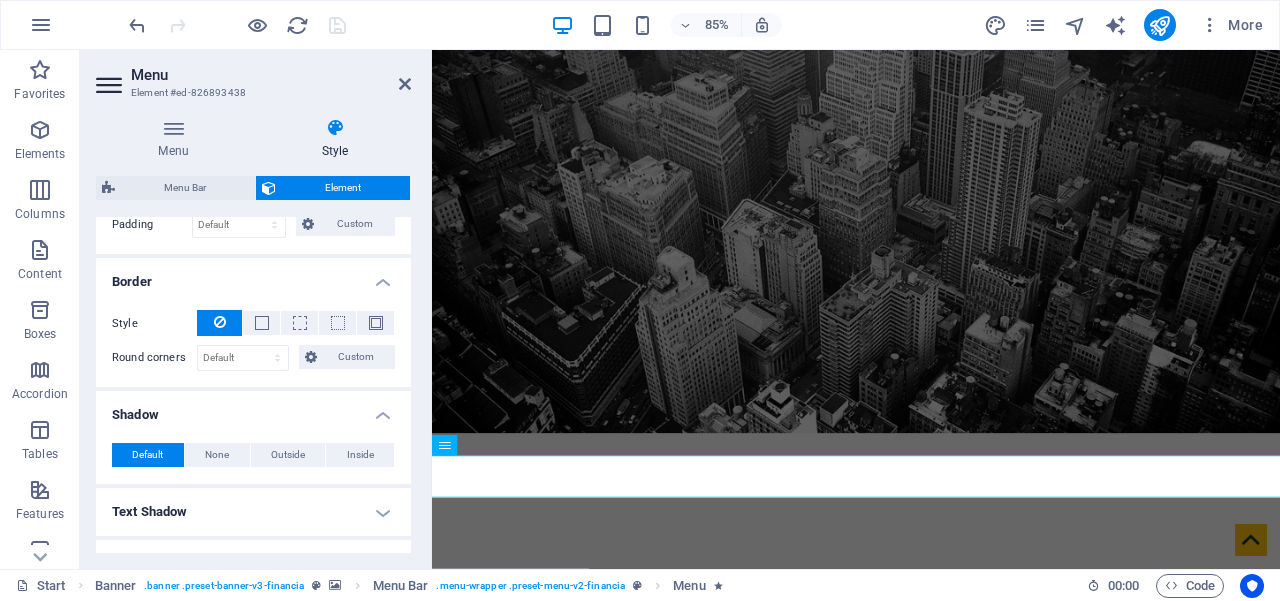scroll, scrollTop: 500, scrollLeft: 0, axis: vertical 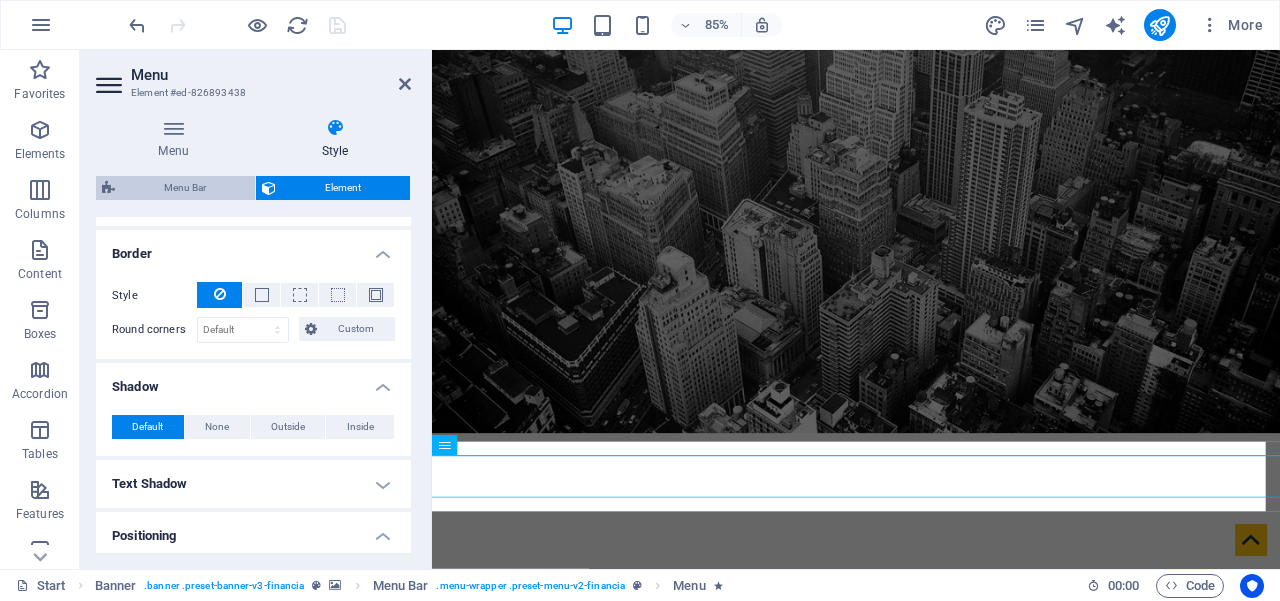 click on "Menu Bar" at bounding box center [185, 188] 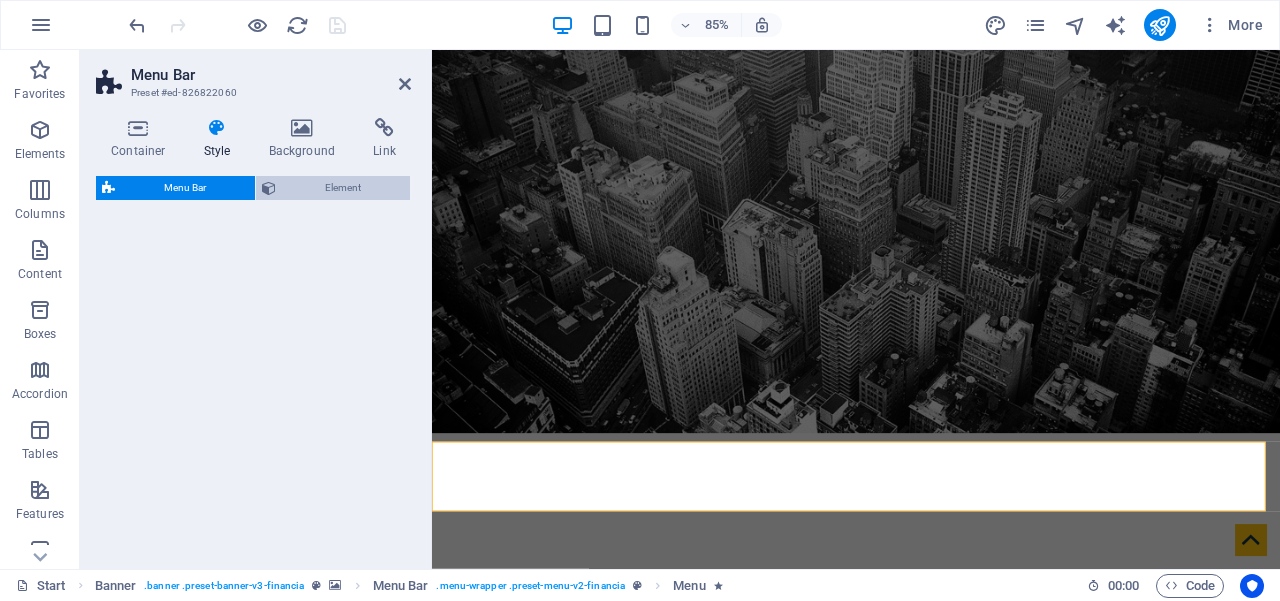 click on "Element" at bounding box center [343, 188] 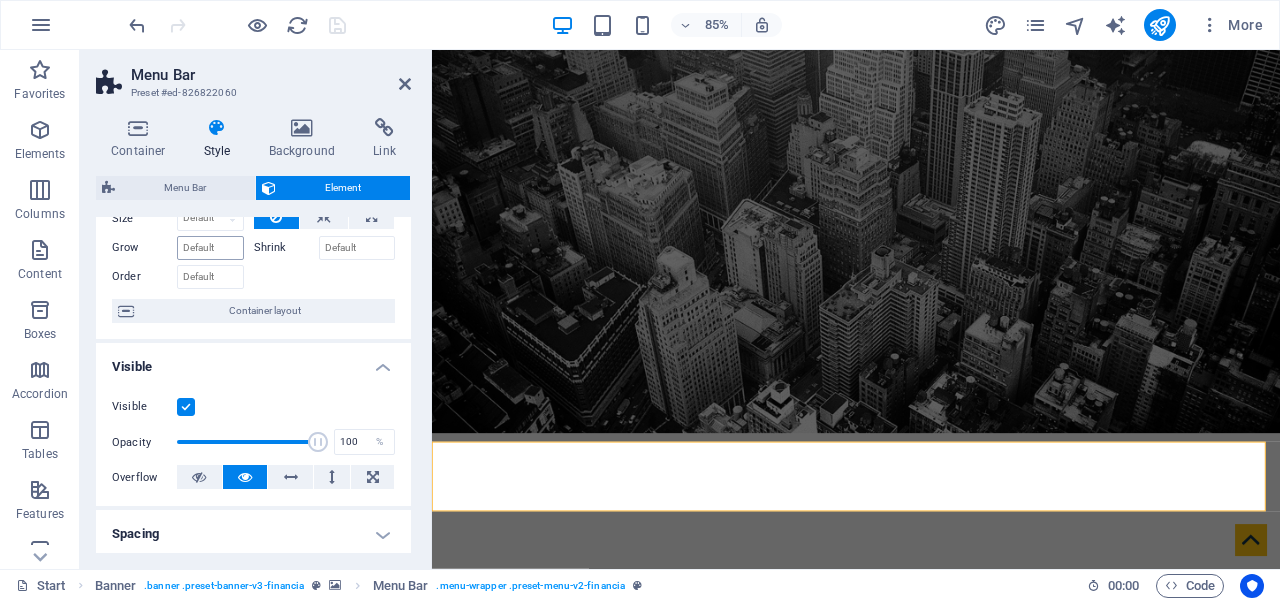 scroll, scrollTop: 54, scrollLeft: 0, axis: vertical 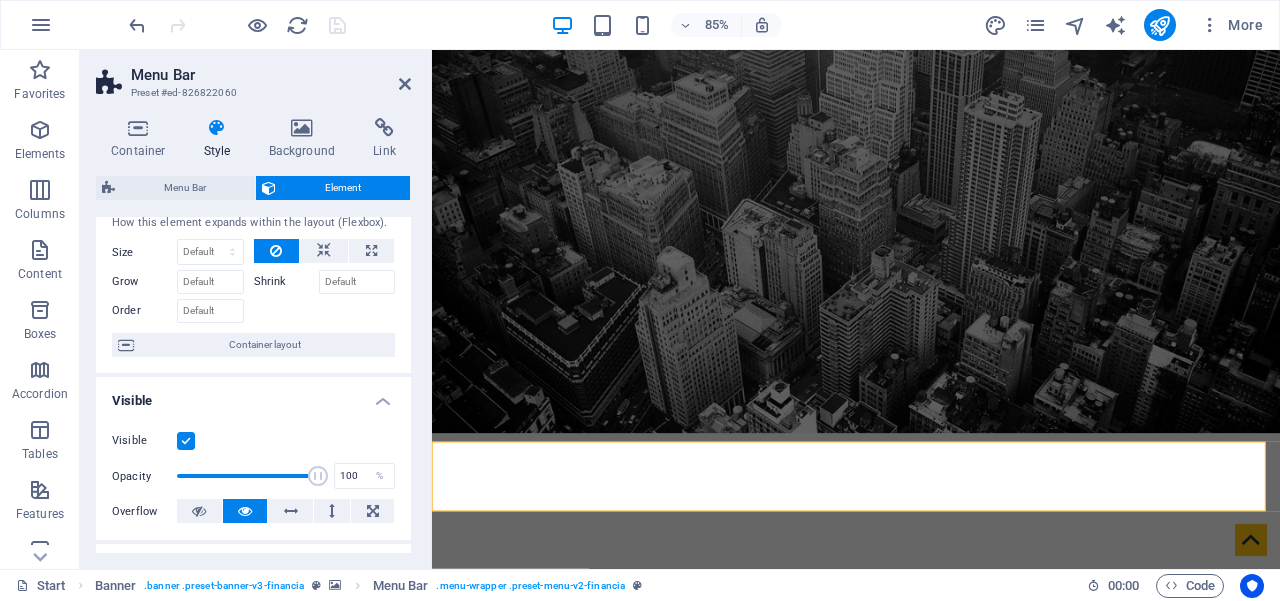 click on "Container Style Background Link Size Height Default px rem % vh vw Min. height None px rem % vh vw Width Default px rem % em vh vw Min. width None px rem % vh vw Content width Default Custom width Width Default px rem % em vh vw Min. width None px rem % vh vw Default padding Custom spacing Default content width and padding can be changed under Design. Edit design Layout (Flexbox) Alignment Determines the flex direction. Default Main axis Determine how elements should behave along the main axis inside this container (justify content). Default Side axis Control the vertical direction of the element inside of the container (align items). Default Wrap Default On Off Fill Controls the distances and direction of elements on the y-axis across several lines (align content). Default Accessibility ARIA helps assistive technologies (like screen readers) to understand the role, state, and behavior of web elements Role The ARIA role defines the purpose of an element.  None Alert Article Banner Comment Fan" at bounding box center (253, 335) 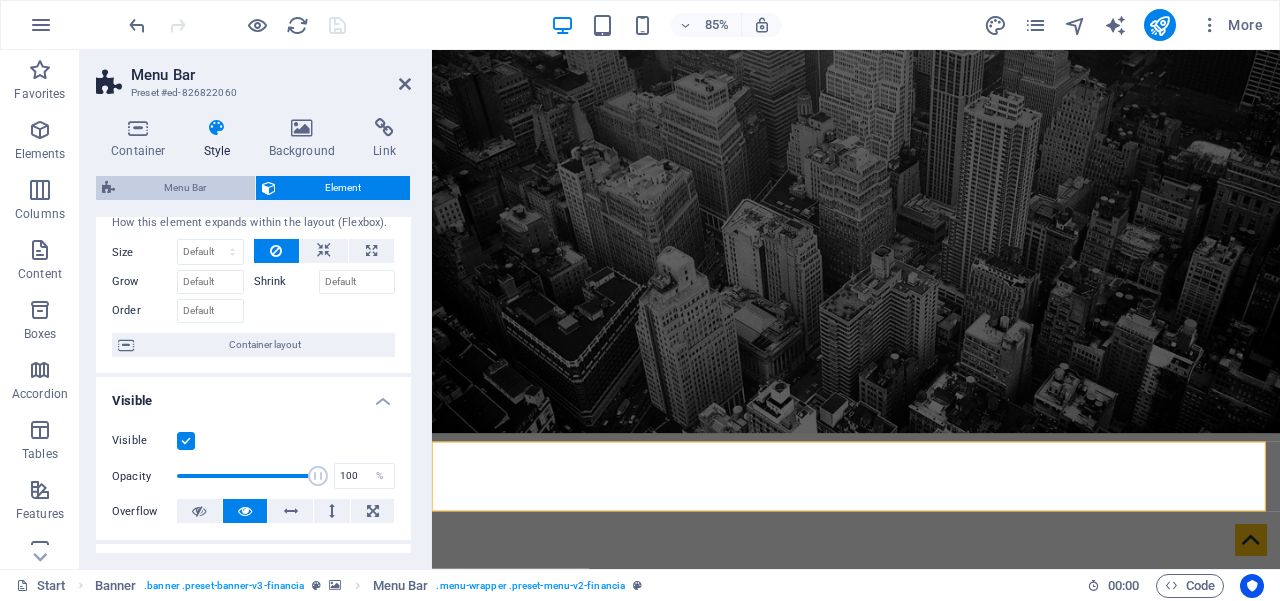 click on "Menu Bar" at bounding box center (185, 188) 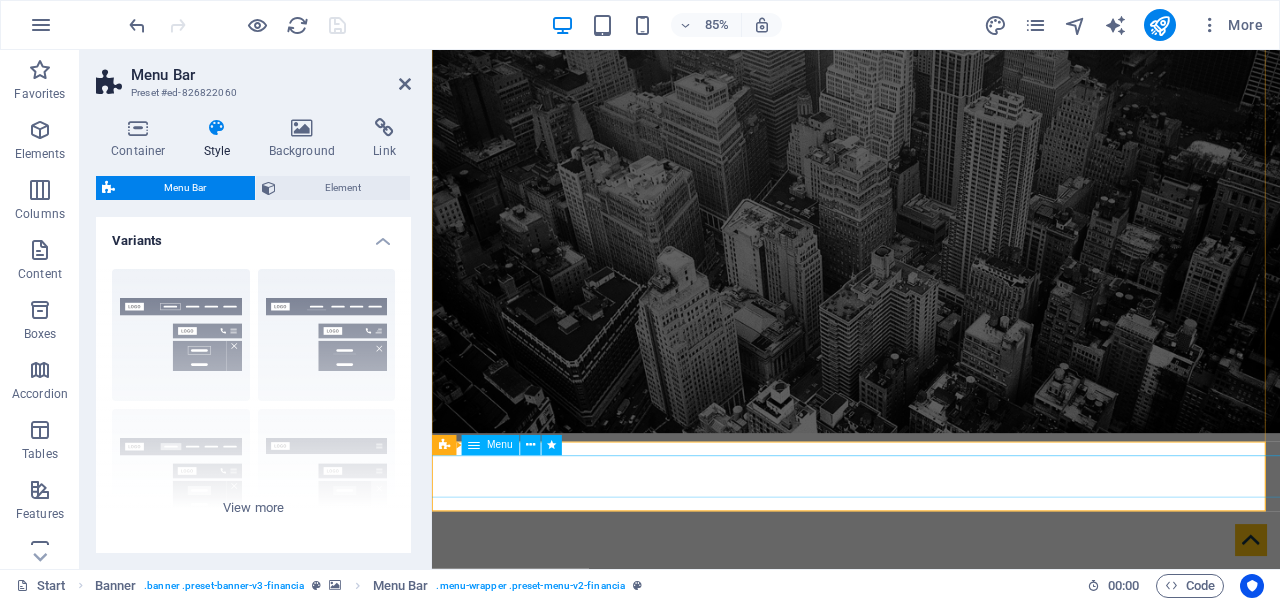 click on "Home About us Services Partners Advisors FAQ Contact Knoledge Portal" at bounding box center [1031, 1023] 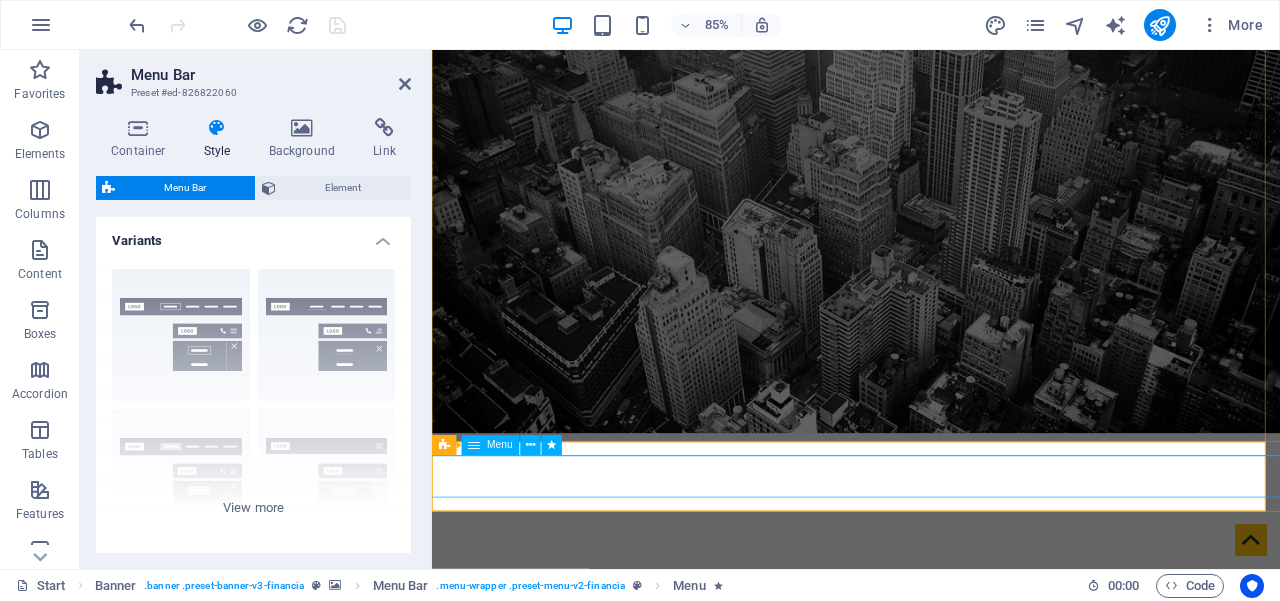 click at bounding box center (475, 445) 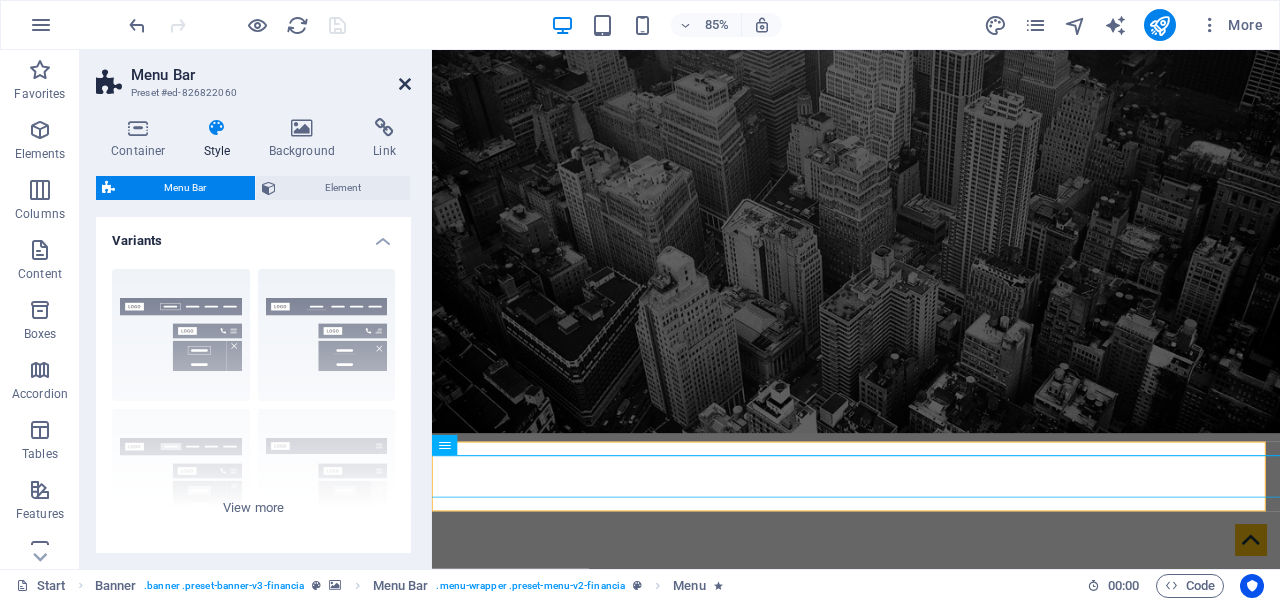 click at bounding box center [405, 84] 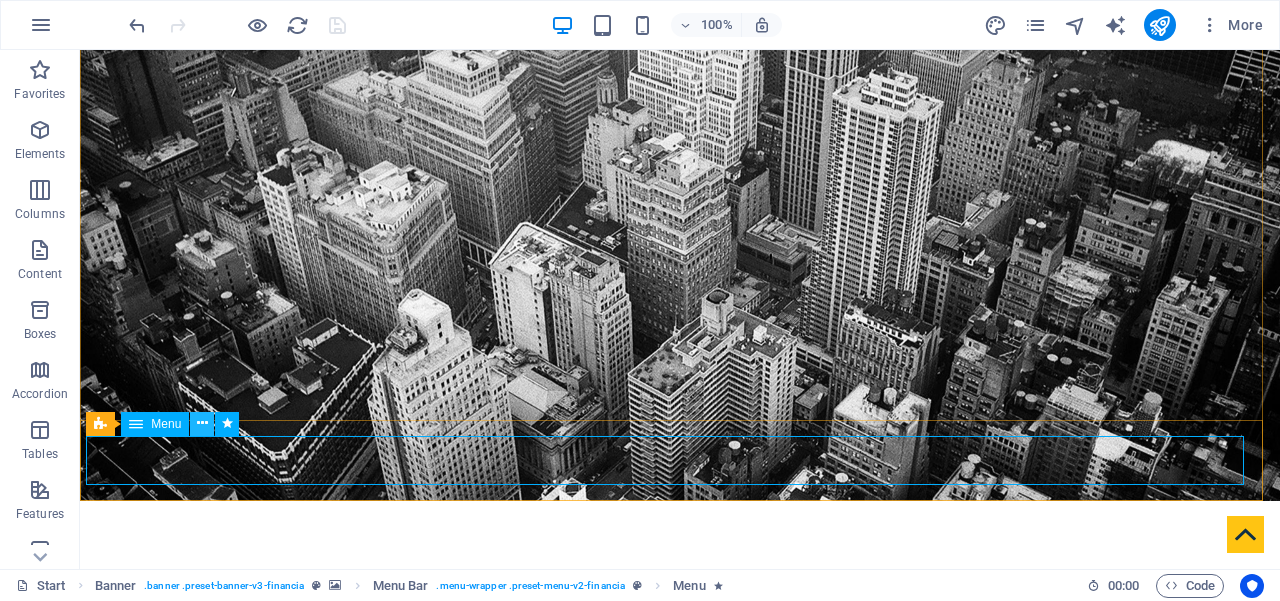 click at bounding box center (202, 423) 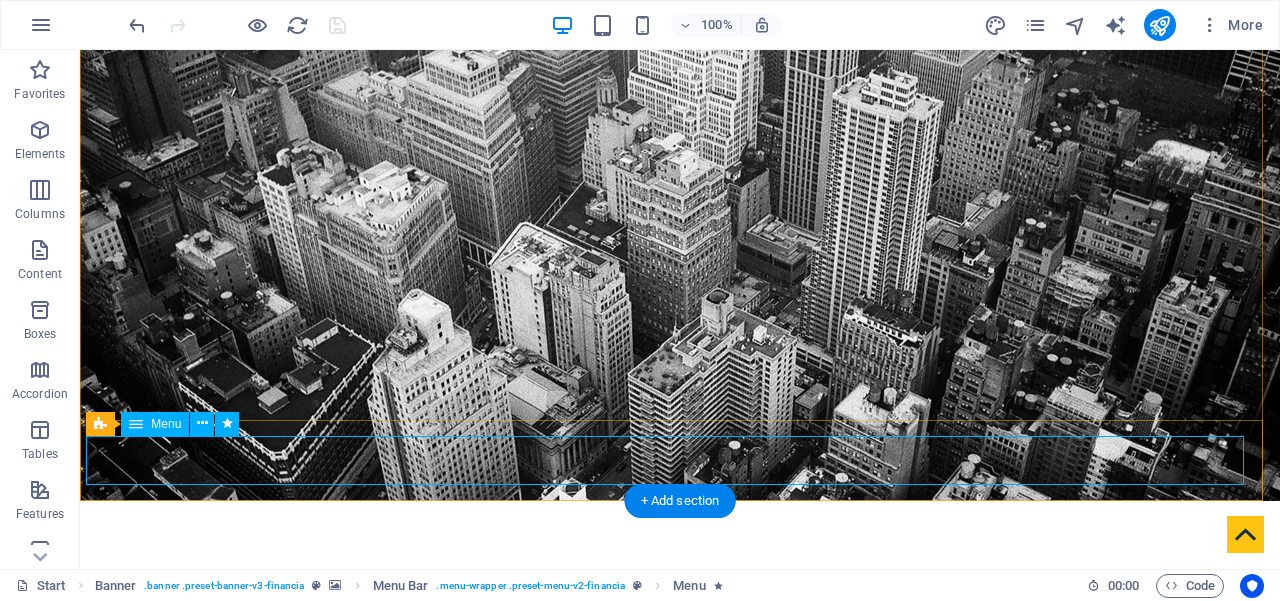 click on "Home About us Services Partners Advisors FAQ Contact Knoledge Portal" at bounding box center (780, 1023) 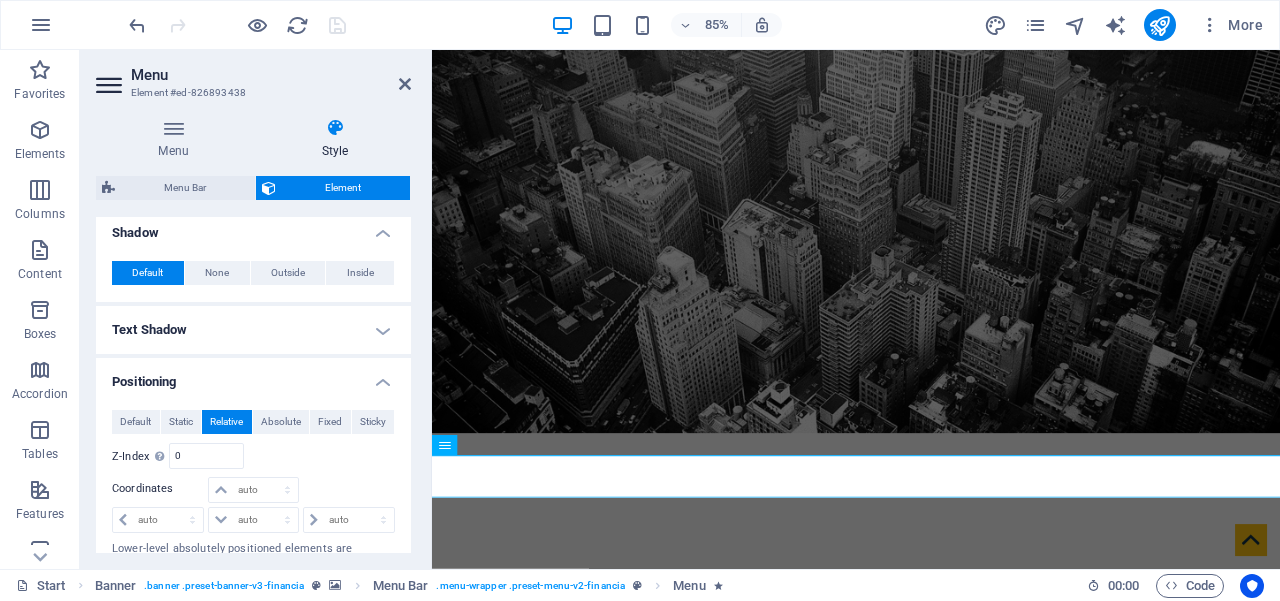 scroll, scrollTop: 1170, scrollLeft: 0, axis: vertical 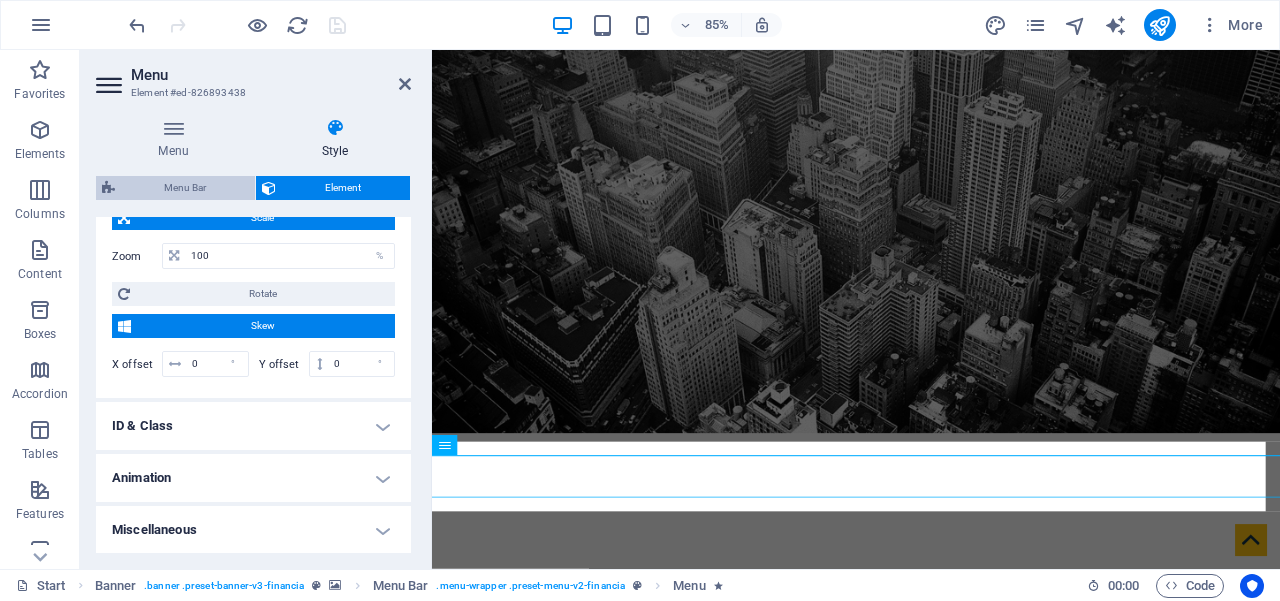 click on "Menu Bar" at bounding box center (185, 188) 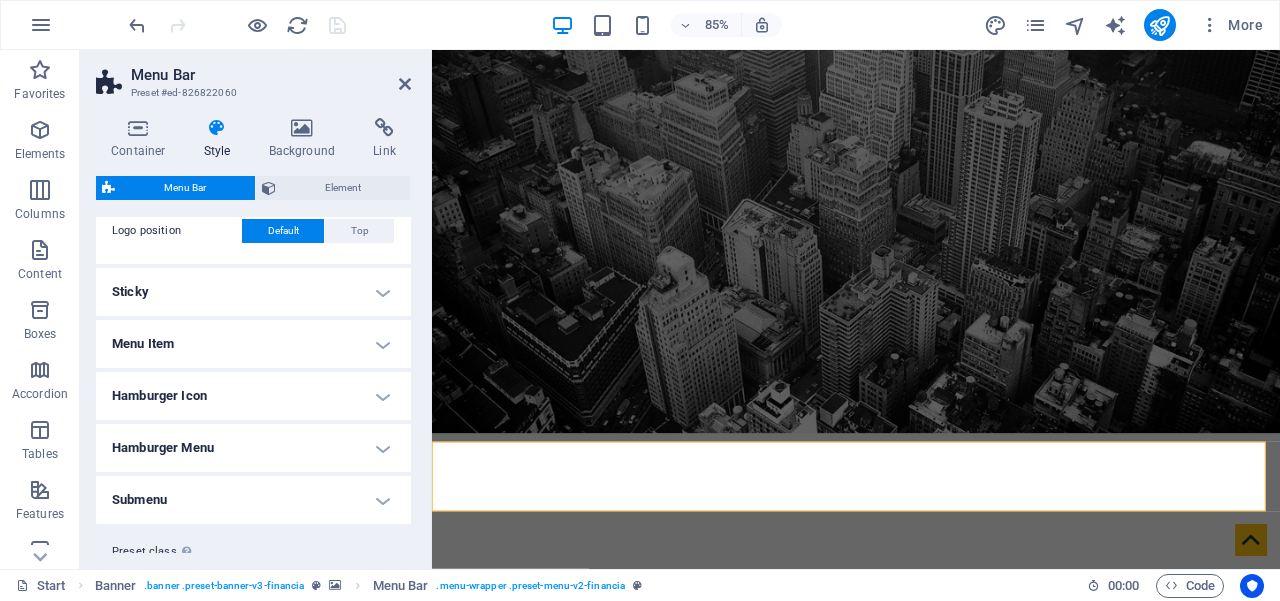 scroll, scrollTop: 496, scrollLeft: 0, axis: vertical 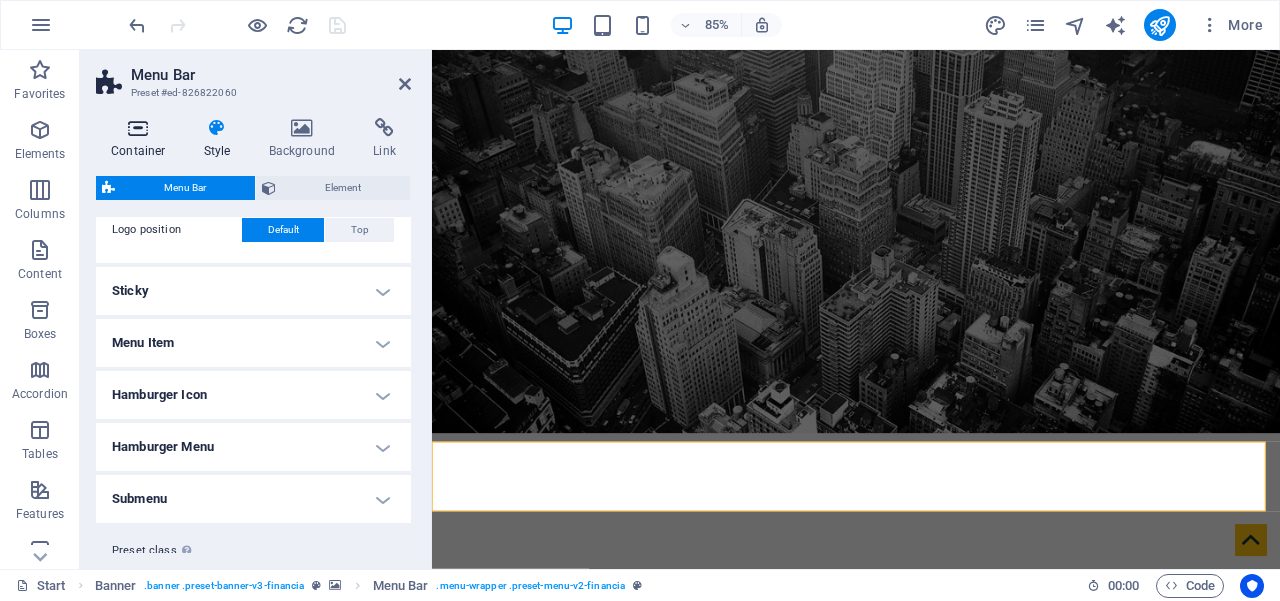 click on "Container" at bounding box center [142, 139] 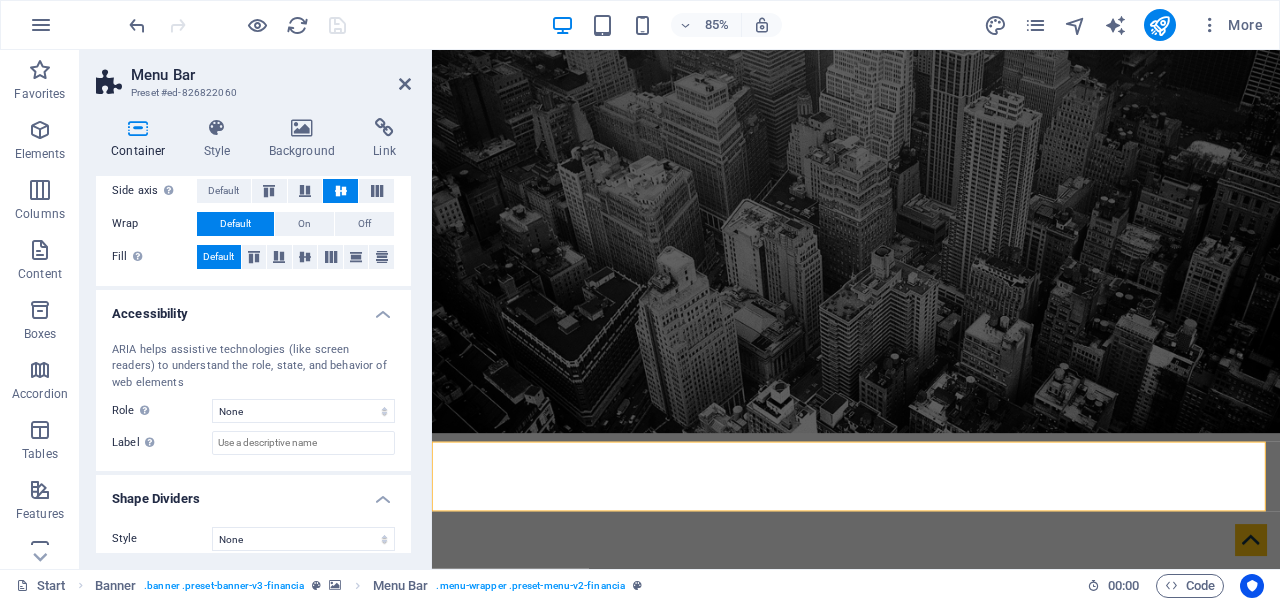 scroll, scrollTop: 397, scrollLeft: 0, axis: vertical 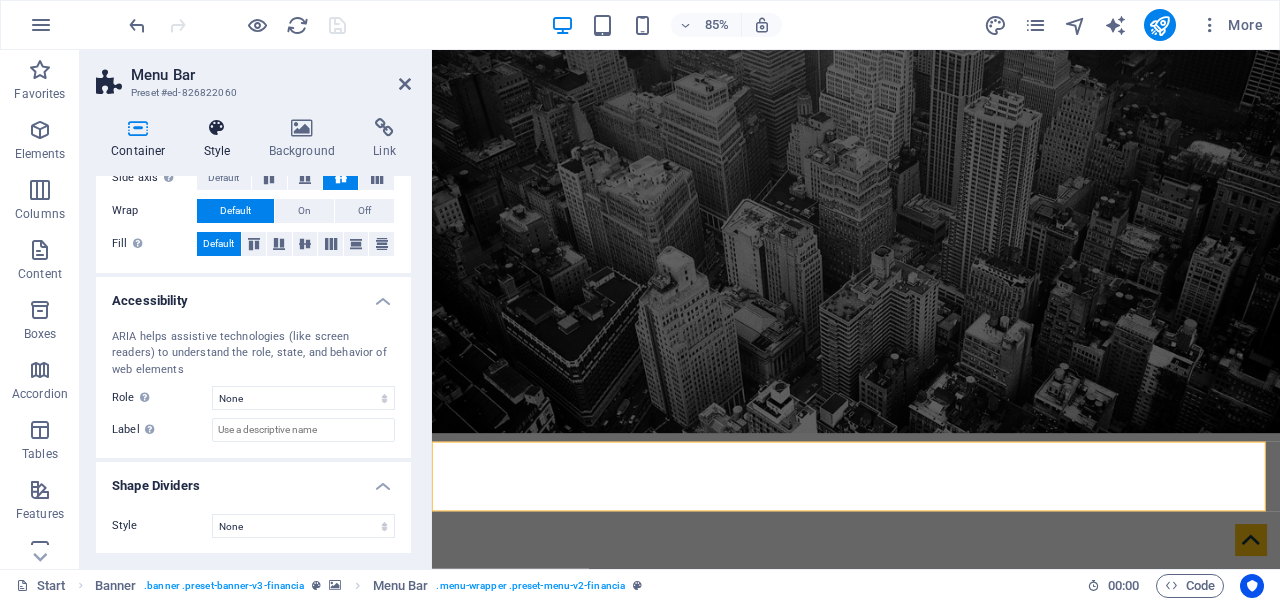 click at bounding box center (217, 128) 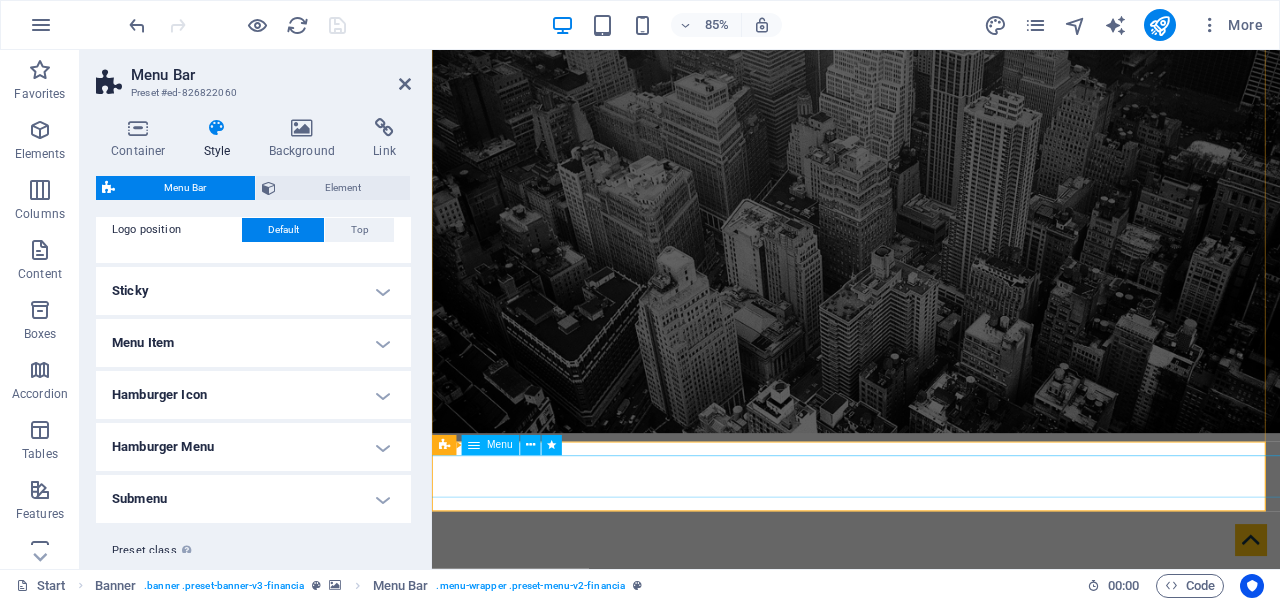 click on "Home About us Services Partners Advisors FAQ Contact Knoledge Portal" at bounding box center (1031, 1023) 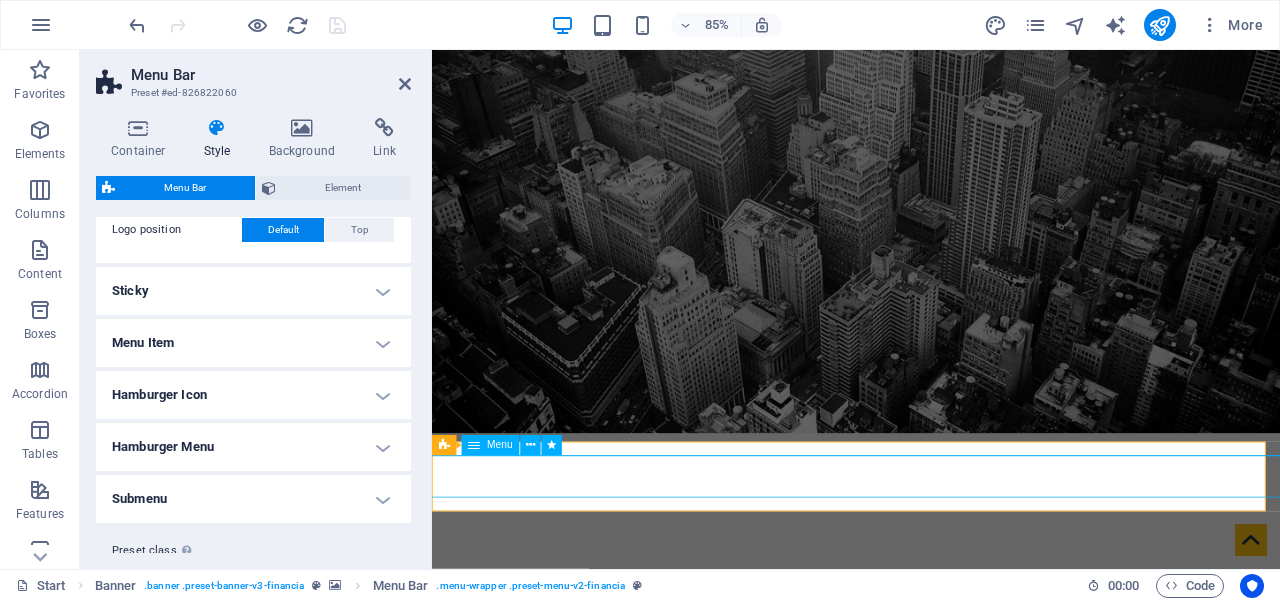 click on "Home About us Services Partners Advisors FAQ Contact Knoledge Portal" at bounding box center [1031, 1023] 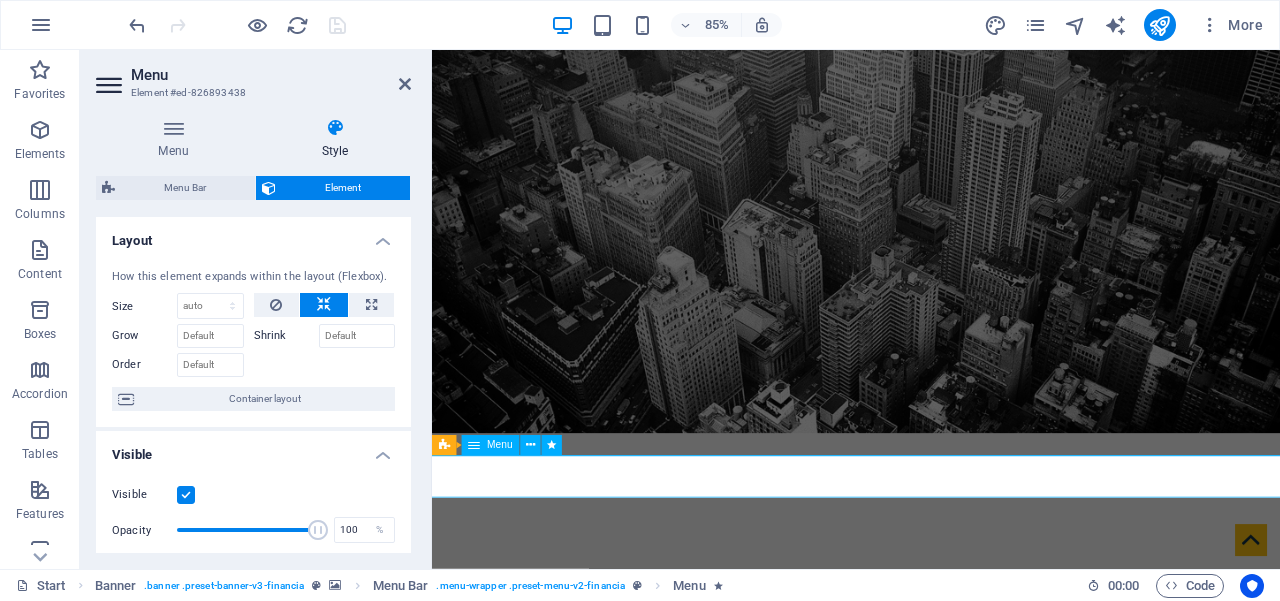 click on "Home About us Services Partners Advisors FAQ Contact Knoledge Portal" at bounding box center [1031, 1023] 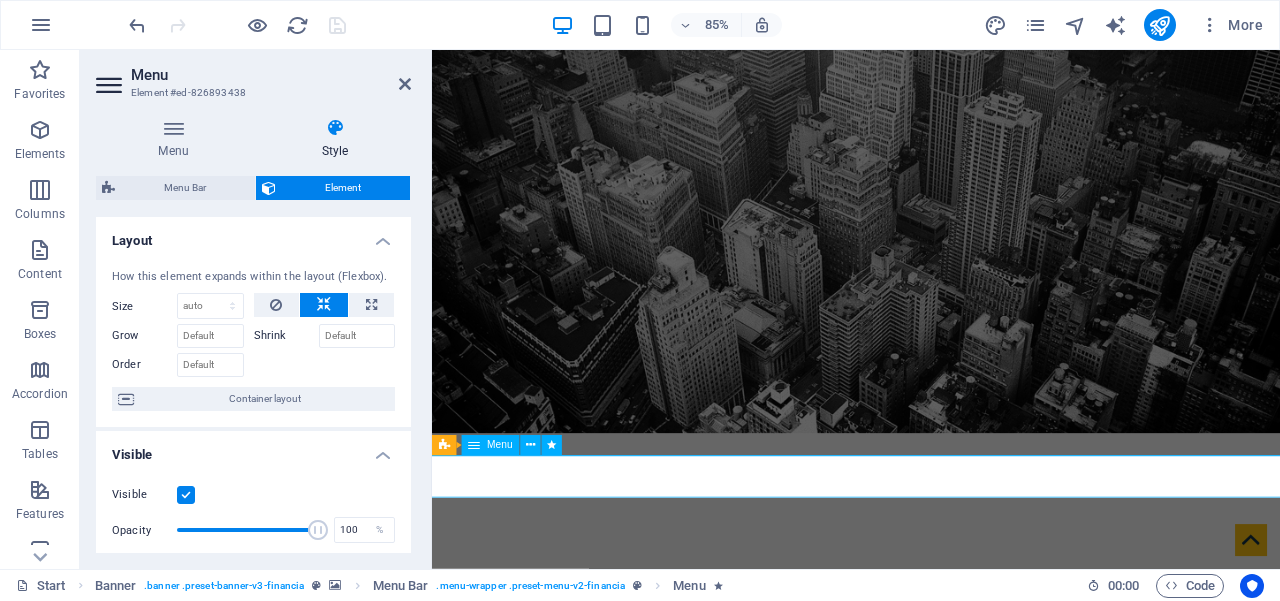 click on "Home About us Services Partners Advisors FAQ Contact Knoledge Portal" at bounding box center [1031, 1023] 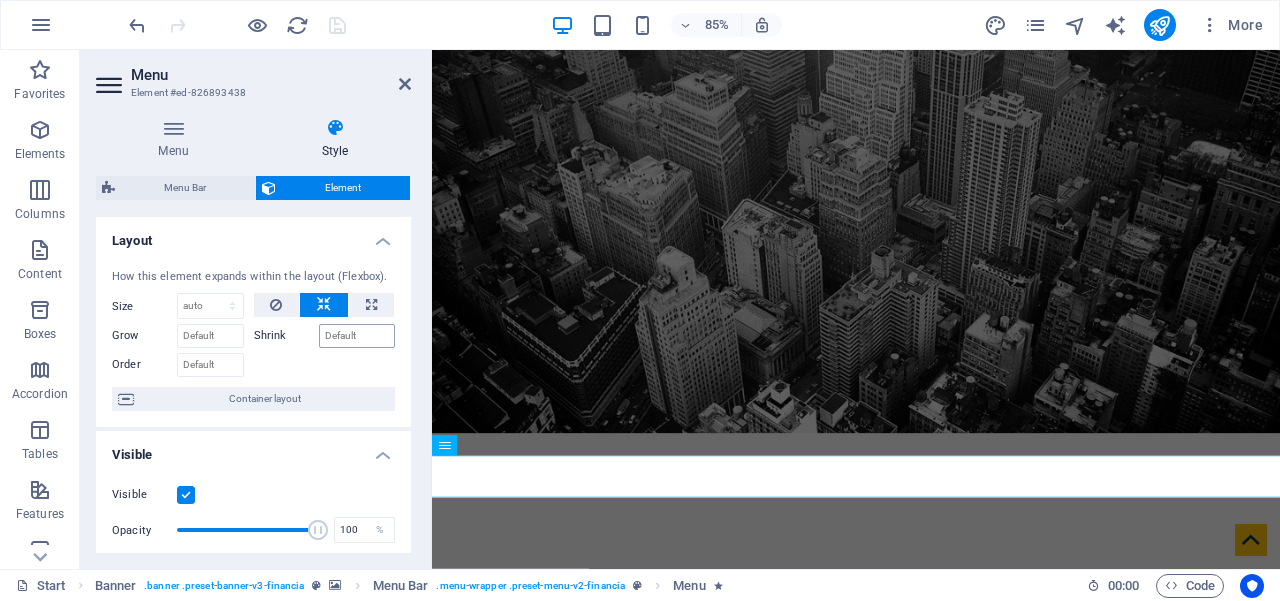 scroll, scrollTop: 142, scrollLeft: 0, axis: vertical 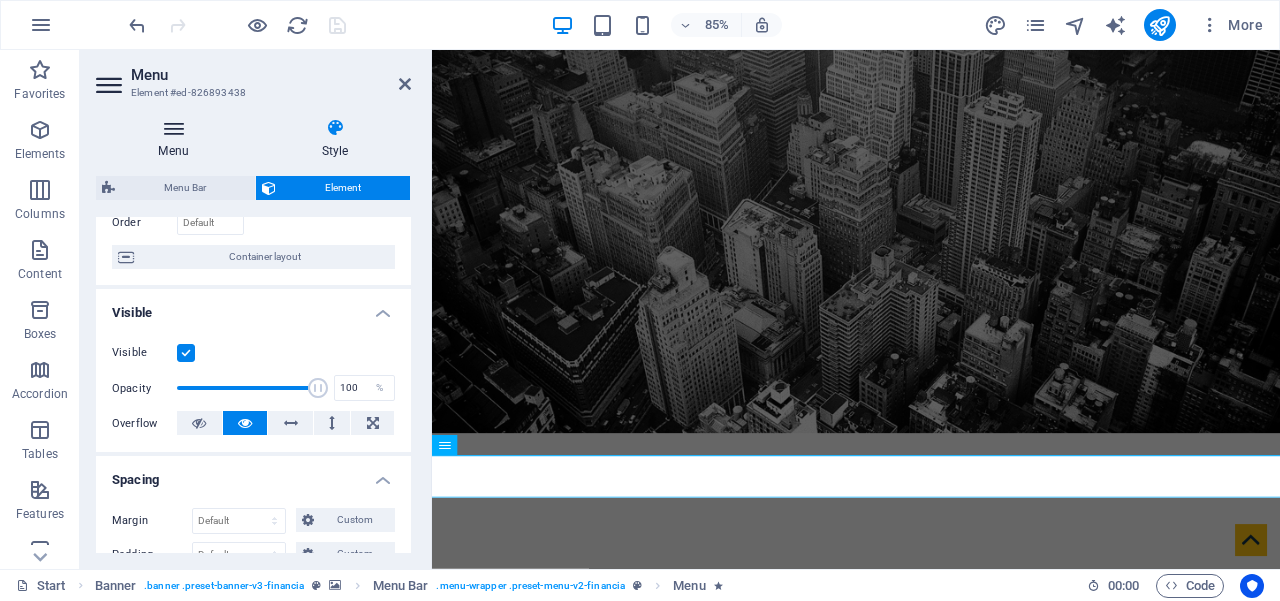 click on "Menu" at bounding box center [177, 139] 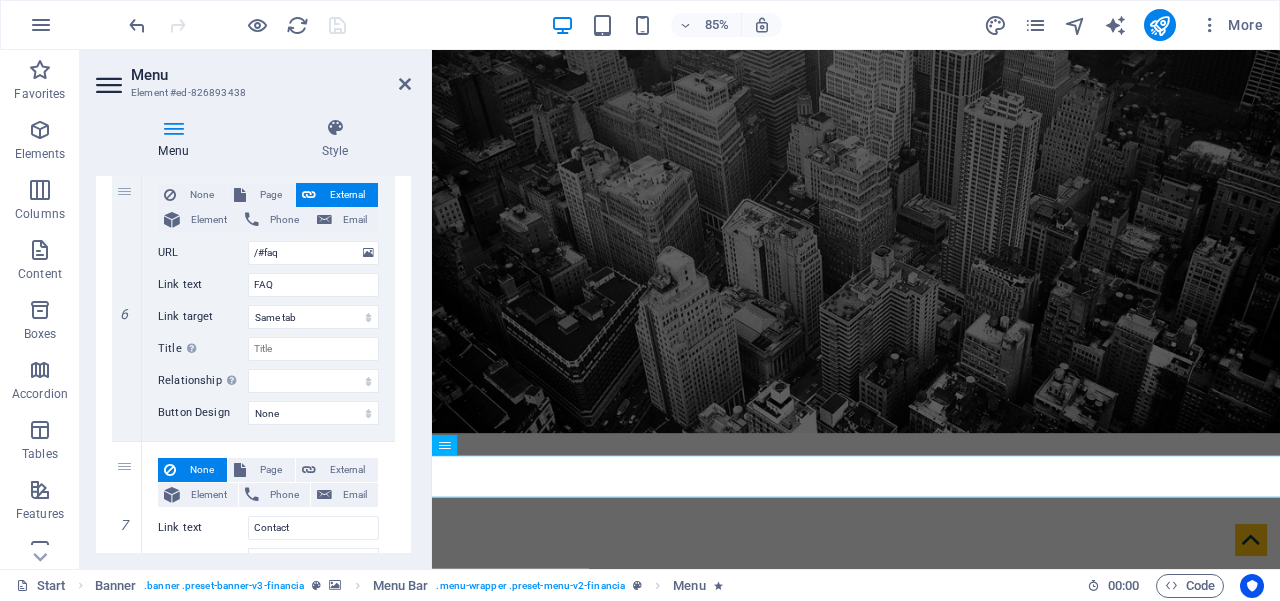 scroll, scrollTop: 1771, scrollLeft: 0, axis: vertical 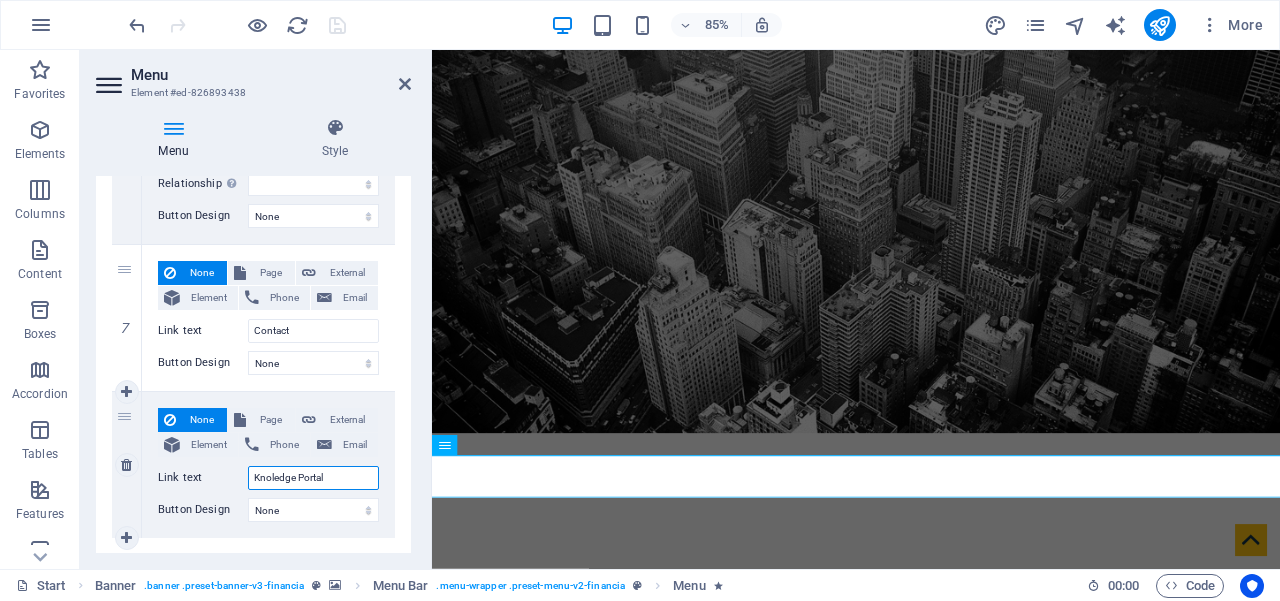 click on "Knoledge Portal" at bounding box center [313, 478] 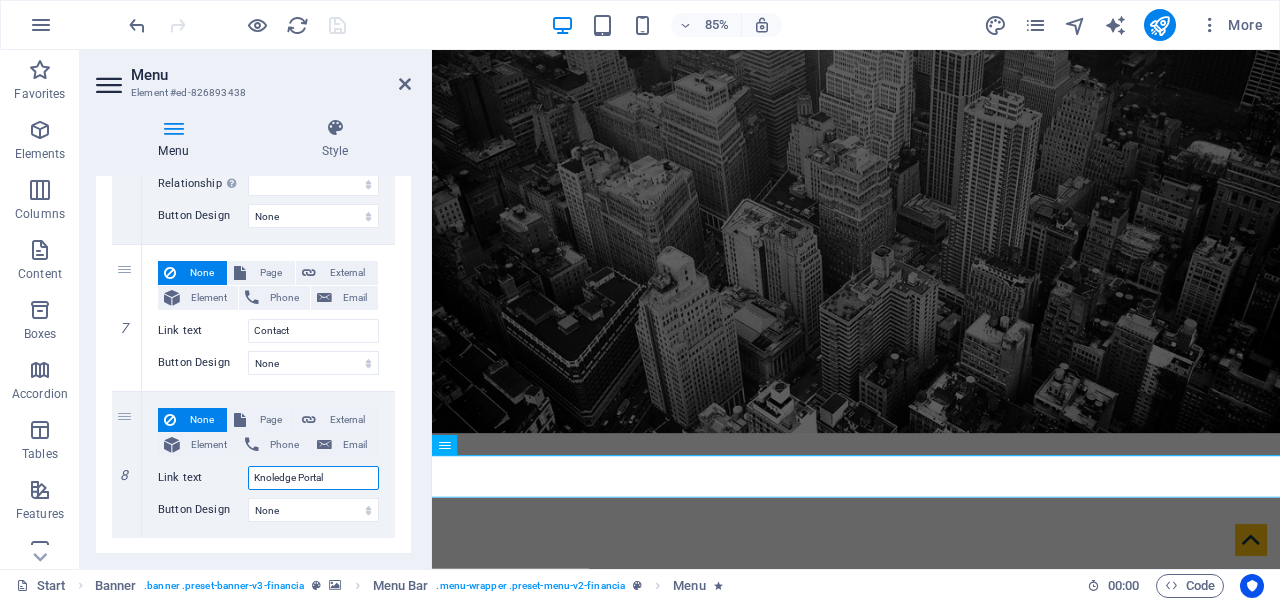 type on "Knolewdge Portal" 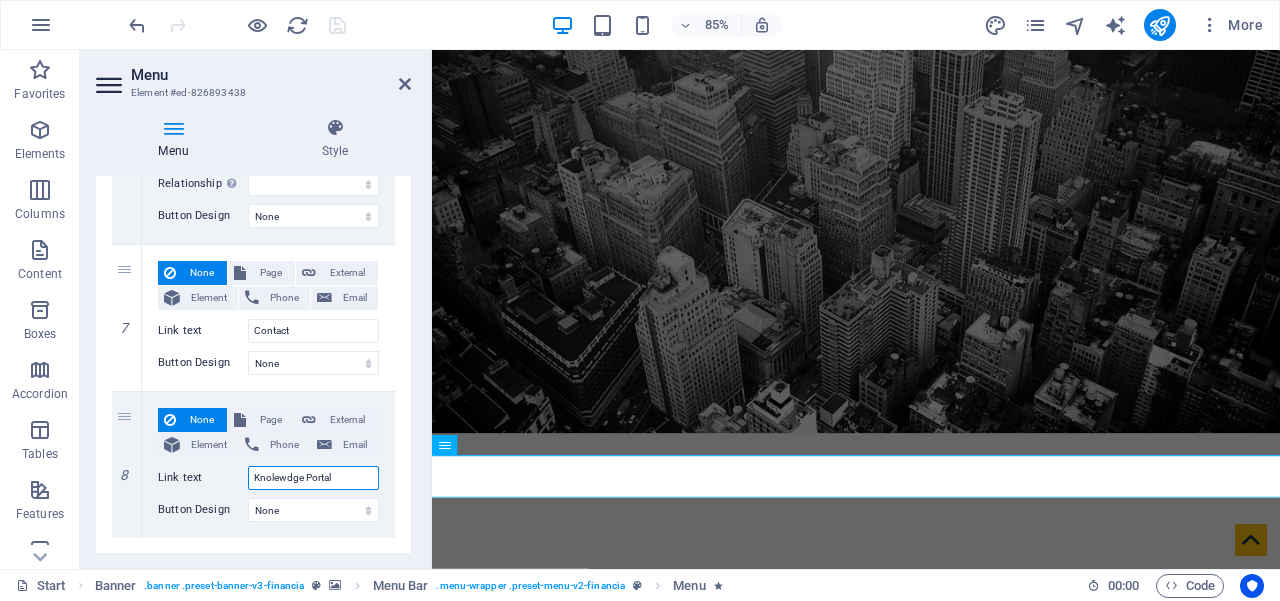 select 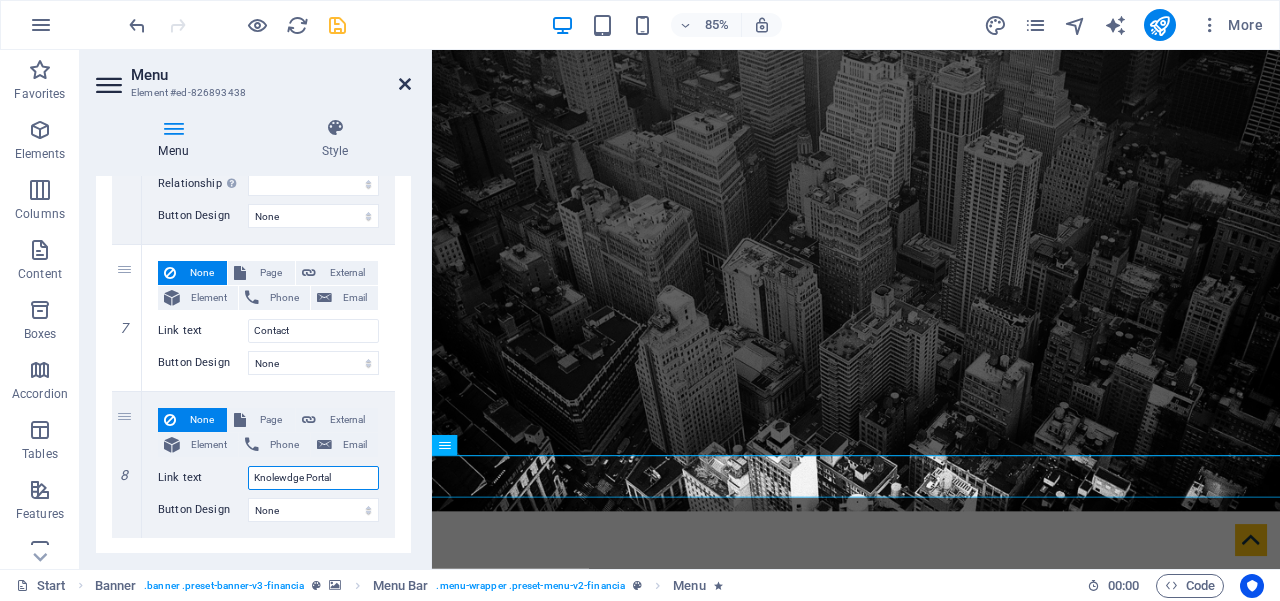 type on "Knolewdge Portal" 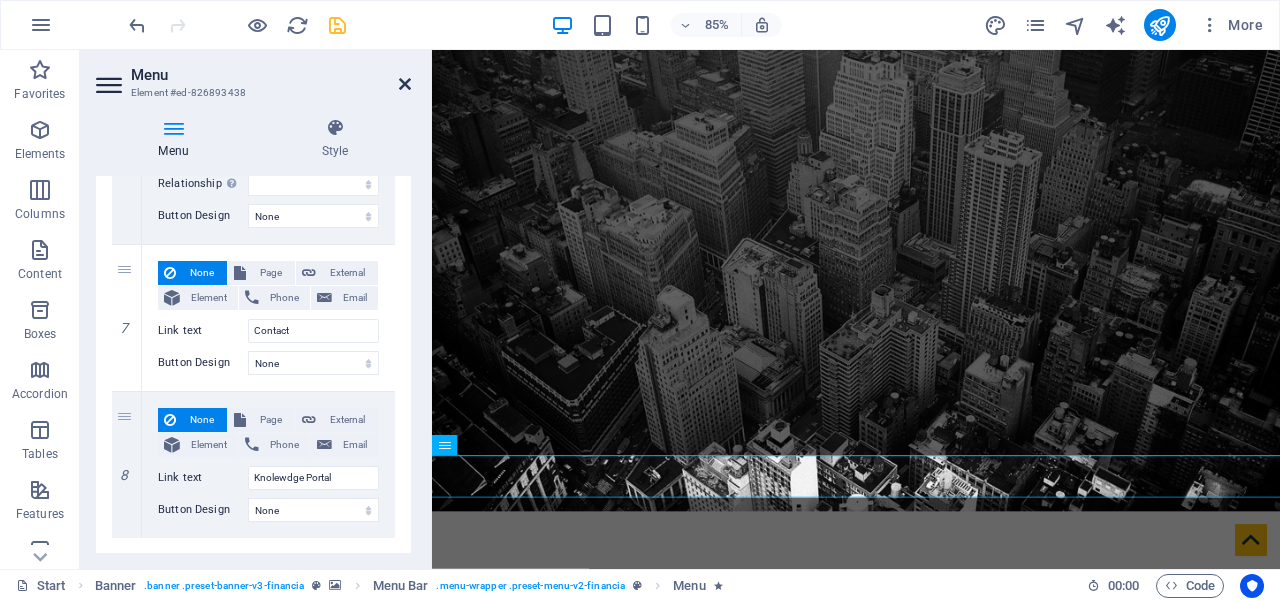click at bounding box center [405, 84] 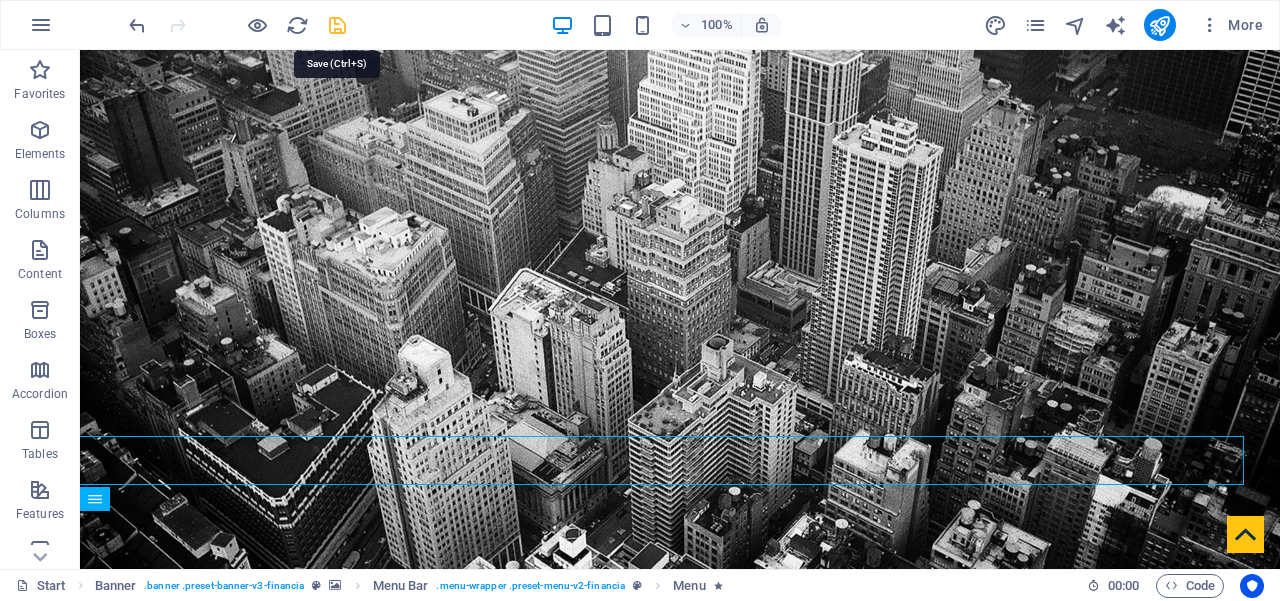 drag, startPoint x: 338, startPoint y: 29, endPoint x: 95, endPoint y: 231, distance: 315.99524 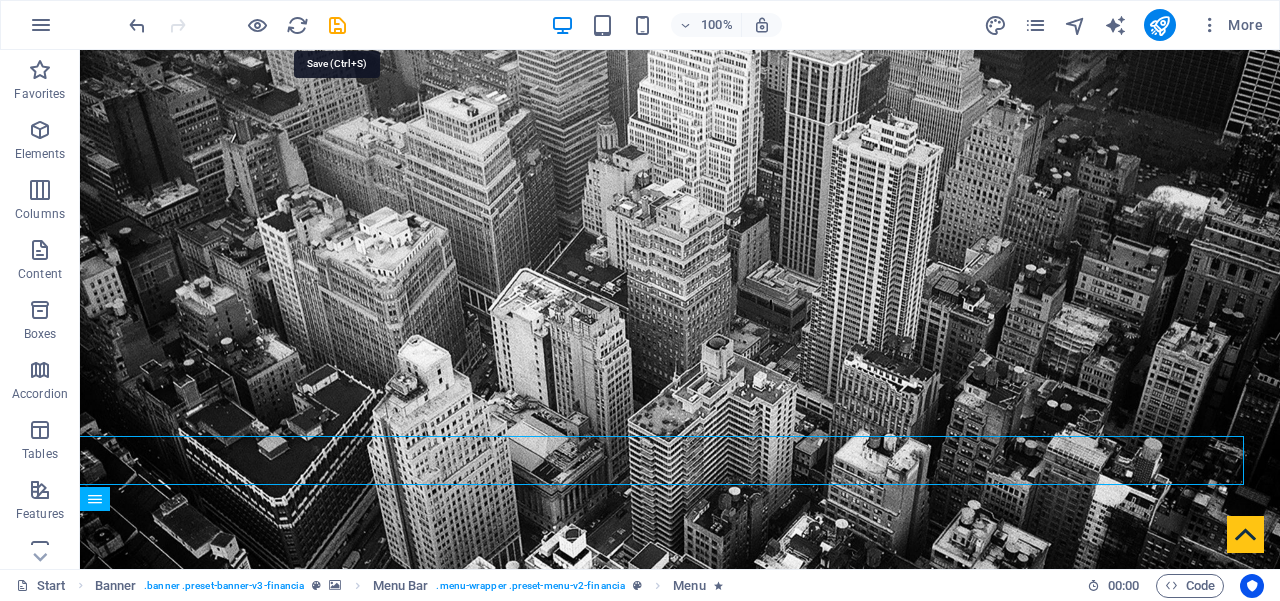 select 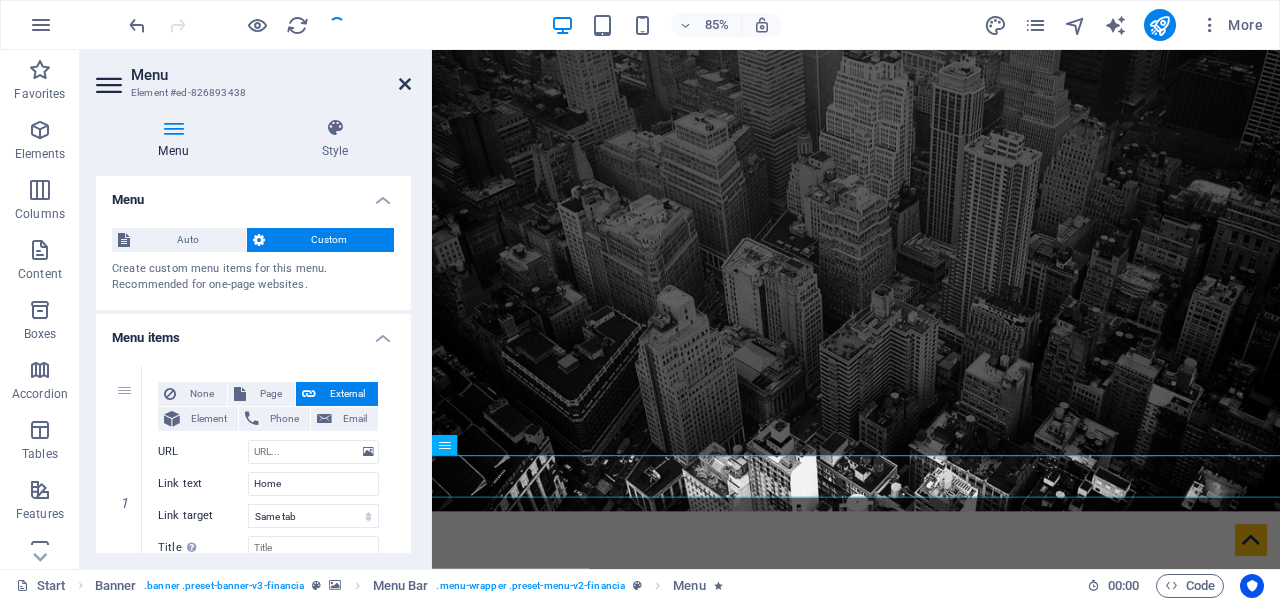 click at bounding box center [405, 84] 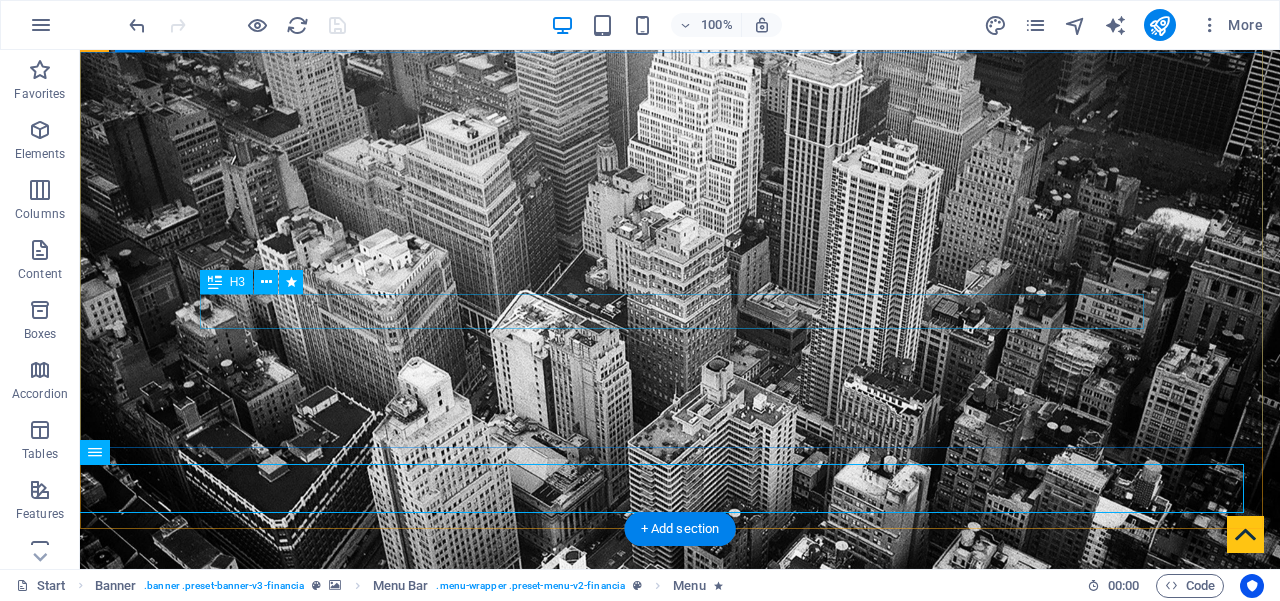 scroll, scrollTop: 232, scrollLeft: 0, axis: vertical 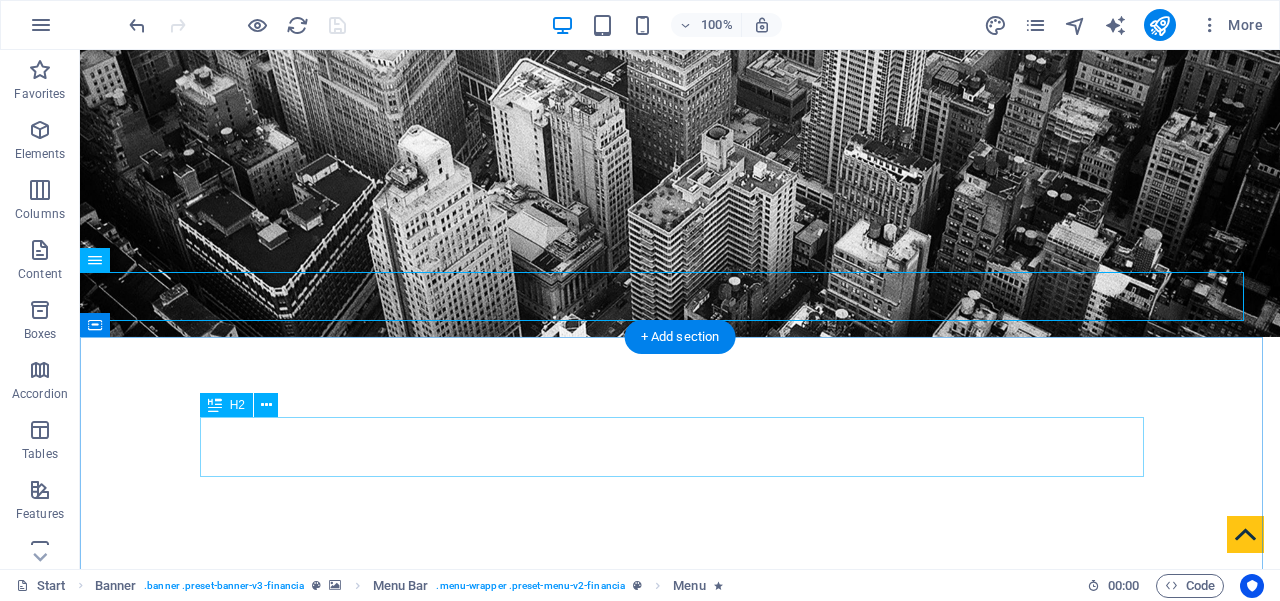 click on "About  [EXAMPLE.COM]" at bounding box center [680, 1019] 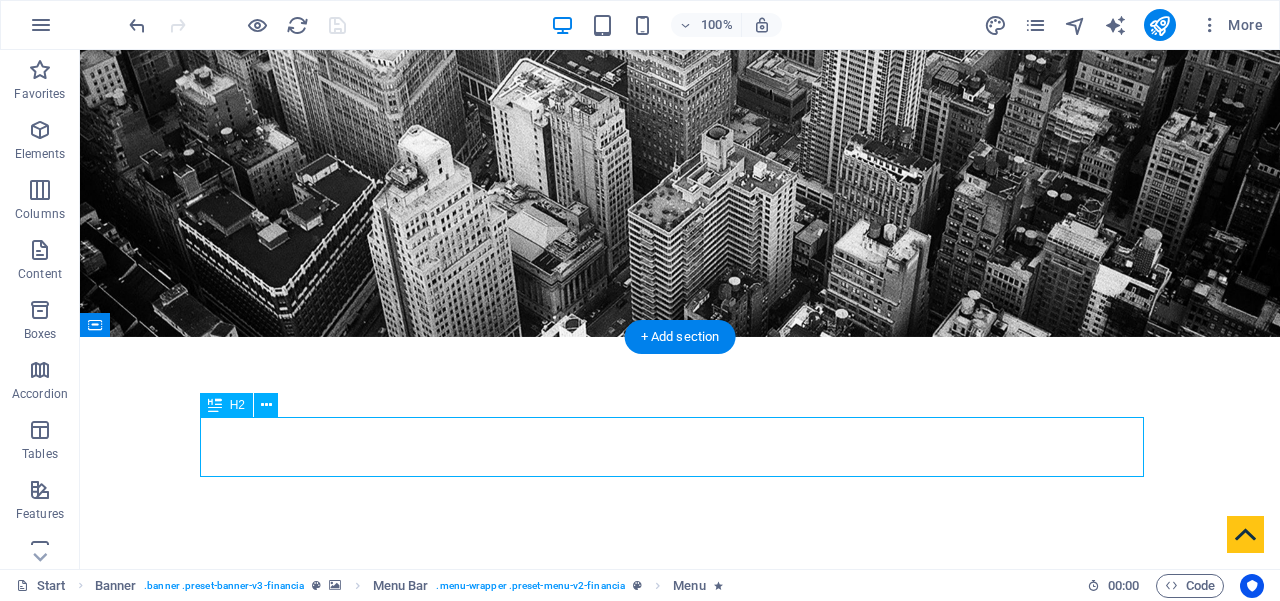 click on "About  [EXAMPLE.COM]" at bounding box center (680, 1019) 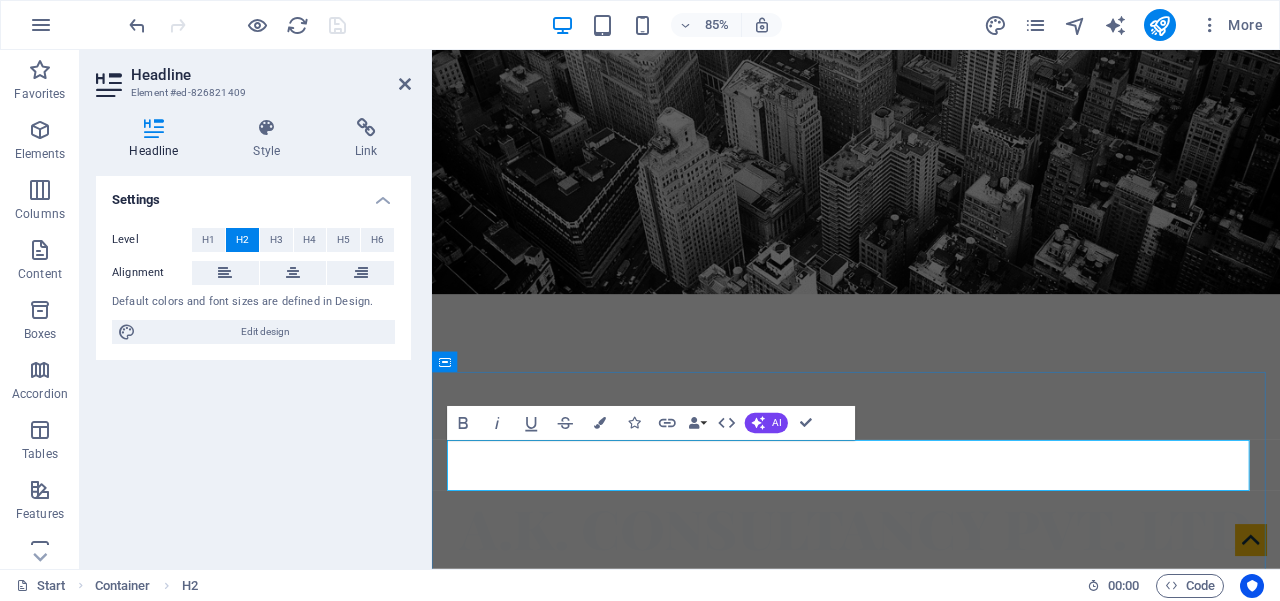 click on "About  [EXAMPLE.COM]" at bounding box center (931, 1019) 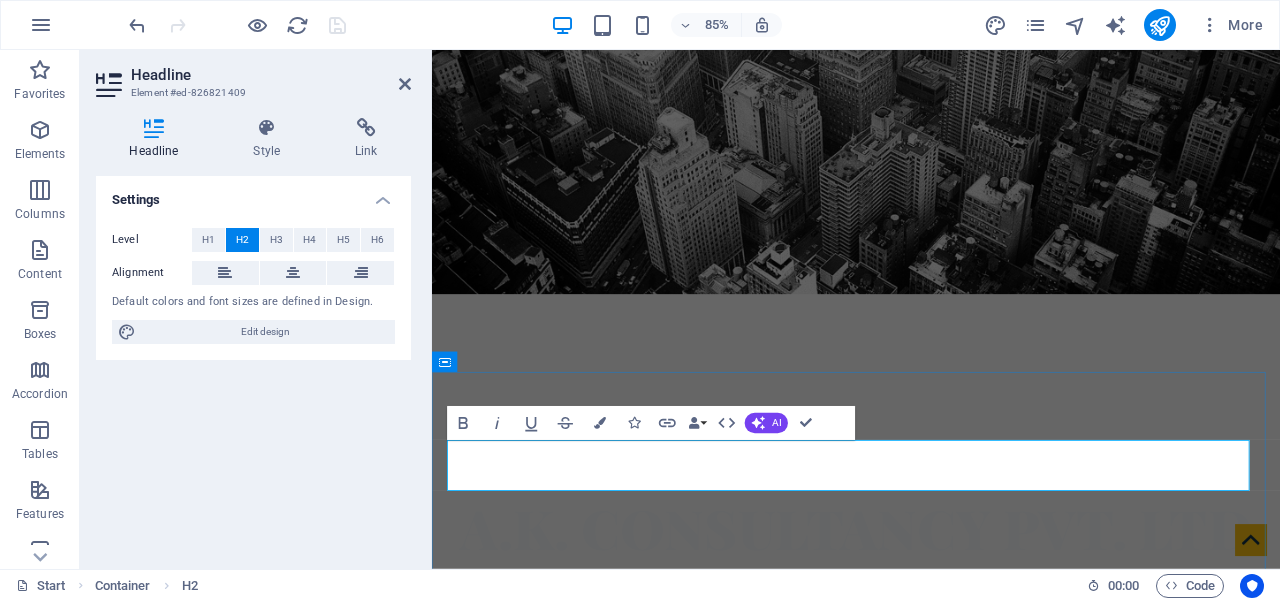 click on "About  [EXAMPLE.COM]" at bounding box center [931, 1019] 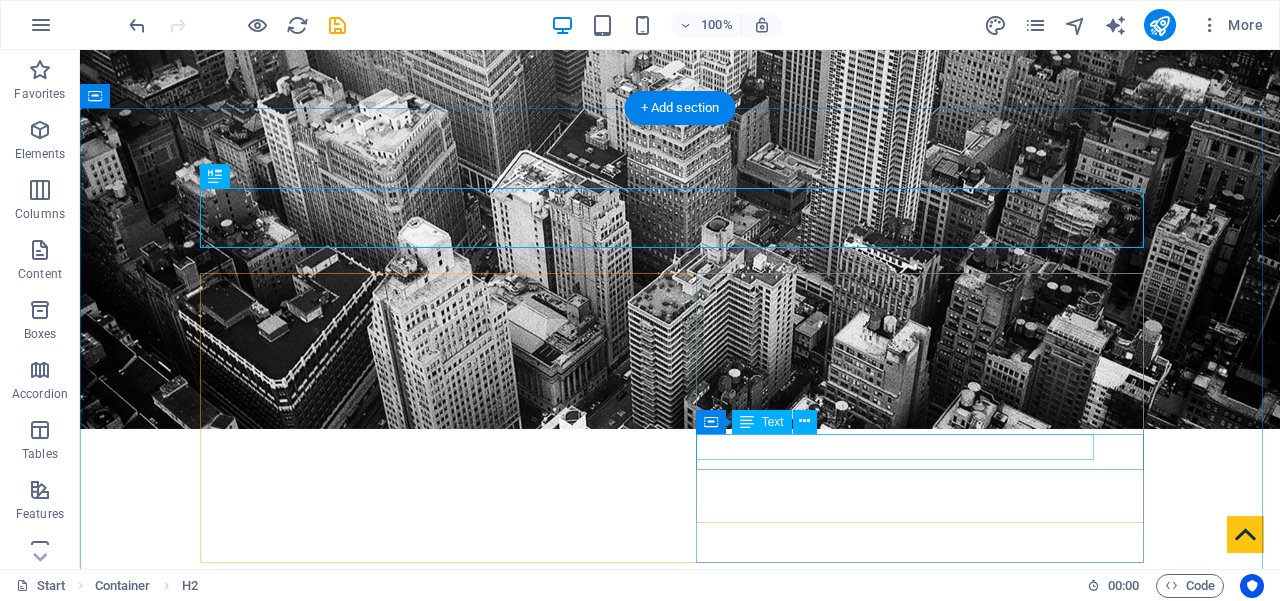 scroll, scrollTop: 461, scrollLeft: 0, axis: vertical 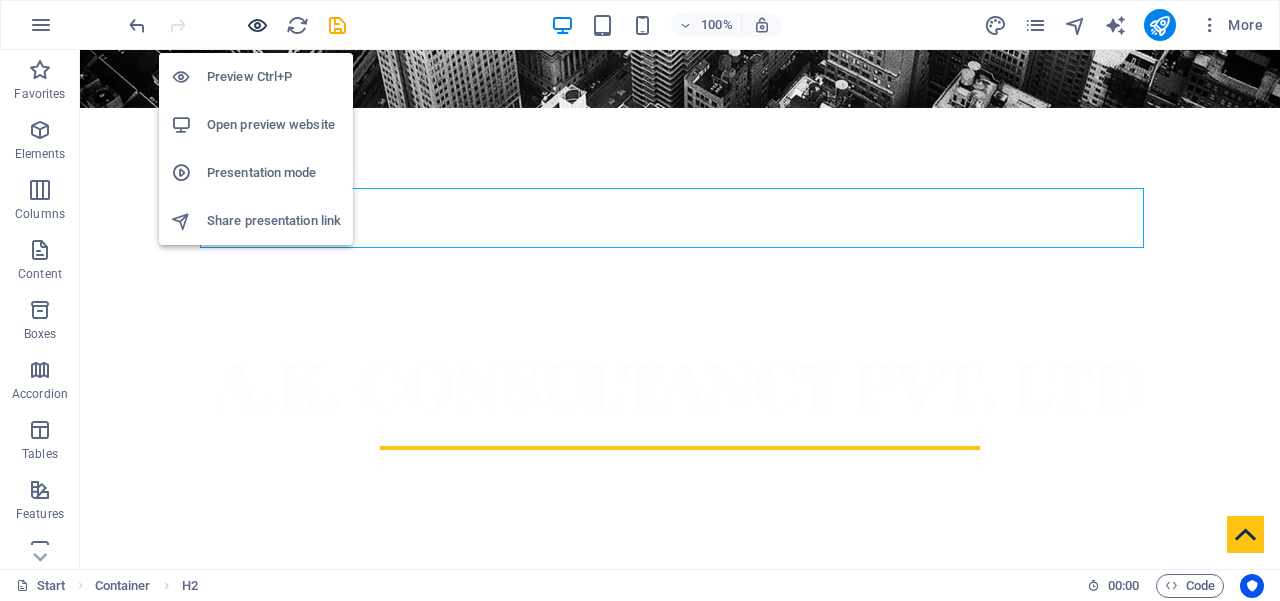 click at bounding box center [257, 25] 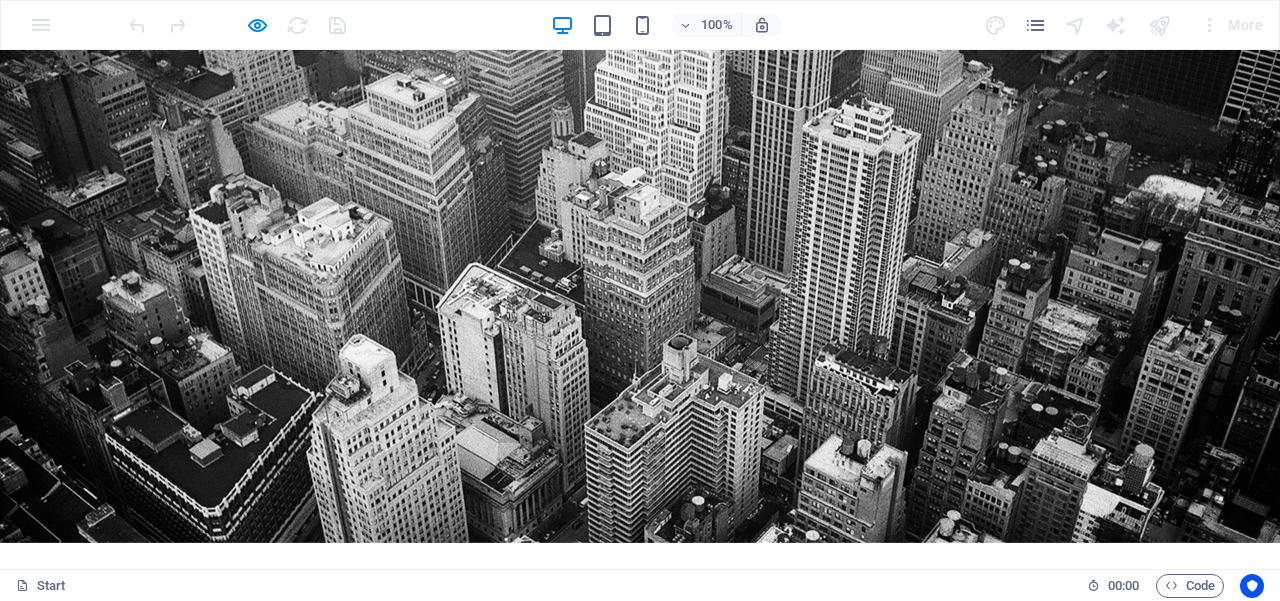 scroll, scrollTop: 0, scrollLeft: 0, axis: both 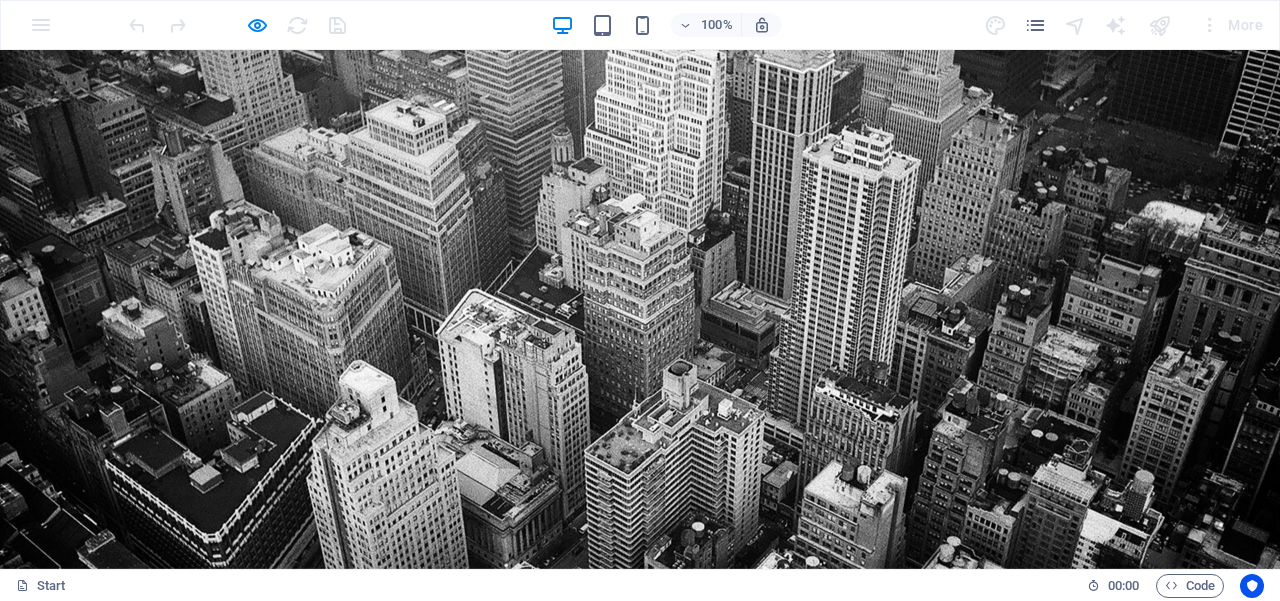 click on "100%" at bounding box center (666, 25) 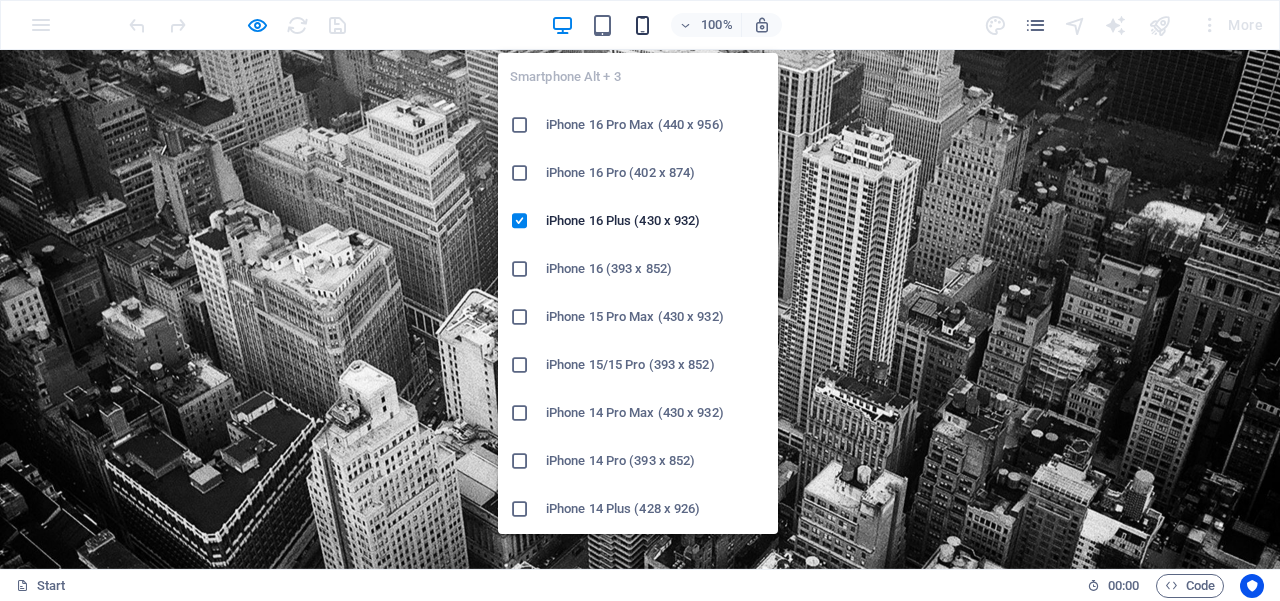 click at bounding box center (642, 25) 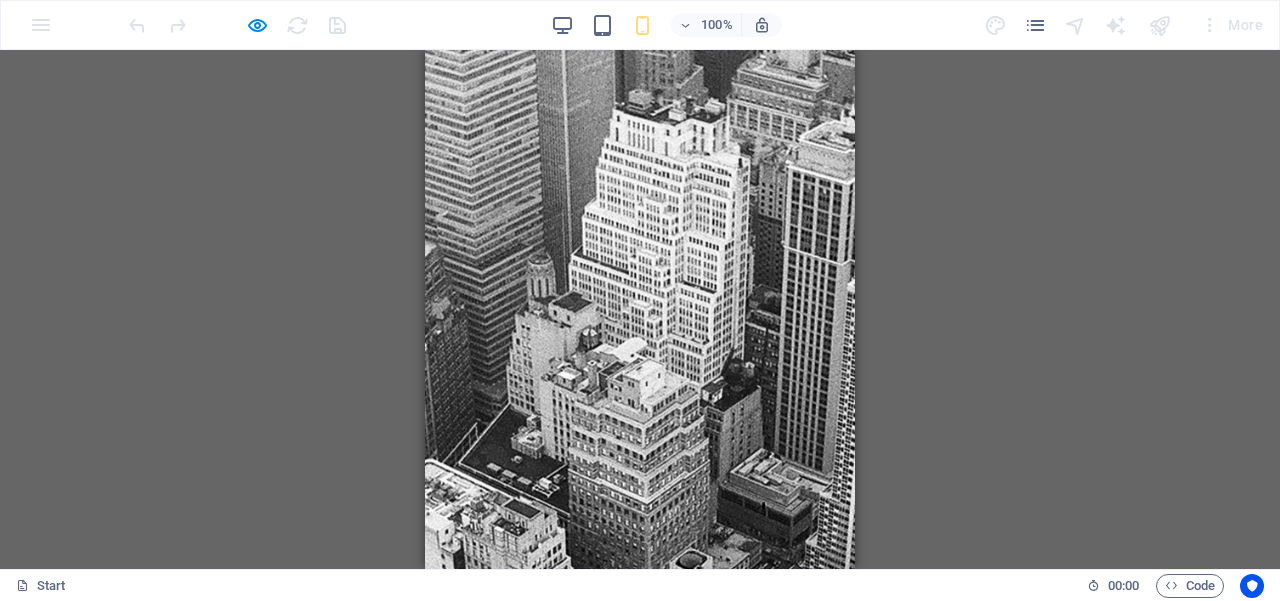 scroll, scrollTop: 104, scrollLeft: 0, axis: vertical 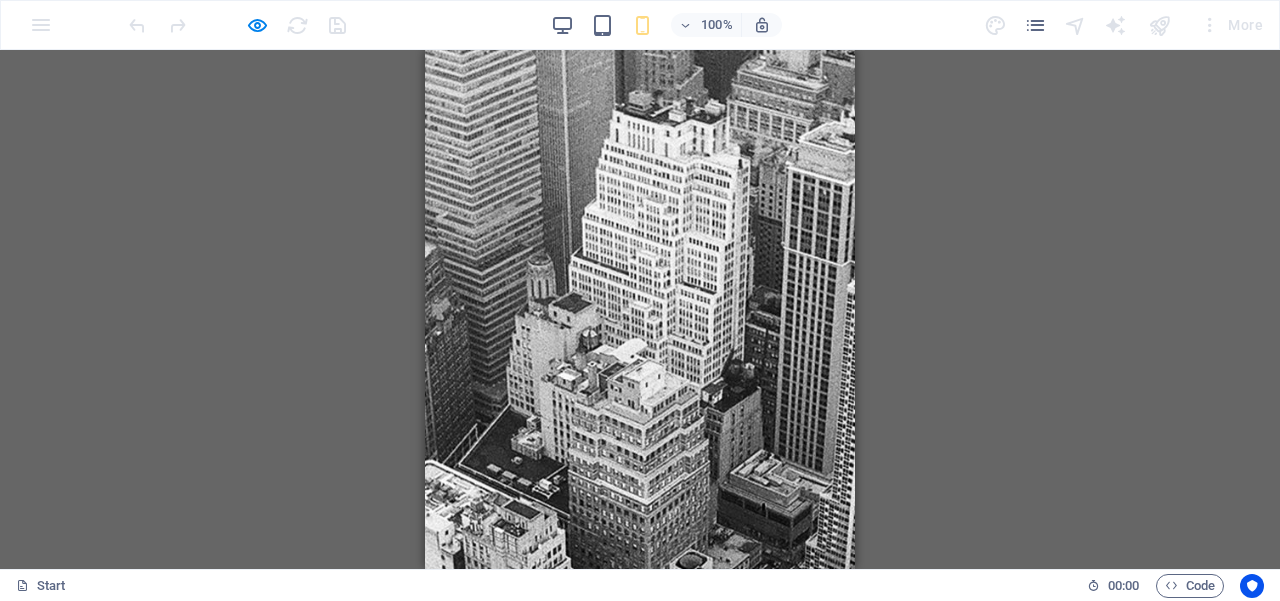click on "Home About us Services Partners Advisors FAQ Contact Knolewdge Portal" at bounding box center (640, 1806) 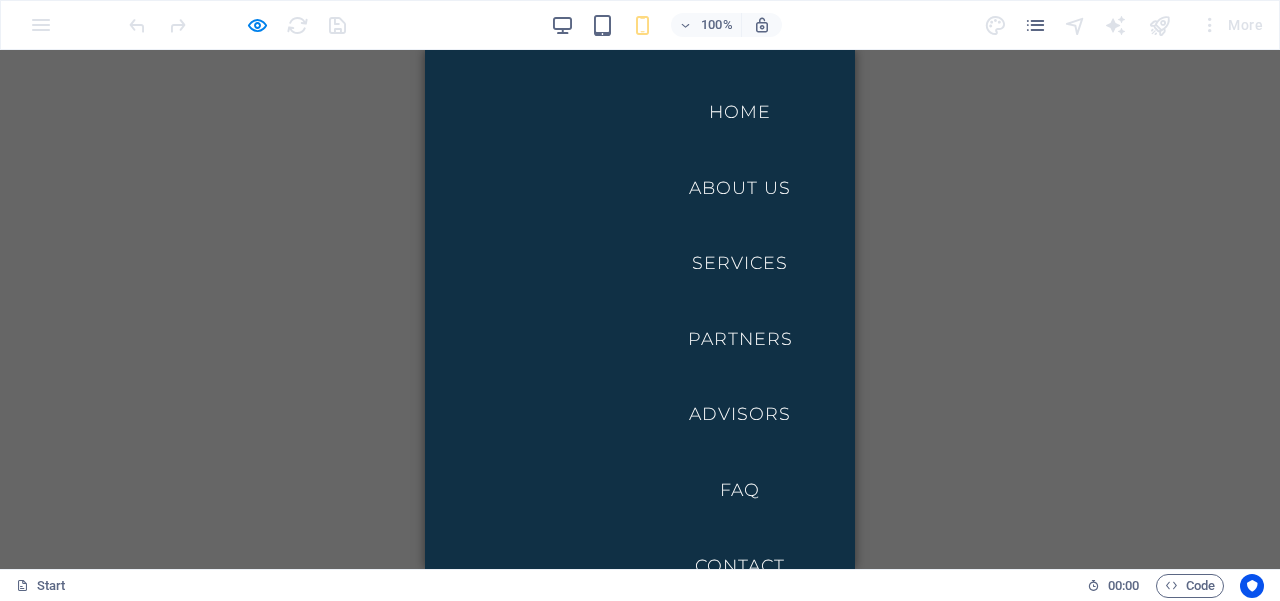 scroll, scrollTop: 1454, scrollLeft: 0, axis: vertical 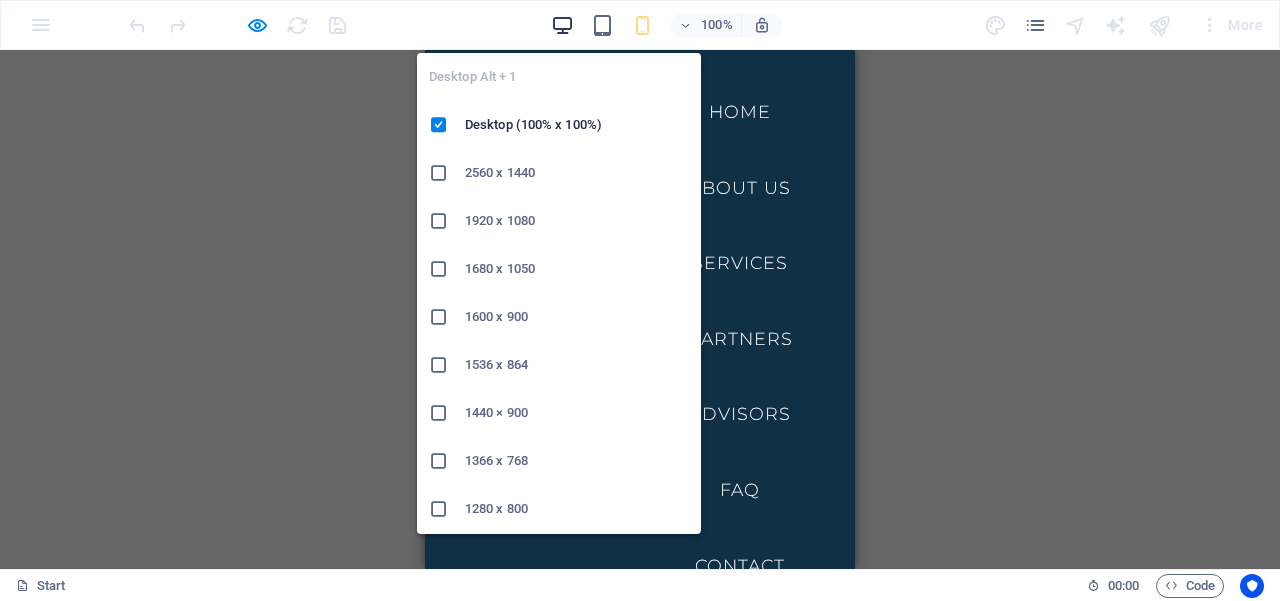 click at bounding box center [562, 25] 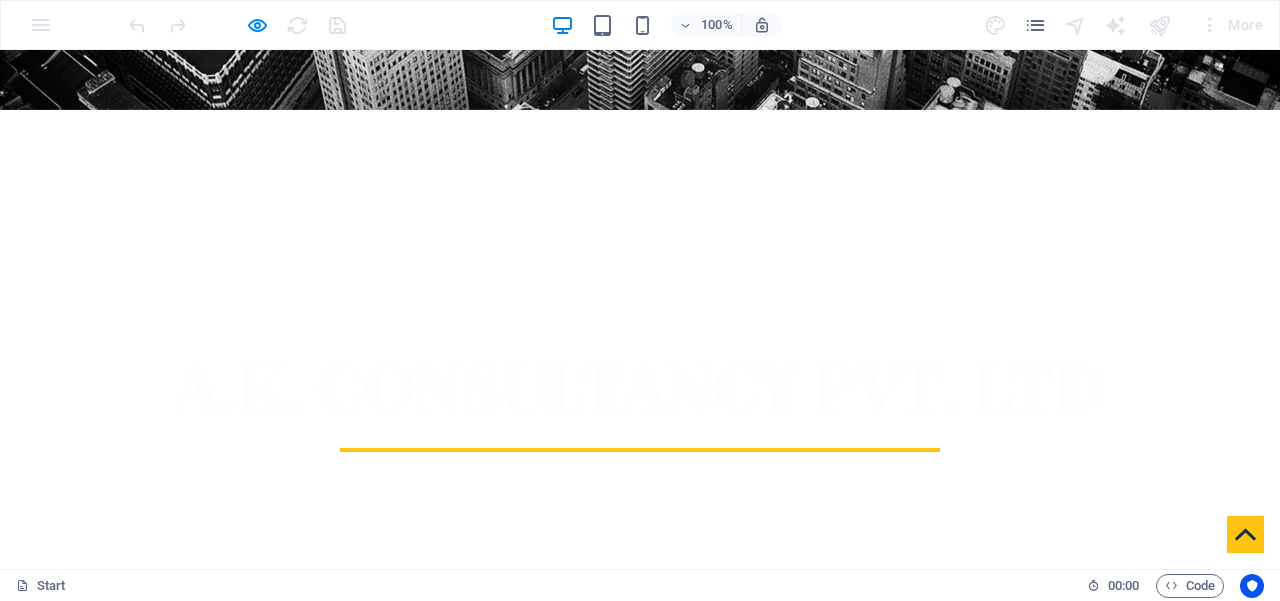 scroll, scrollTop: 433, scrollLeft: 0, axis: vertical 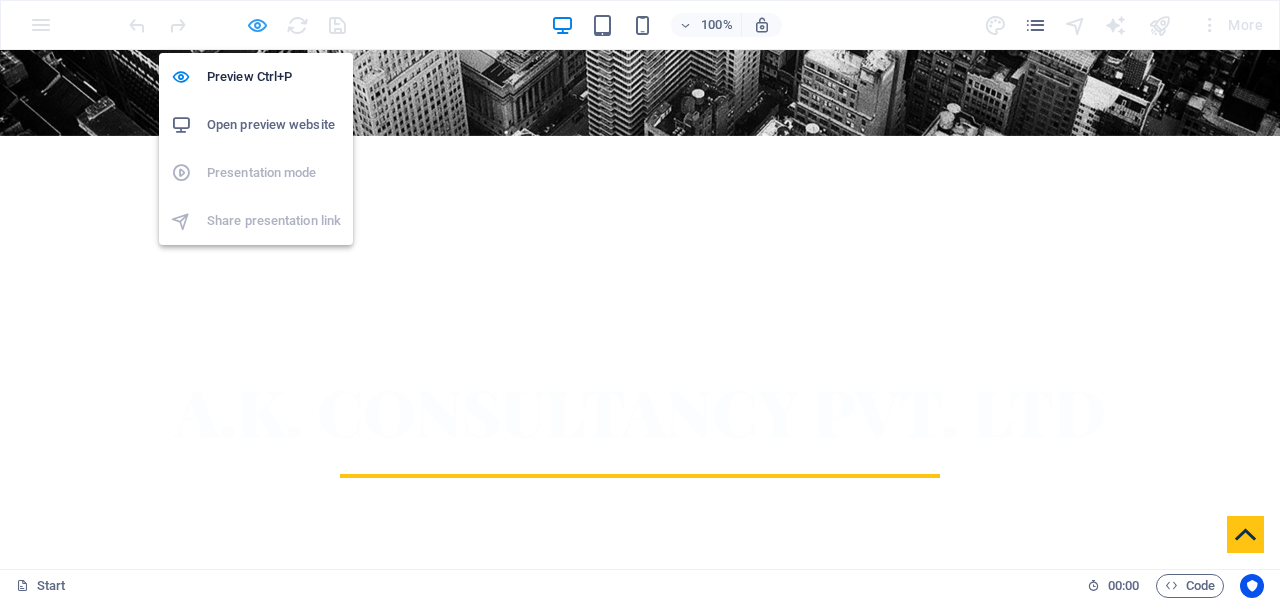 click at bounding box center (257, 25) 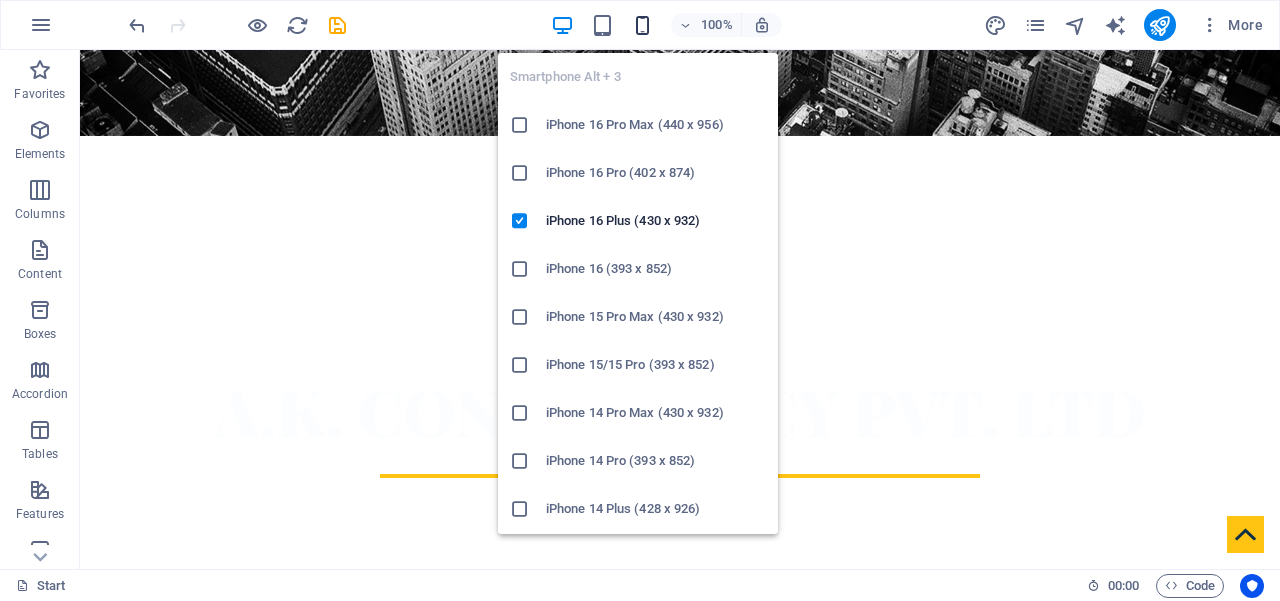 click at bounding box center (642, 25) 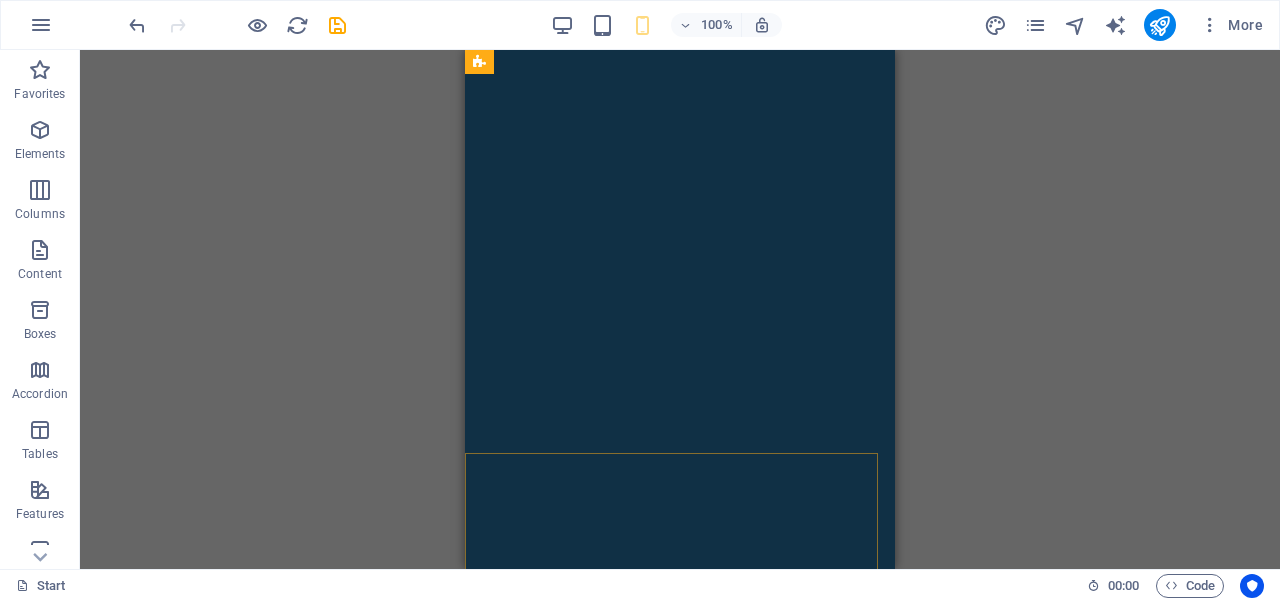 scroll, scrollTop: 1328, scrollLeft: 0, axis: vertical 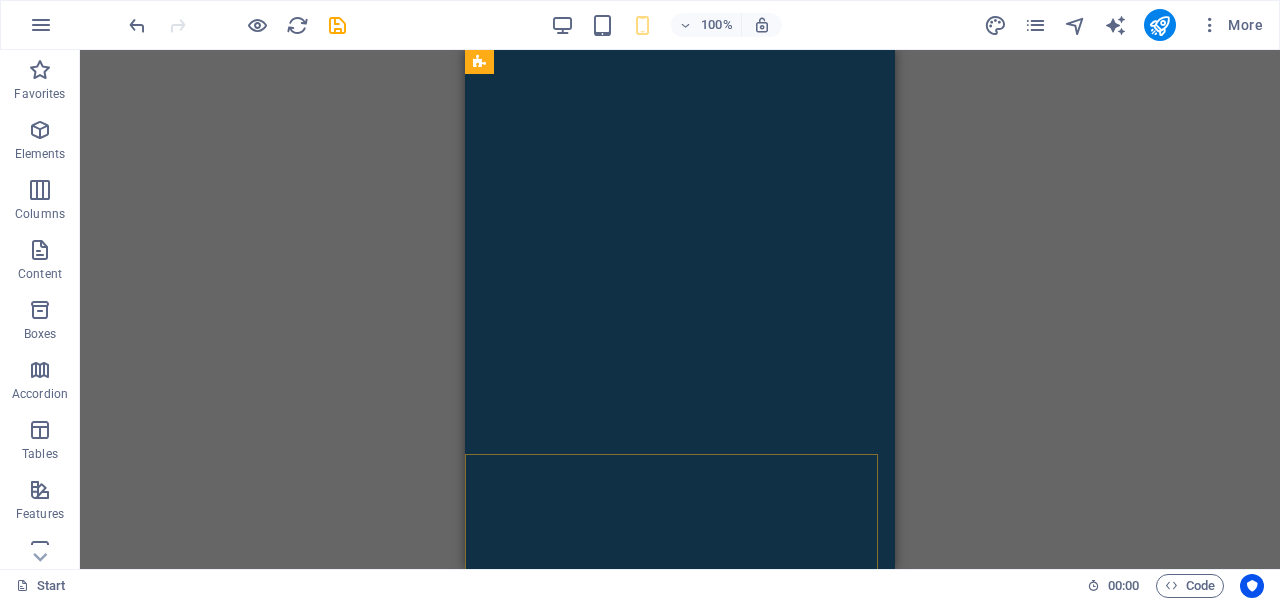 click on "Home About us Services Partners Advisors FAQ Contact Knolewdge Portal" at bounding box center (680, 414) 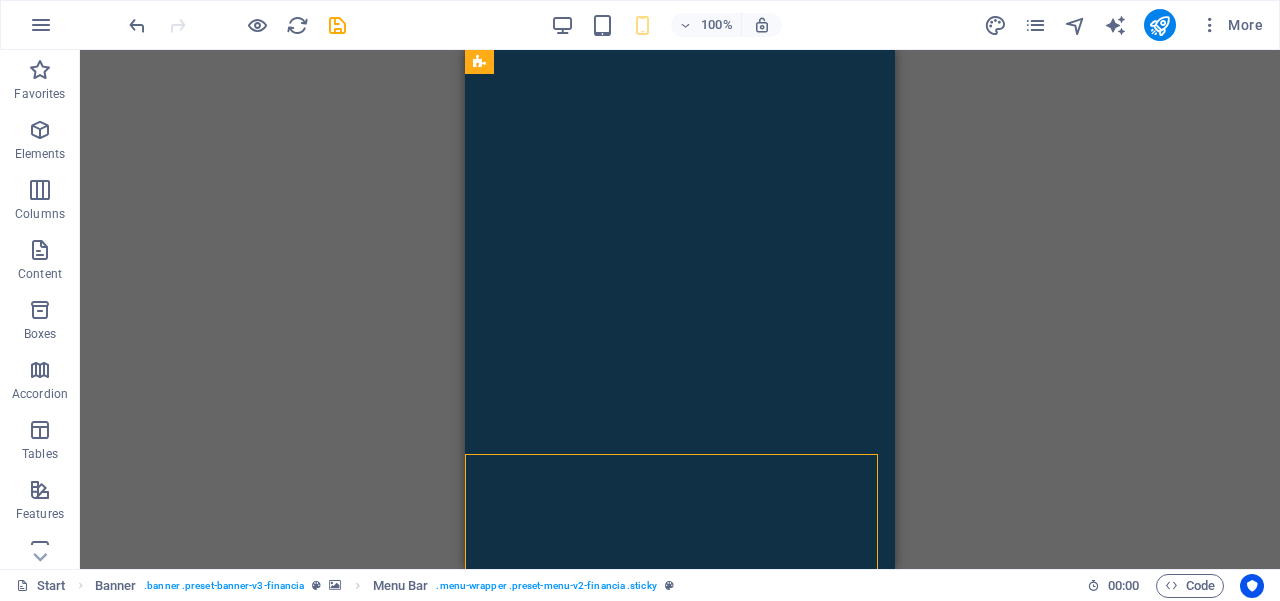 click on "Home About us Services Partners Advisors FAQ Contact Knolewdge Portal" at bounding box center [680, 414] 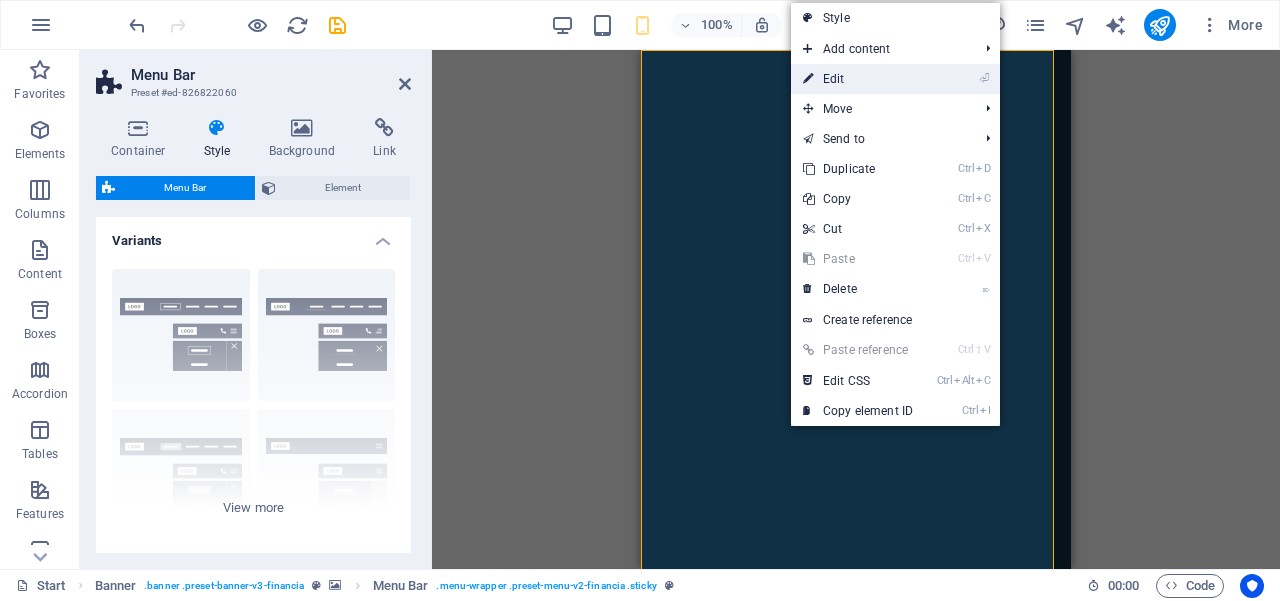 click on "⏎  Edit" at bounding box center [858, 79] 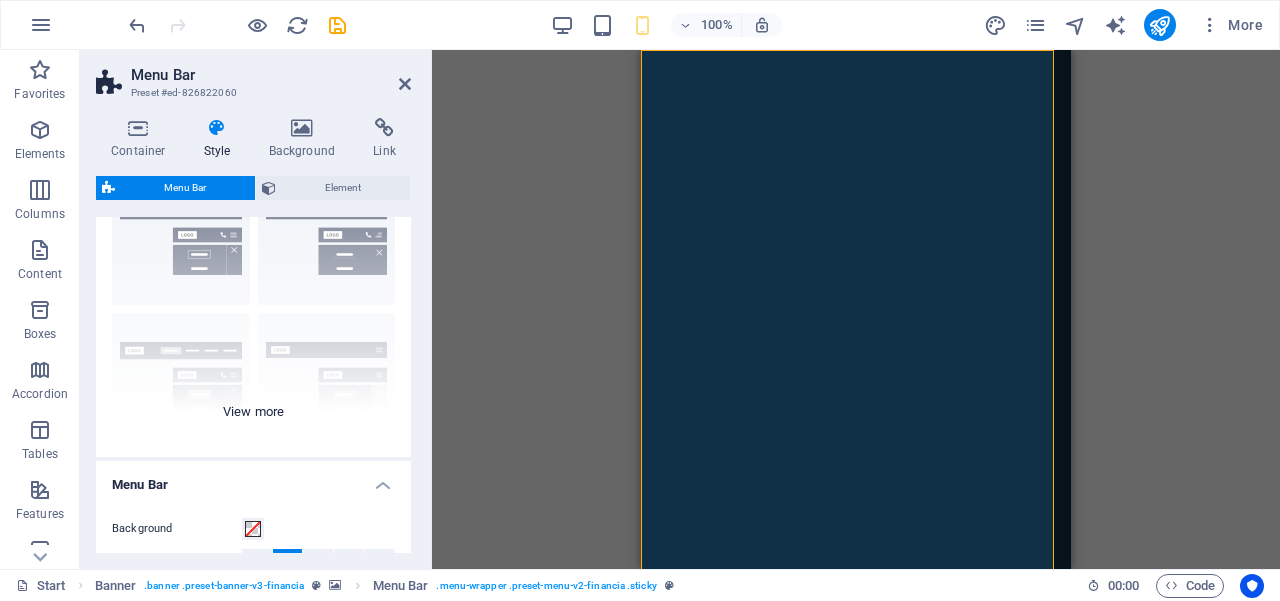 scroll, scrollTop: 67, scrollLeft: 0, axis: vertical 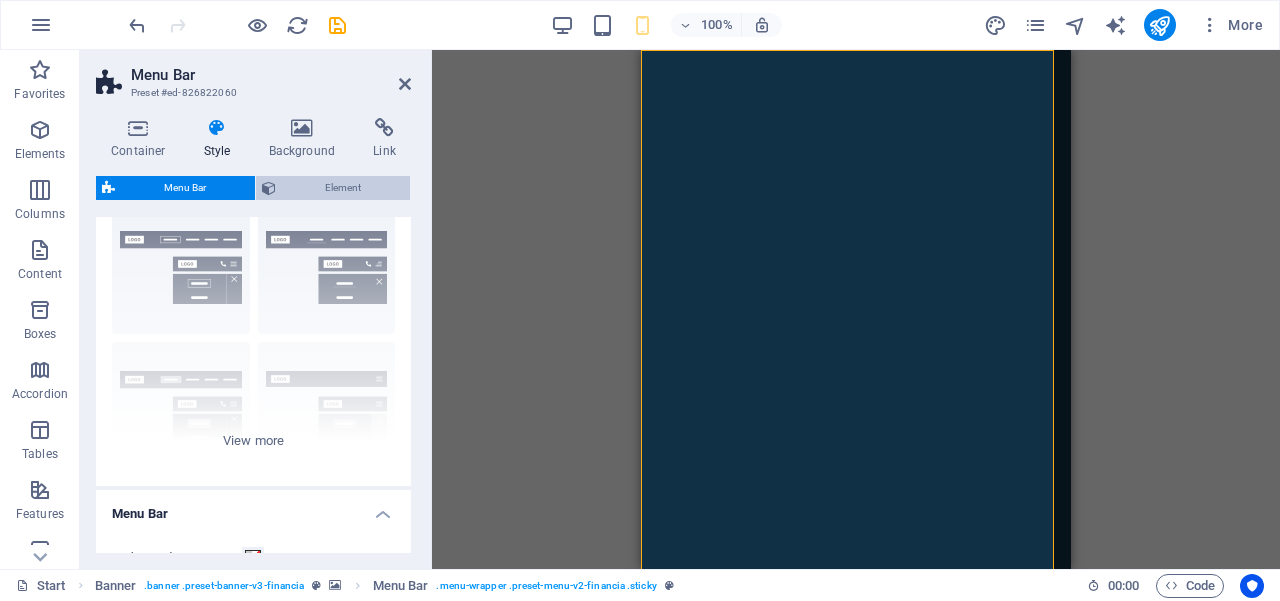 click on "Element" at bounding box center (343, 188) 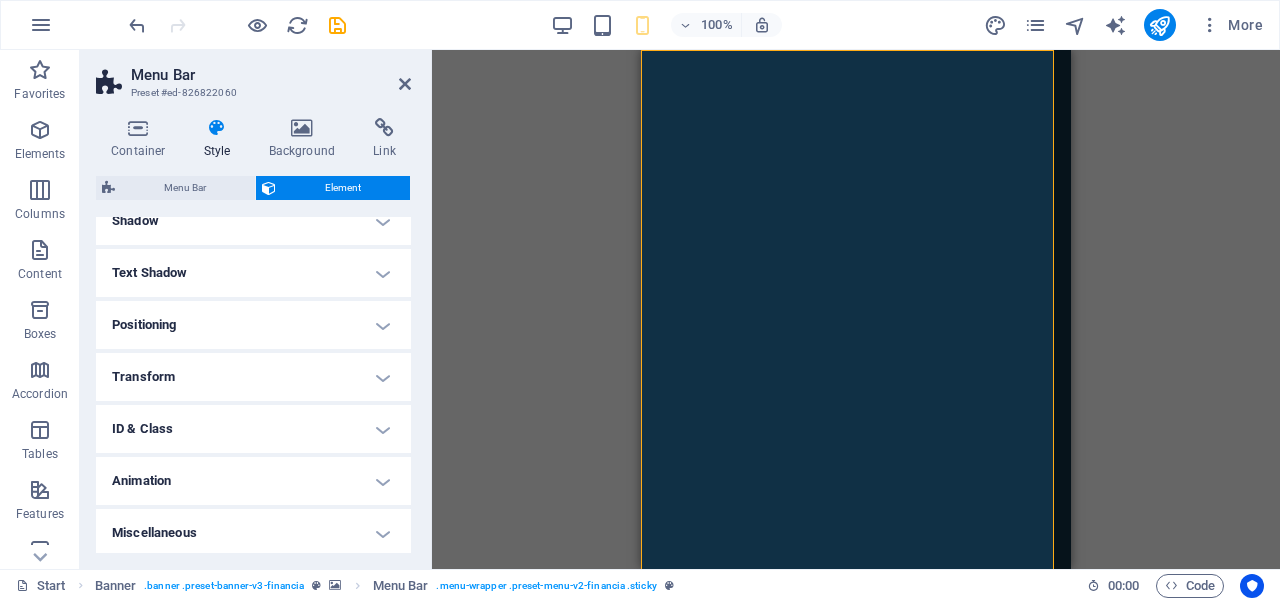 scroll, scrollTop: 504, scrollLeft: 0, axis: vertical 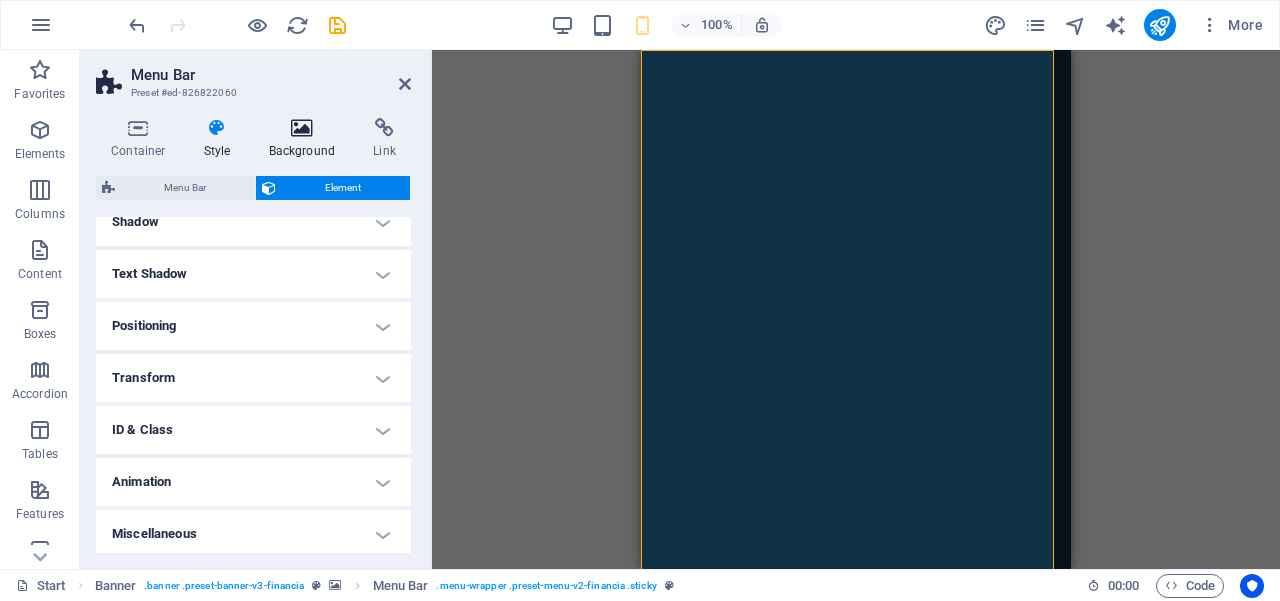 click on "Background" at bounding box center (306, 139) 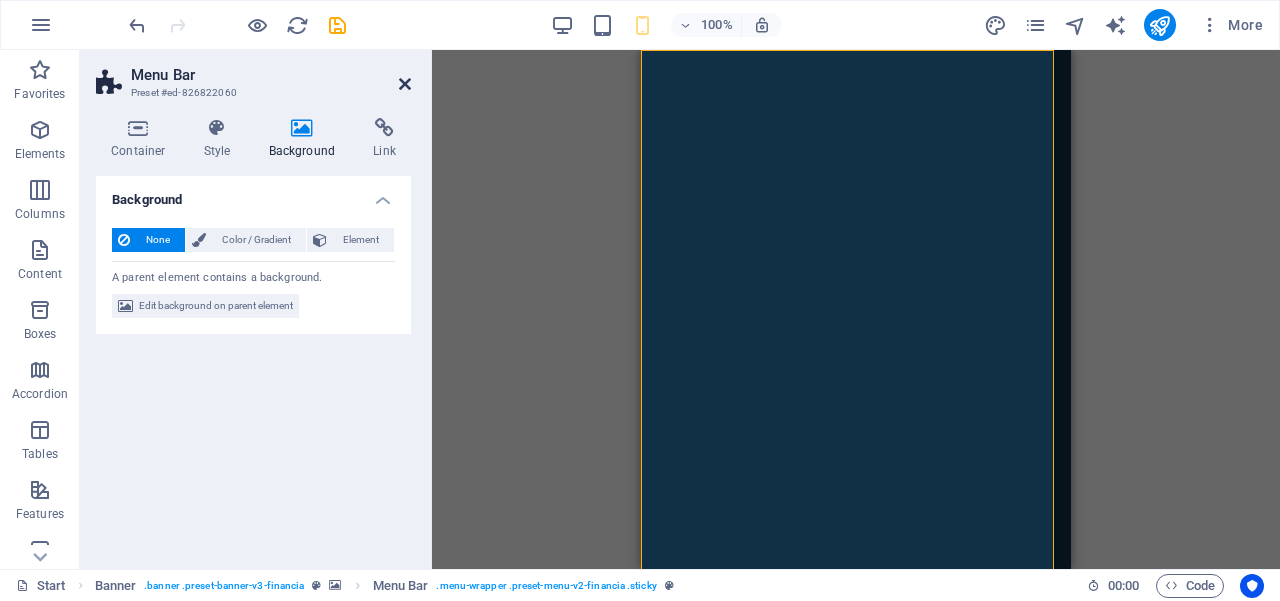 click at bounding box center (405, 84) 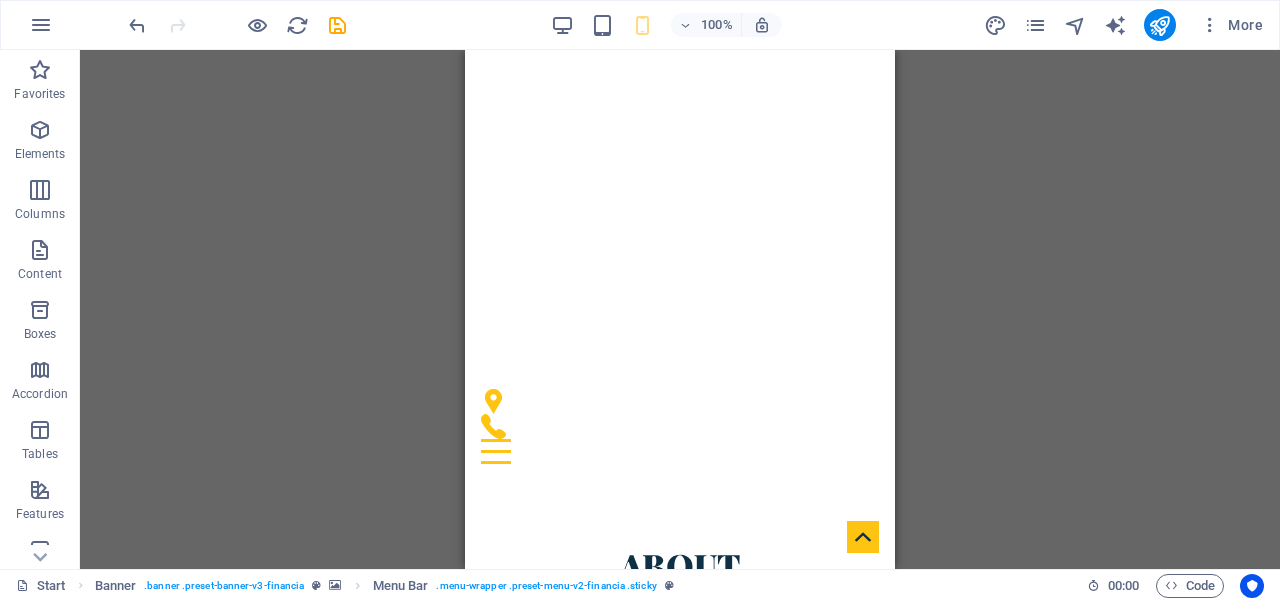 scroll, scrollTop: 223, scrollLeft: 0, axis: vertical 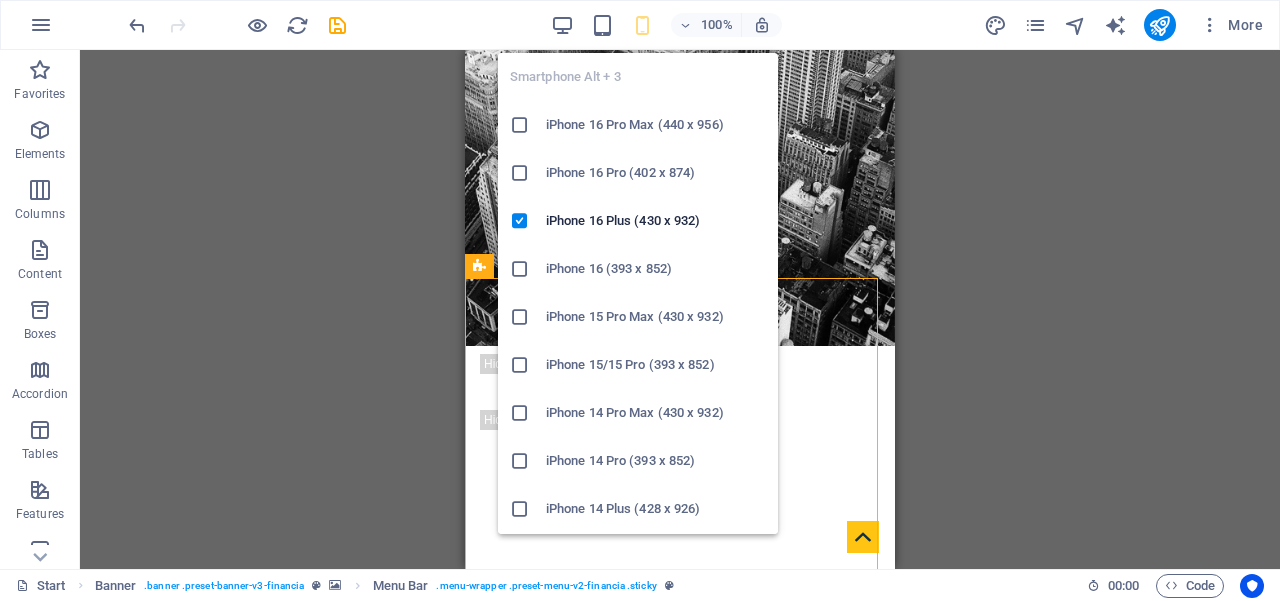 click at bounding box center (642, 25) 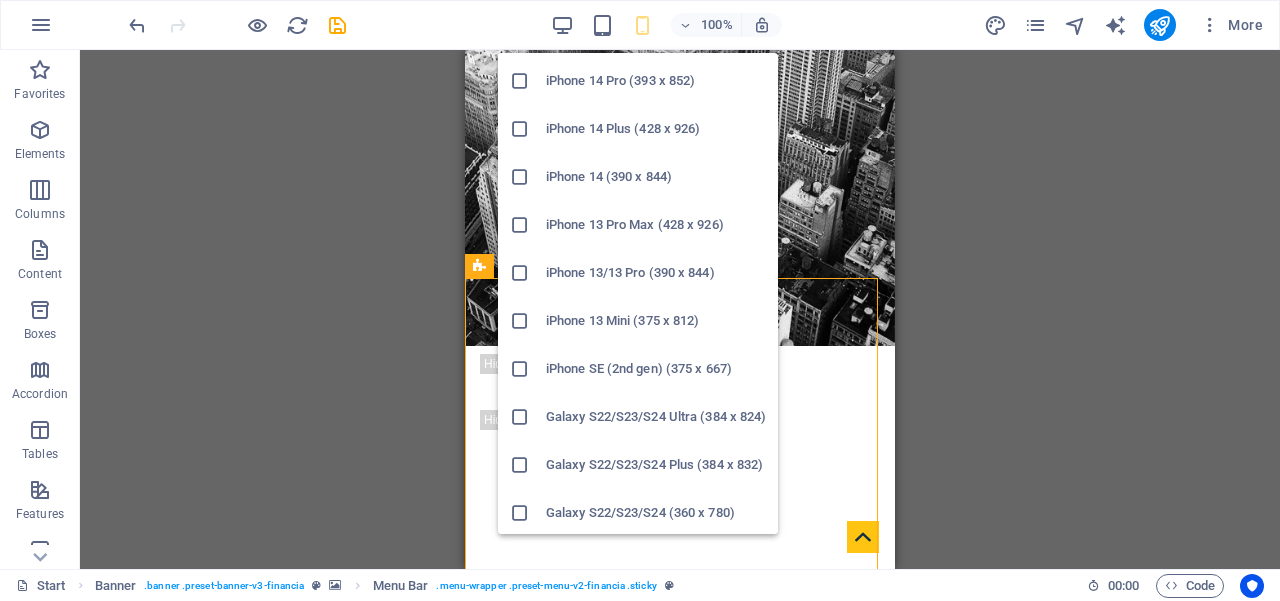 scroll, scrollTop: 383, scrollLeft: 0, axis: vertical 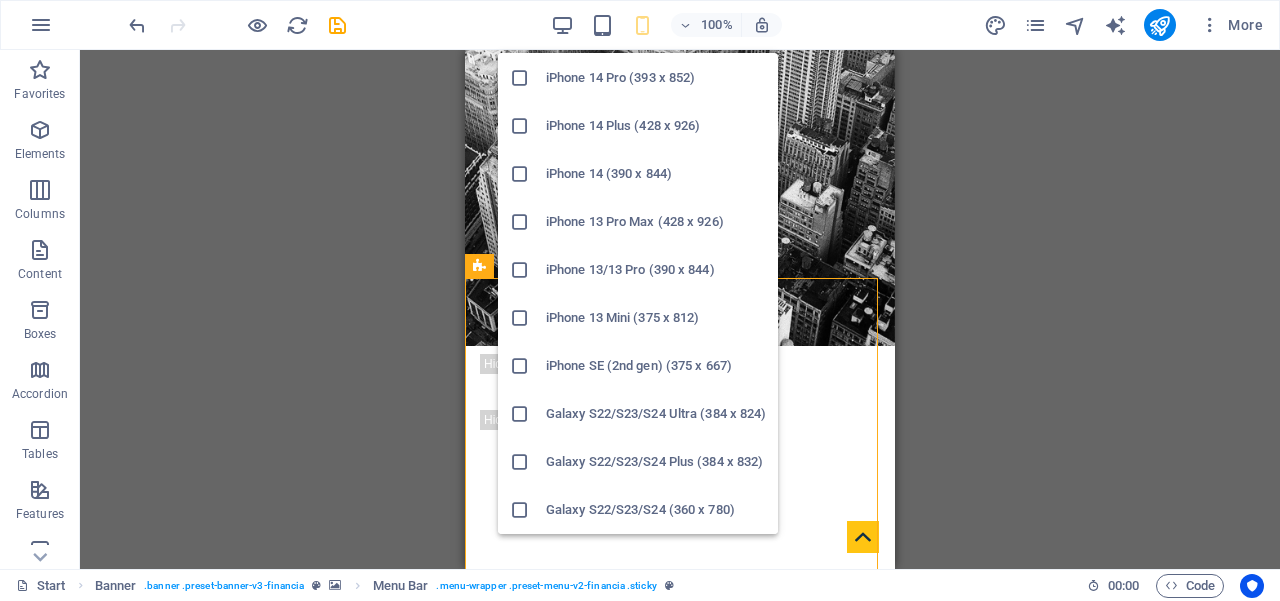 click at bounding box center (520, 414) 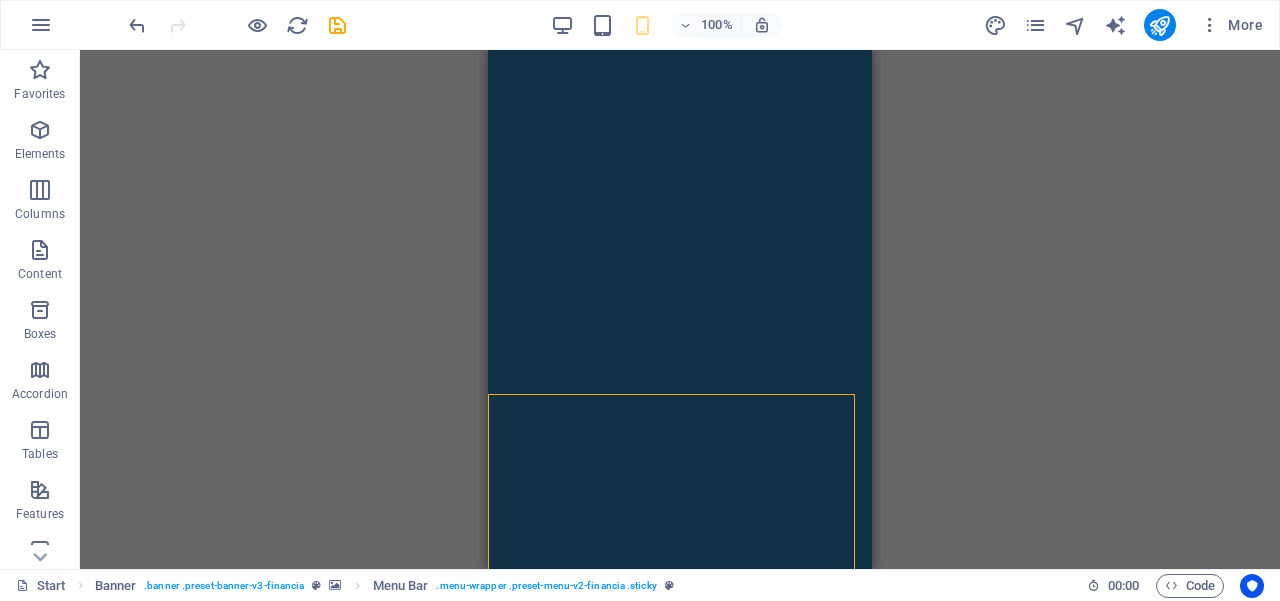 scroll, scrollTop: 1001, scrollLeft: 0, axis: vertical 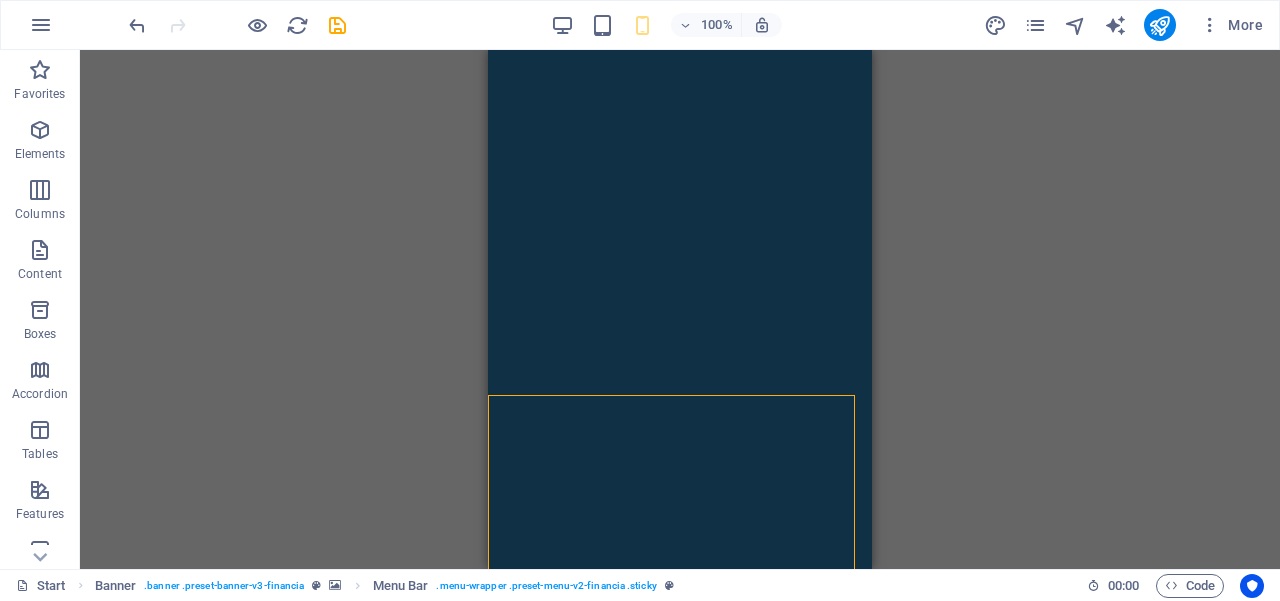 click on "Home About us Services Partners Advisors FAQ Contact Knolewdge Portal" at bounding box center [680, 414] 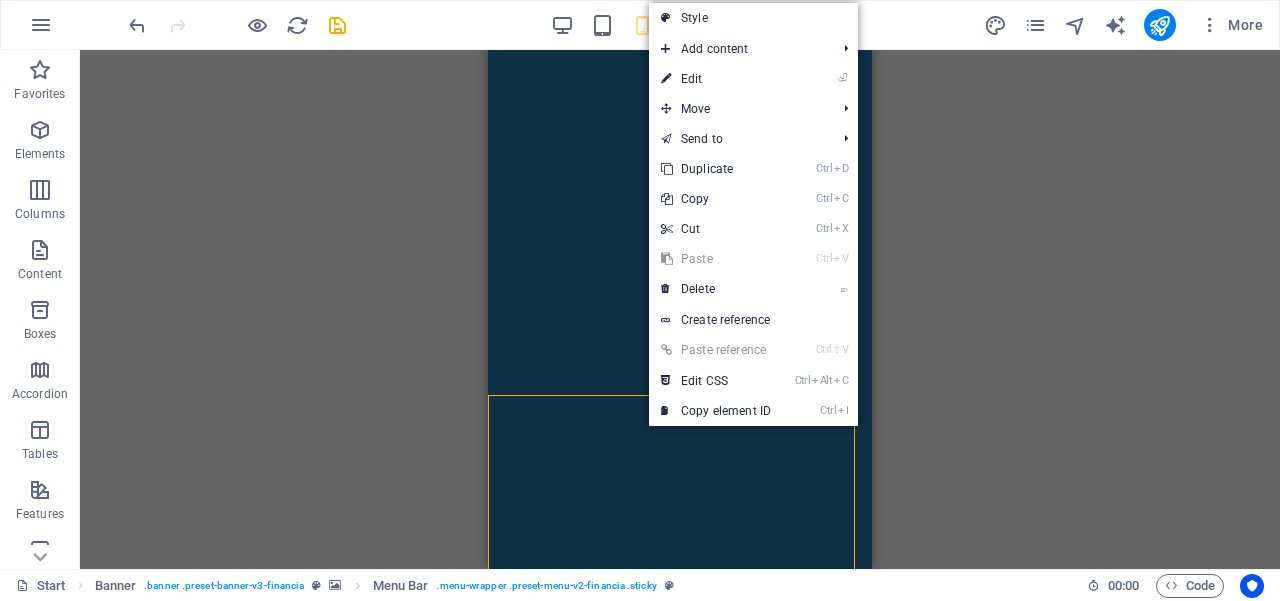 click on "Home About us Services Partners Advisors FAQ Contact Knolewdge Portal" at bounding box center (680, 414) 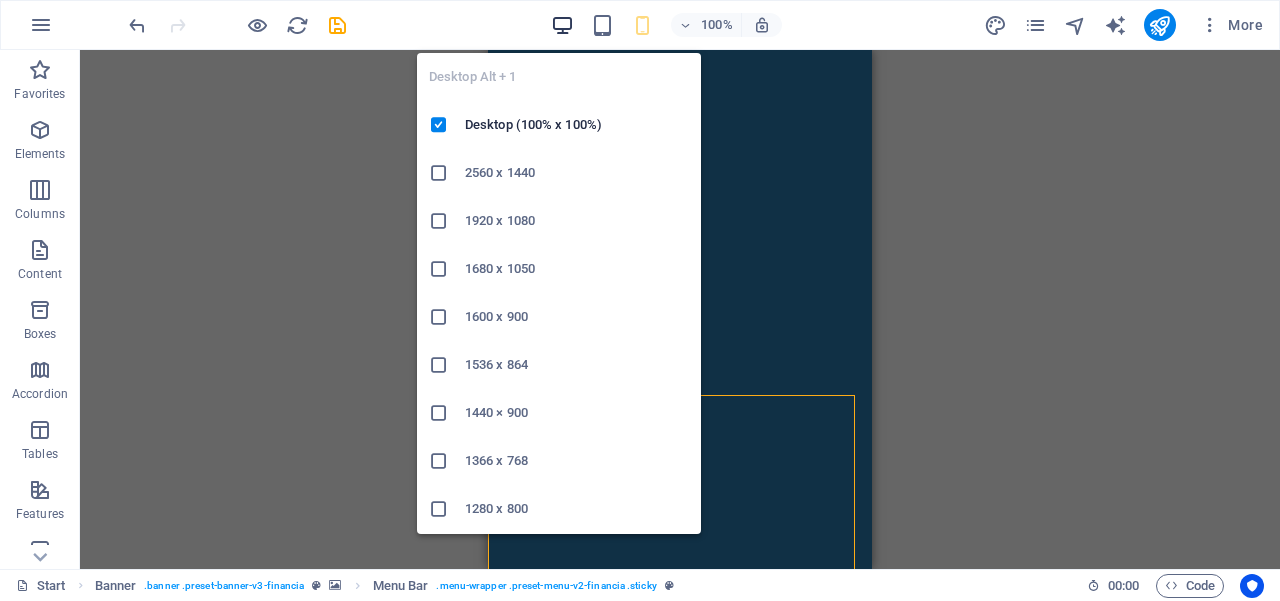 click at bounding box center [562, 25] 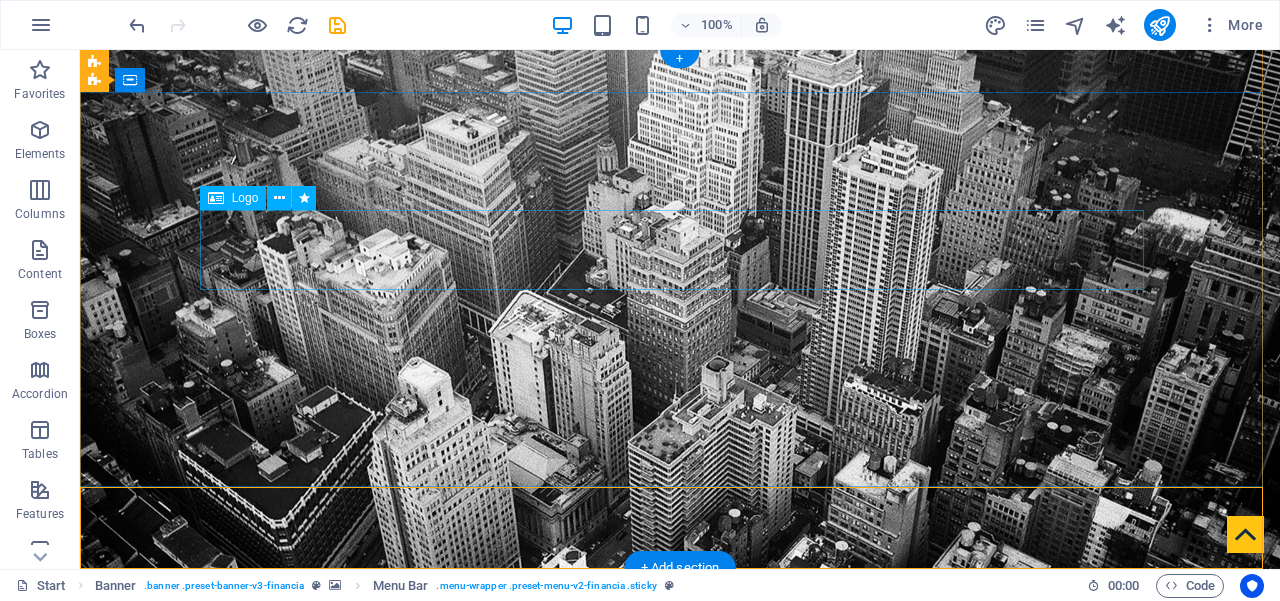 scroll, scrollTop: 0, scrollLeft: 0, axis: both 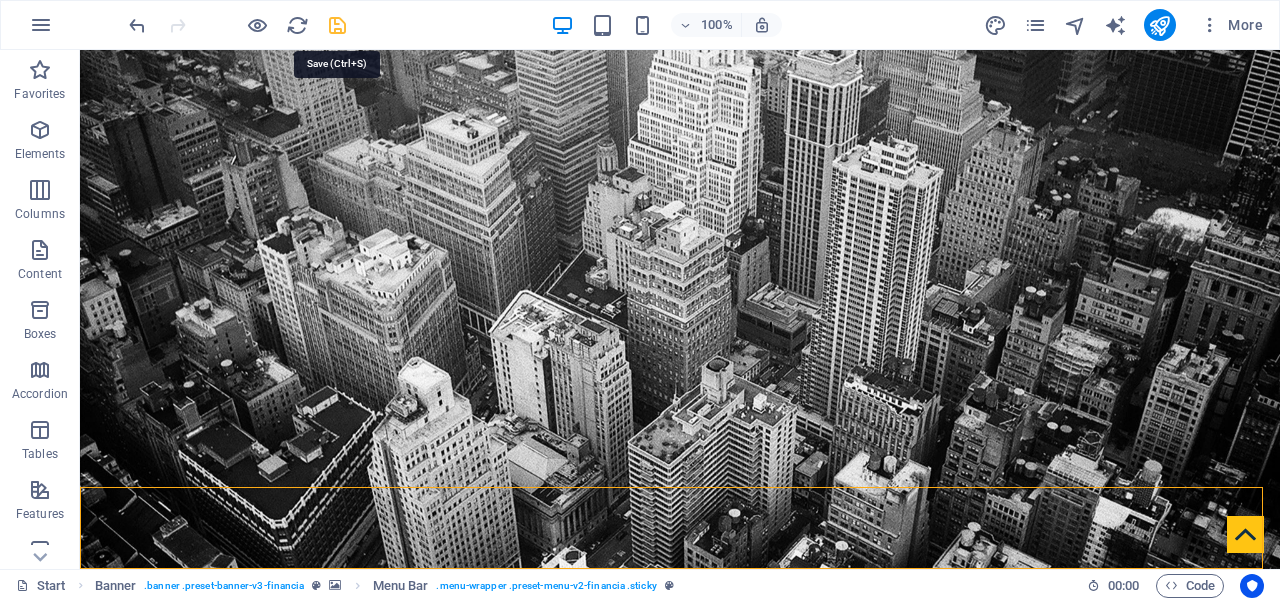 click at bounding box center [337, 25] 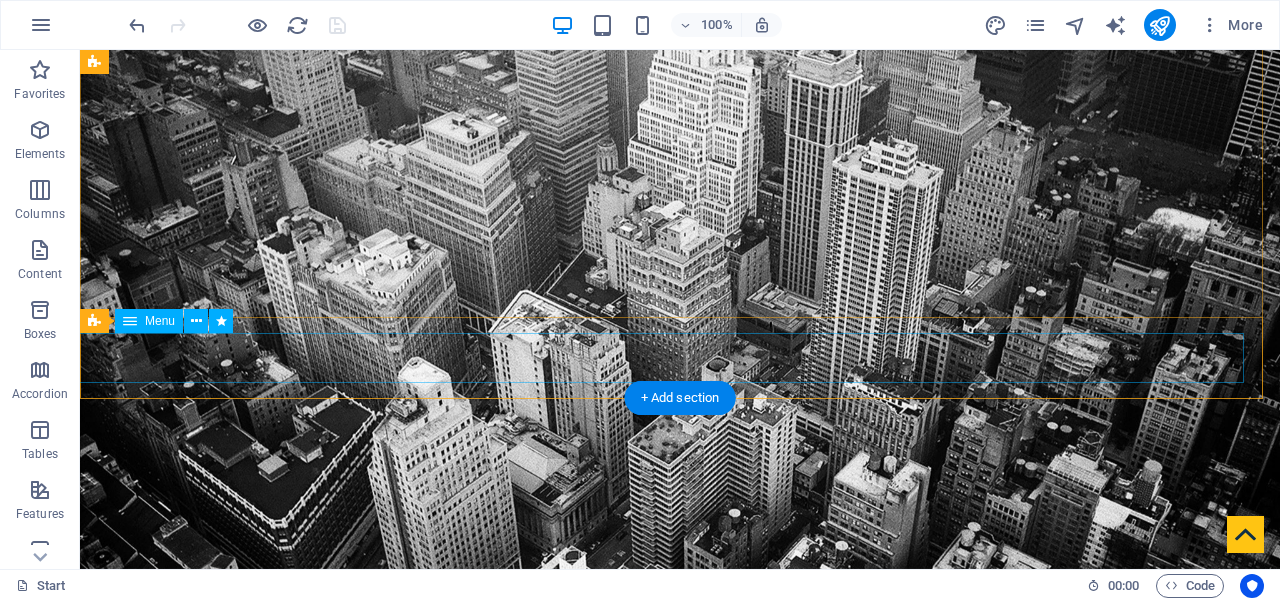 scroll, scrollTop: 176, scrollLeft: 0, axis: vertical 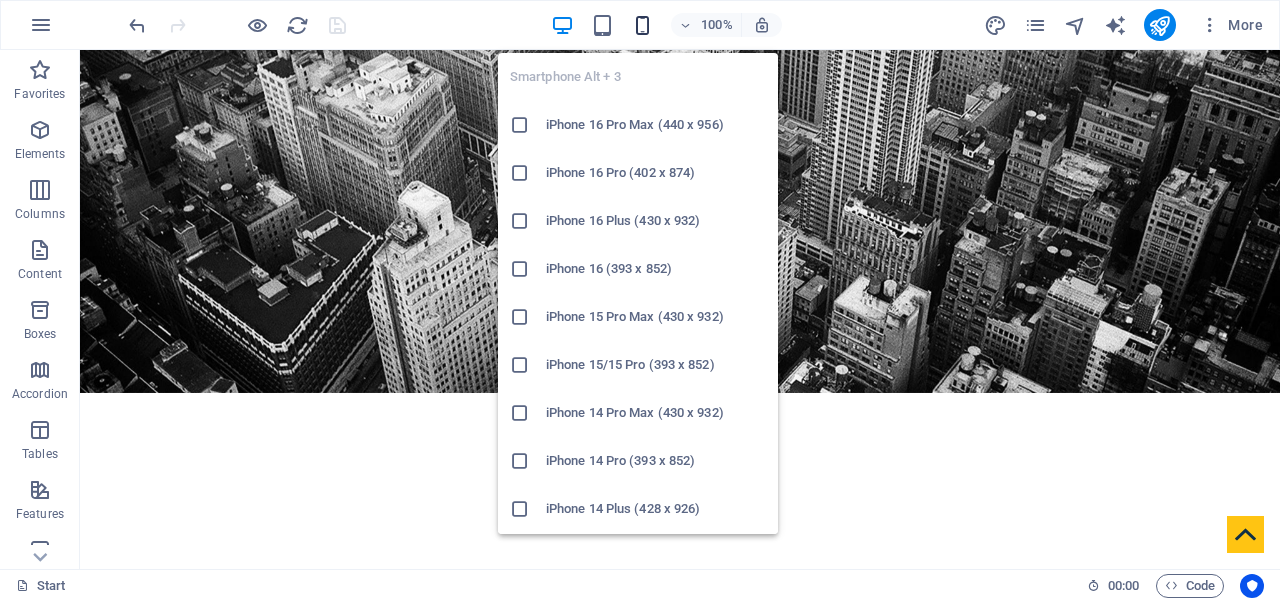 click at bounding box center (642, 25) 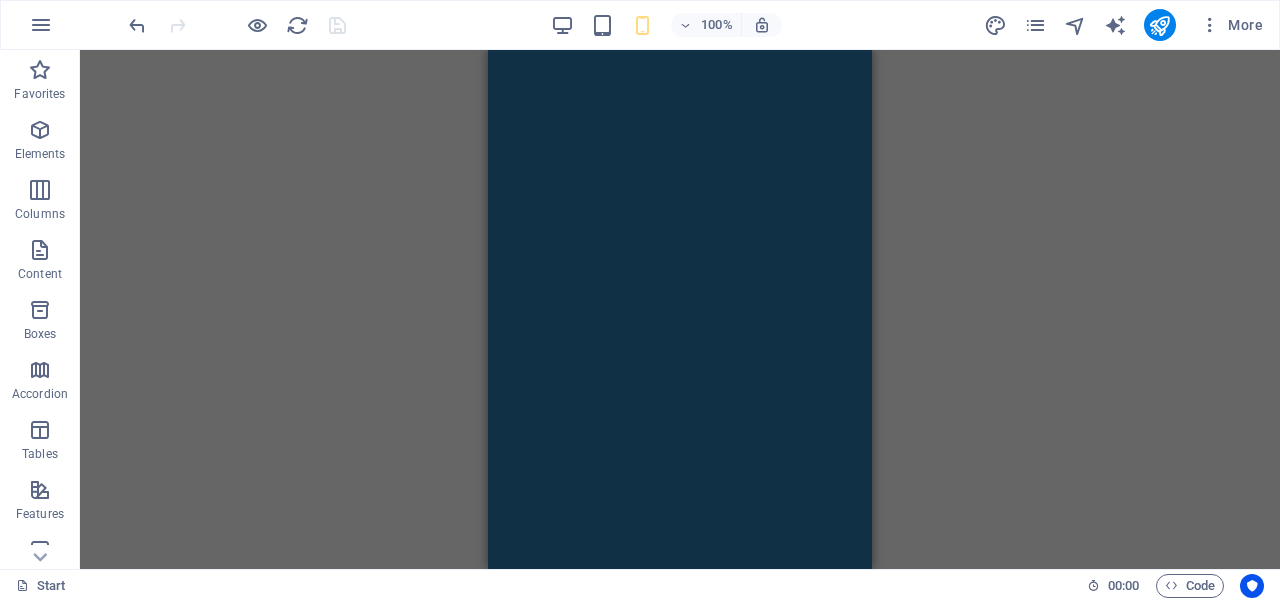 scroll, scrollTop: 909, scrollLeft: 0, axis: vertical 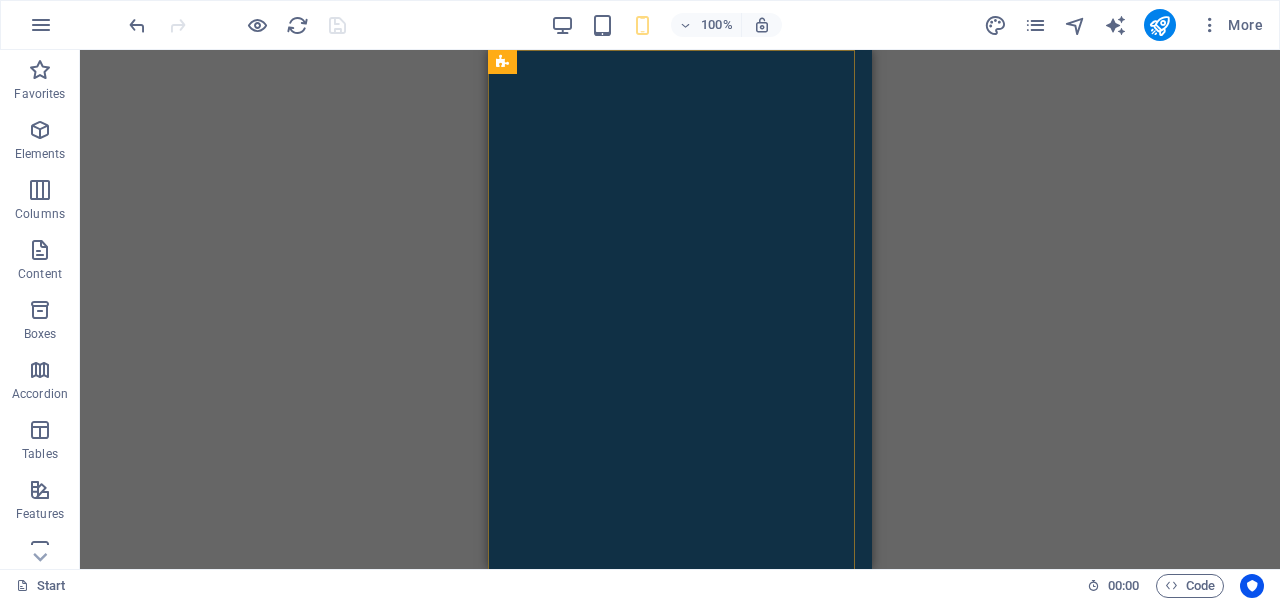 click on "Home About us Services Partners Advisors FAQ Contact Knolewdge Portal" at bounding box center (680, 414) 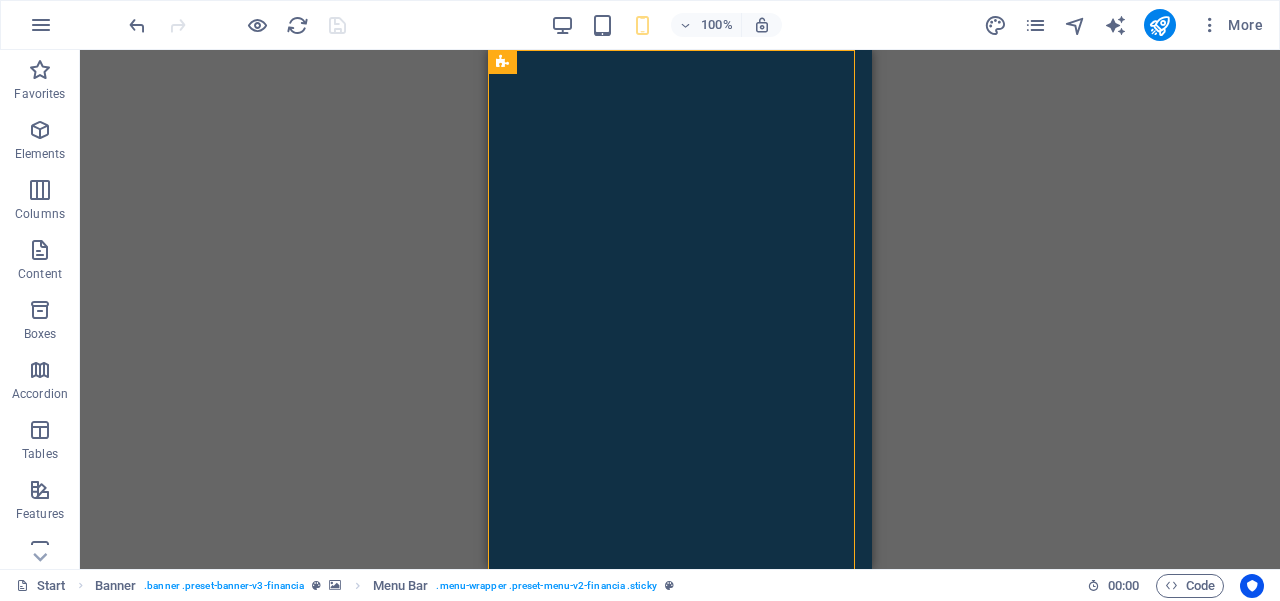 click on "Home About us Services Partners Advisors FAQ Contact Knolewdge Portal" at bounding box center [680, 414] 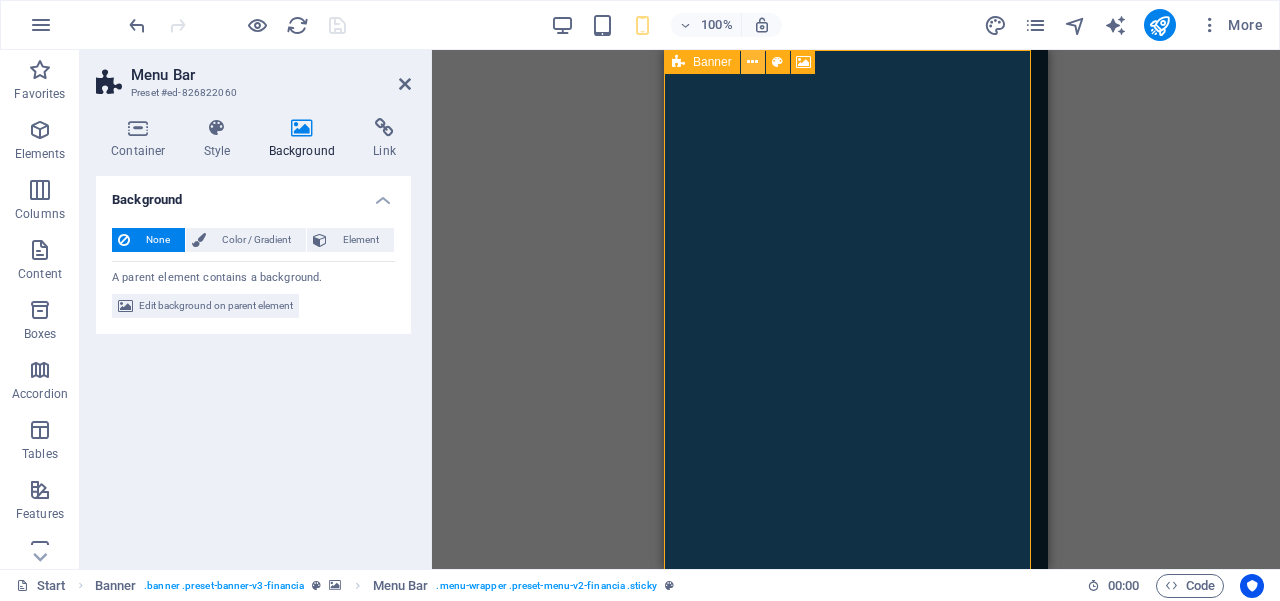click at bounding box center (752, 62) 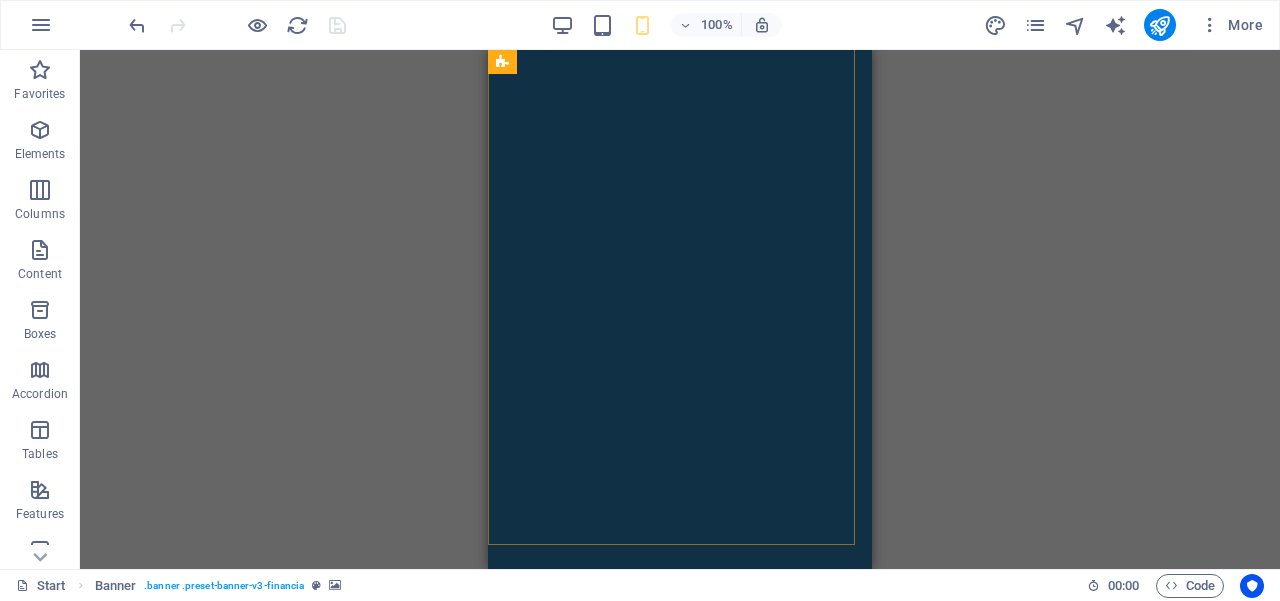scroll, scrollTop: 1634, scrollLeft: 0, axis: vertical 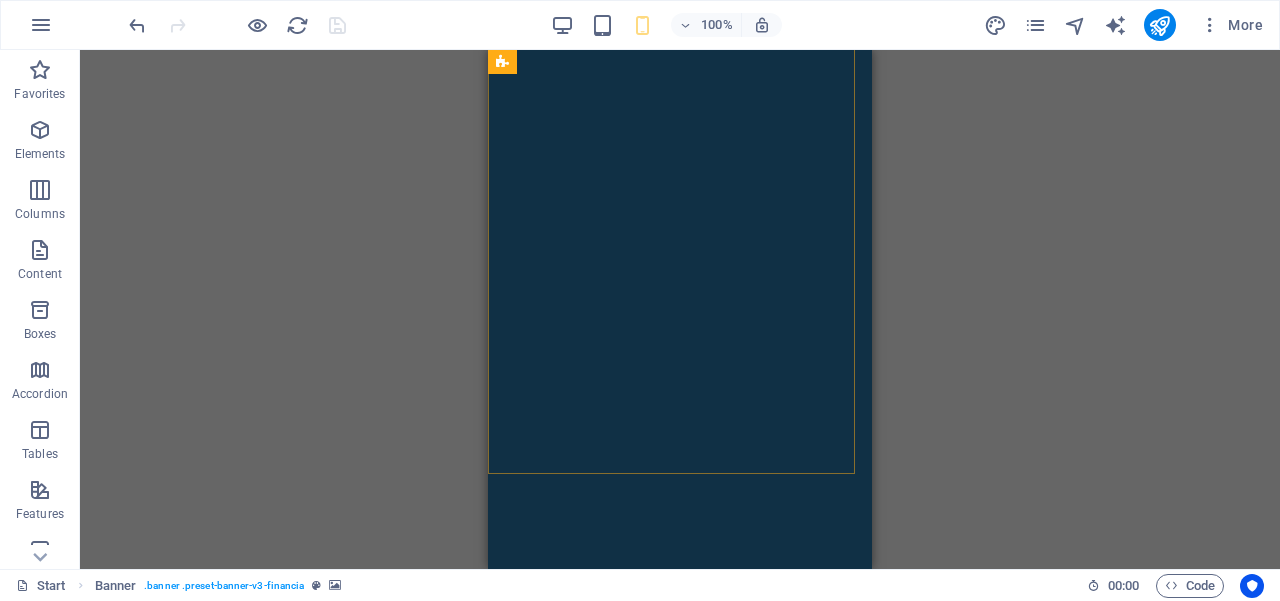 click on "Home About us Services Partners Advisors FAQ Contact Knolewdge Portal" at bounding box center [680, 414] 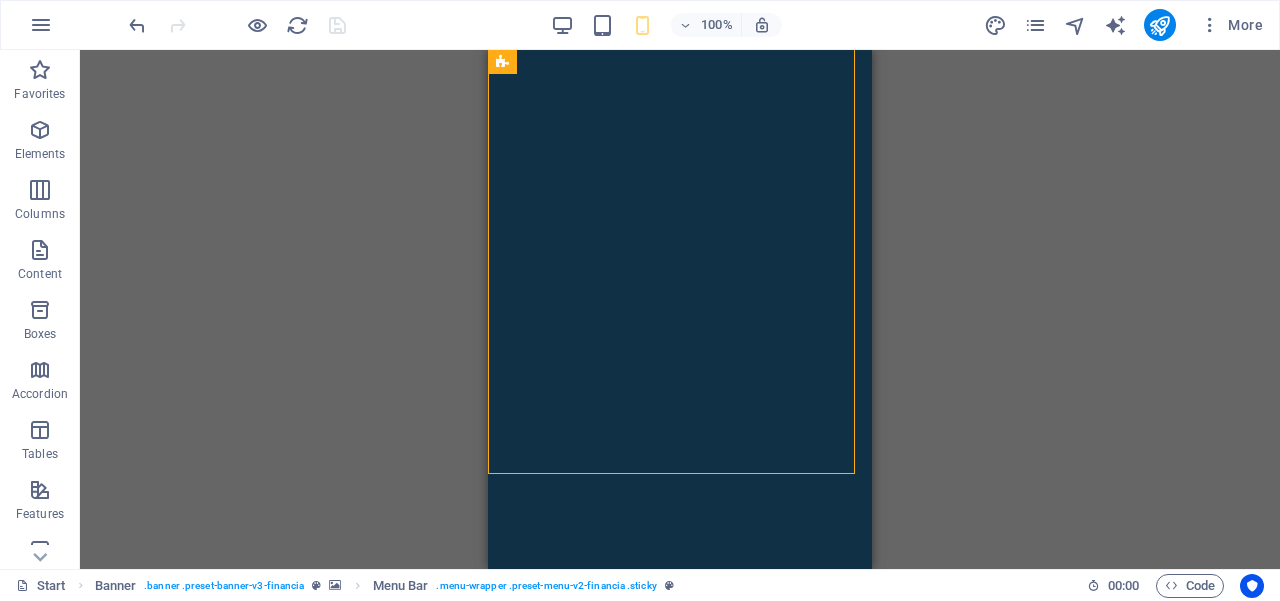 click on "Home About us Services Partners Advisors FAQ Contact Knolewdge Portal" at bounding box center (680, 414) 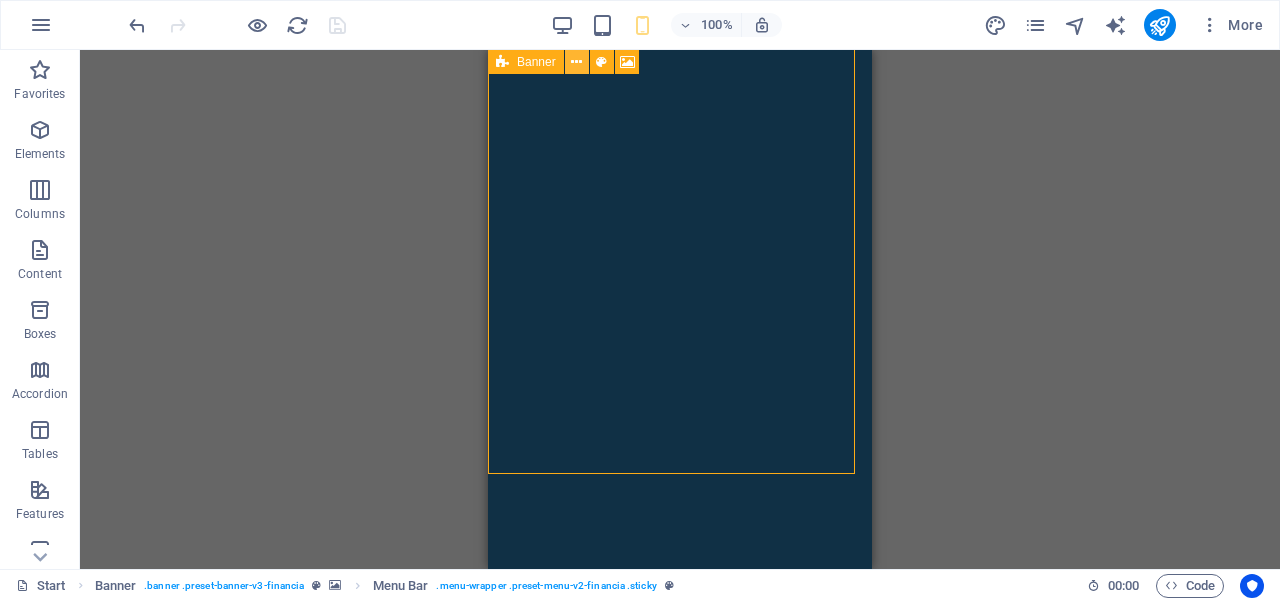 click at bounding box center (576, 62) 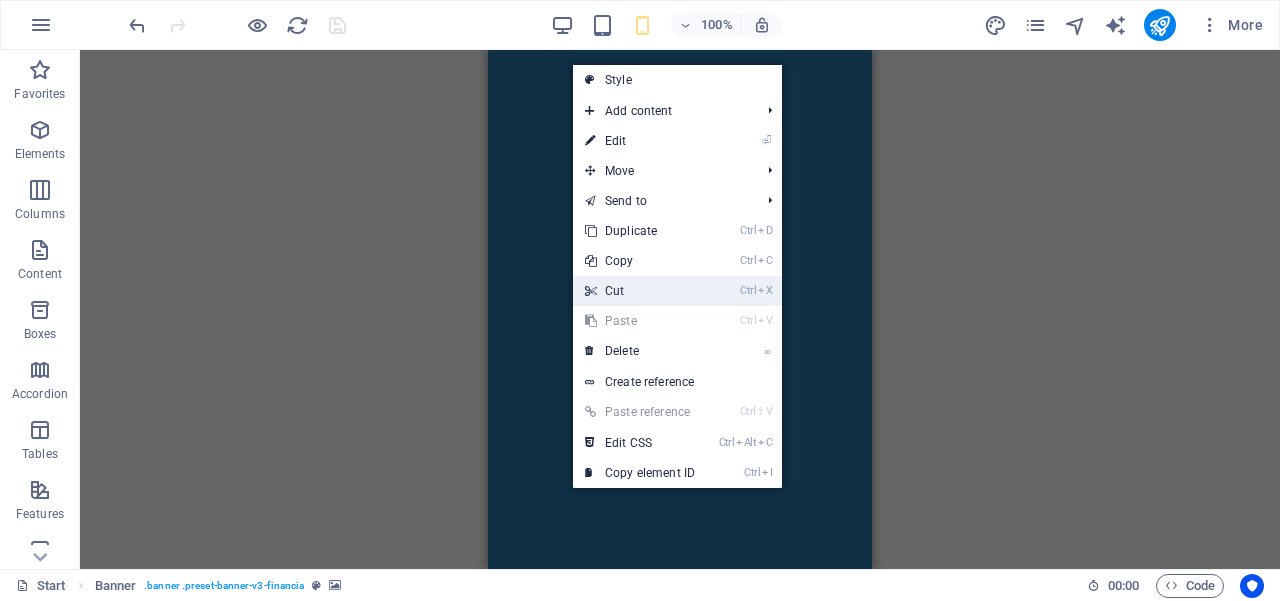 click on "Ctrl X  Cut" at bounding box center [640, 291] 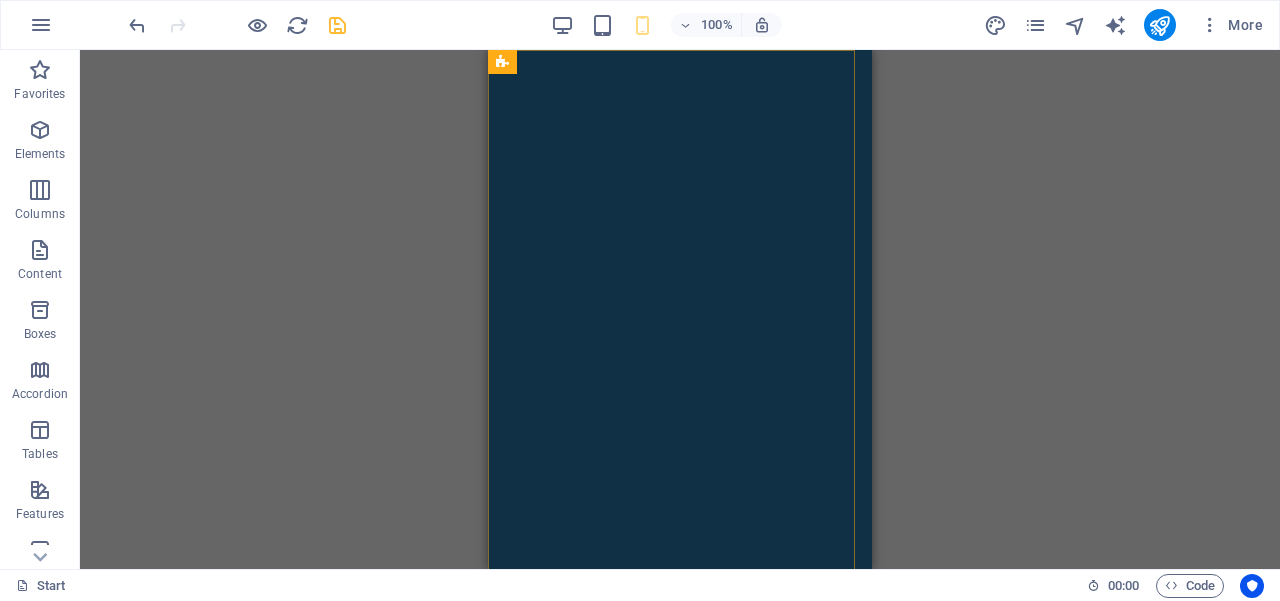scroll, scrollTop: 1370, scrollLeft: 0, axis: vertical 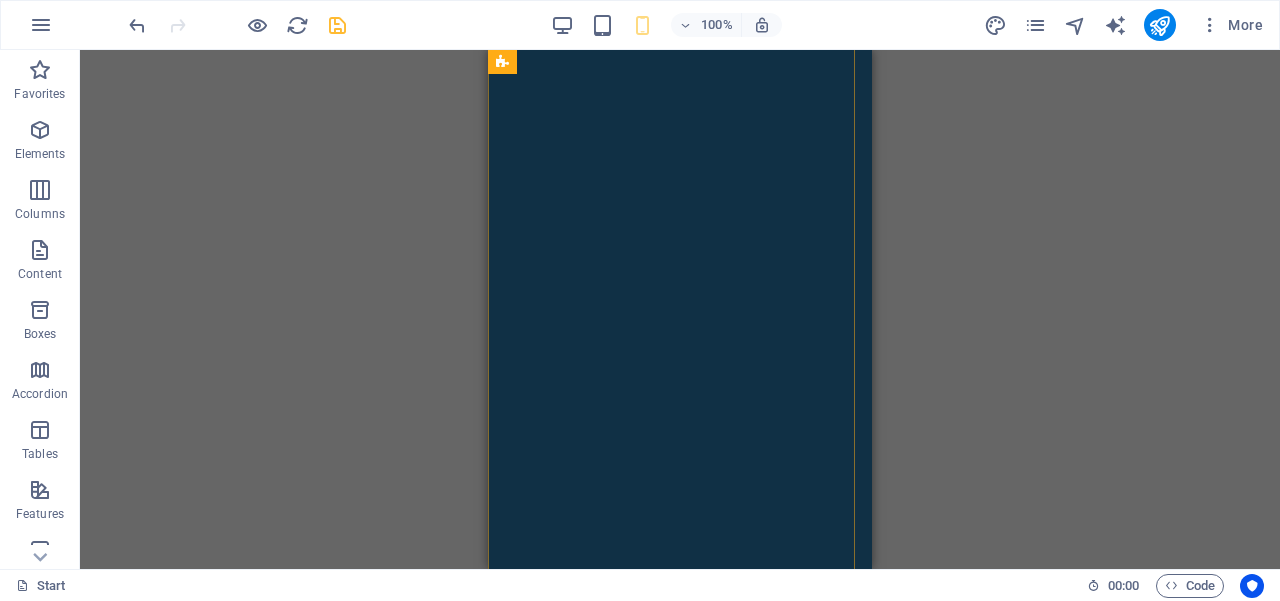 click on "Home About us Services Partners Advisors FAQ Contact Knolewdge Portal" at bounding box center [680, 414] 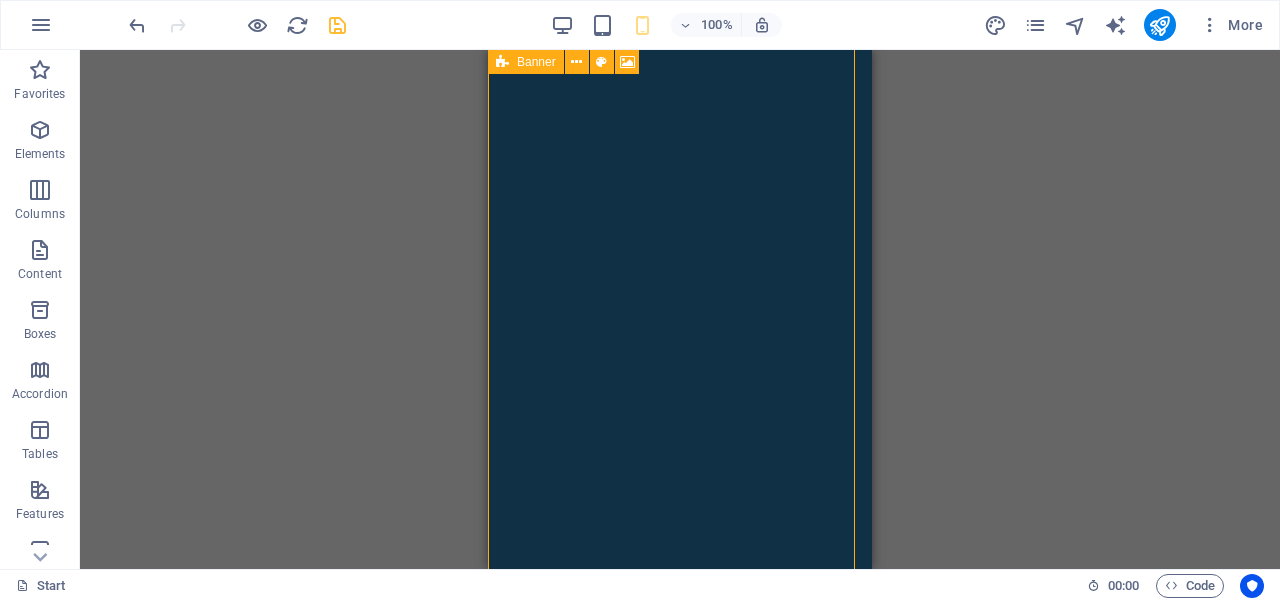 click on "Banner" at bounding box center (526, 62) 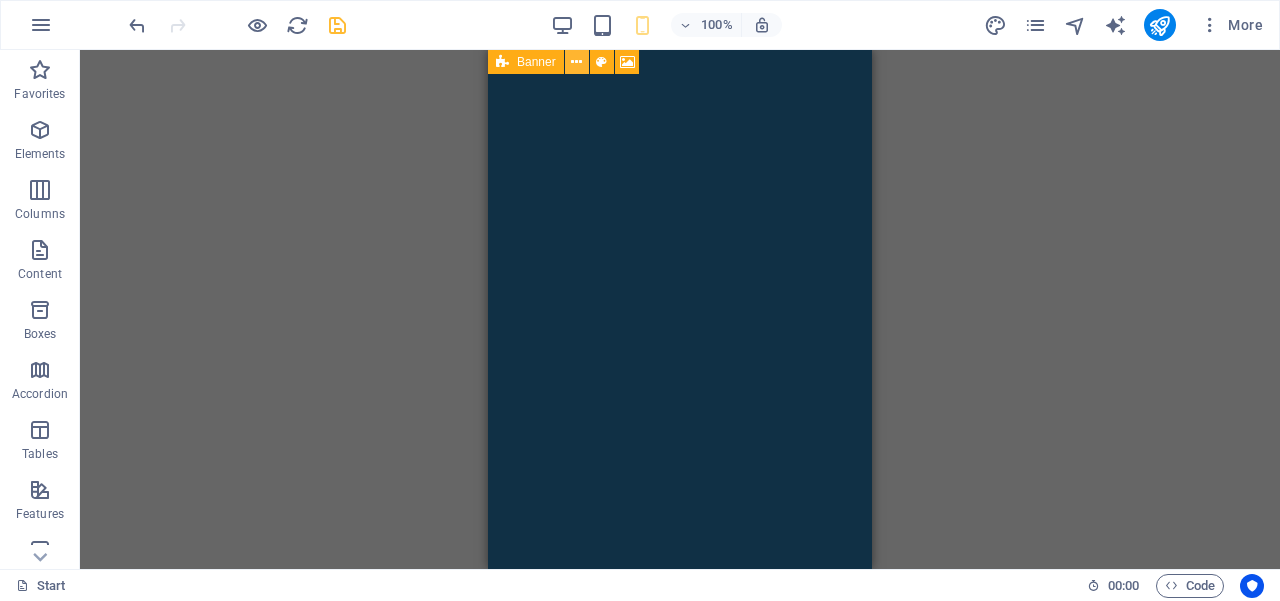 click at bounding box center (576, 62) 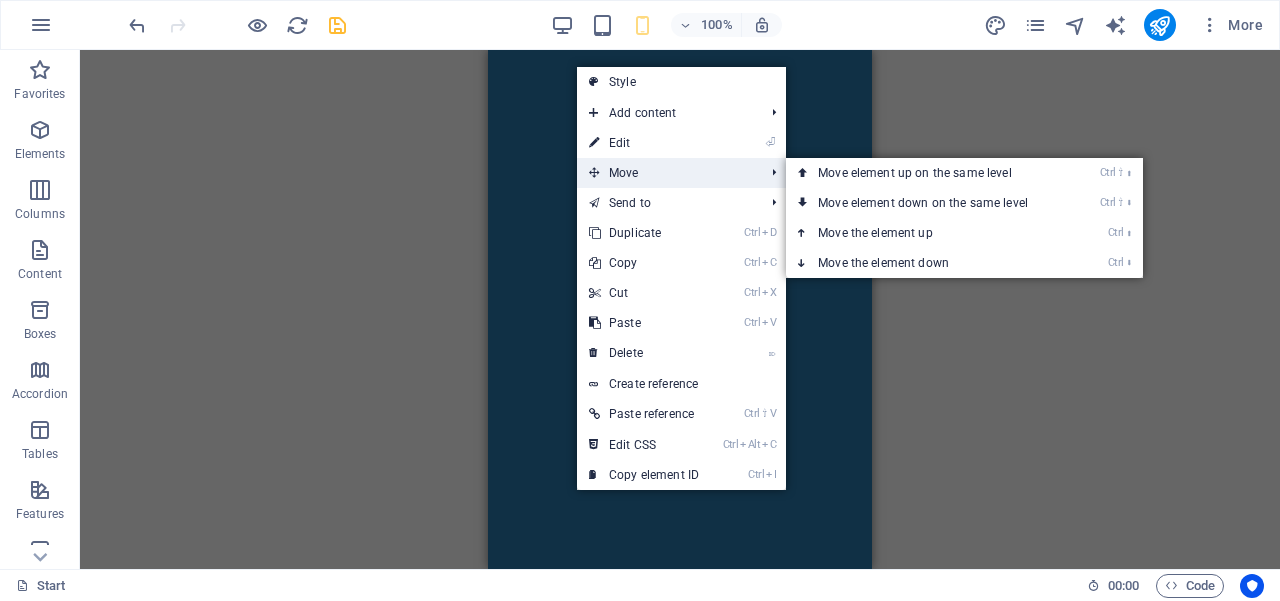 click on "Move" at bounding box center (666, 173) 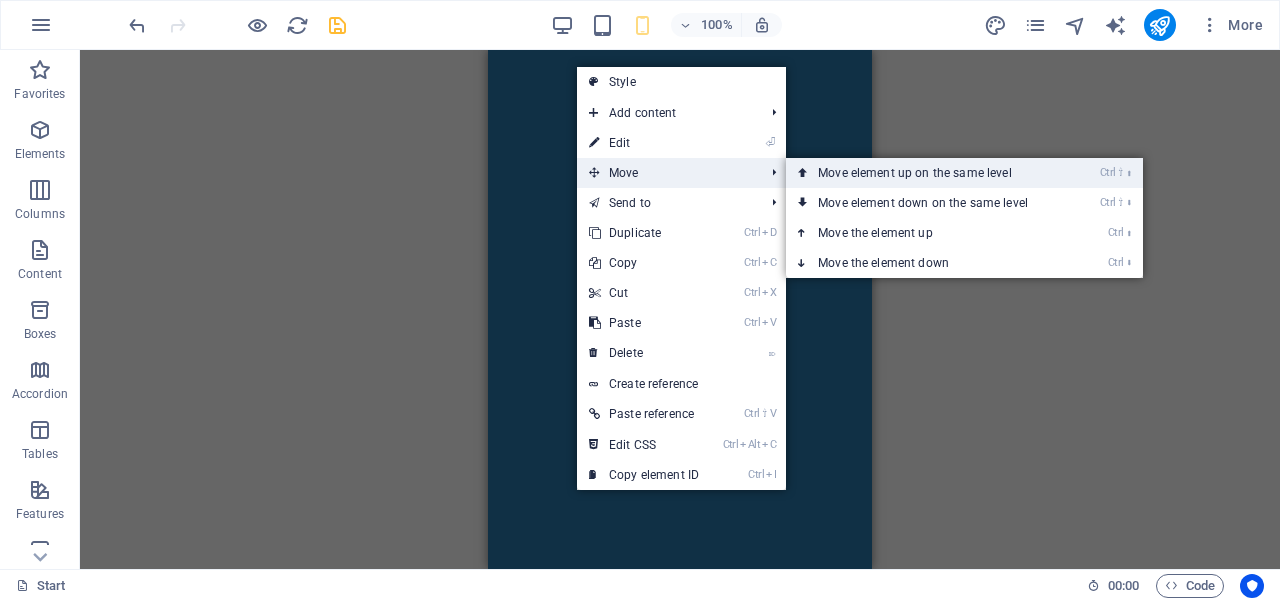 click on "Ctrl ⇧ ⬆  Move element up on the same level" at bounding box center (927, 173) 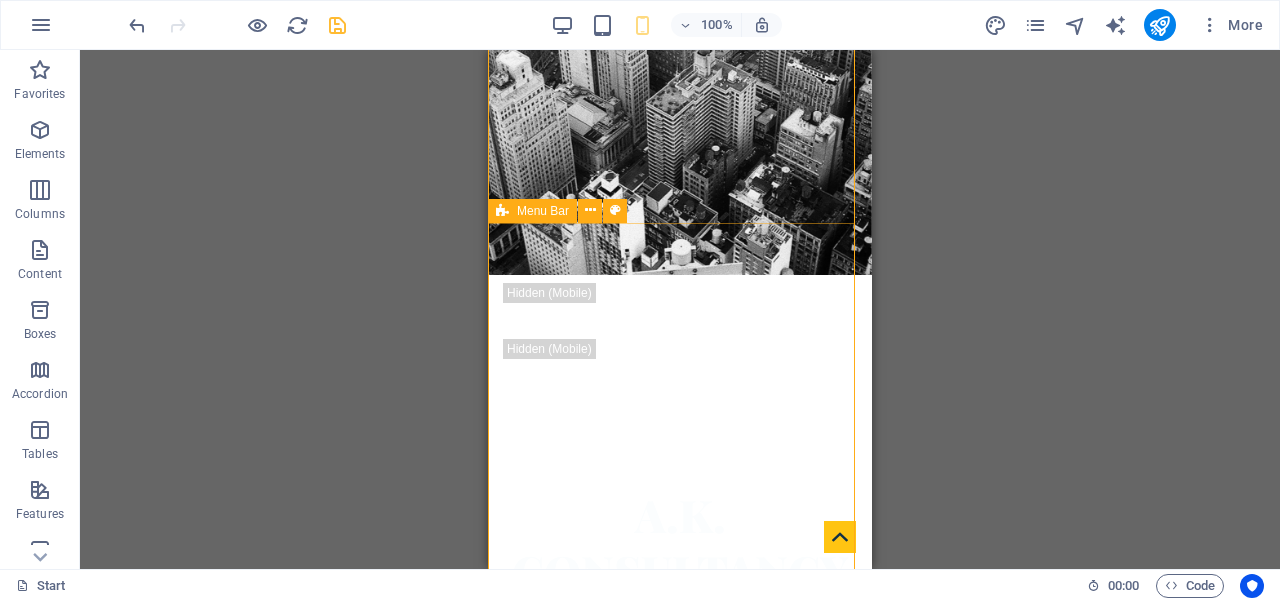 scroll, scrollTop: 294, scrollLeft: 0, axis: vertical 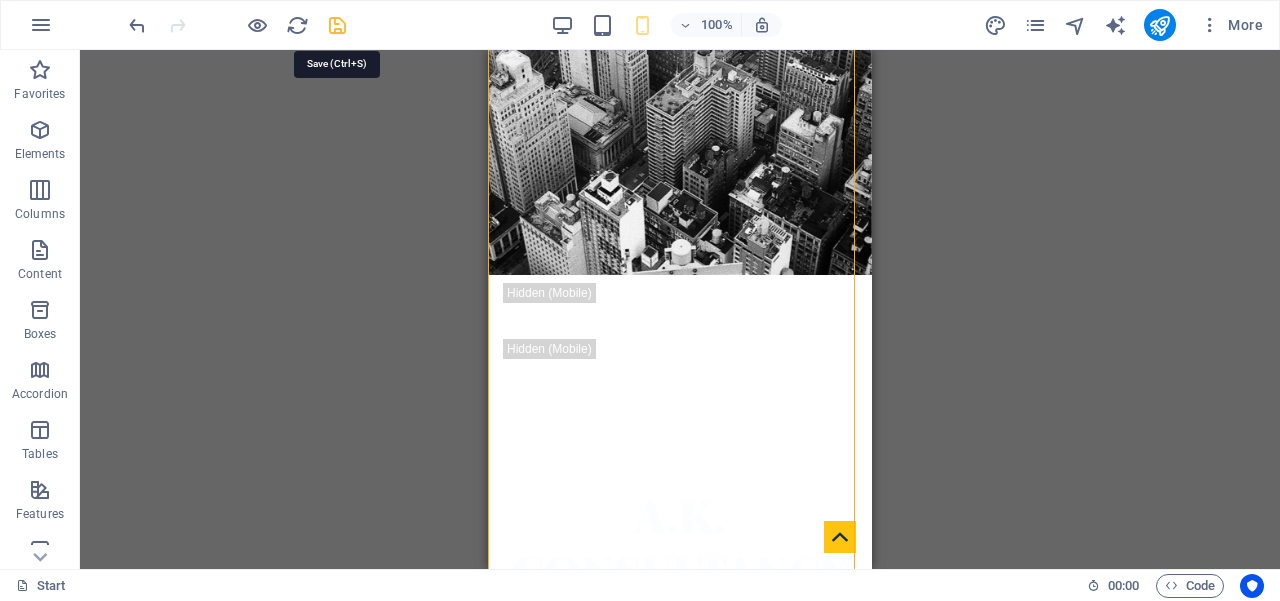 click at bounding box center [337, 25] 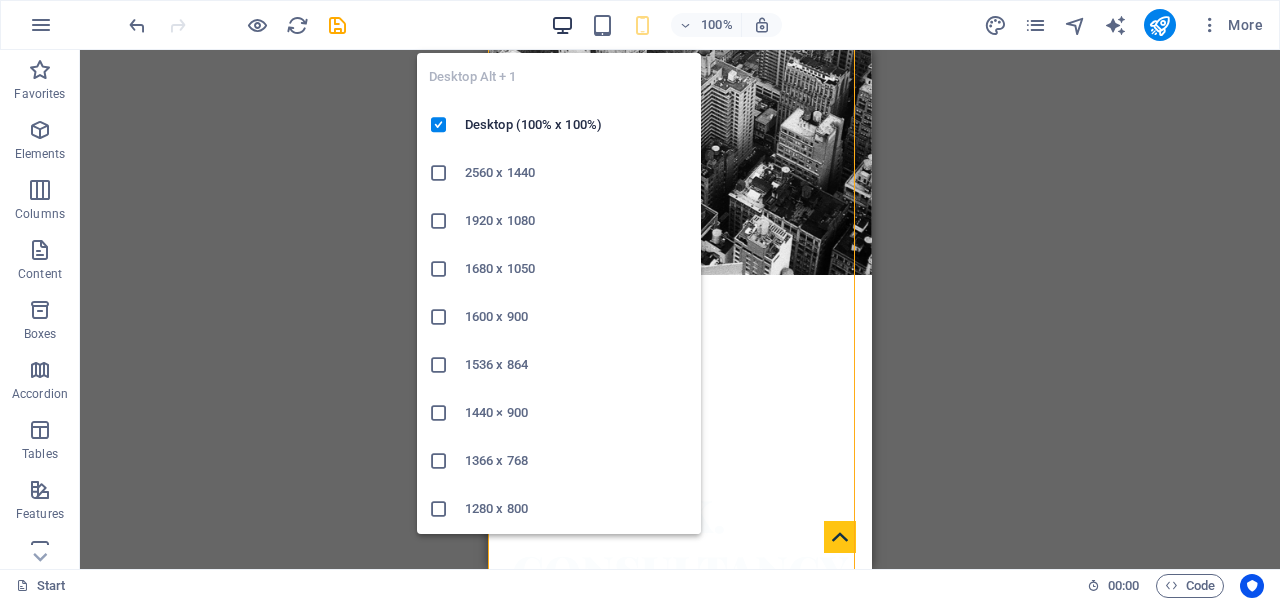click at bounding box center [562, 25] 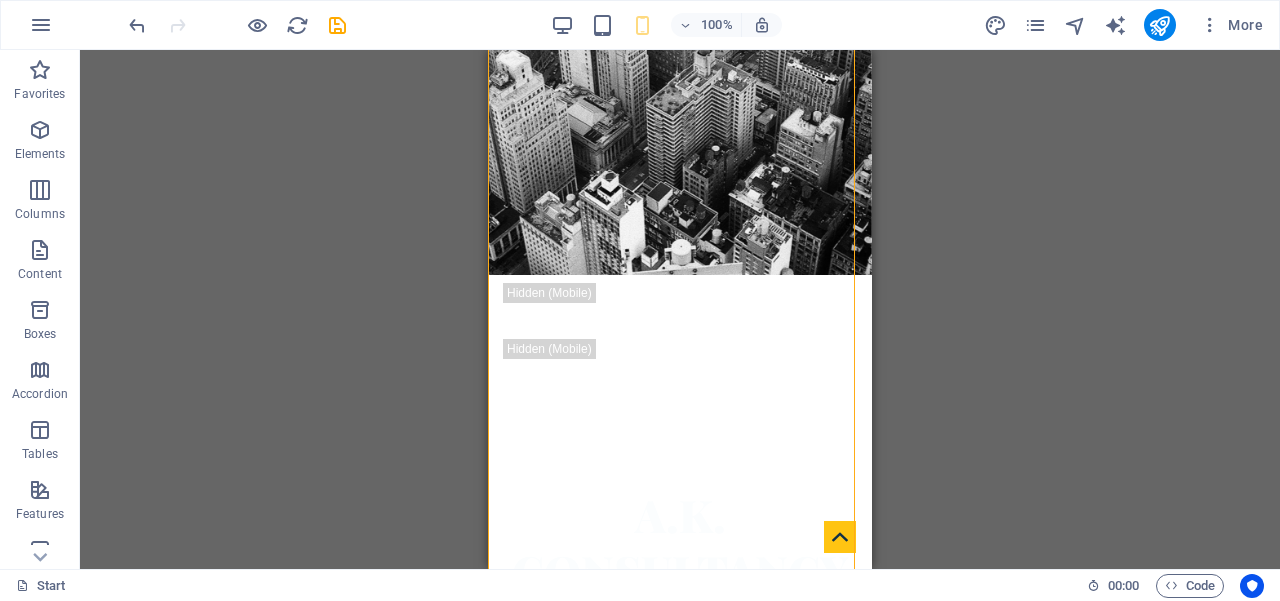 click on "Drag here to replace the existing content. Press “Ctrl” if you want to create a new element.
H3   Banner   Banner   Container   Menu Bar   Menu   Container   Separator   Container   Banner   Logo   Spacer   Spacer   Banner   Info Bar   Icon   Info Bar   Banner   Container   Text   Container   Preset   Container   Text   Container   Preset   Container   Container   H2   Spacer   Container   Preset   Container   Text   Container   Container   HTML   Container   Spacer   Button   Container   Spacer   Preset   Container   Container   Container   Preset   Container   H3   Container   Text   H2   Text   Preset   Container   Container   Preset   Preset   Container   Container   Container   HTML   Container   Container   Container   Text   Container   Text   Preset   Container   Text   Text   Container   Text   Container   Container   H2   Container   Image   Container   Preset   Image   Container   H2   Callout   Container   Button   H2   Container   Container   Preset   Container   Icon" at bounding box center [680, 309] 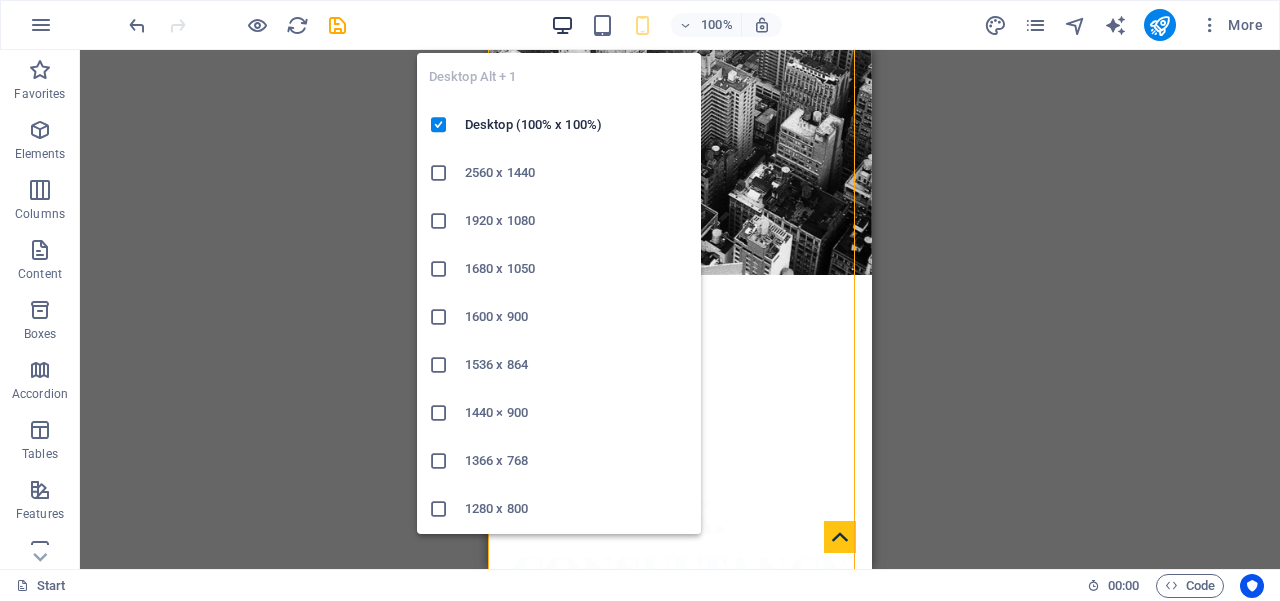 click at bounding box center (562, 25) 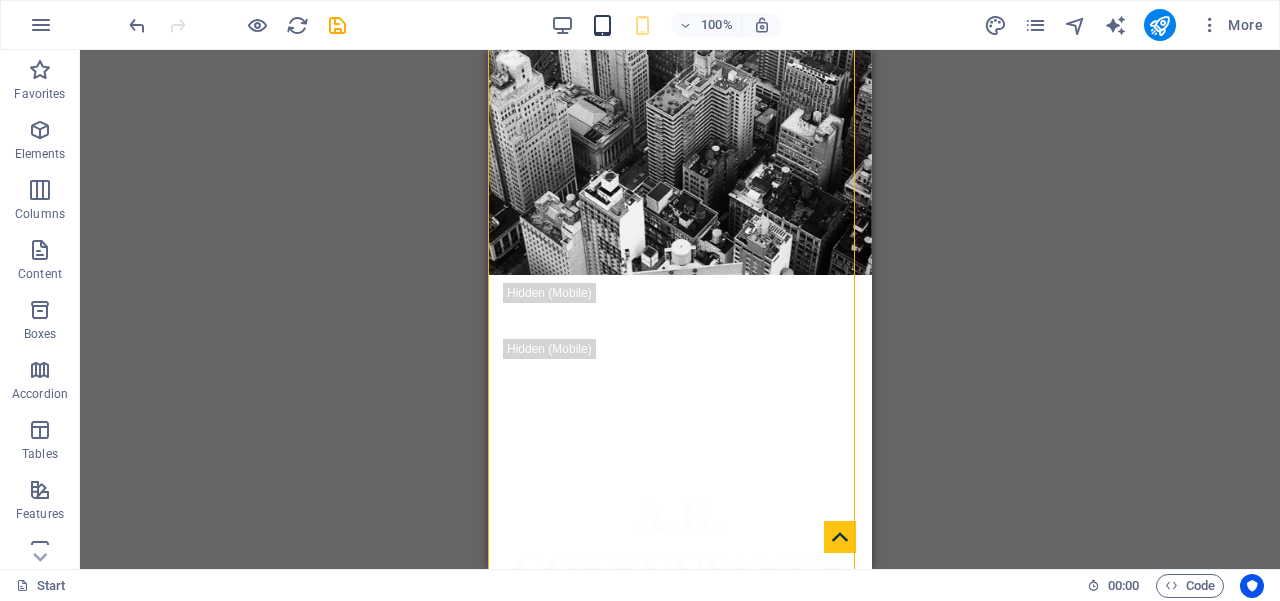 drag, startPoint x: 252, startPoint y: 194, endPoint x: 604, endPoint y: 23, distance: 391.33746 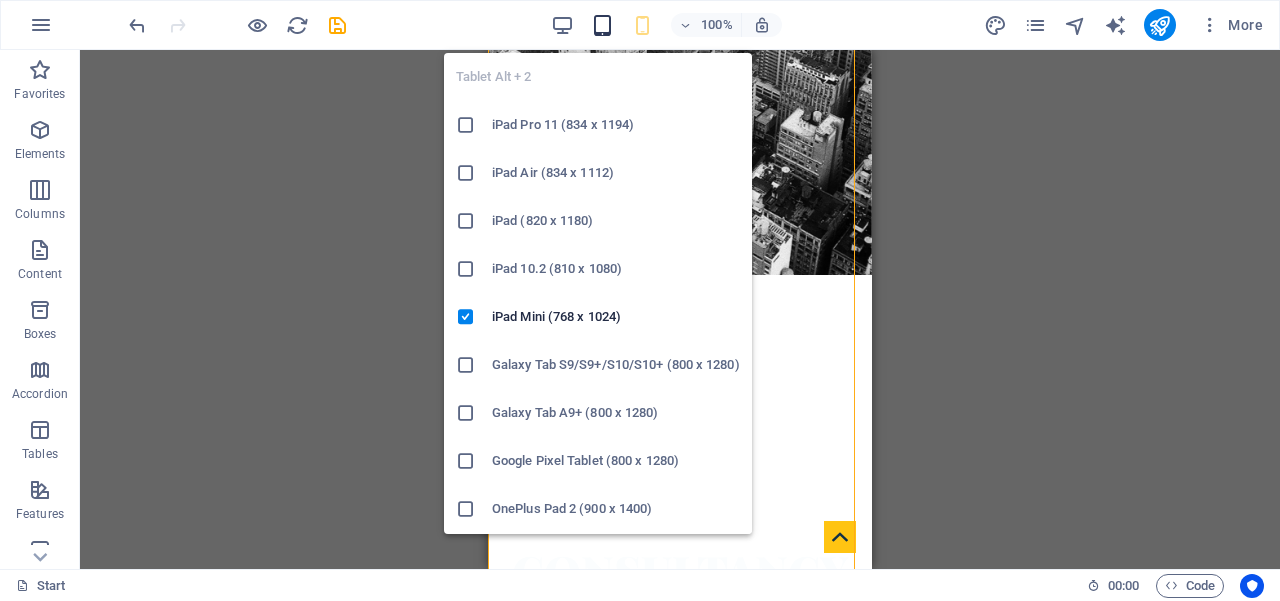 click at bounding box center [602, 25] 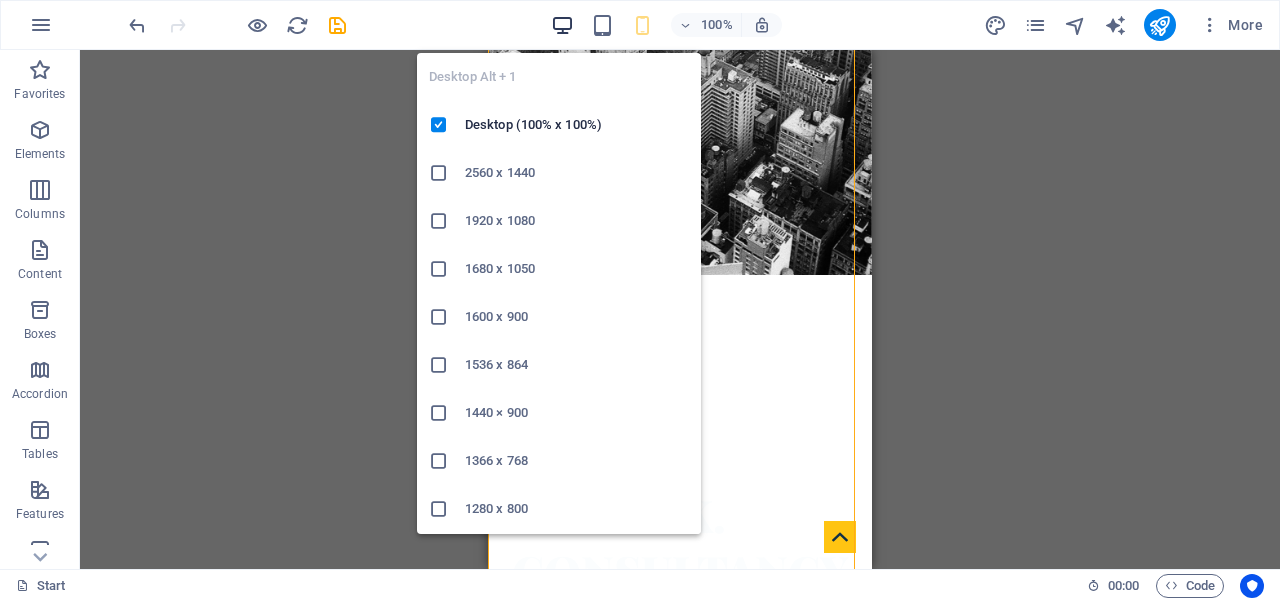 click at bounding box center (562, 25) 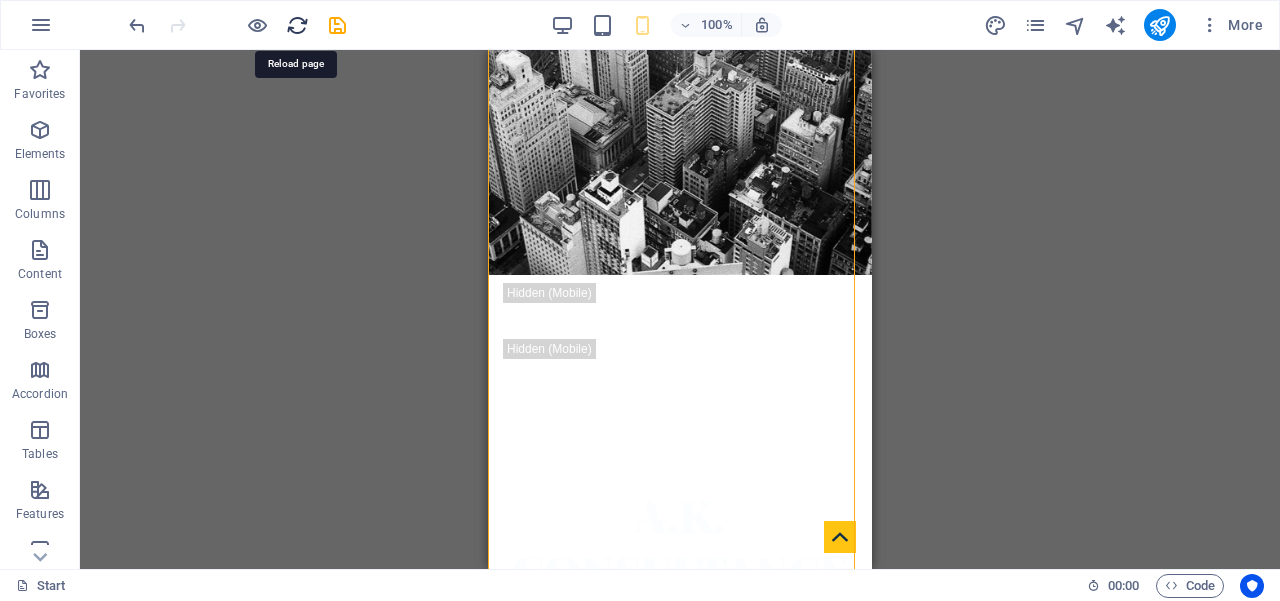 click at bounding box center [297, 25] 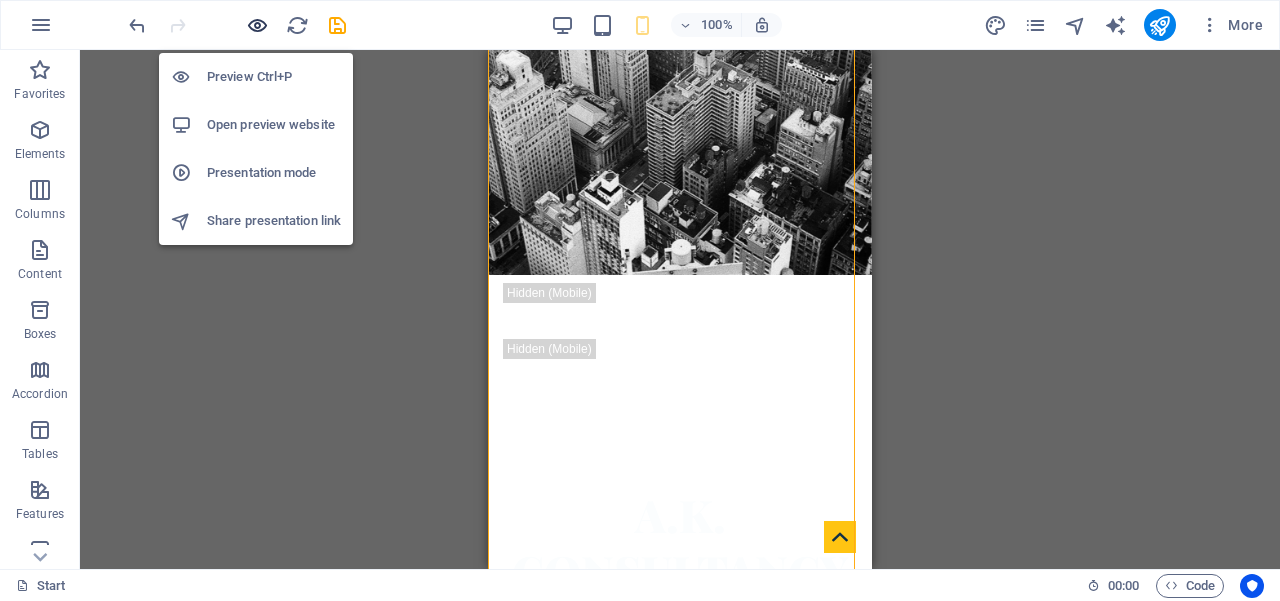click at bounding box center (257, 25) 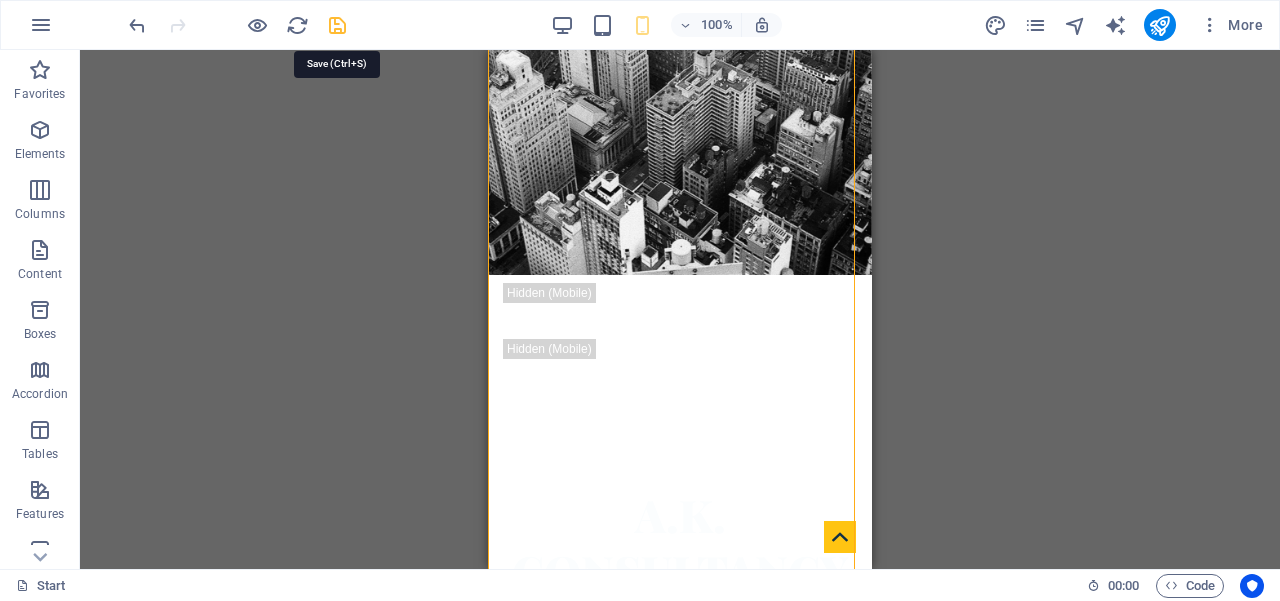 click at bounding box center (337, 25) 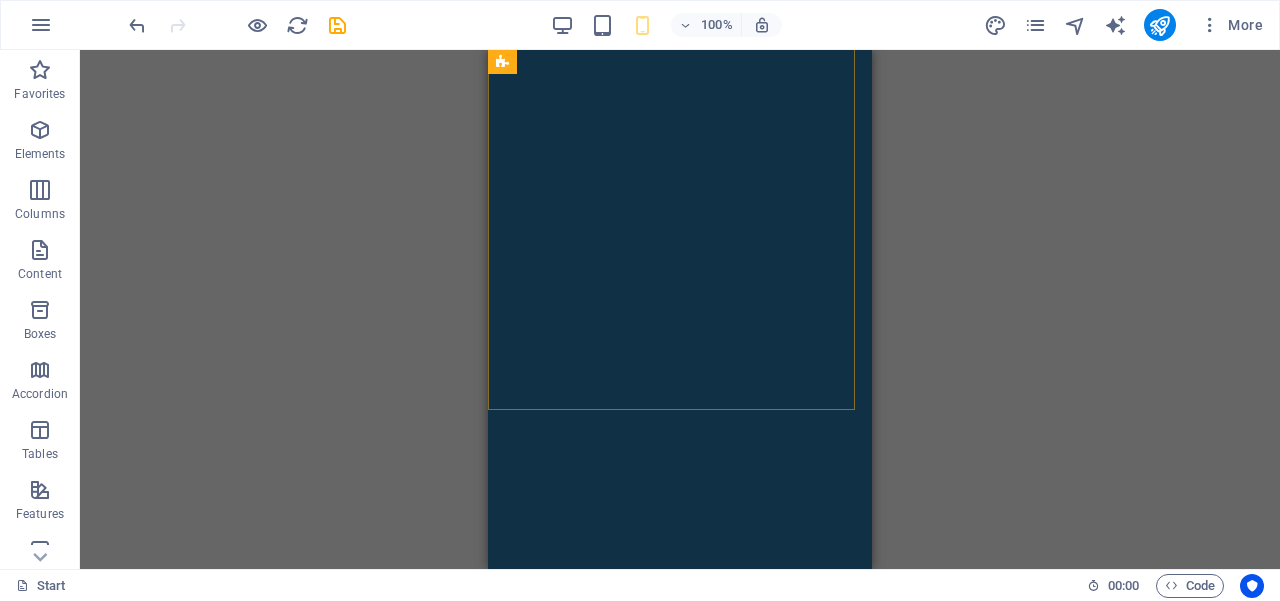 scroll, scrollTop: 1645, scrollLeft: 0, axis: vertical 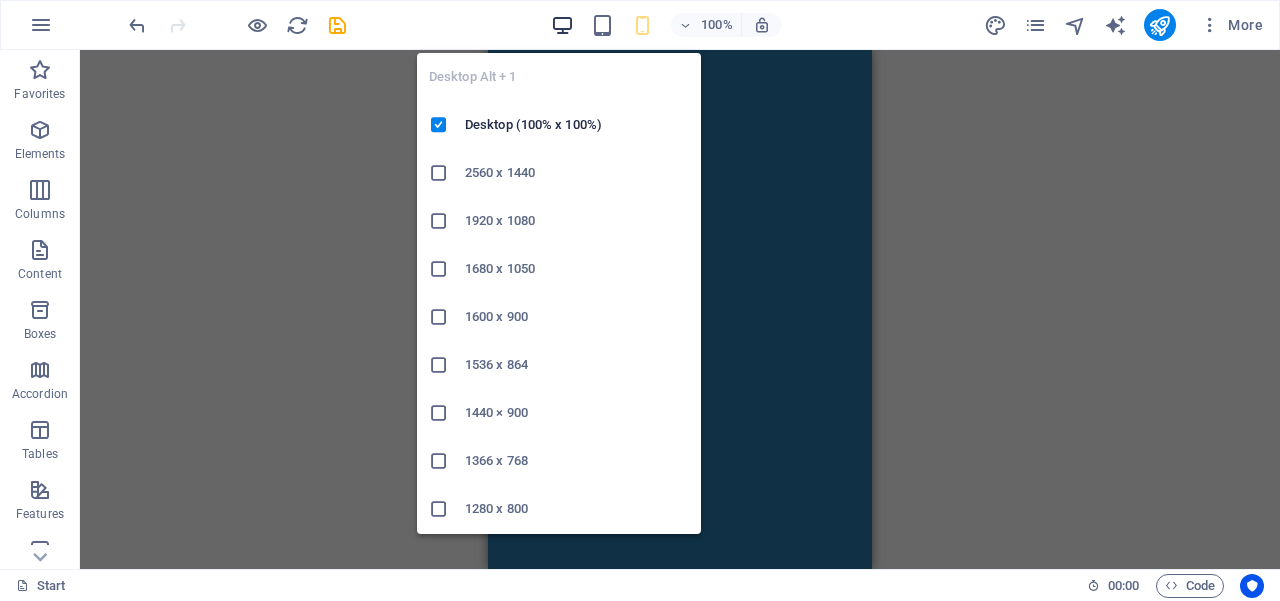 click at bounding box center (562, 25) 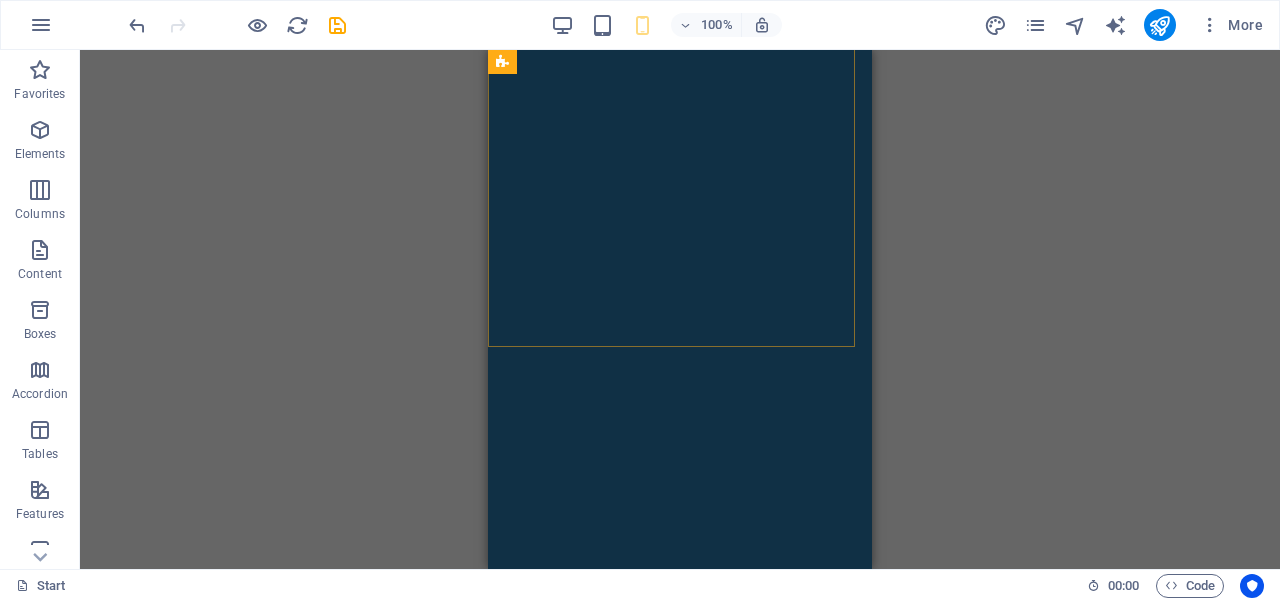 scroll, scrollTop: 2026, scrollLeft: 0, axis: vertical 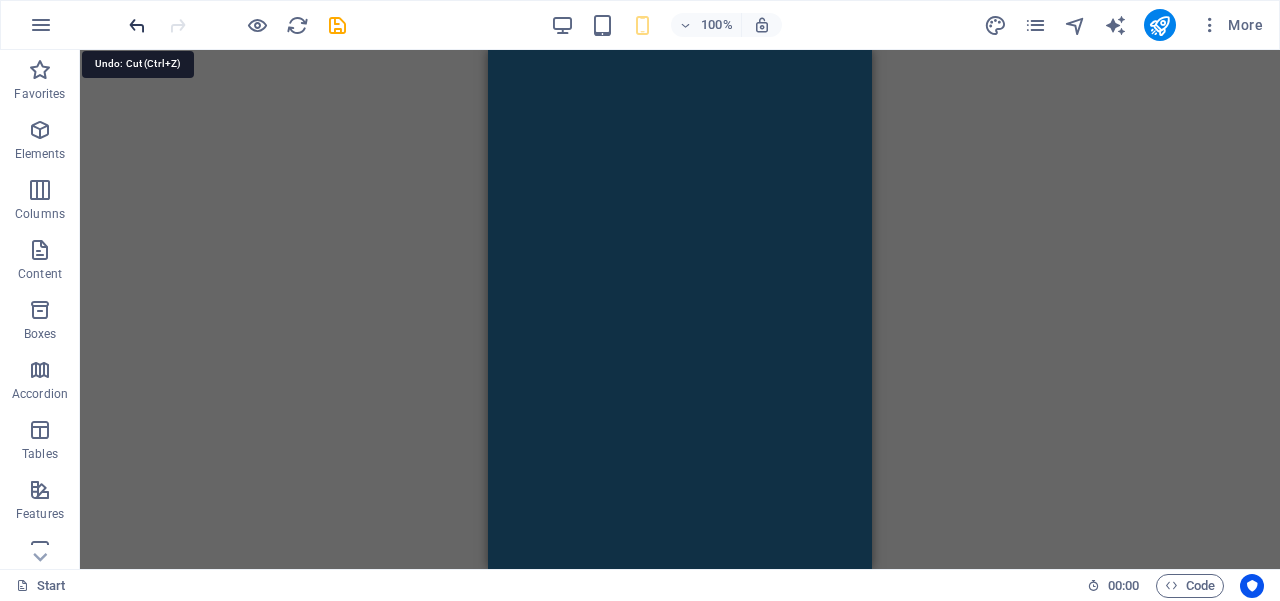 click at bounding box center (137, 25) 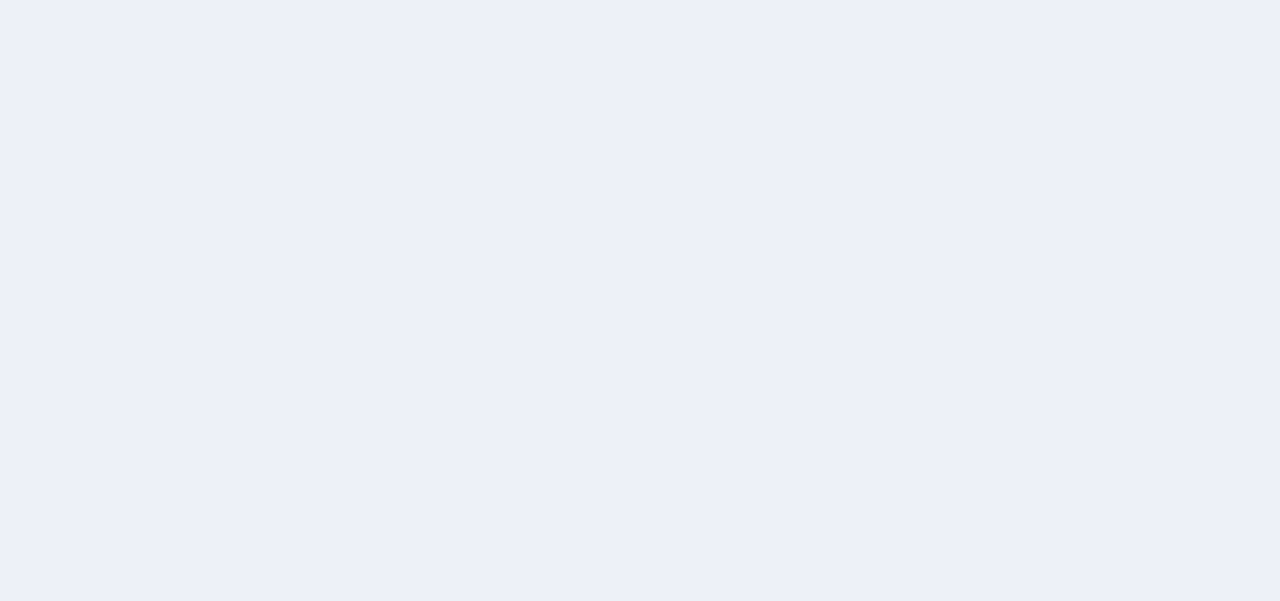 scroll, scrollTop: 0, scrollLeft: 0, axis: both 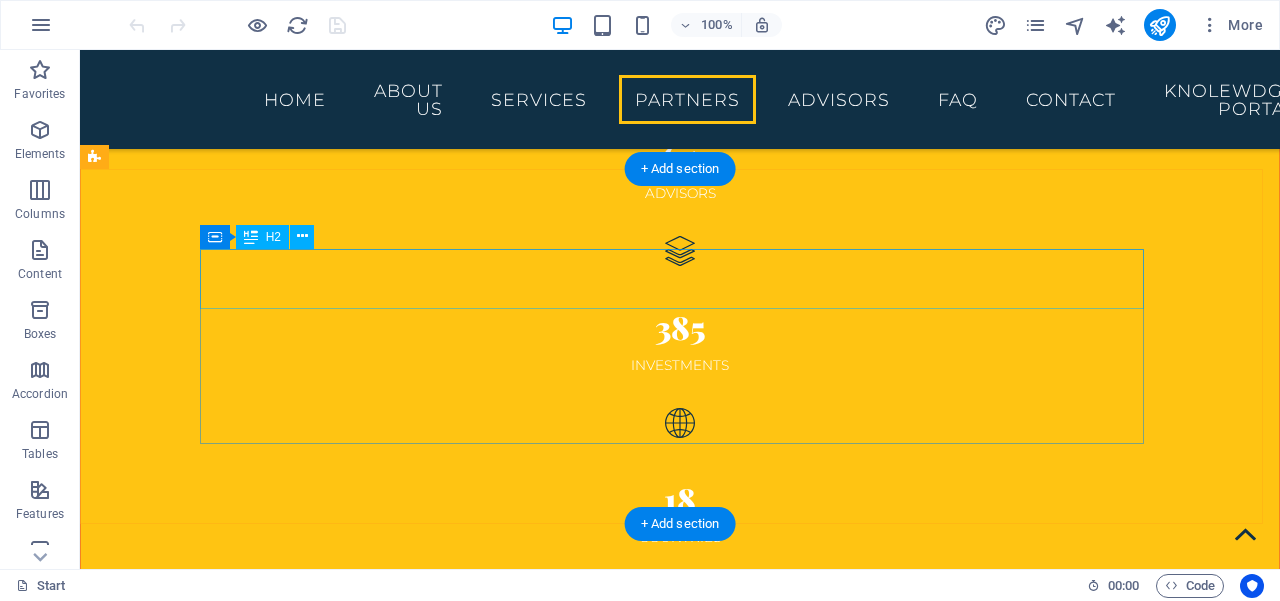 click on "Be Part of  akconsultancy.org" at bounding box center [680, 4134] 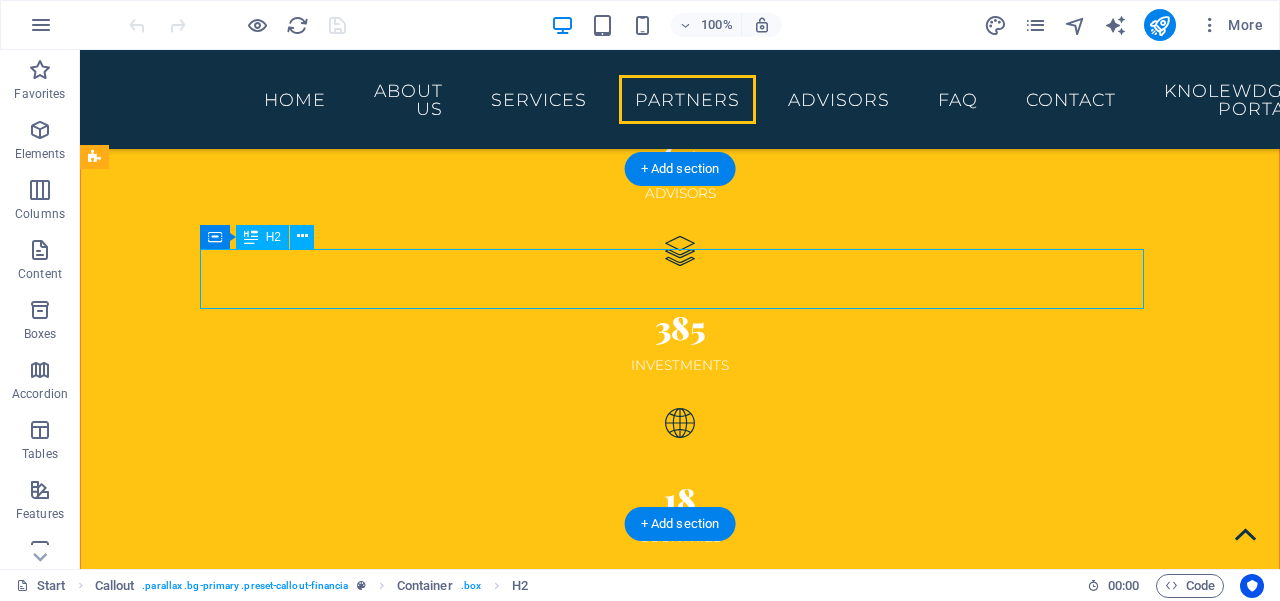 click on "Be Part of  akconsultancy.org" at bounding box center [680, 4134] 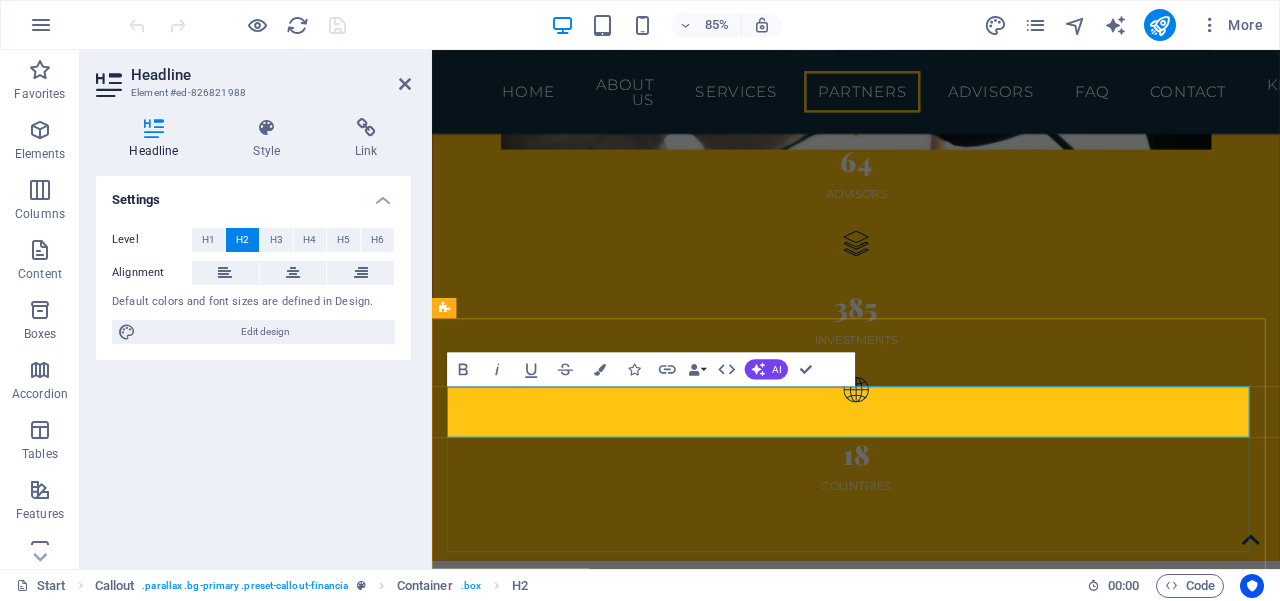 drag, startPoint x: 1353, startPoint y: 491, endPoint x: 1222, endPoint y: 496, distance: 131.09538 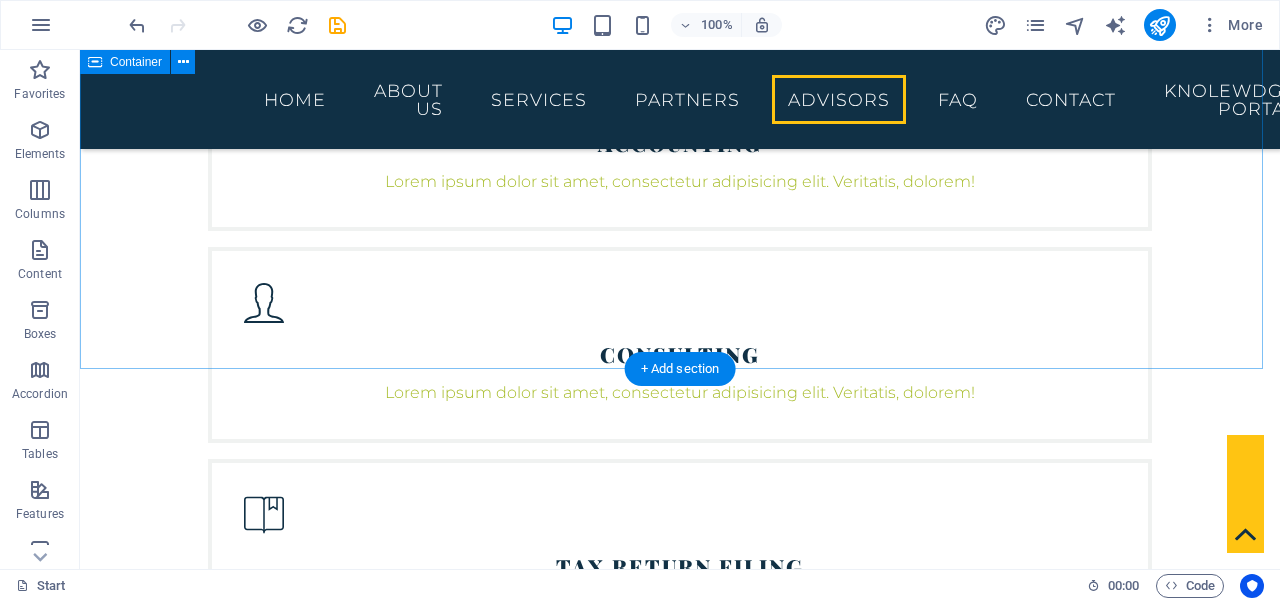 scroll, scrollTop: 3556, scrollLeft: 0, axis: vertical 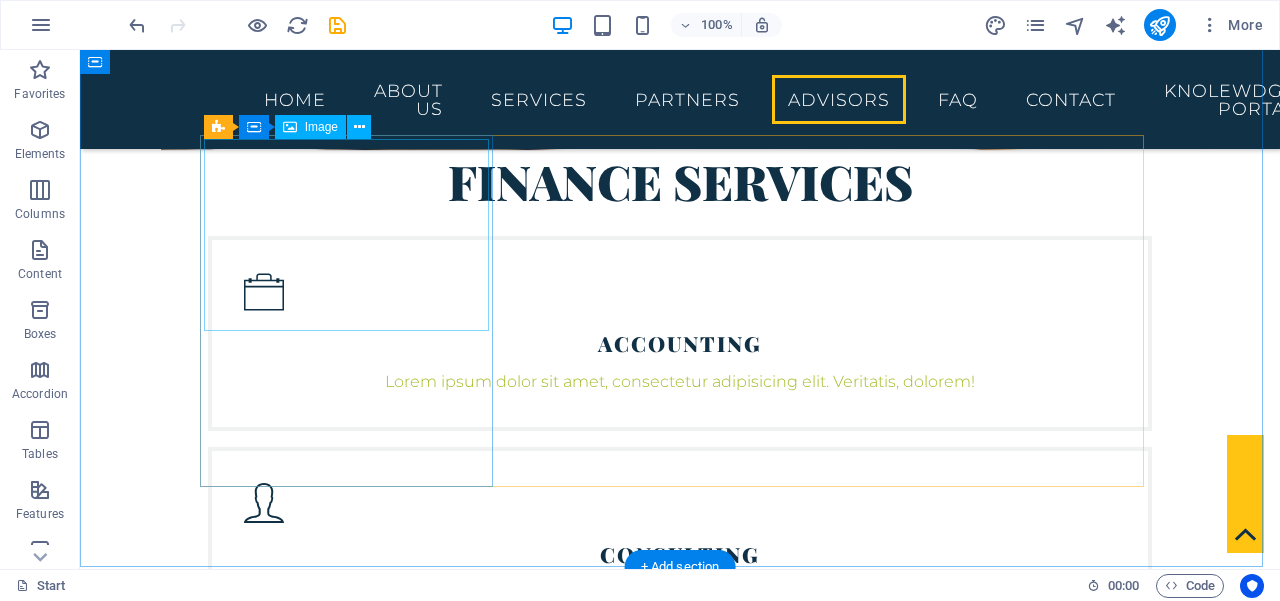 click at bounding box center [680, 4307] 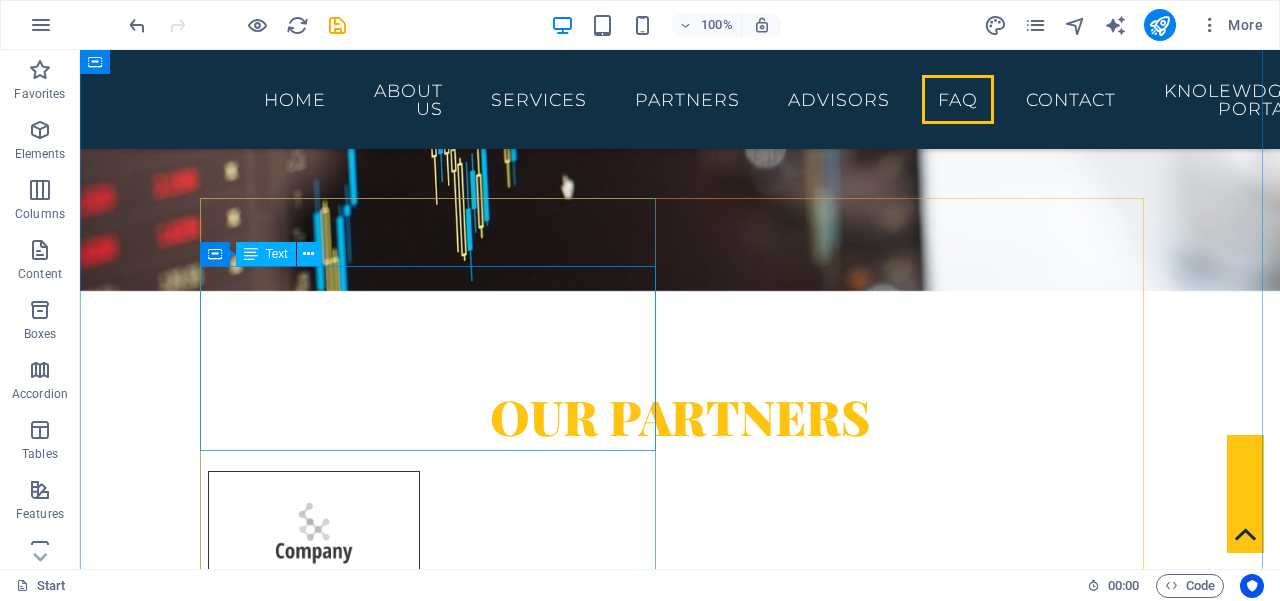 scroll, scrollTop: 5174, scrollLeft: 0, axis: vertical 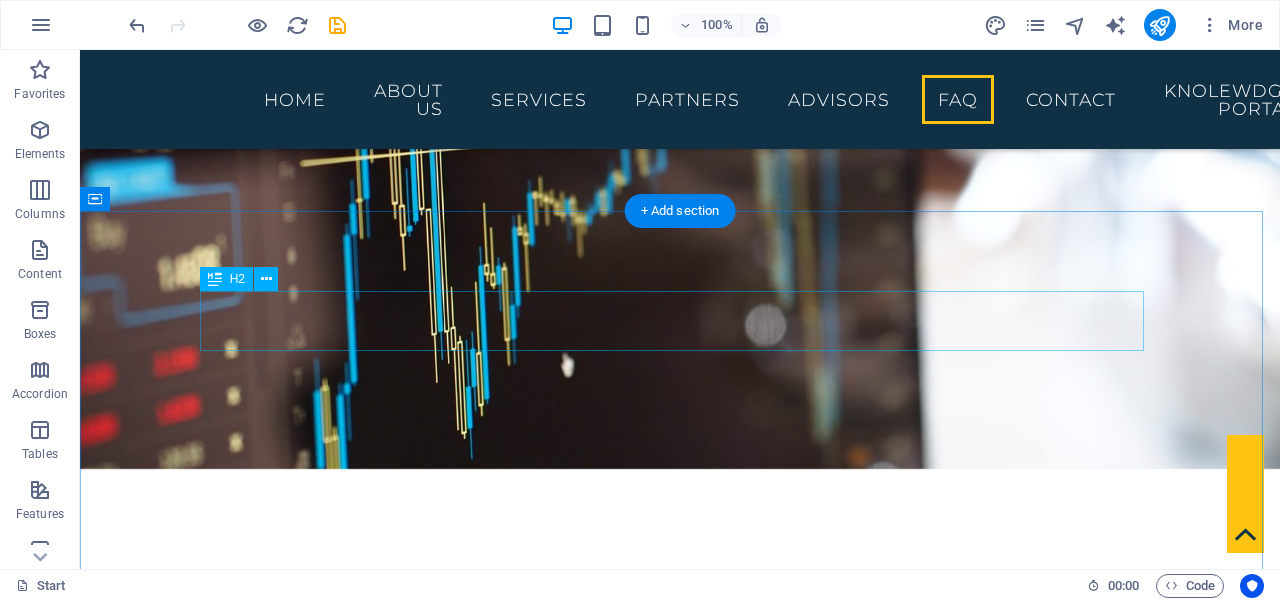 click on "akconsultancy.org  FAQ" at bounding box center [680, 7092] 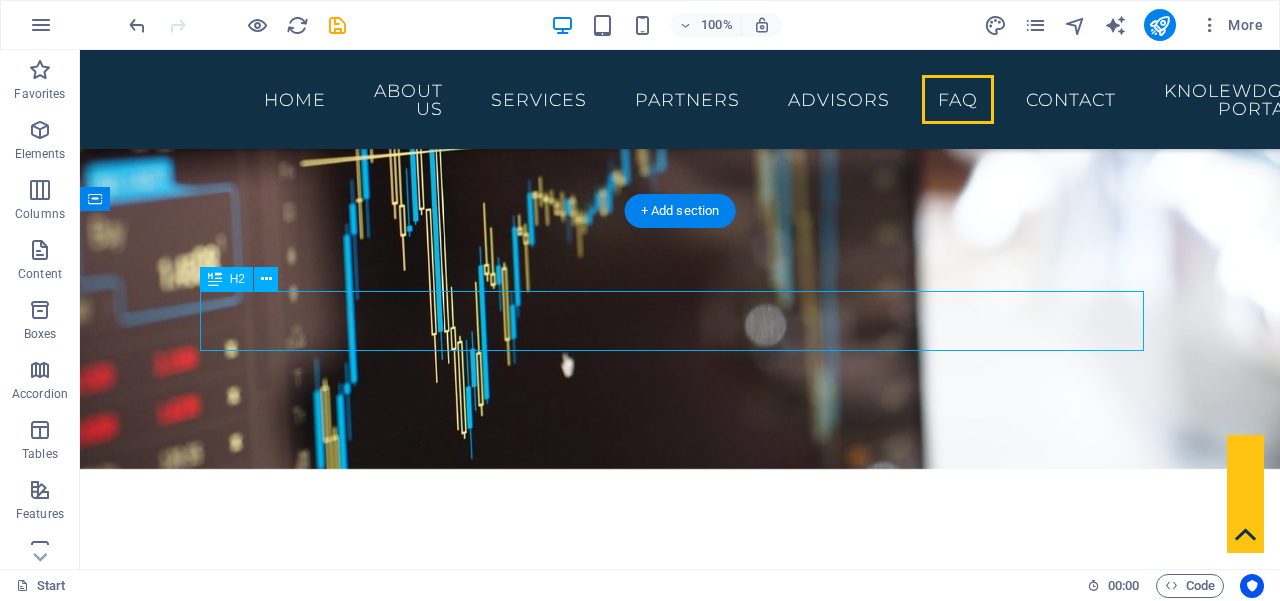 click on "akconsultancy.org  FAQ" at bounding box center (680, 7092) 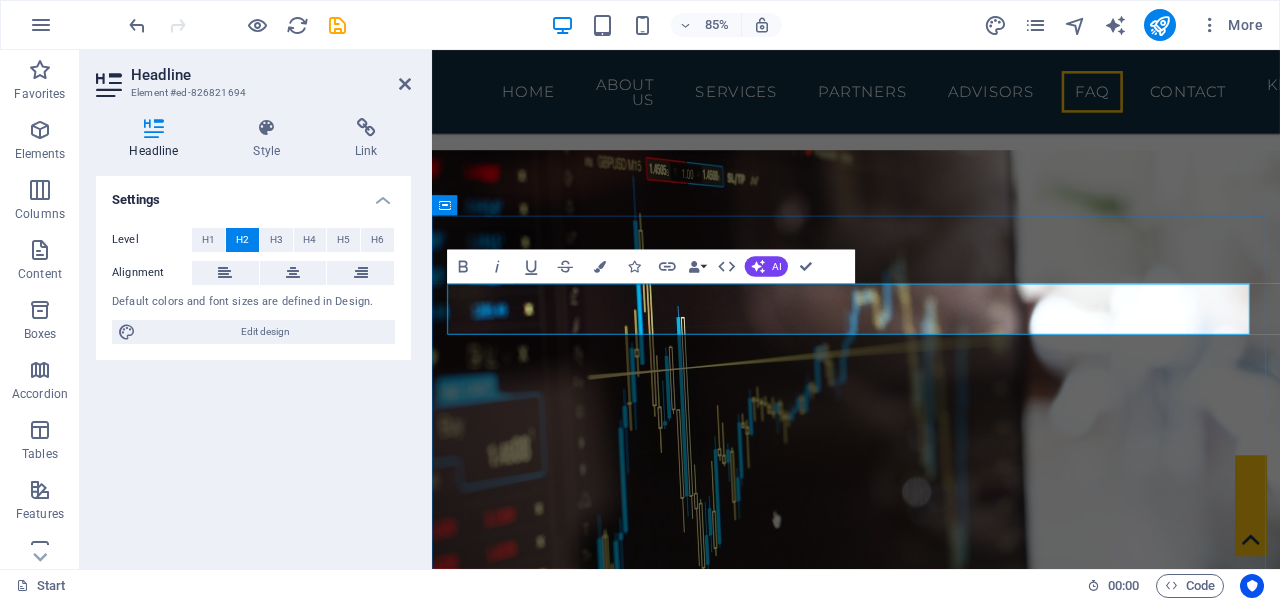scroll, scrollTop: 5654, scrollLeft: 0, axis: vertical 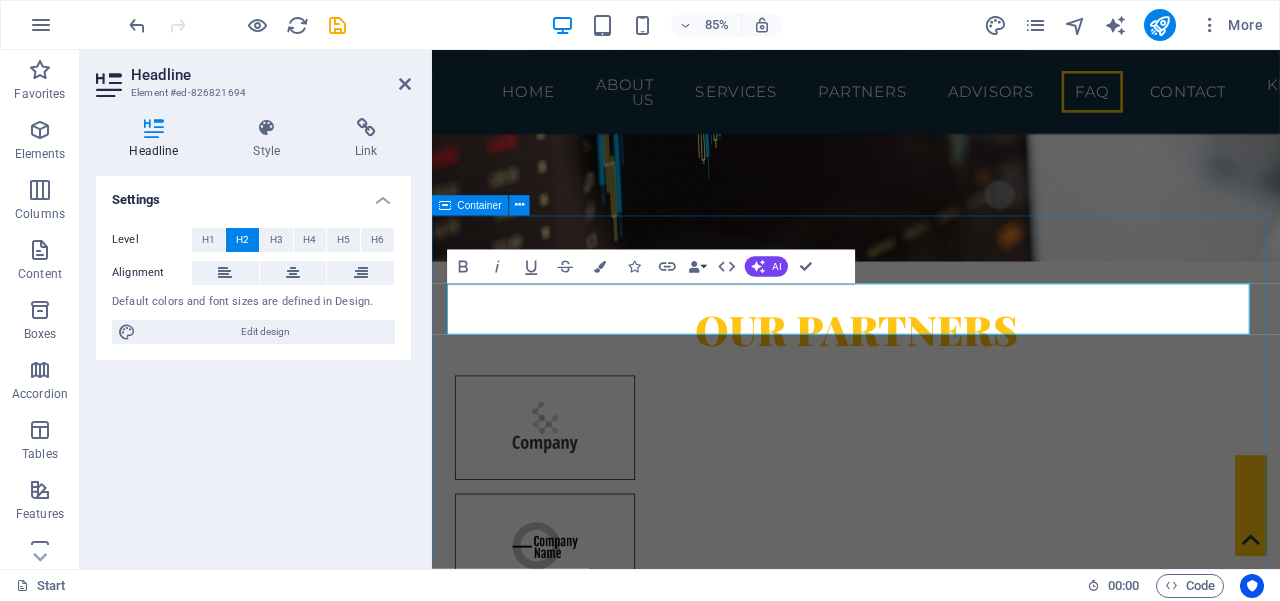 click on "akconsultancy.org  FAQ Lorem ipsum dolor sit amet Lorem ipsum dolor sit amet, consectetur adipisicing elit. Maiores ipsum repellat minus nihil. Labore, delectus, nam dignissimos ea repudiandae minima voluptatum magni pariatur possimus quia accusamus harum facilis corporis animi nisi. Enim, pariatur, impedit quia repellat harum ipsam laboriosam voluptas dicta illum nisi obcaecati reprehenderit quis placeat recusandae tenetur aperiam. Harum facilis corporis animi Lorem ipsum dolor sit amet, consectetur adipisicing elit. Maiores ipsum repellat minus nihil. Labore, delectus, nam dignissimos ea repudiandae minima voluptatum magni pariatur possimus quia accusamus harum facilis corporis animi nisi. Enim, pariatur, impedit quia repellat harum ipsam laboriosam voluptas dicta illum nisi obcaecati reprehenderit quis placeat recusandae tenetur aperiam. Enim pariartur impedit quia Labore delctus Kepudiandae" at bounding box center (931, 7599) 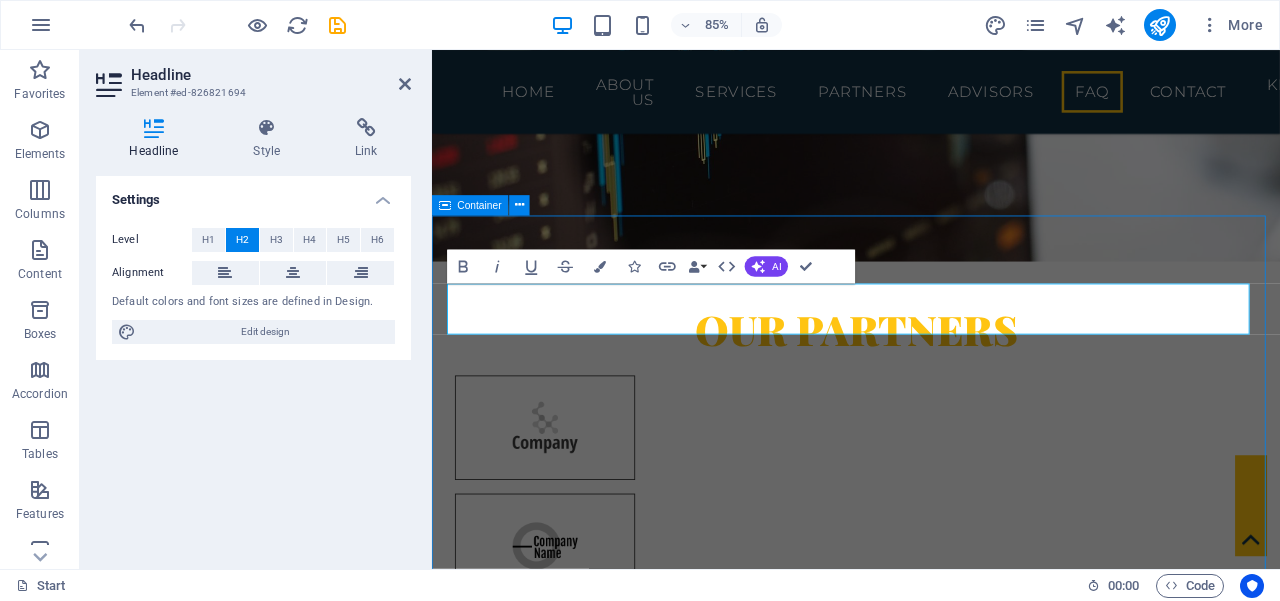 click on "akconsultancy.org  FAQ Lorem ipsum dolor sit amet Lorem ipsum dolor sit amet, consectetur adipisicing elit. Maiores ipsum repellat minus nihil. Labore, delectus, nam dignissimos ea repudiandae minima voluptatum magni pariatur possimus quia accusamus harum facilis corporis animi nisi. Enim, pariatur, impedit quia repellat harum ipsam laboriosam voluptas dicta illum nisi obcaecati reprehenderit quis placeat recusandae tenetur aperiam. Harum facilis corporis animi Lorem ipsum dolor sit amet, consectetur adipisicing elit. Maiores ipsum repellat minus nihil. Labore, delectus, nam dignissimos ea repudiandae minima voluptatum magni pariatur possimus quia accusamus harum facilis corporis animi nisi. Enim, pariatur, impedit quia repellat harum ipsam laboriosam voluptas dicta illum nisi obcaecati reprehenderit quis placeat recusandae tenetur aperiam. Enim pariartur impedit quia Labore delctus Kepudiandae" at bounding box center [931, 7599] 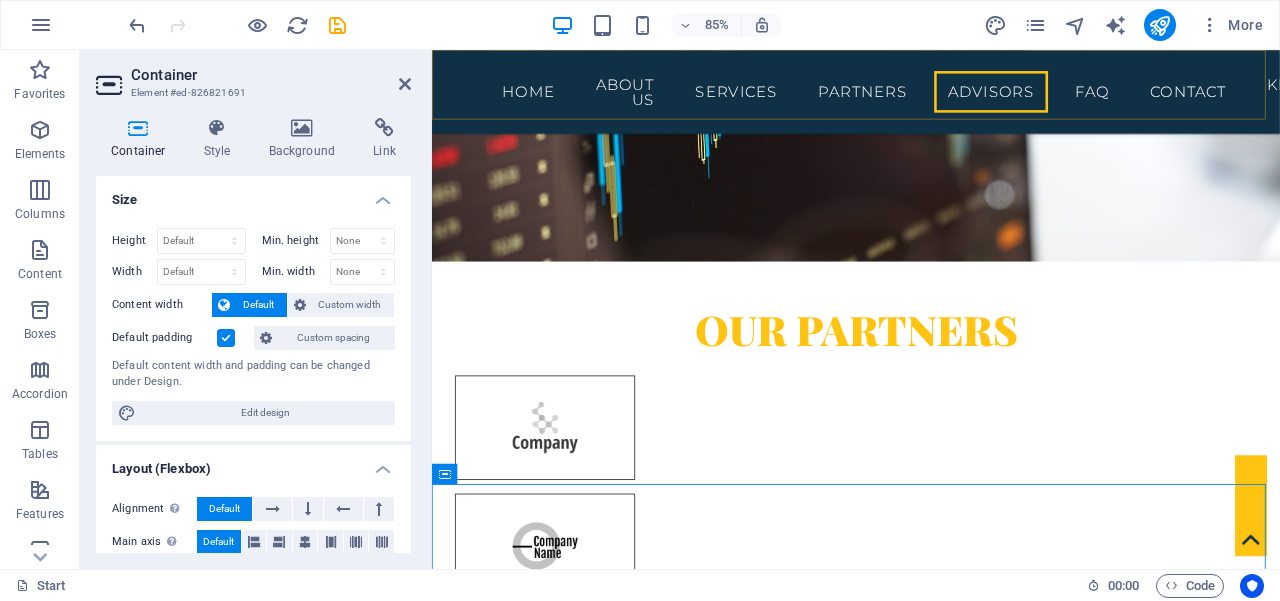 scroll, scrollTop: 5337, scrollLeft: 0, axis: vertical 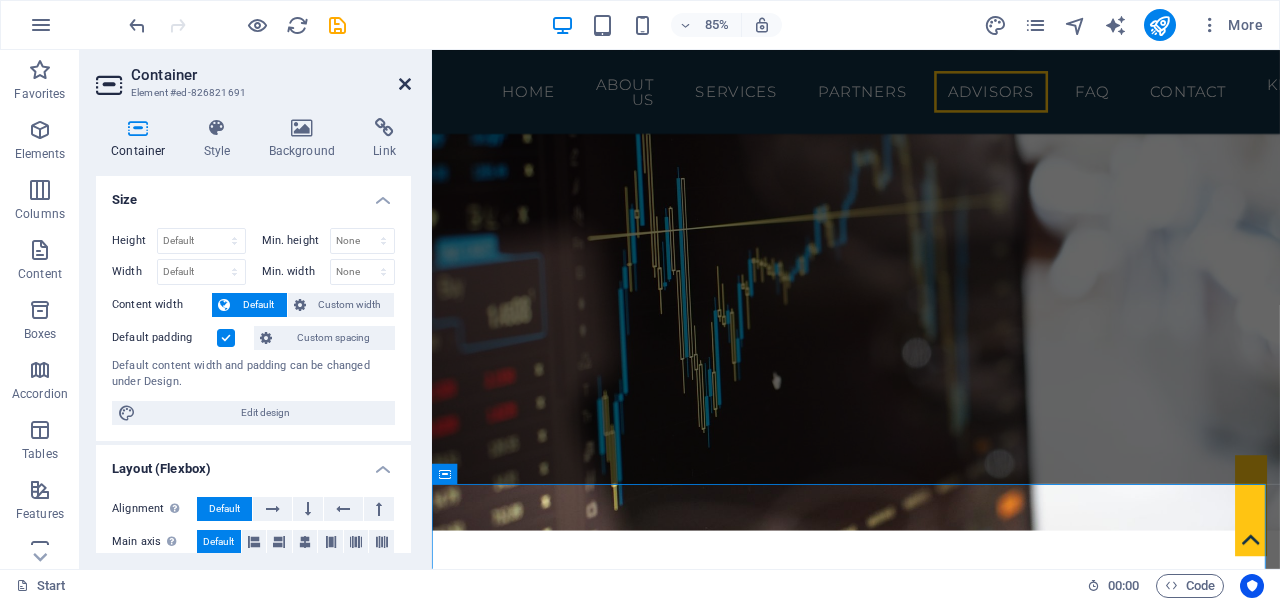 click at bounding box center (405, 84) 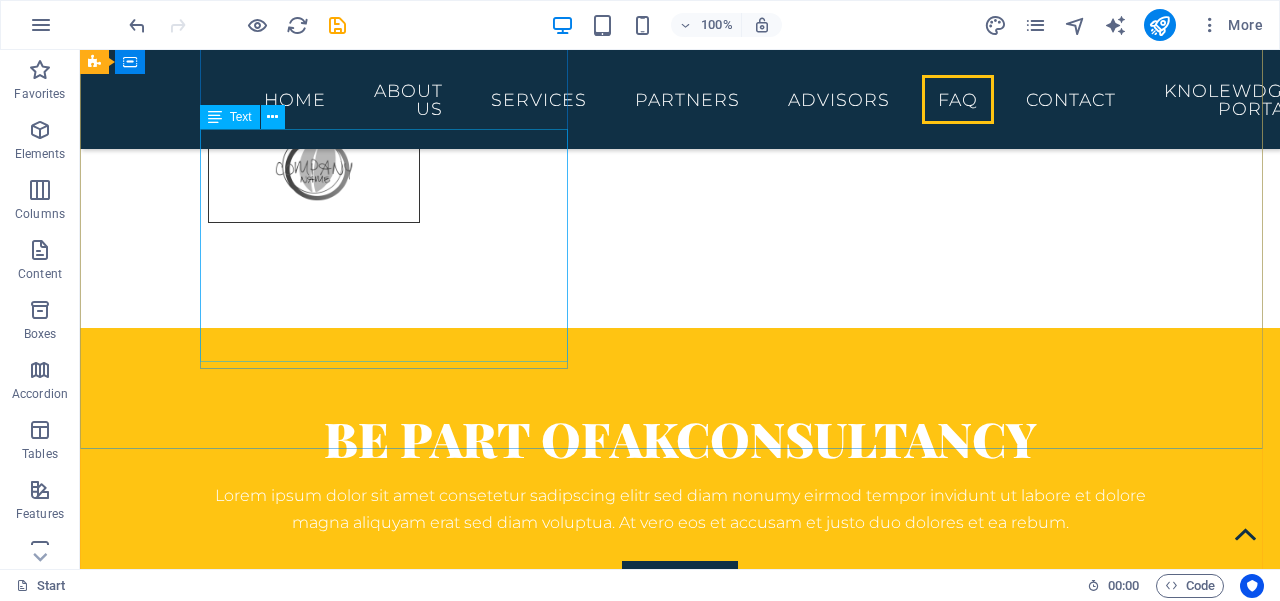 scroll, scrollTop: 7028, scrollLeft: 0, axis: vertical 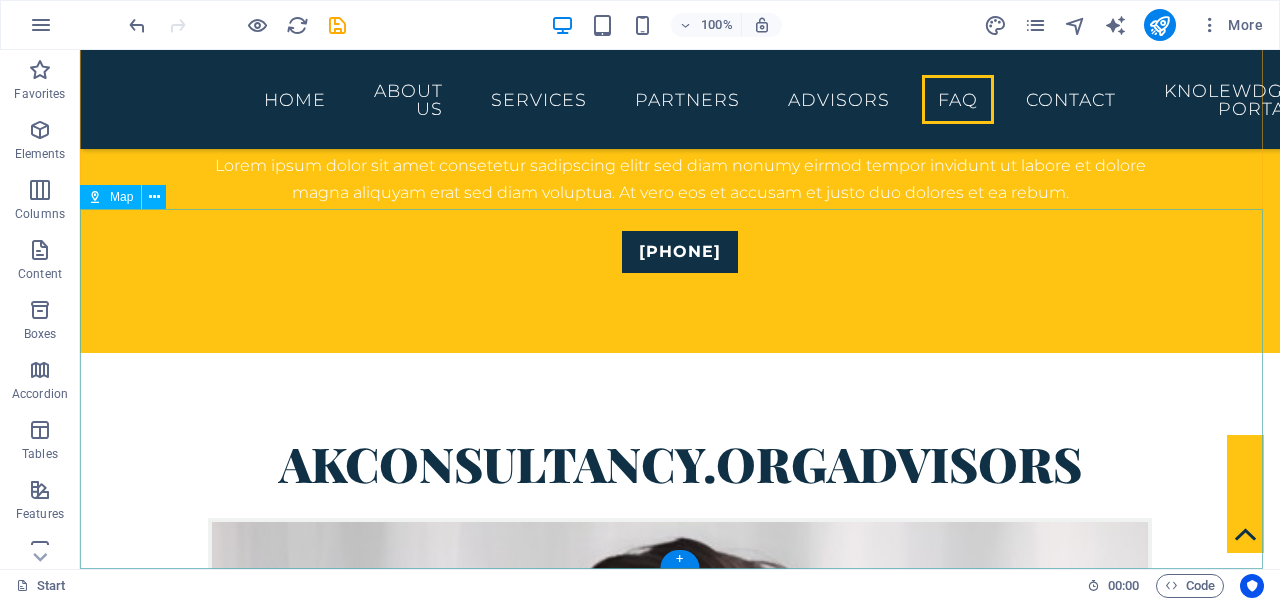 click at bounding box center (680, 7777) 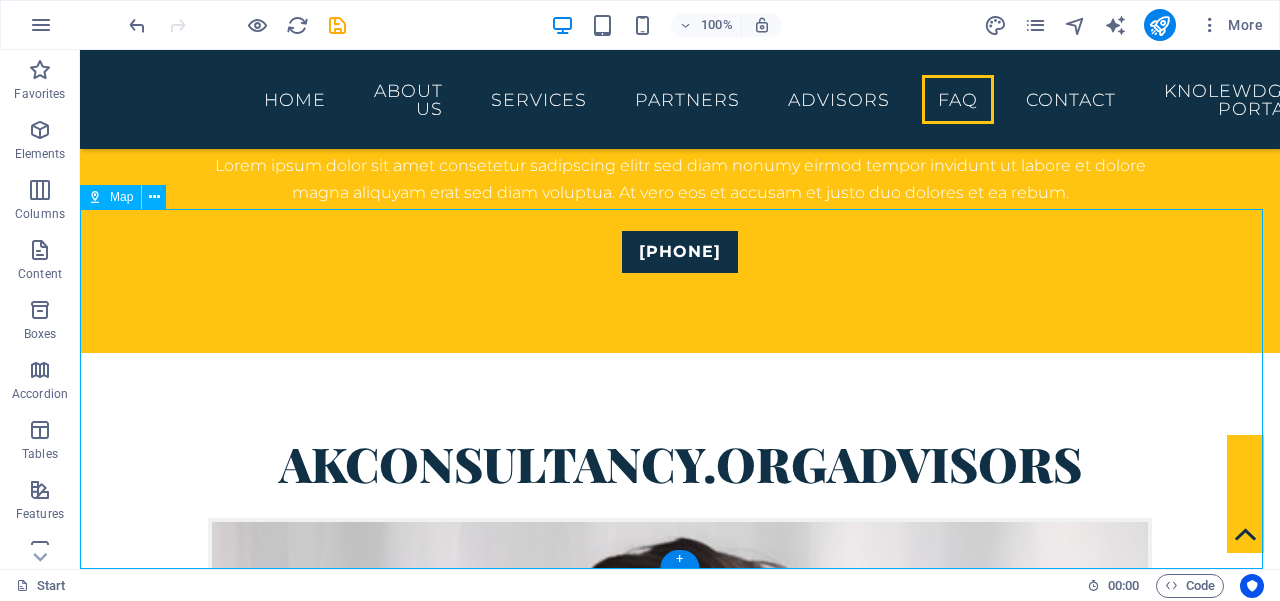 click at bounding box center (680, 7777) 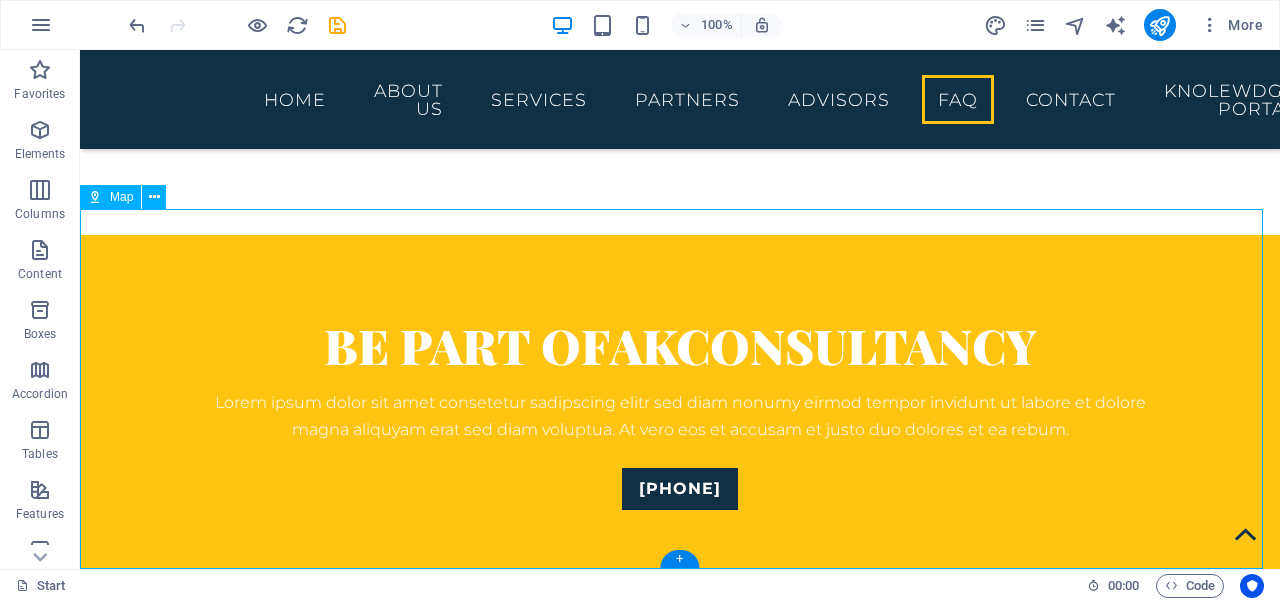 select on "1" 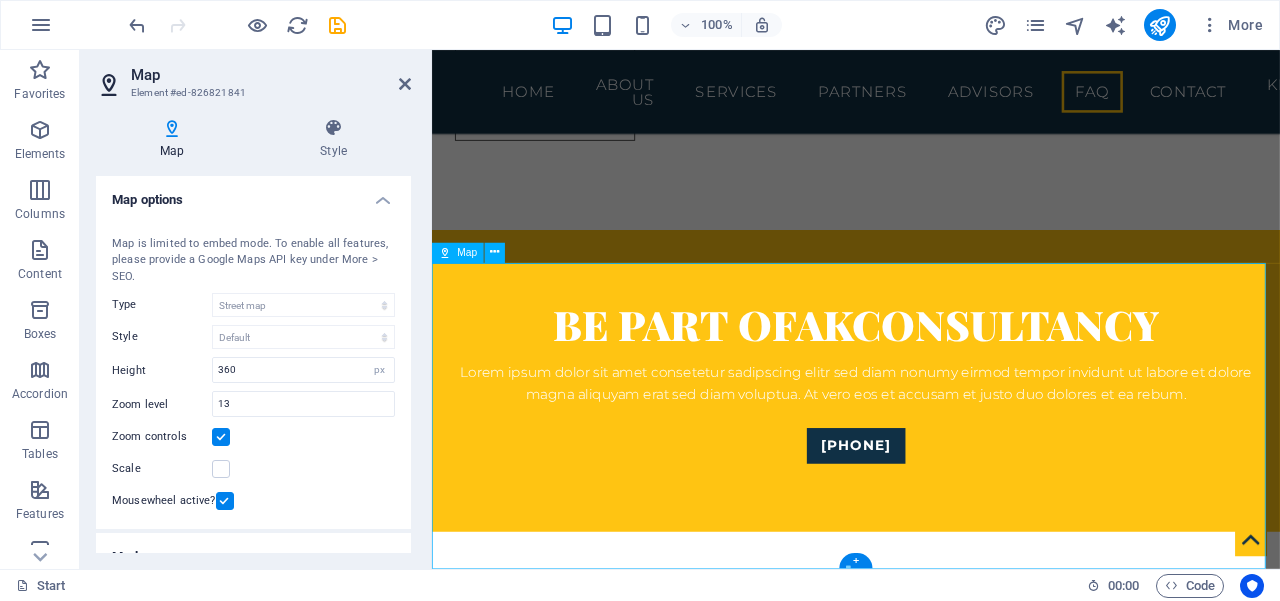 scroll, scrollTop: 7450, scrollLeft: 0, axis: vertical 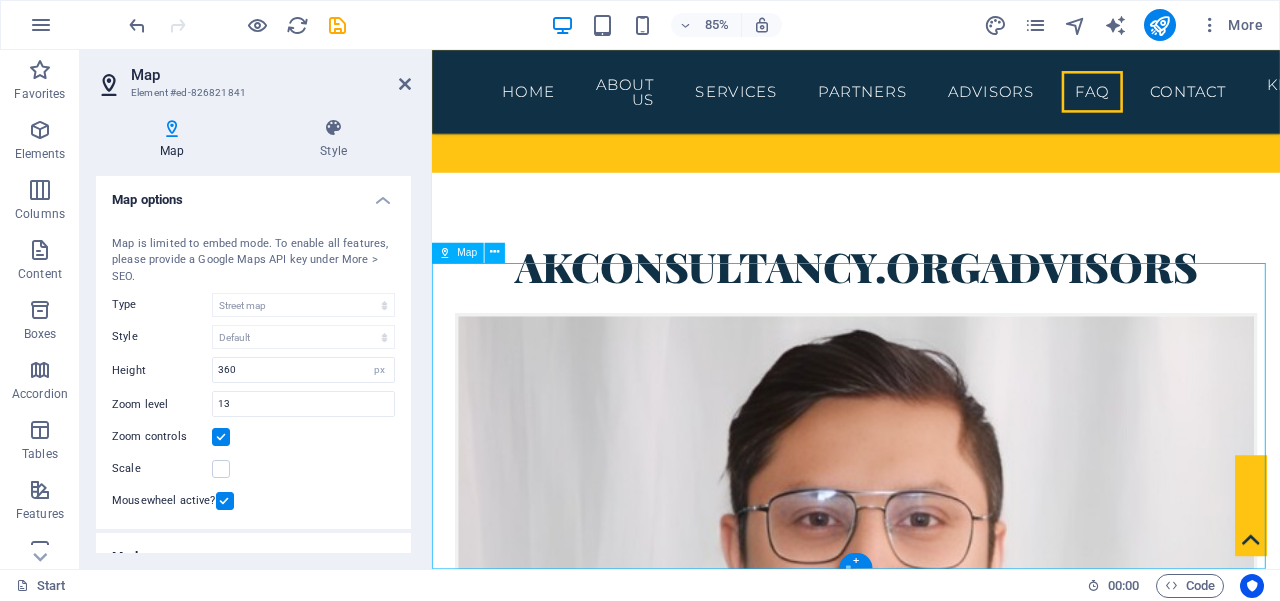 drag, startPoint x: 922, startPoint y: 462, endPoint x: 846, endPoint y: 420, distance: 86.833176 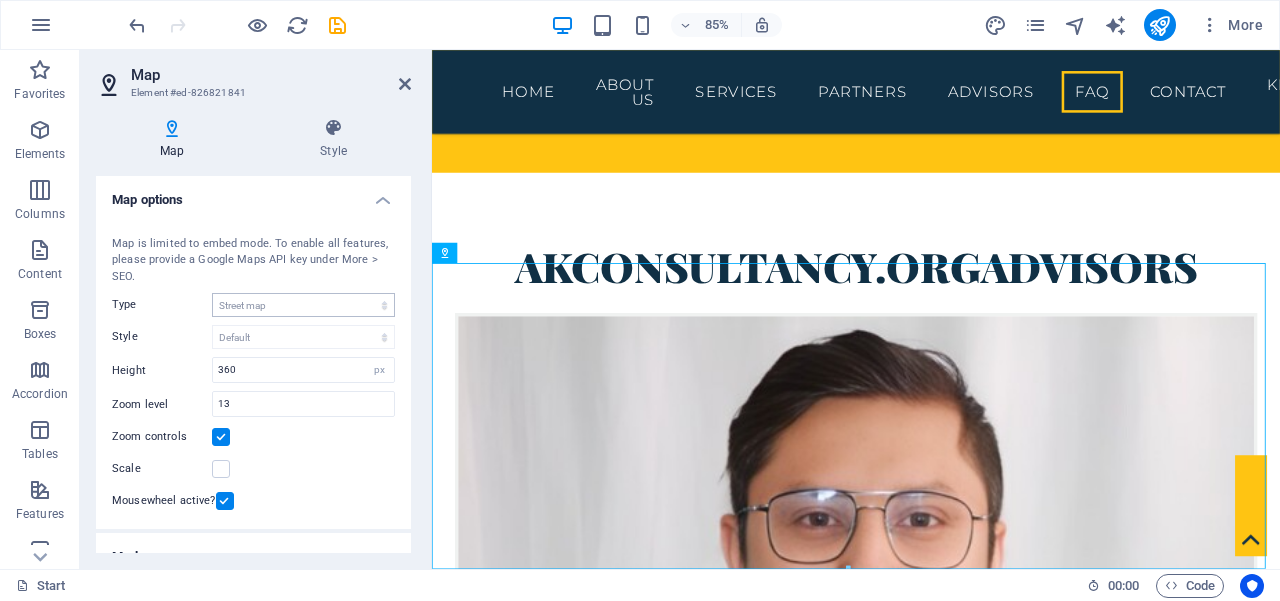 click on "Street map Satellite view Satellite view with streets Terrain map" at bounding box center (303, 305) 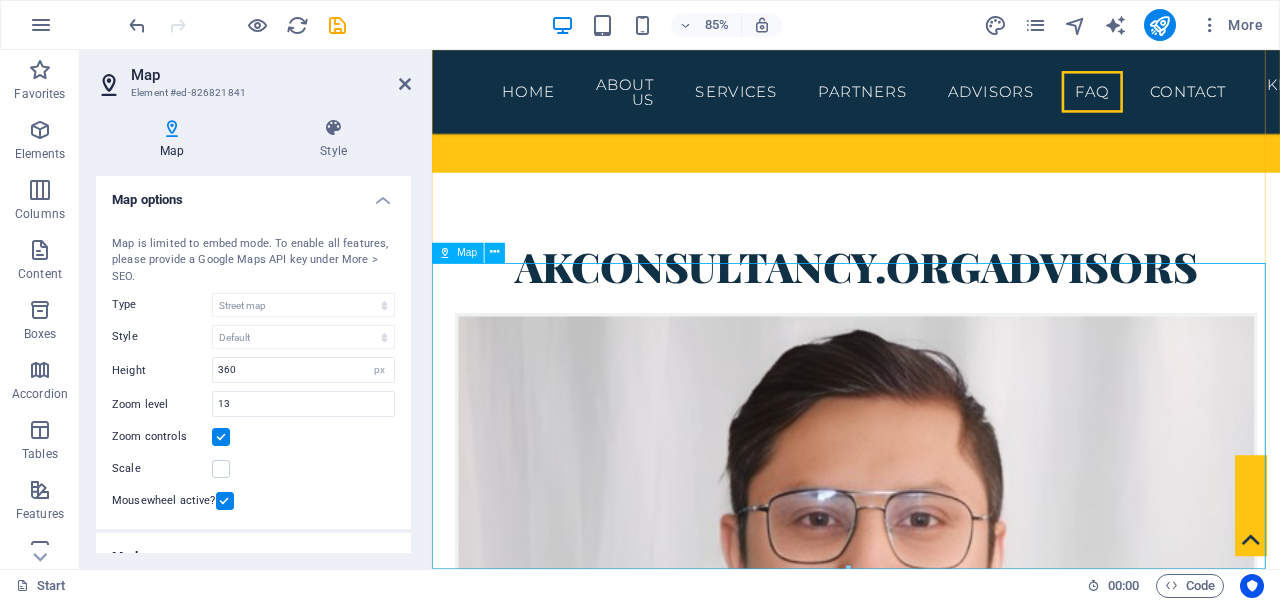 click at bounding box center [931, 7948] 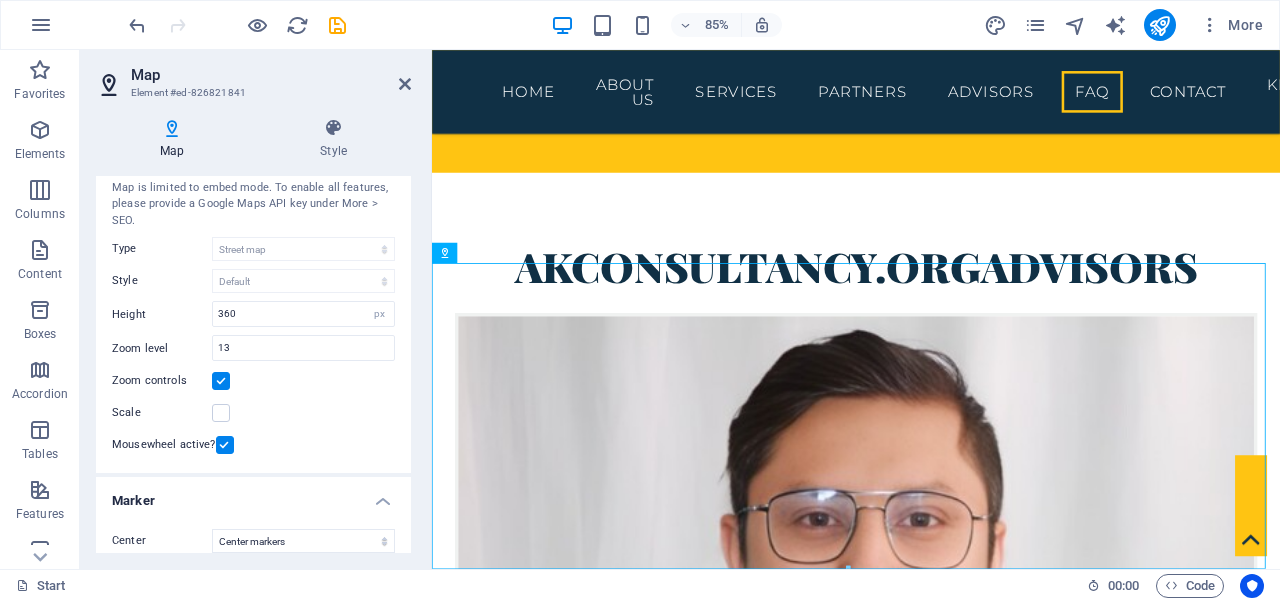 scroll, scrollTop: 0, scrollLeft: 0, axis: both 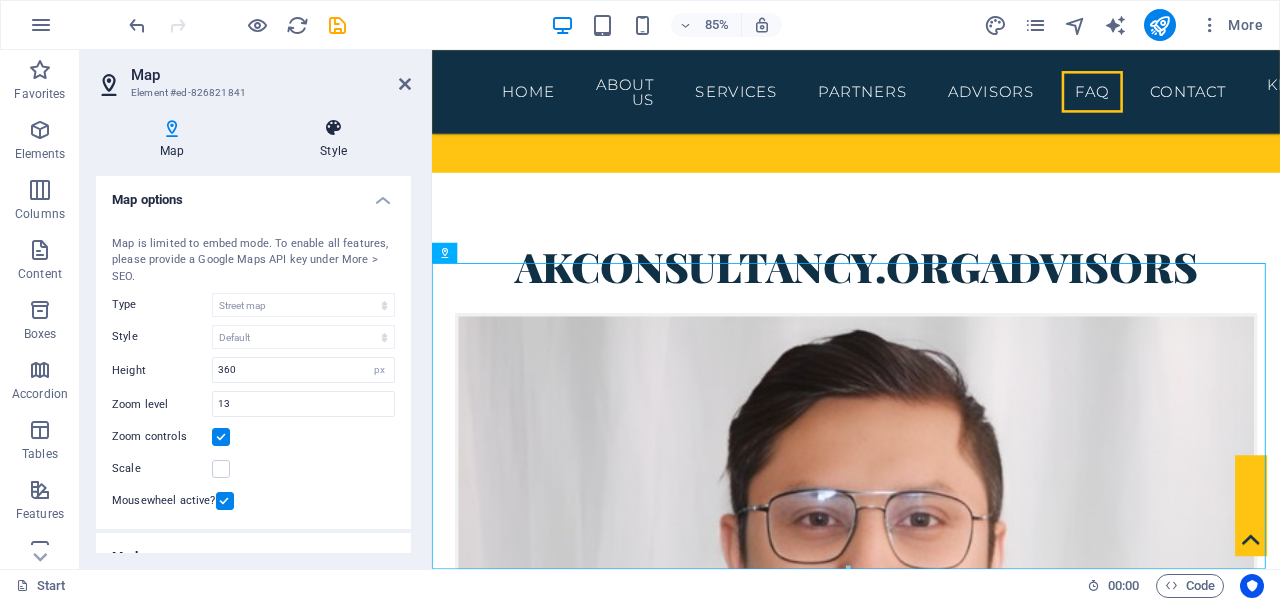 click on "Style" at bounding box center (333, 139) 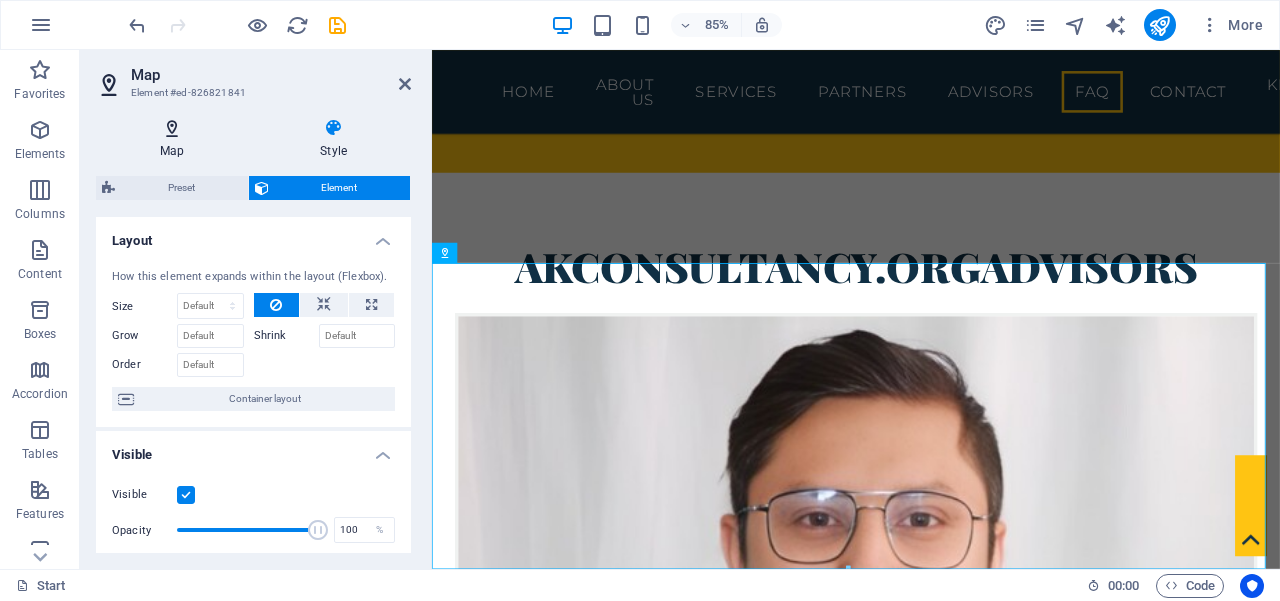 click at bounding box center [172, 128] 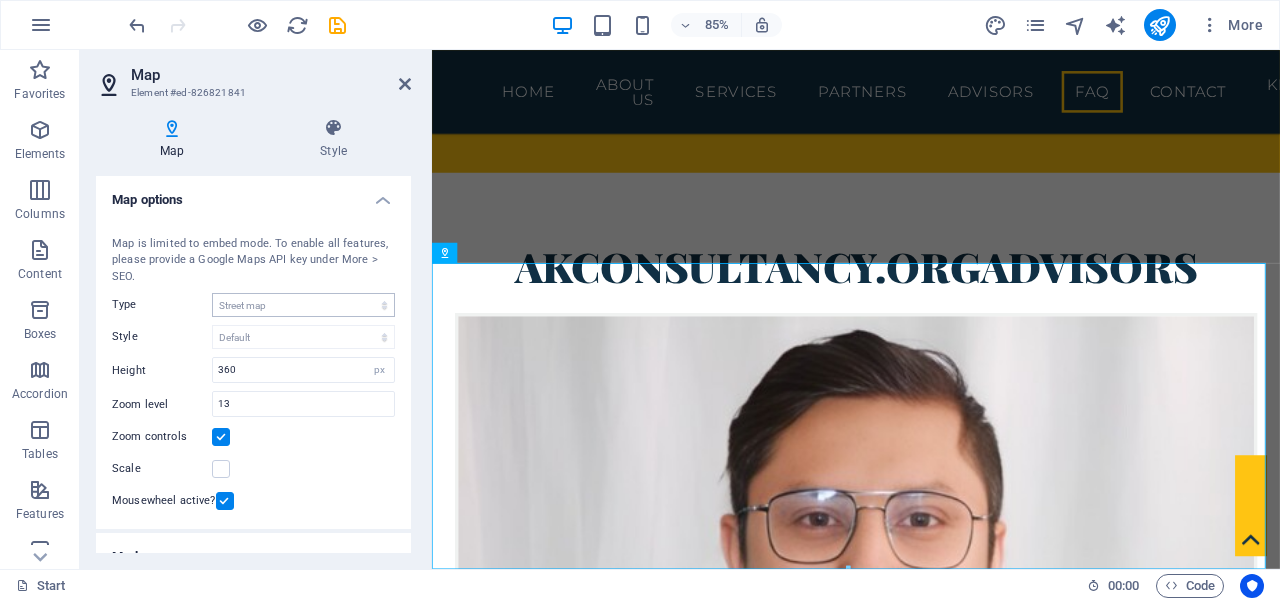 click on "Street map Satellite view Satellite view with streets Terrain map" at bounding box center [303, 305] 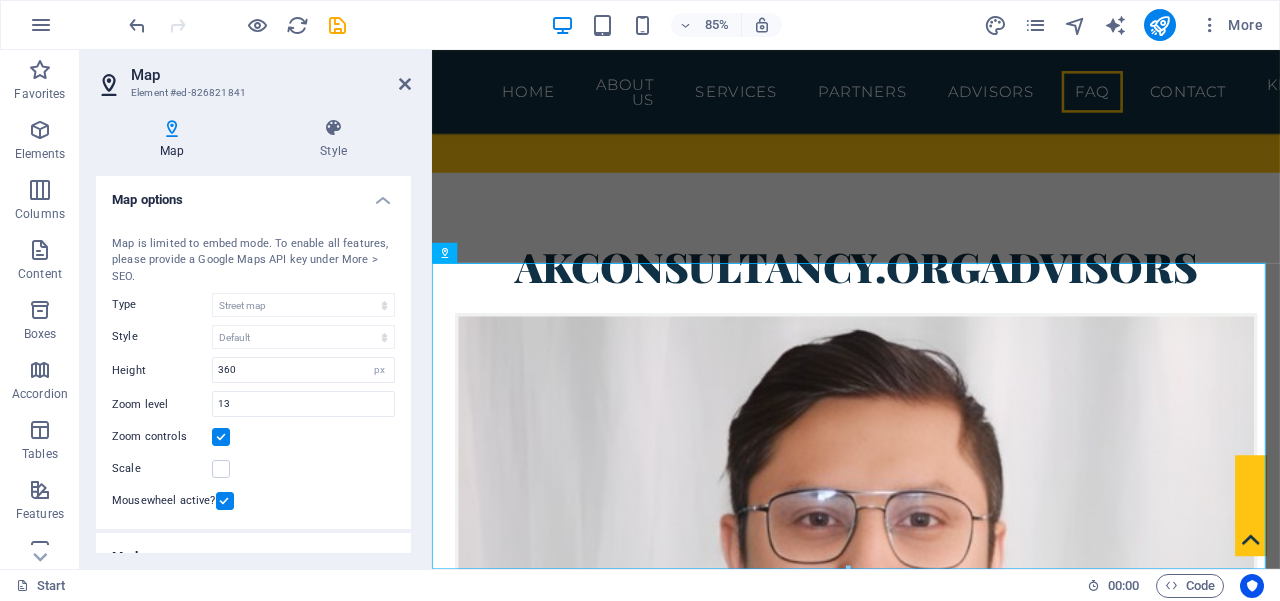 click on "Default Colorize Pale Dawn Subtle Grayscale Shades of Grey Apple Maps Blue Water Midnight Commander Light Monochrome Paper Neutral Blue Hints of Gold Black &amp; White No labels" at bounding box center [303, 337] 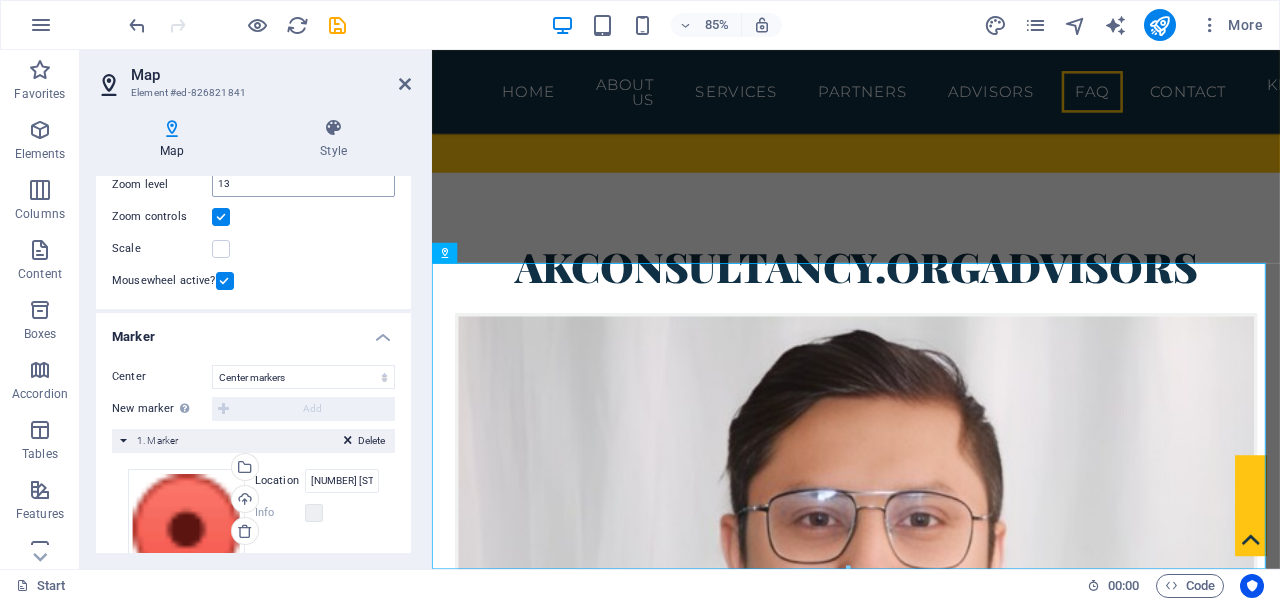 scroll, scrollTop: 301, scrollLeft: 0, axis: vertical 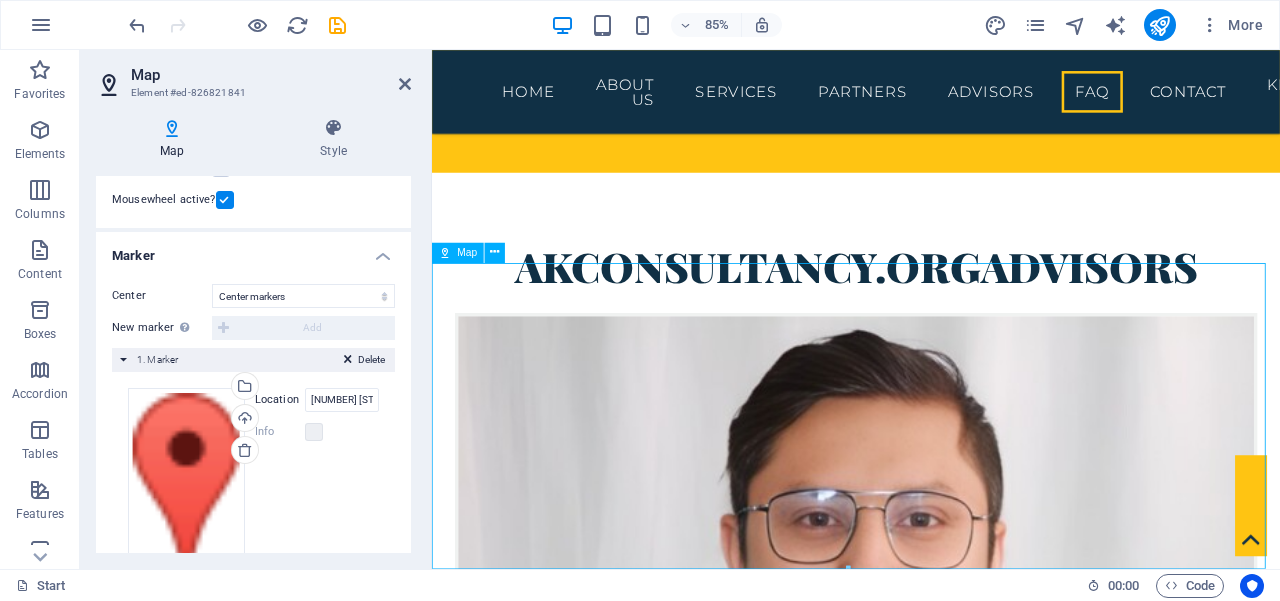 drag, startPoint x: 741, startPoint y: 491, endPoint x: 592, endPoint y: 424, distance: 163.37074 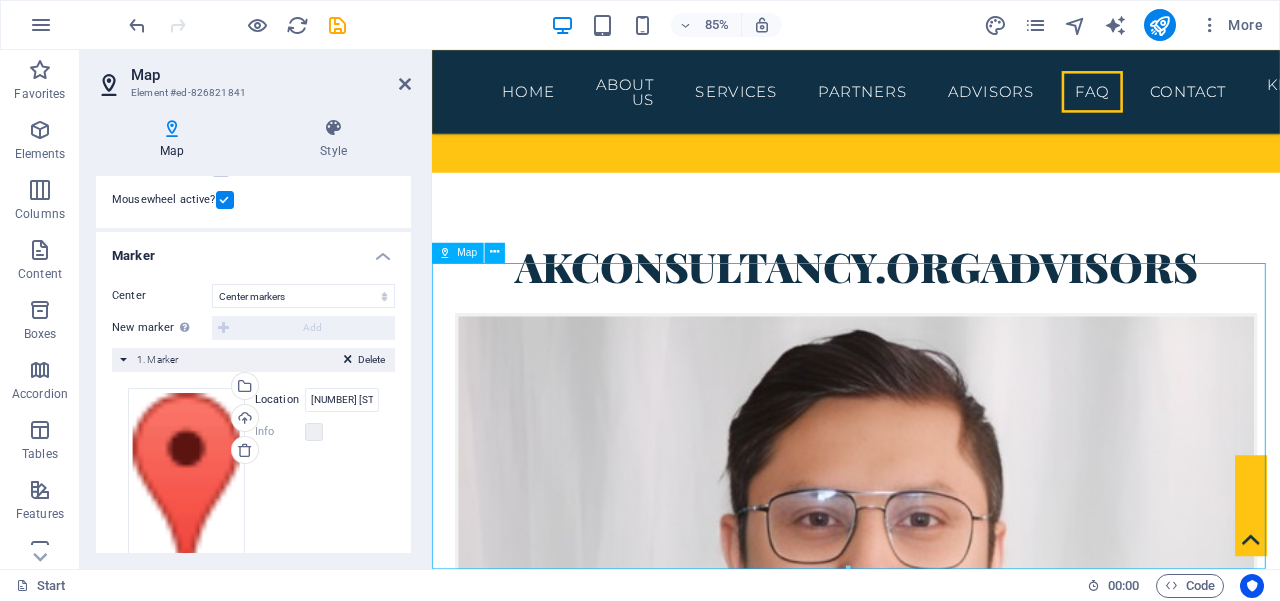 drag, startPoint x: 889, startPoint y: 504, endPoint x: 900, endPoint y: 499, distance: 12.083046 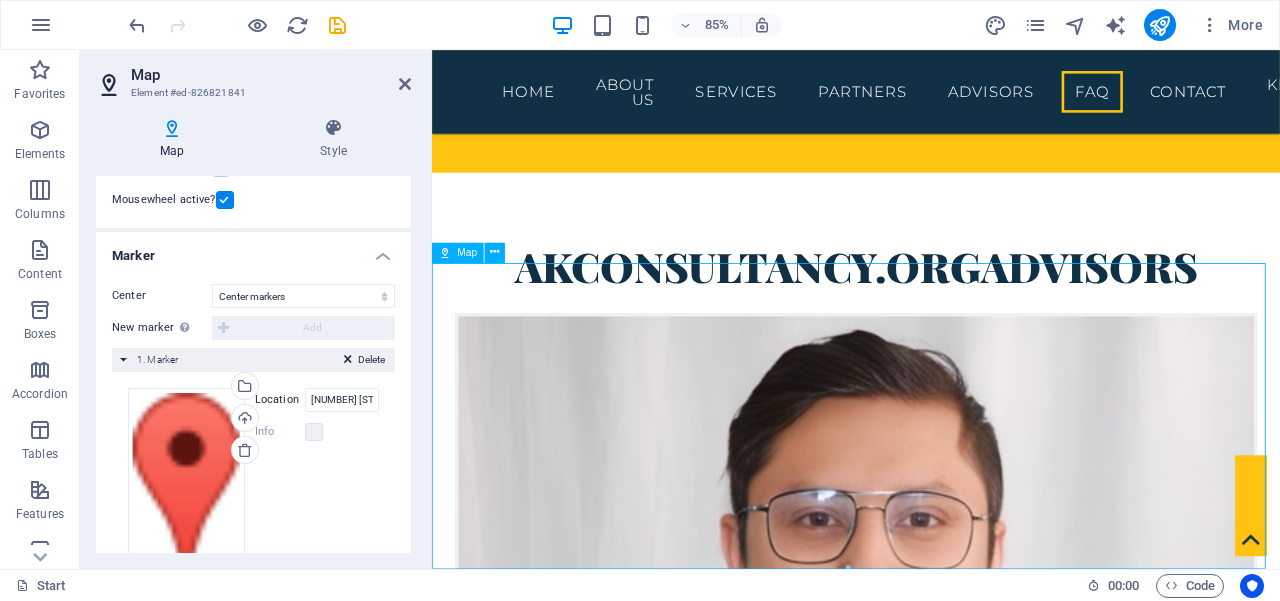 click at bounding box center (931, 7948) 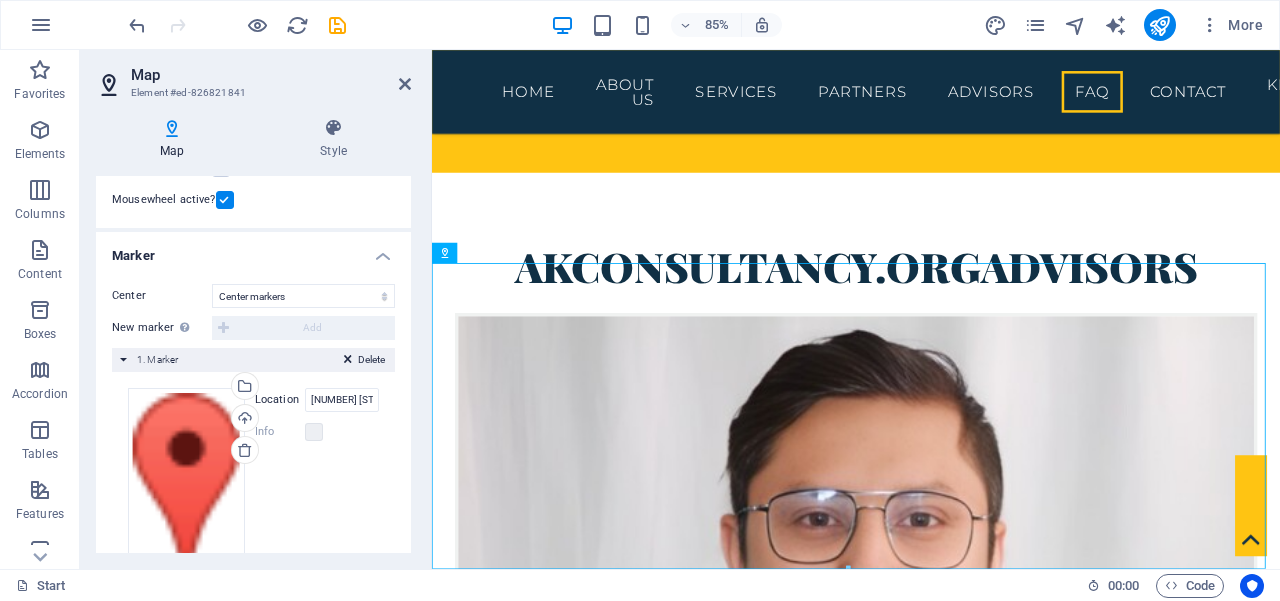 drag, startPoint x: 919, startPoint y: 465, endPoint x: 932, endPoint y: 506, distance: 43.011627 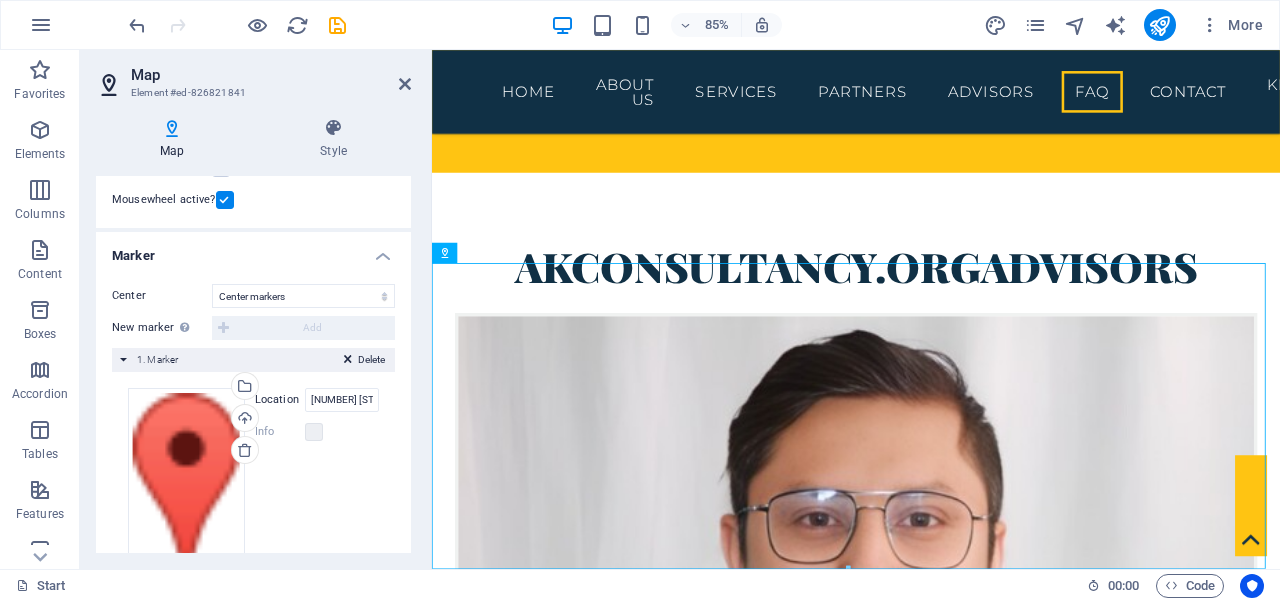 drag, startPoint x: 932, startPoint y: 506, endPoint x: 848, endPoint y: 486, distance: 86.34813 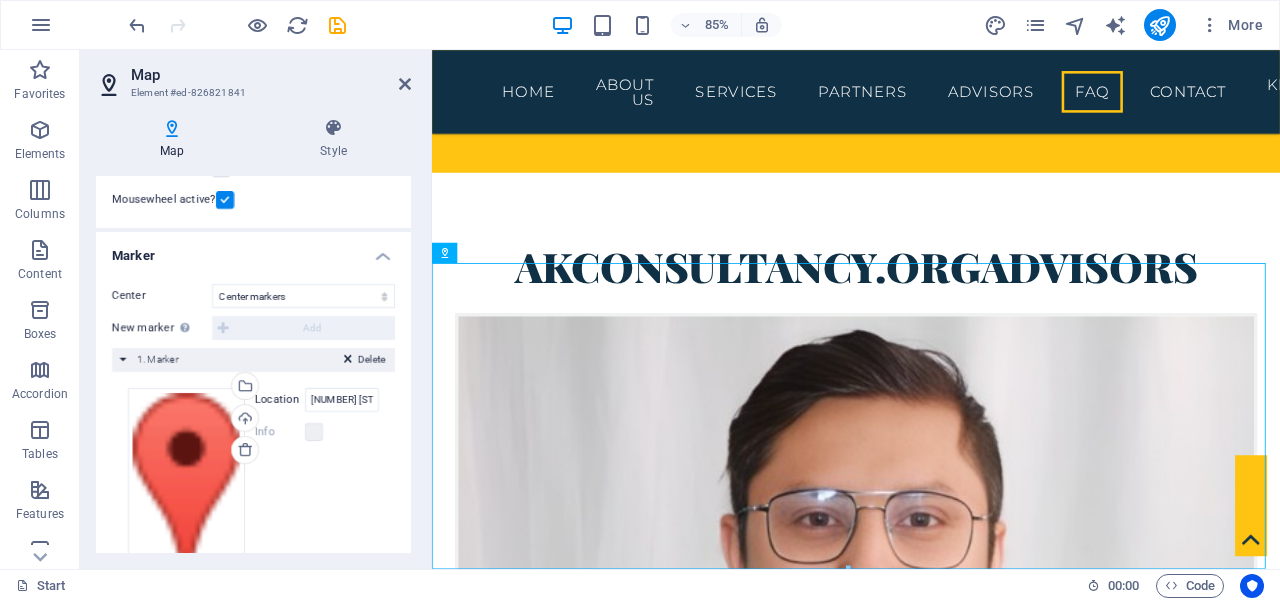 click at bounding box center [931, 7948] 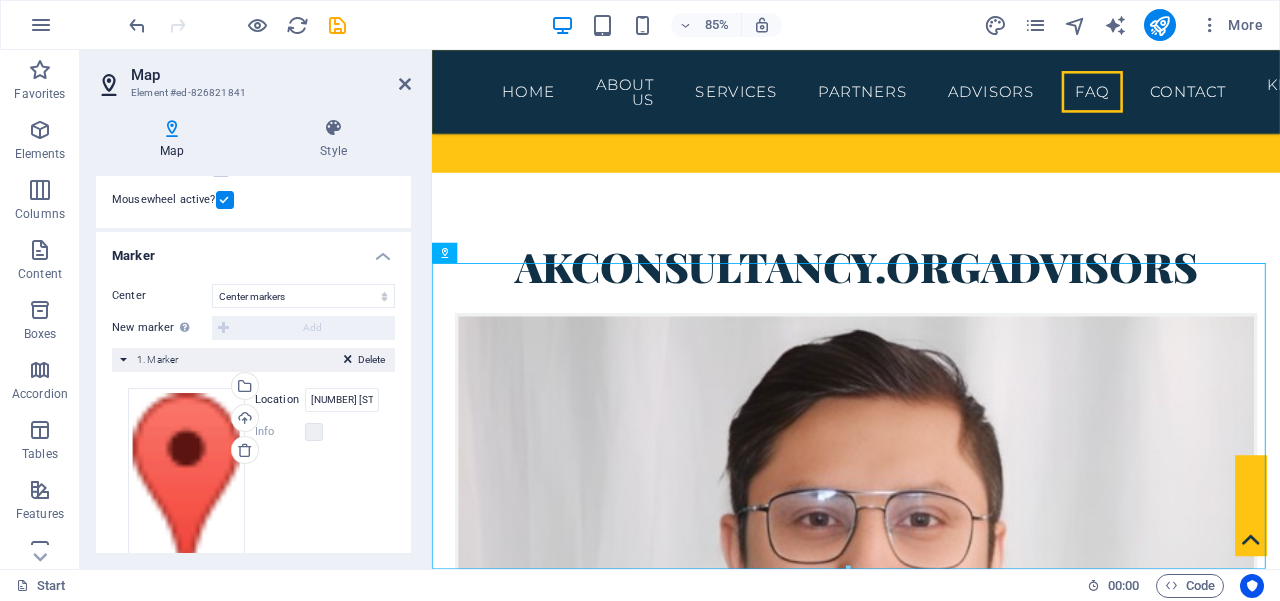 drag, startPoint x: 704, startPoint y: 357, endPoint x: 1067, endPoint y: 527, distance: 400.8354 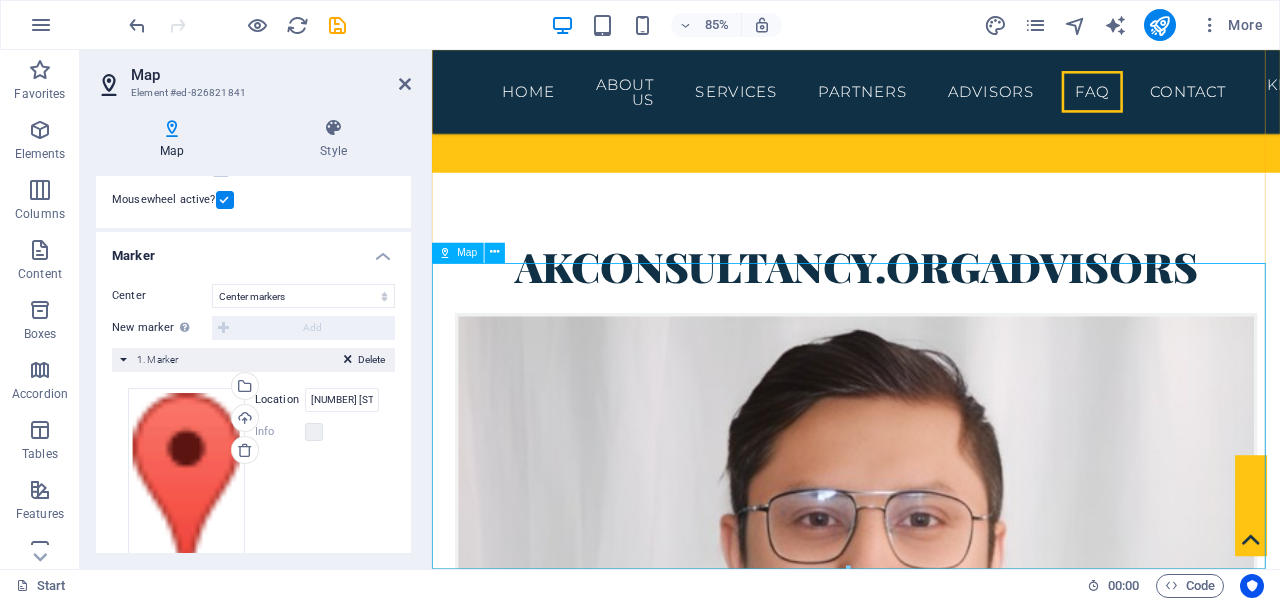 click at bounding box center (931, 7948) 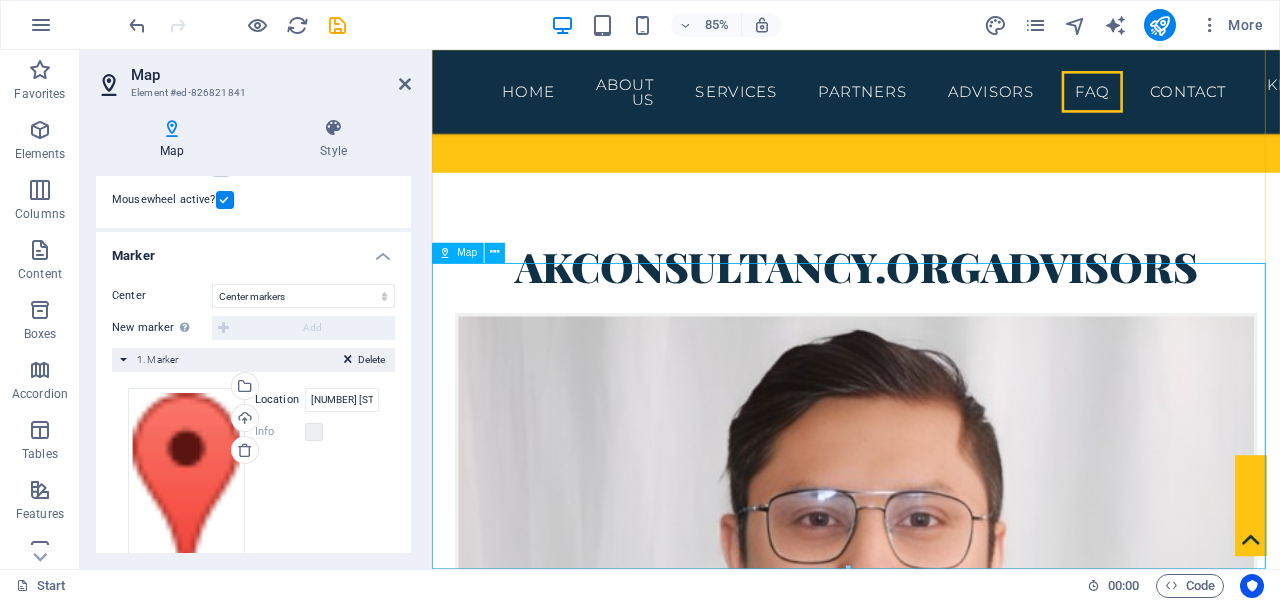 click at bounding box center [931, 7948] 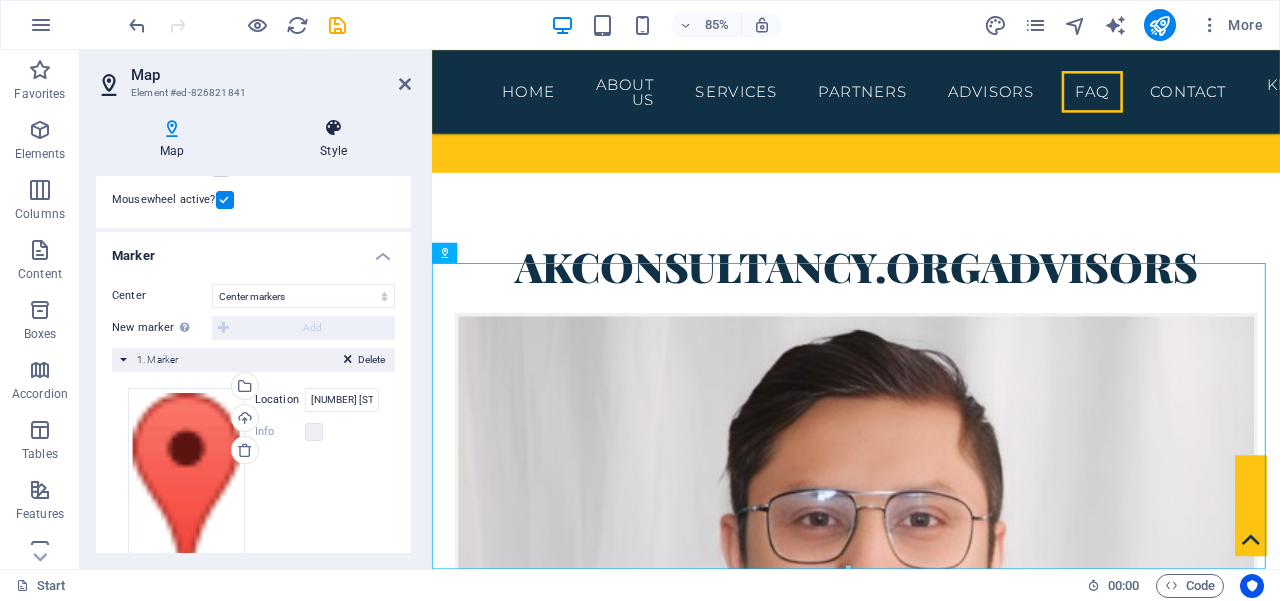 click at bounding box center (333, 128) 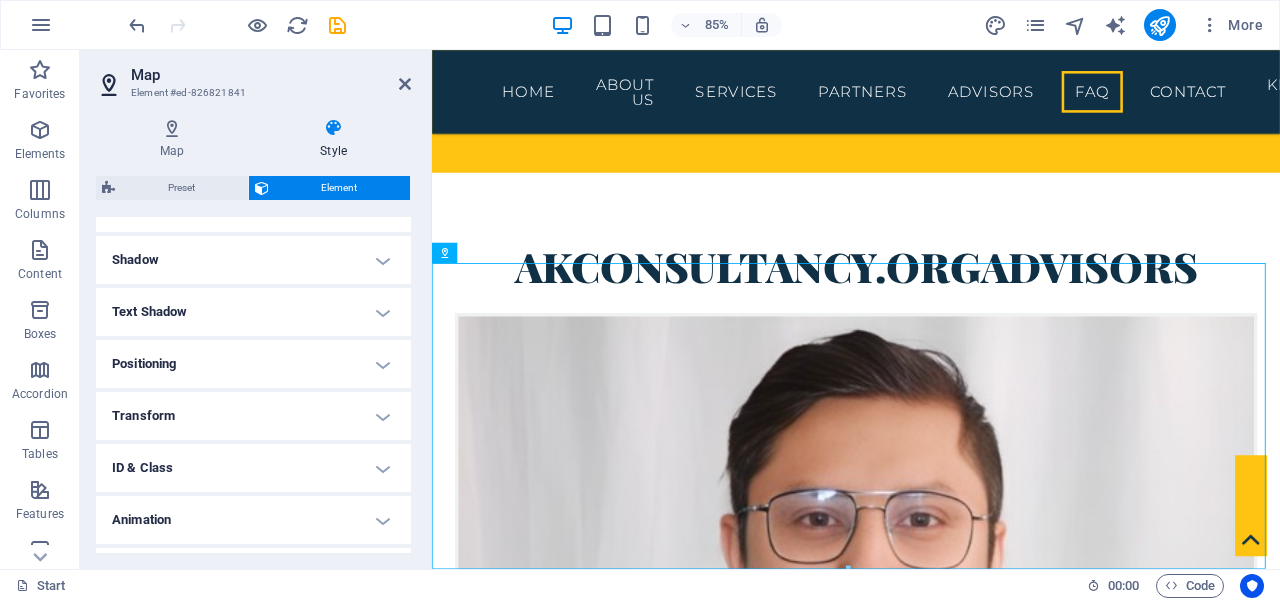 scroll, scrollTop: 508, scrollLeft: 0, axis: vertical 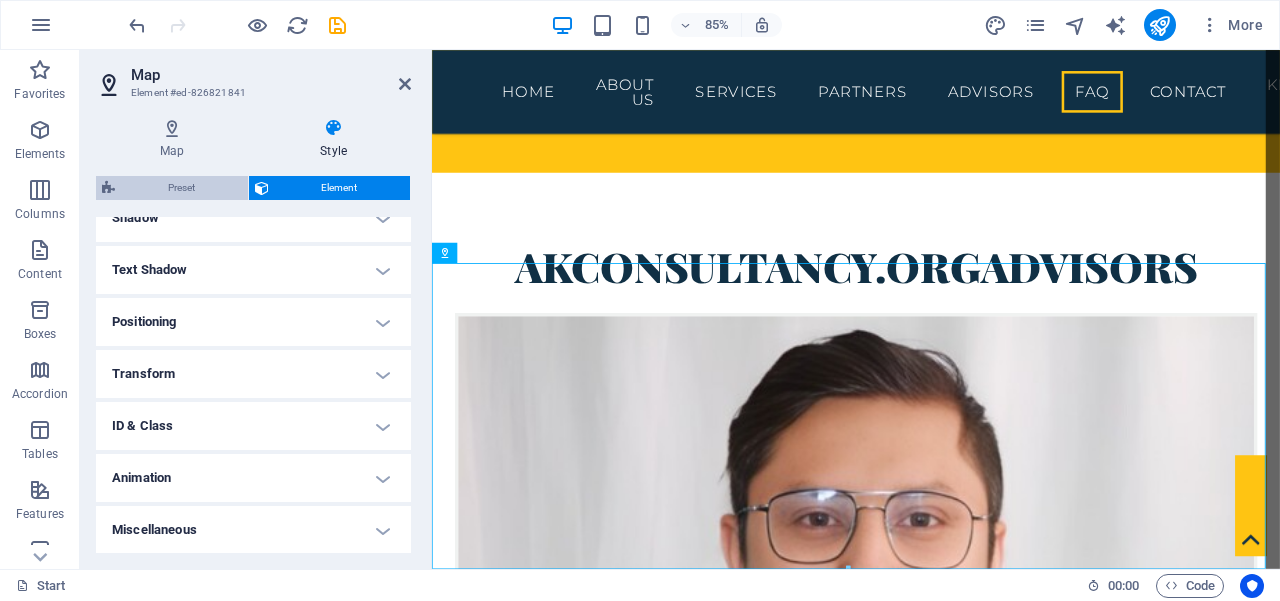 click on "Preset" at bounding box center (181, 188) 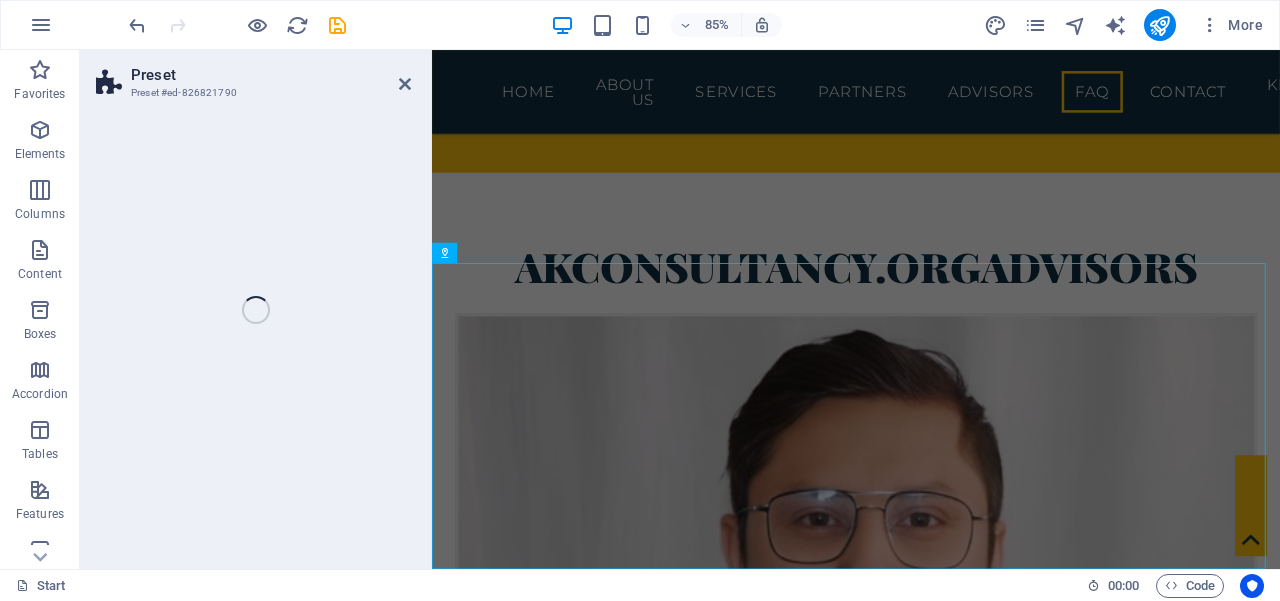 select on "footer" 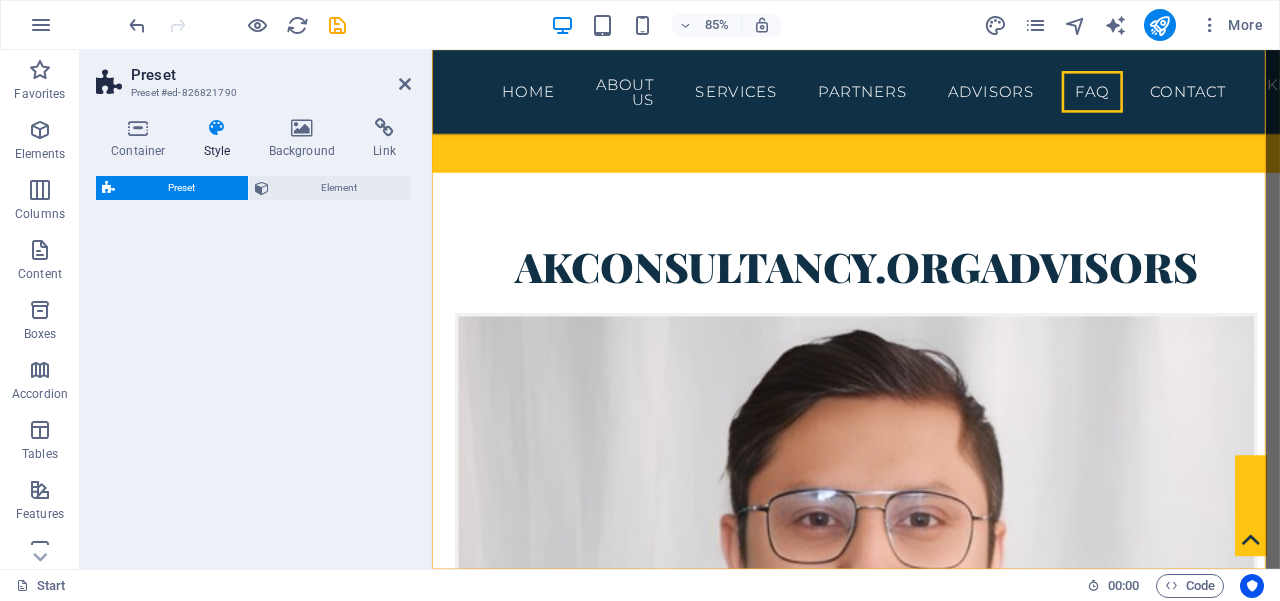 click on "Container" at bounding box center [142, 139] 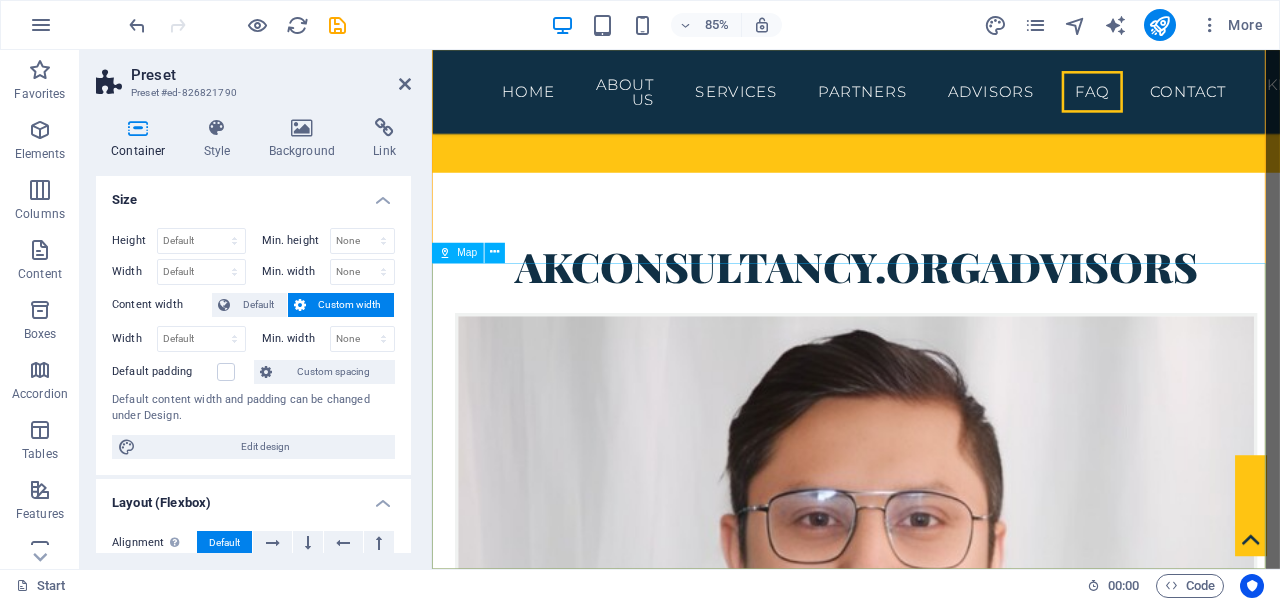 click at bounding box center (931, 7948) 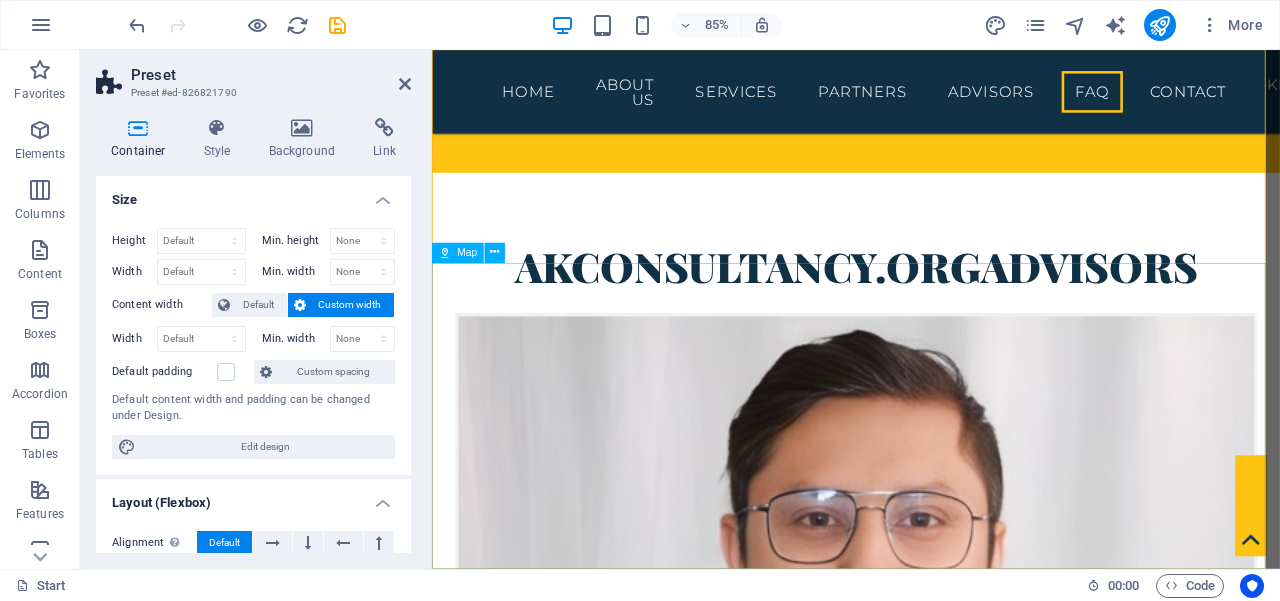 click at bounding box center [931, 7948] 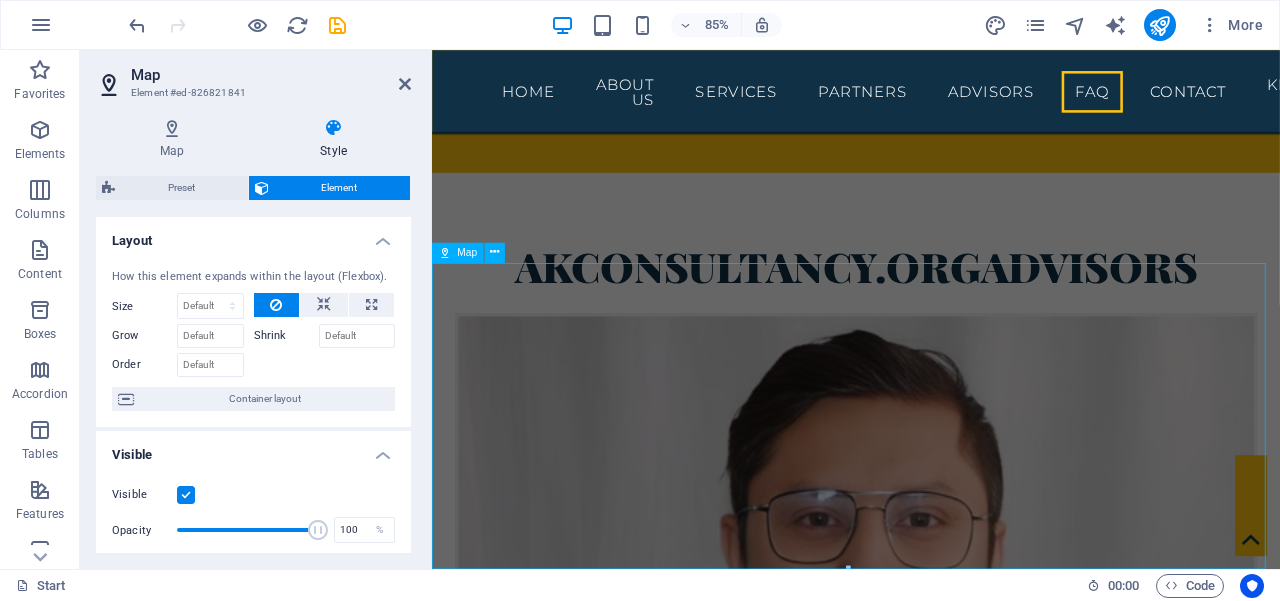 click at bounding box center [931, 7948] 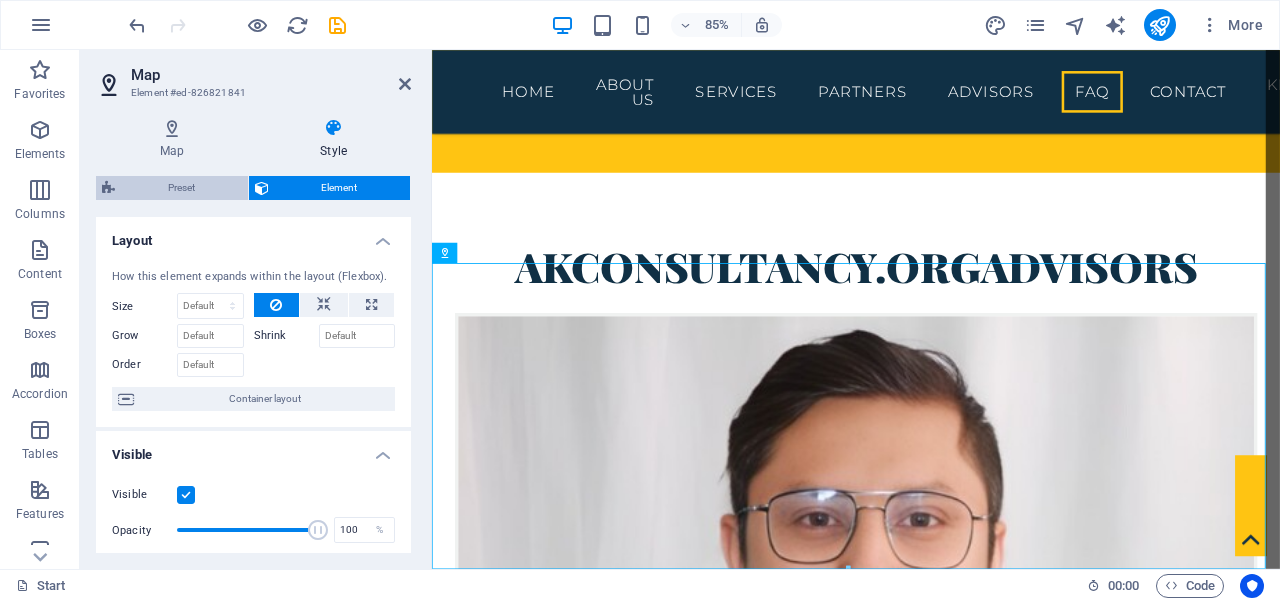 click on "Preset" at bounding box center [181, 188] 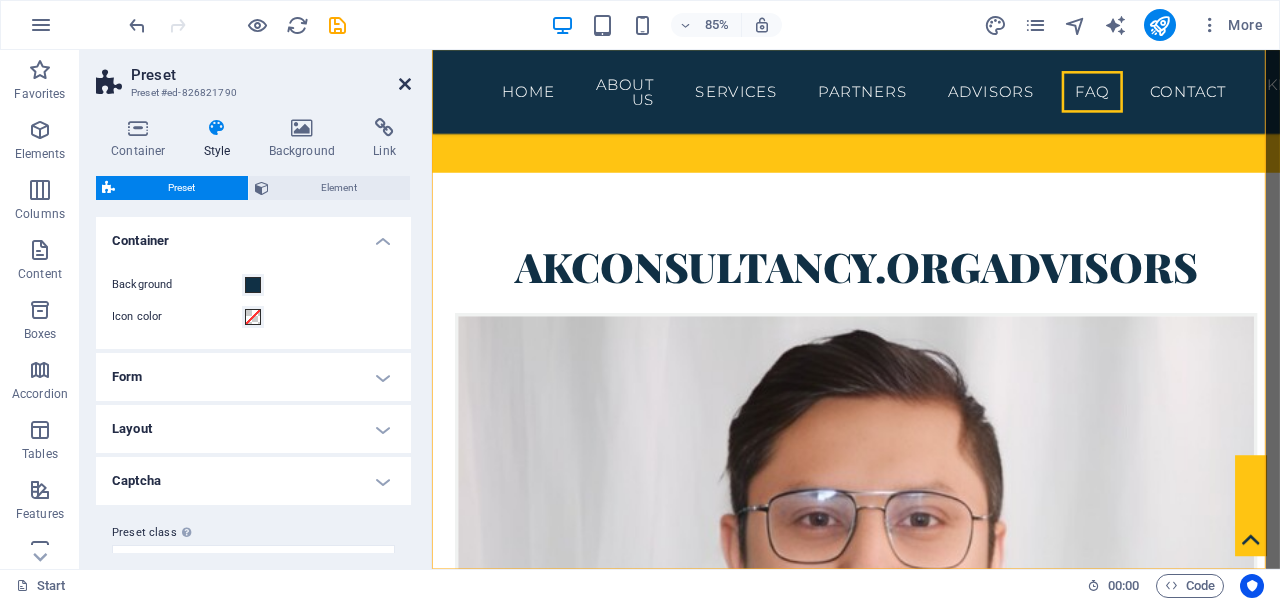 click at bounding box center [405, 84] 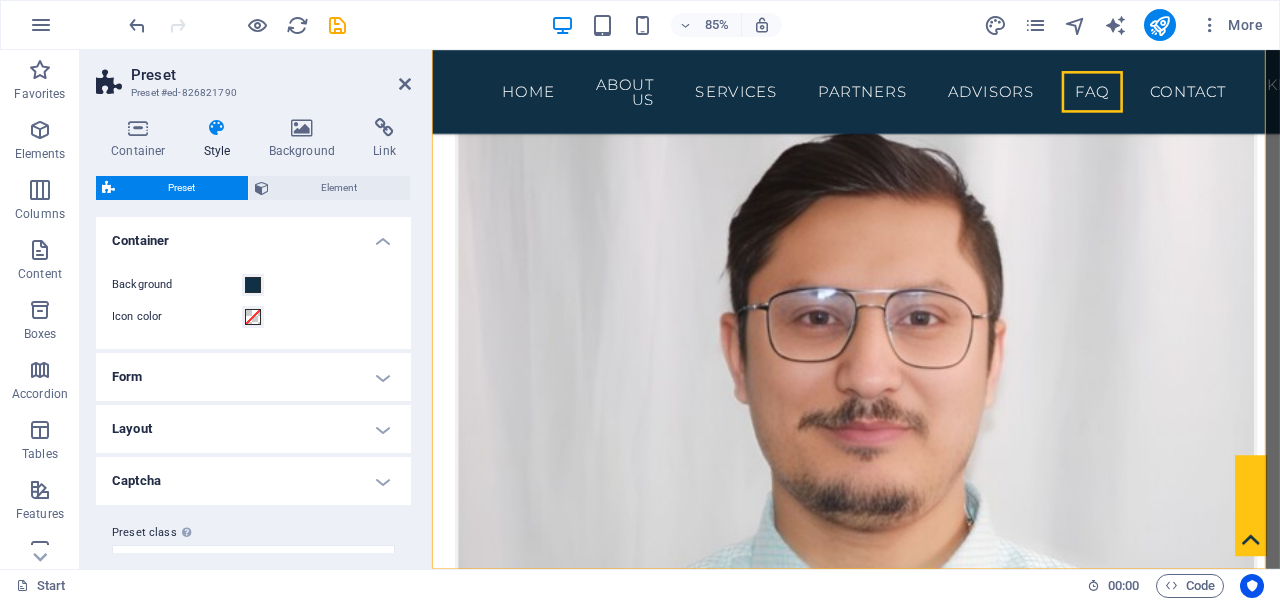 scroll, scrollTop: 6936, scrollLeft: 0, axis: vertical 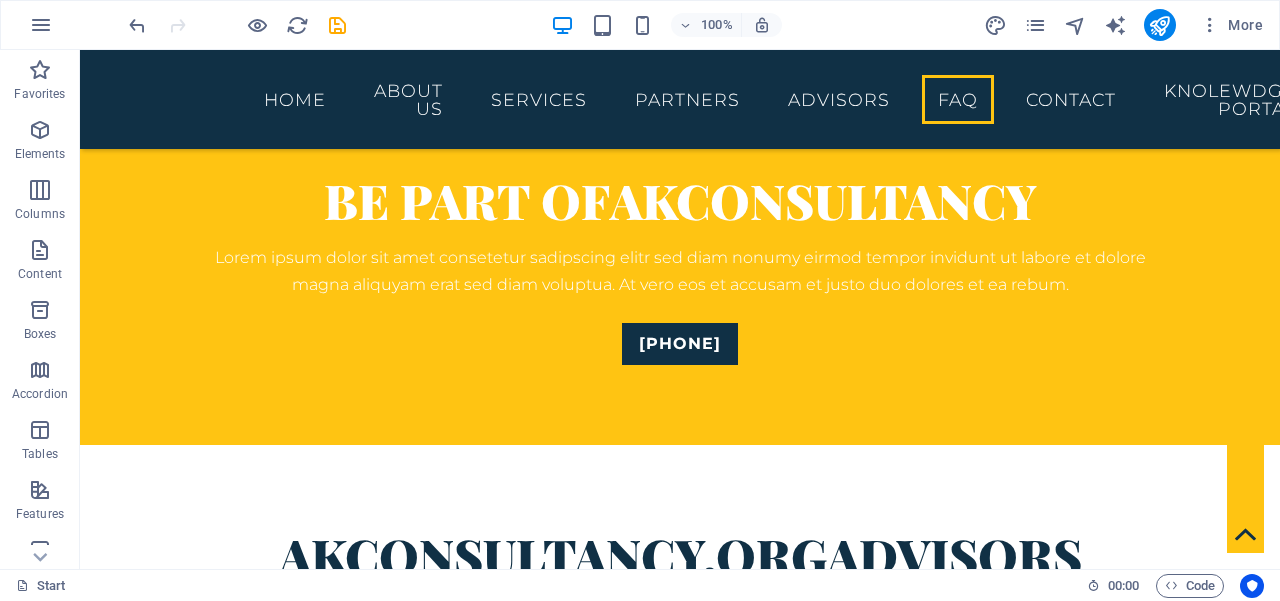 drag, startPoint x: 157, startPoint y: 497, endPoint x: 534, endPoint y: 429, distance: 383.08353 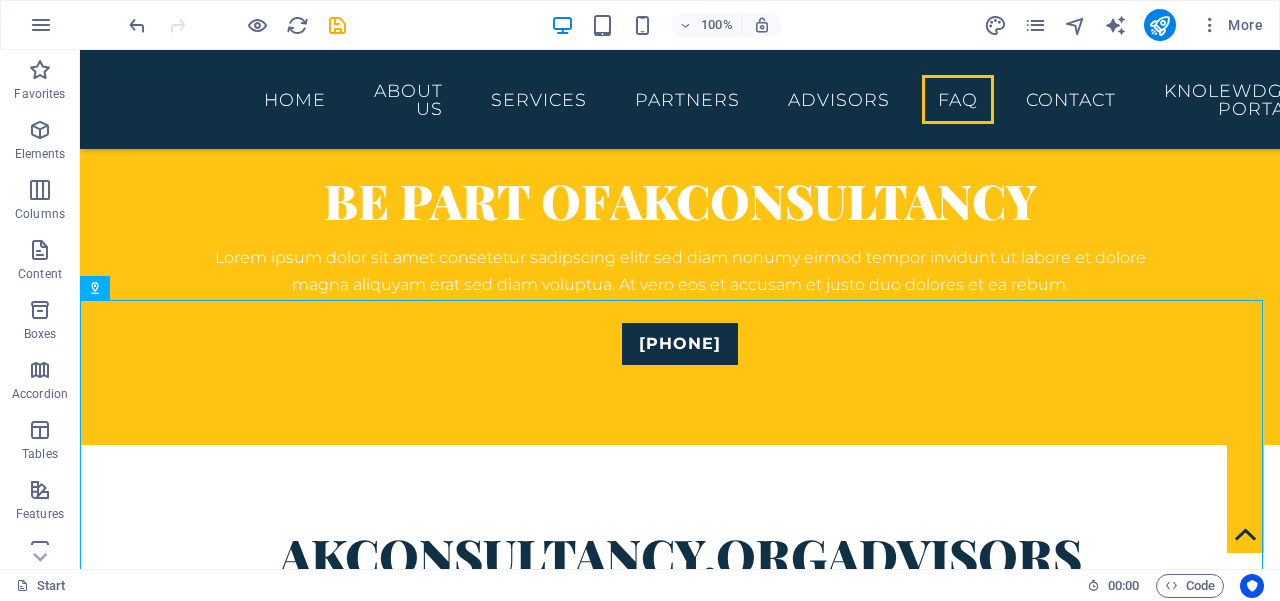 click at bounding box center (680, 7869) 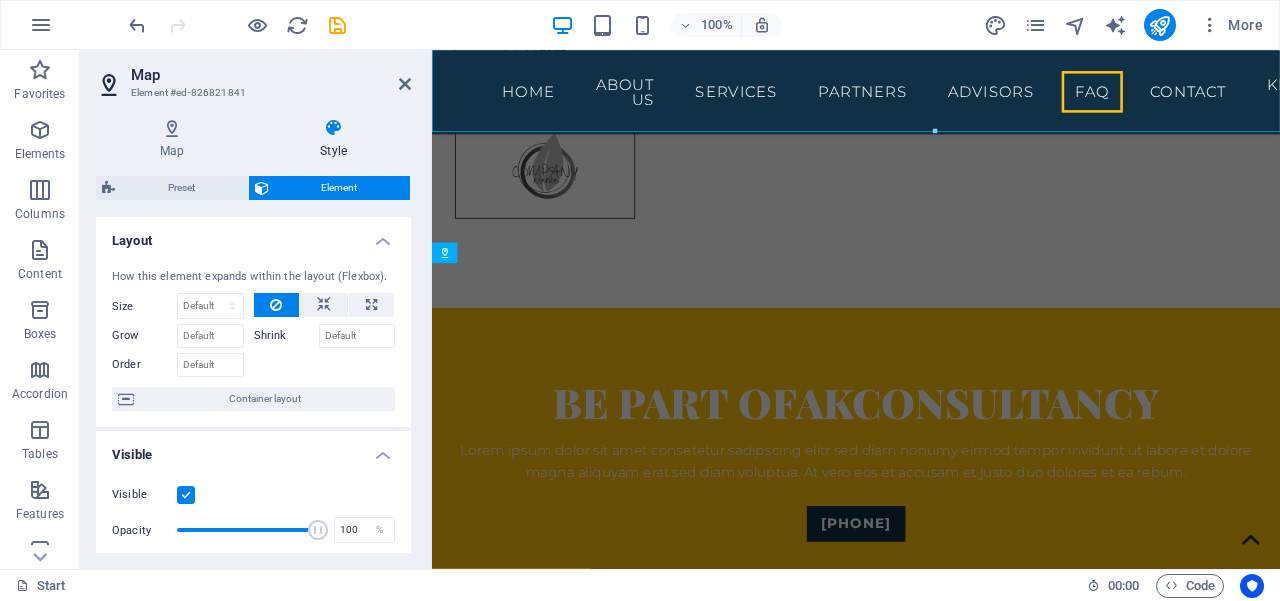scroll, scrollTop: 7450, scrollLeft: 0, axis: vertical 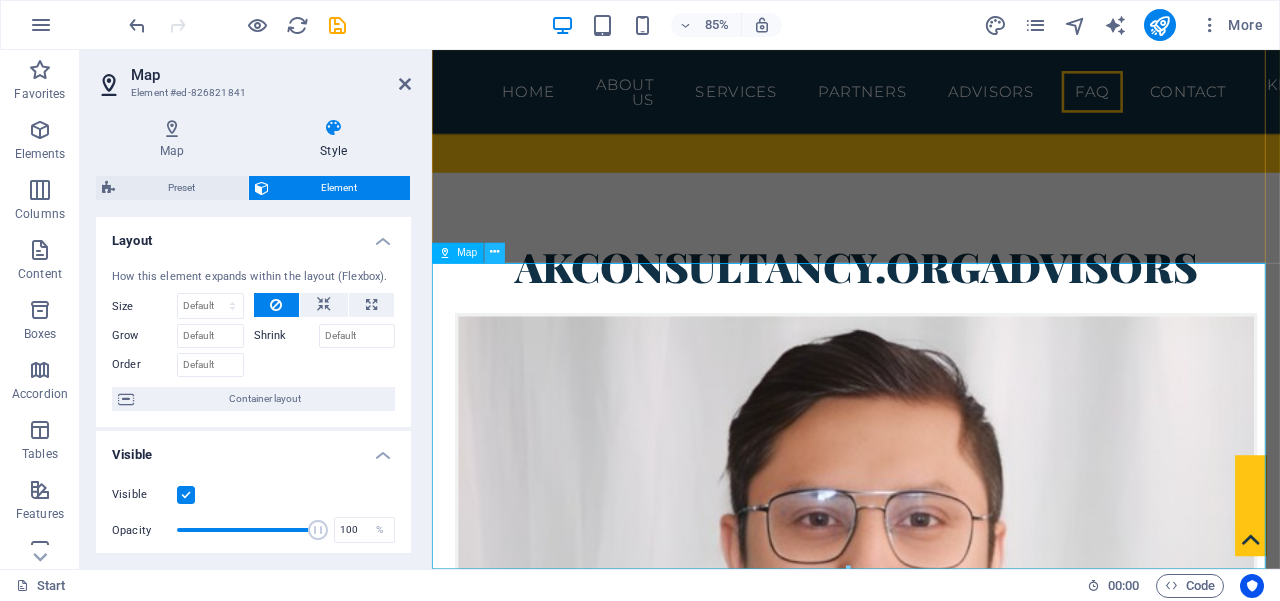 click at bounding box center (495, 253) 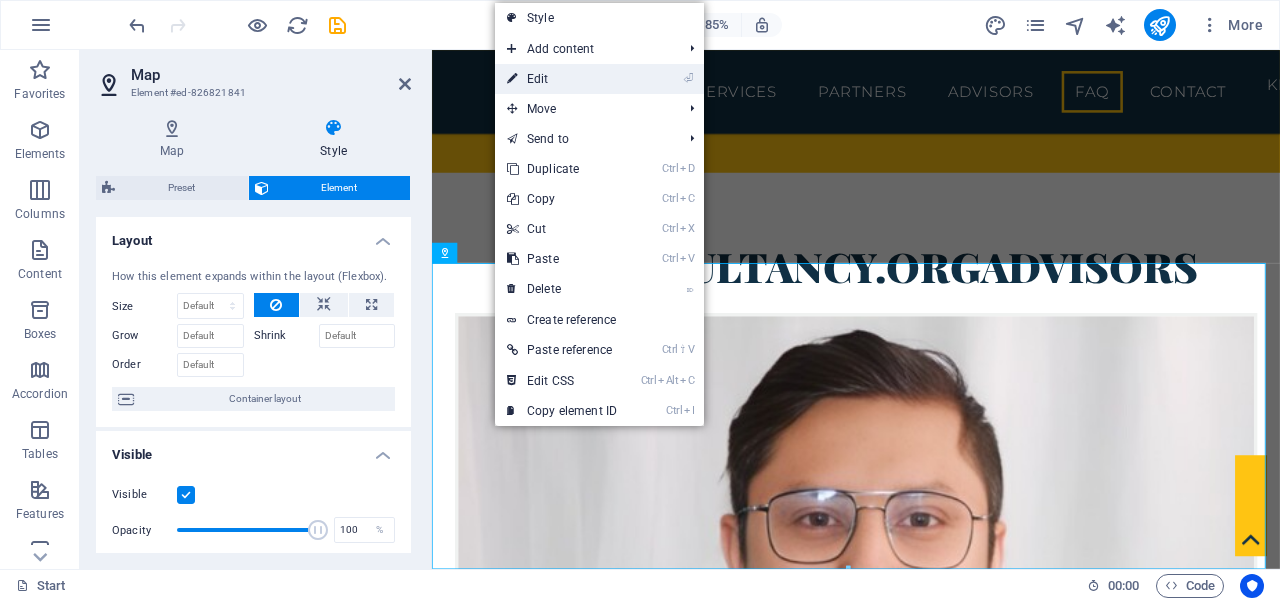 click on "⏎  Edit" at bounding box center [562, 79] 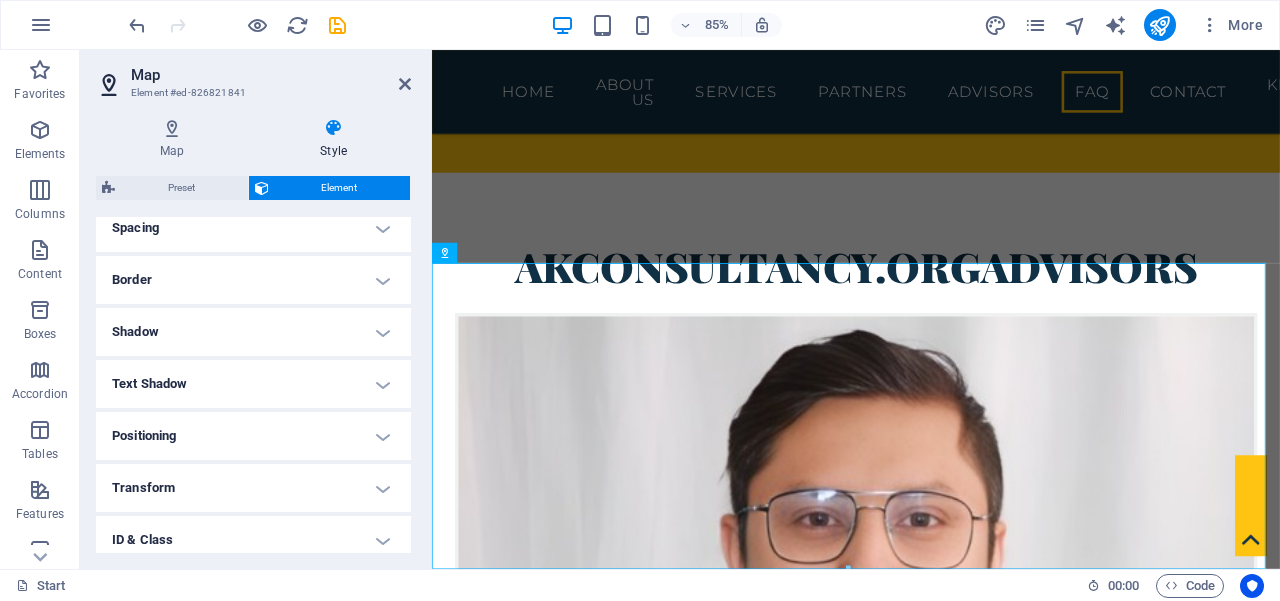 scroll, scrollTop: 508, scrollLeft: 0, axis: vertical 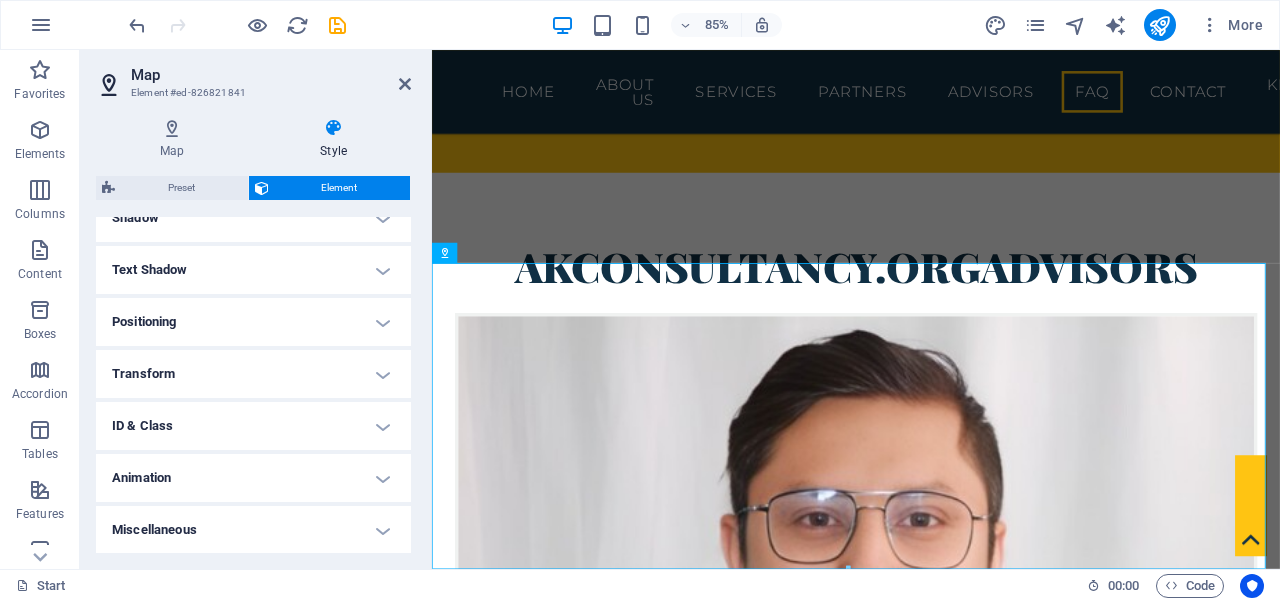 click on "Animation" at bounding box center (253, 478) 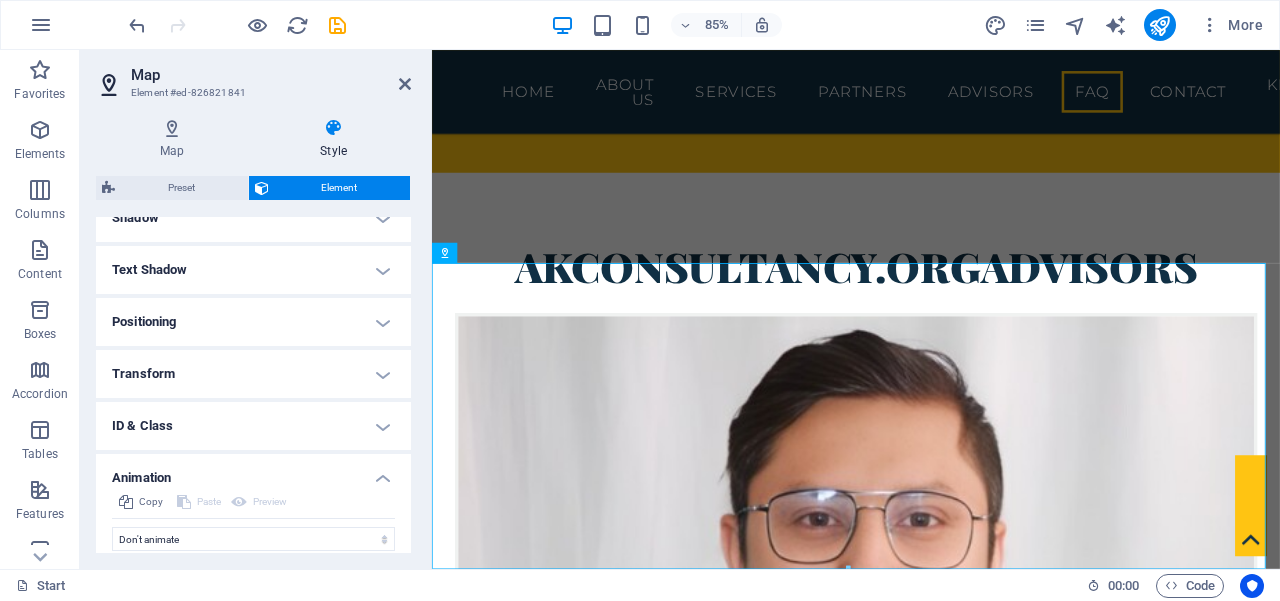 scroll, scrollTop: 573, scrollLeft: 0, axis: vertical 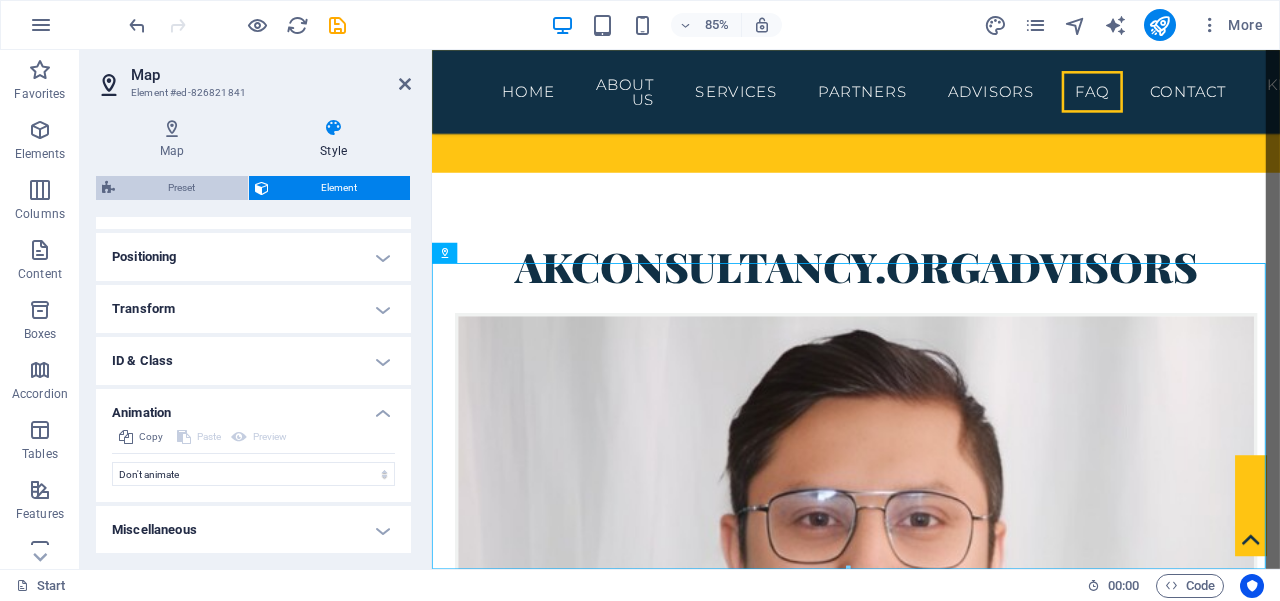 click on "Preset" at bounding box center (181, 188) 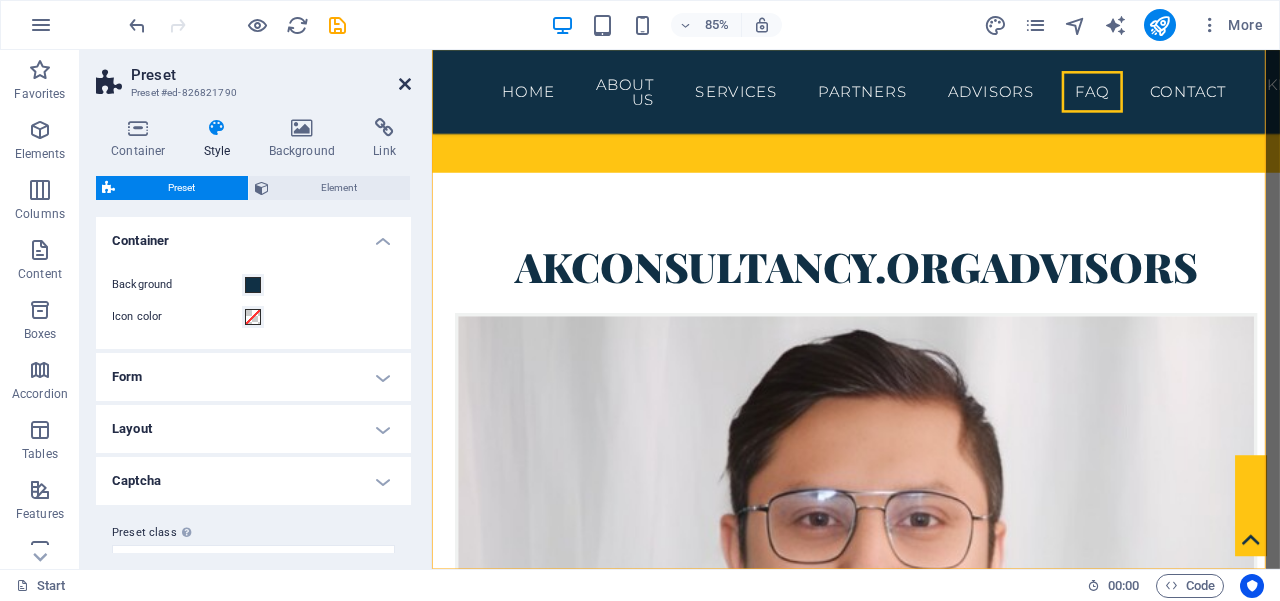 click at bounding box center (405, 84) 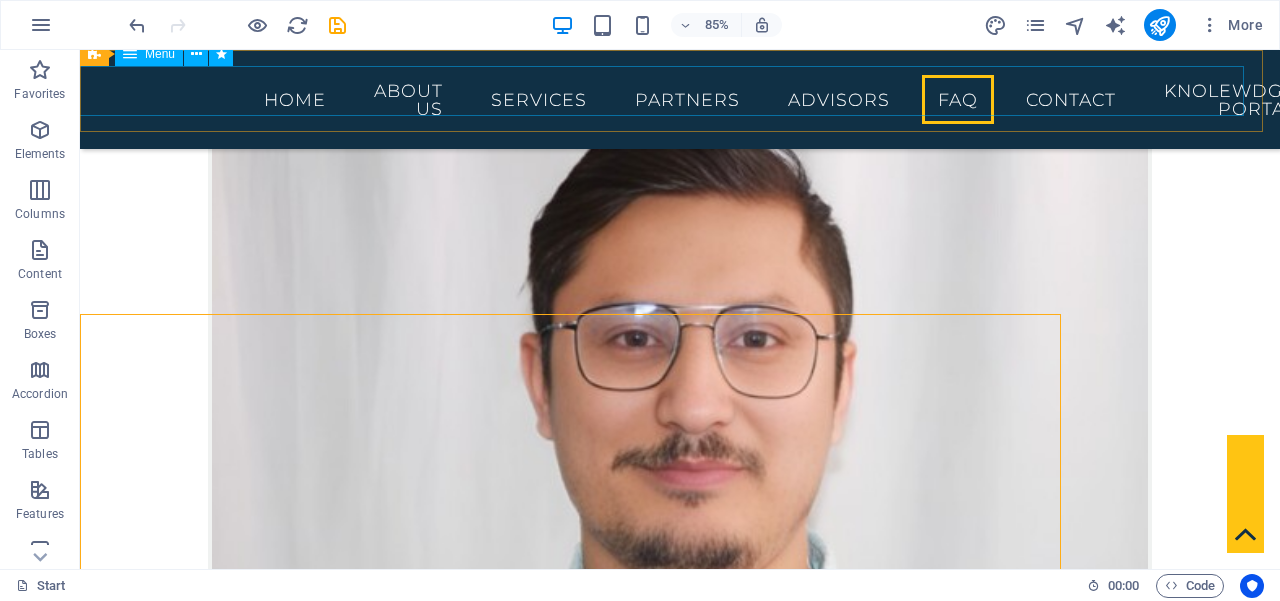 scroll, scrollTop: 6936, scrollLeft: 0, axis: vertical 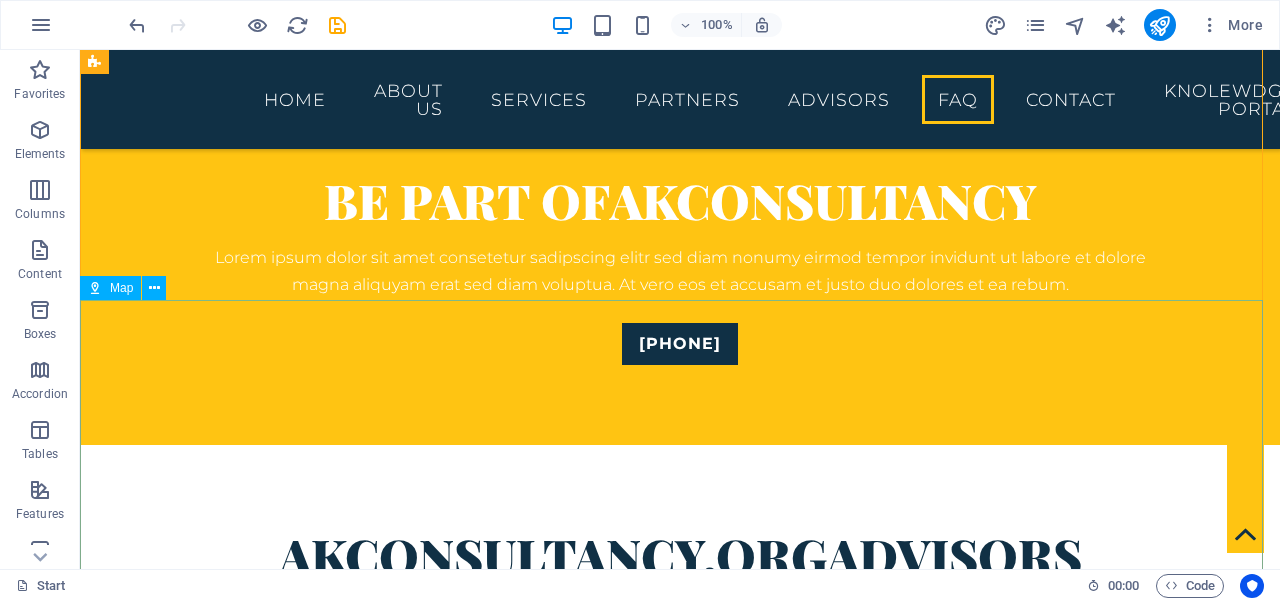 click at bounding box center (680, 7869) 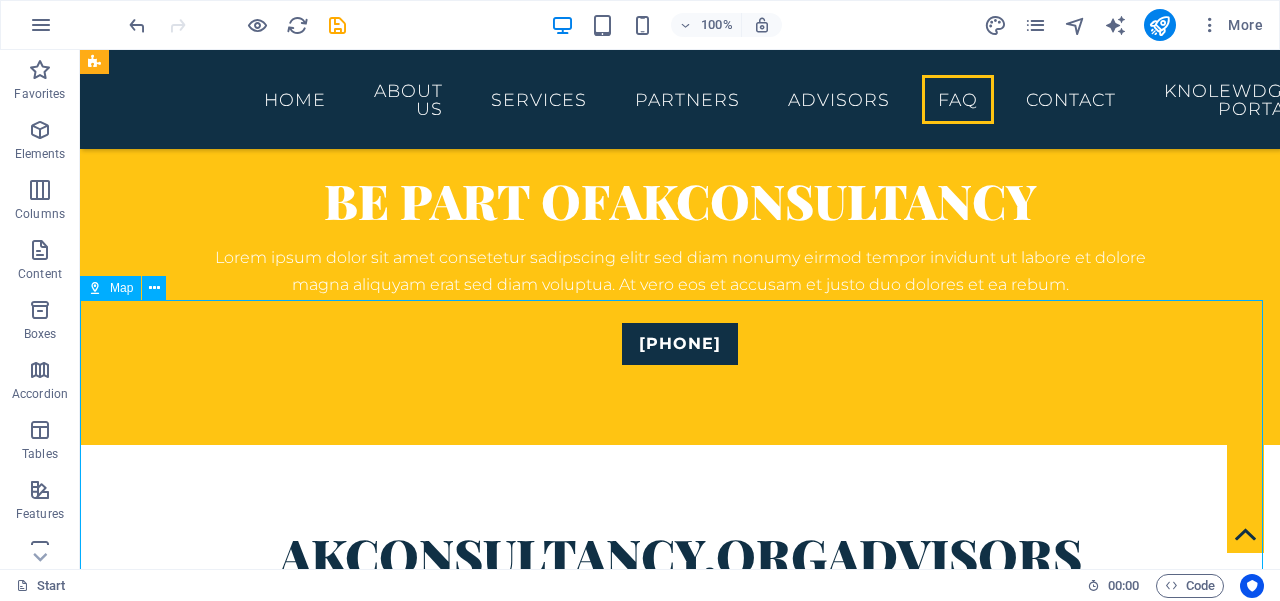 click at bounding box center [680, 7869] 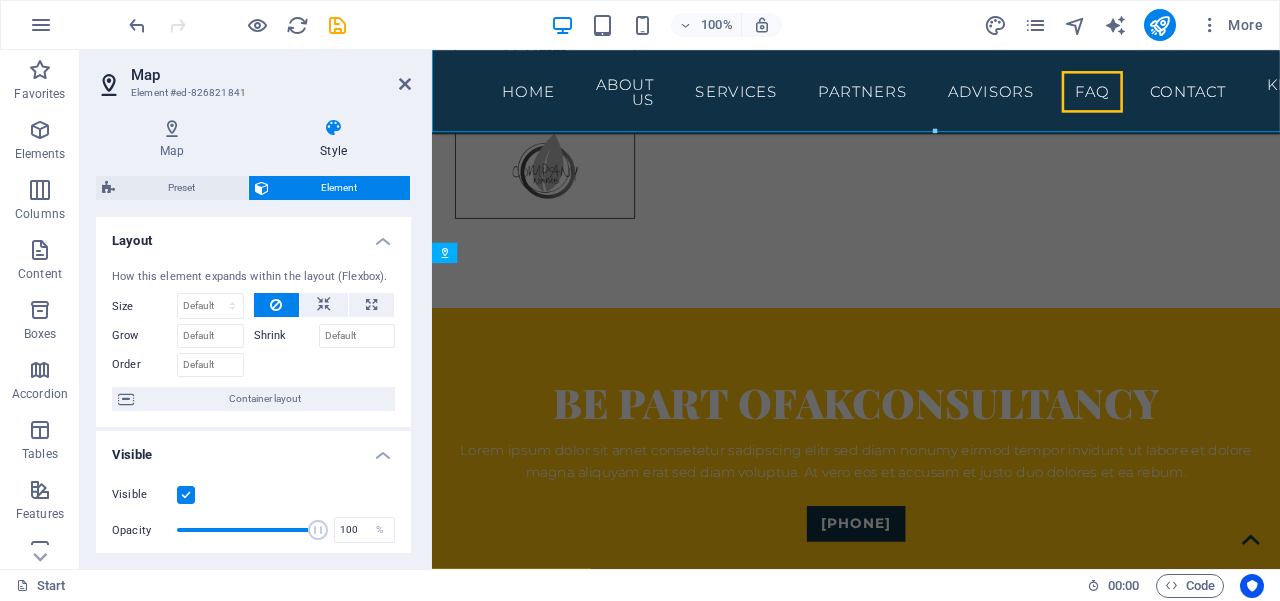 scroll, scrollTop: 7450, scrollLeft: 0, axis: vertical 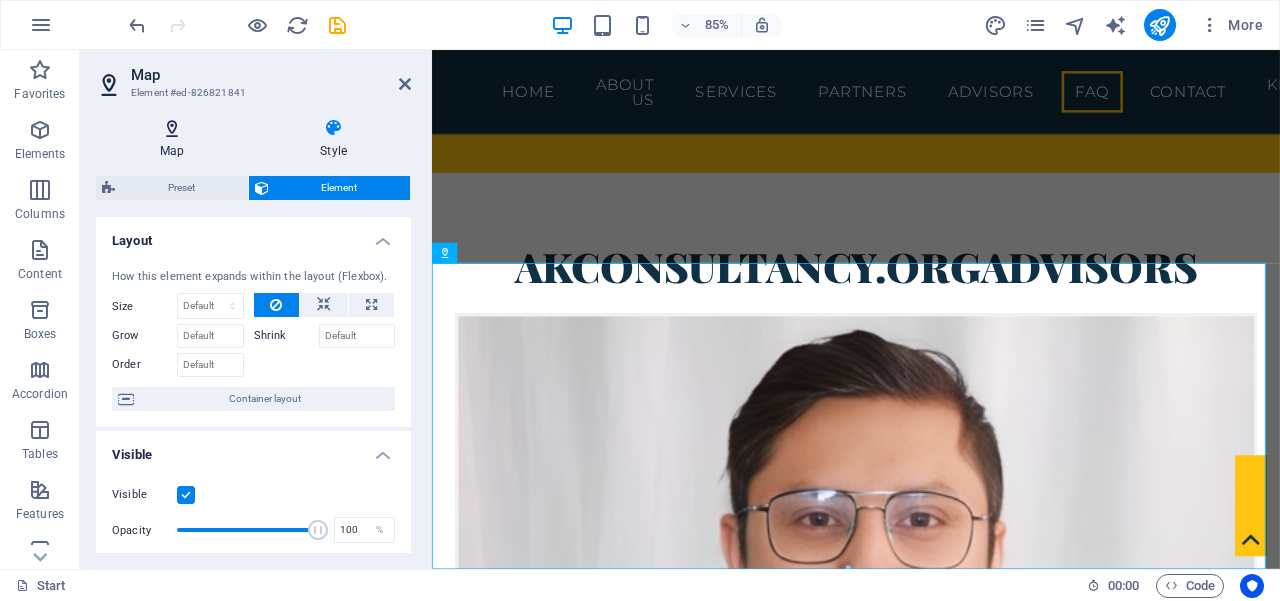 click on "Map" at bounding box center [176, 139] 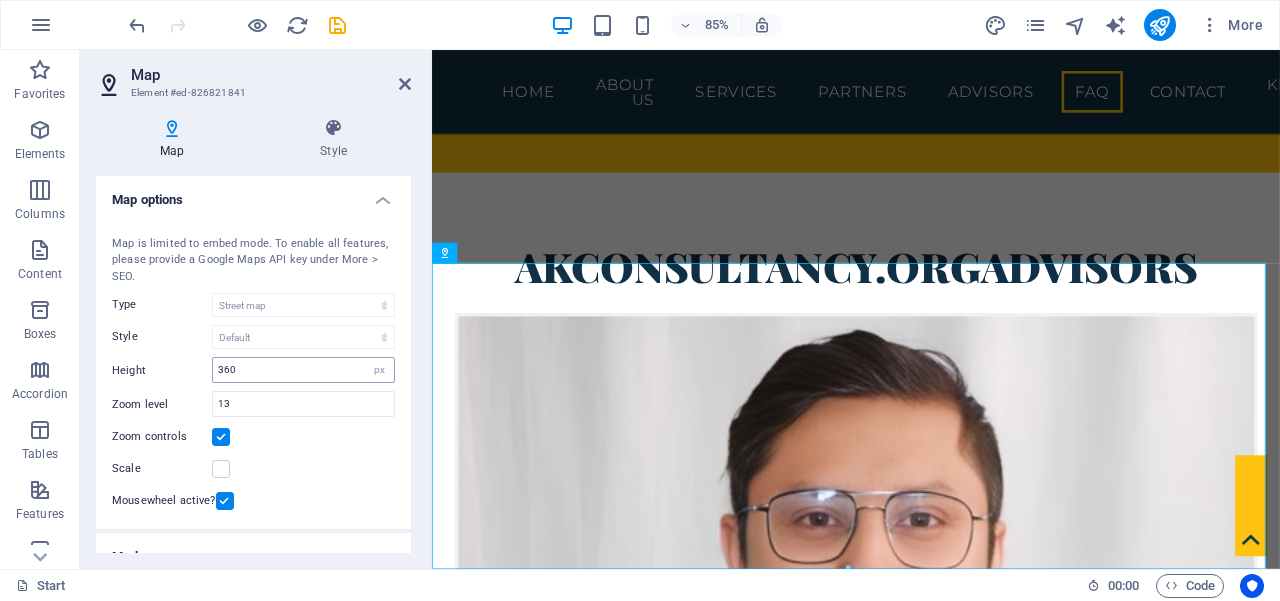 drag, startPoint x: 372, startPoint y: 368, endPoint x: 339, endPoint y: 375, distance: 33.734257 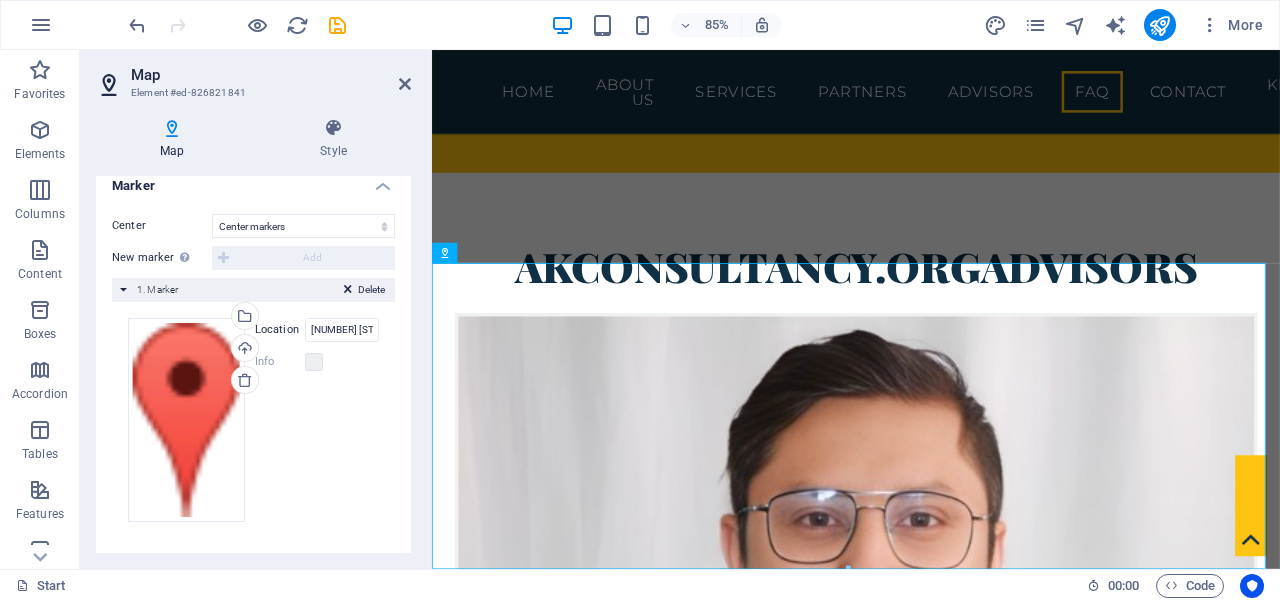 scroll, scrollTop: 372, scrollLeft: 0, axis: vertical 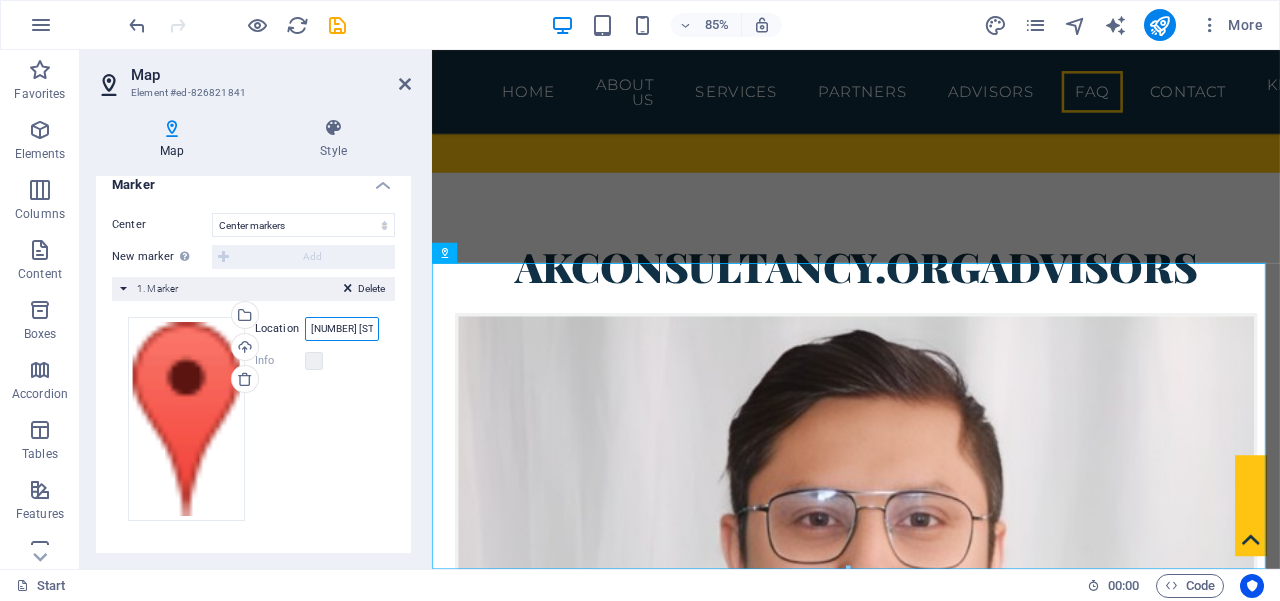 click on "2 Columbus Circle, 10019 New York, NY" at bounding box center (342, 329) 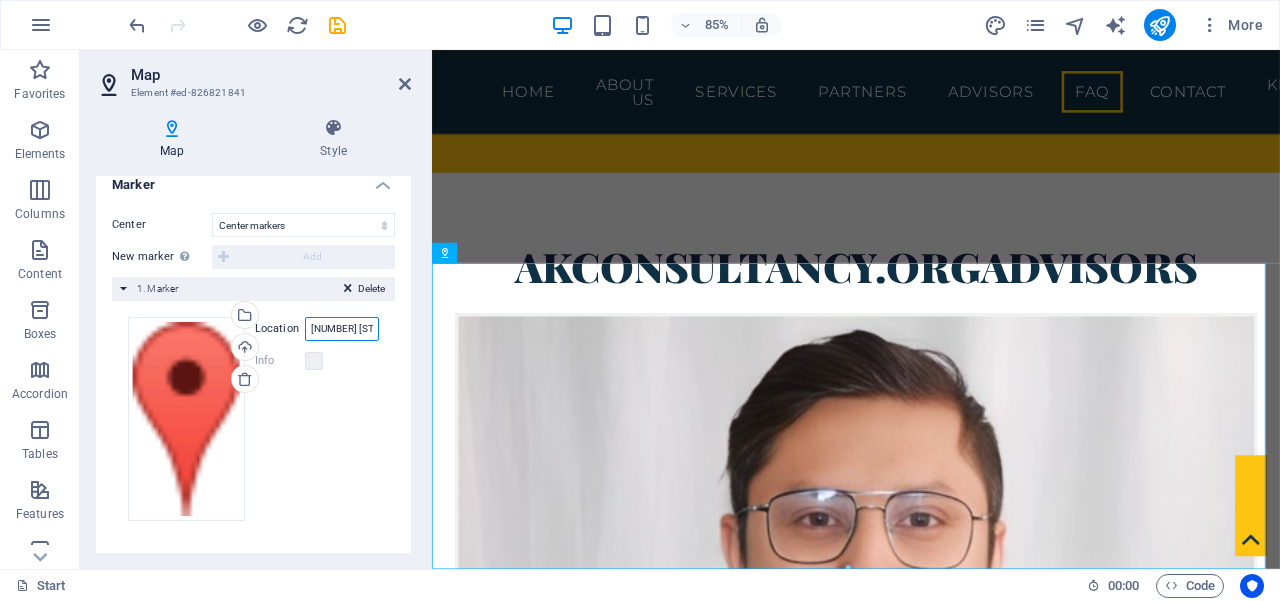 scroll, scrollTop: 0, scrollLeft: 118, axis: horizontal 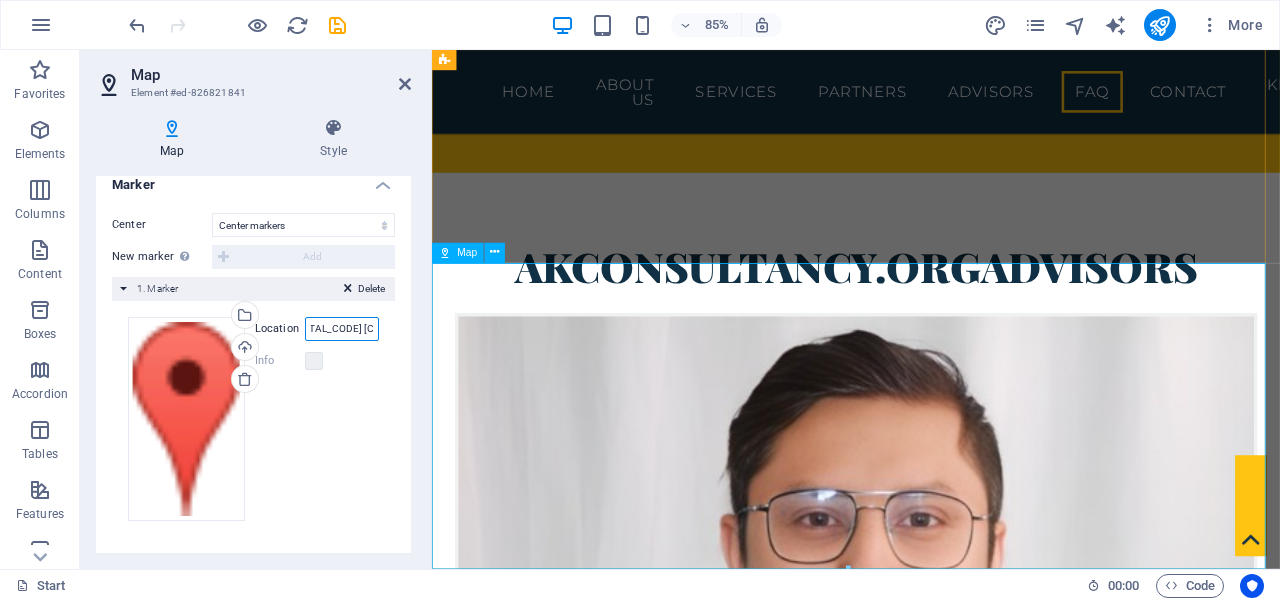 drag, startPoint x: 740, startPoint y: 379, endPoint x: 559, endPoint y: 469, distance: 202.14104 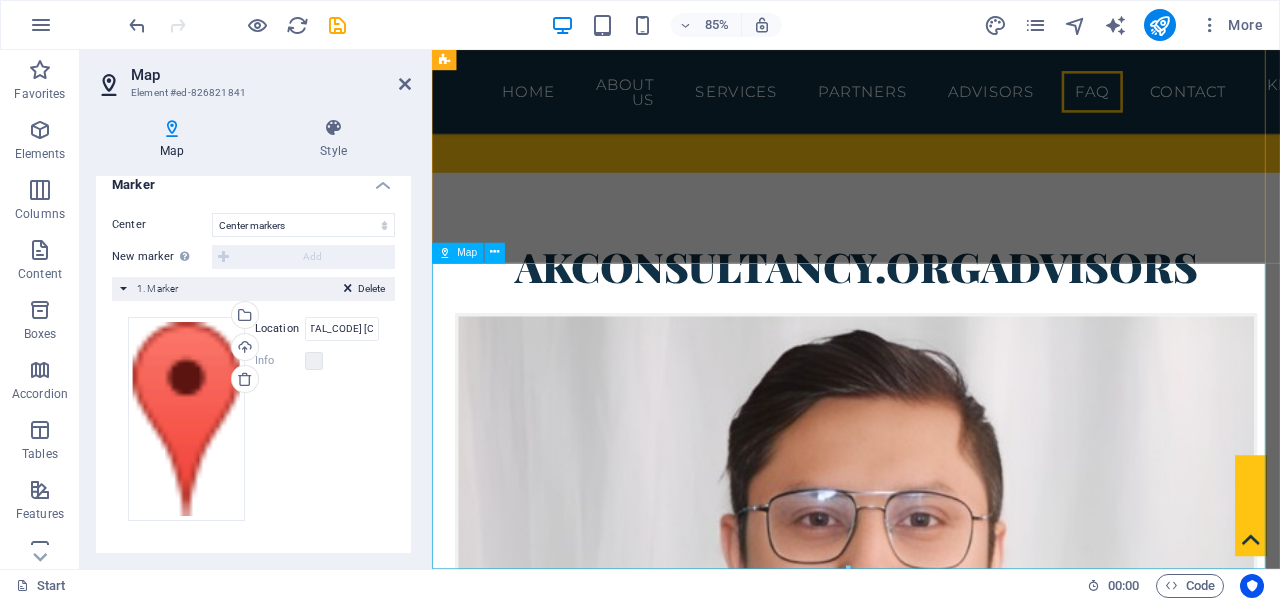 scroll, scrollTop: 0, scrollLeft: 0, axis: both 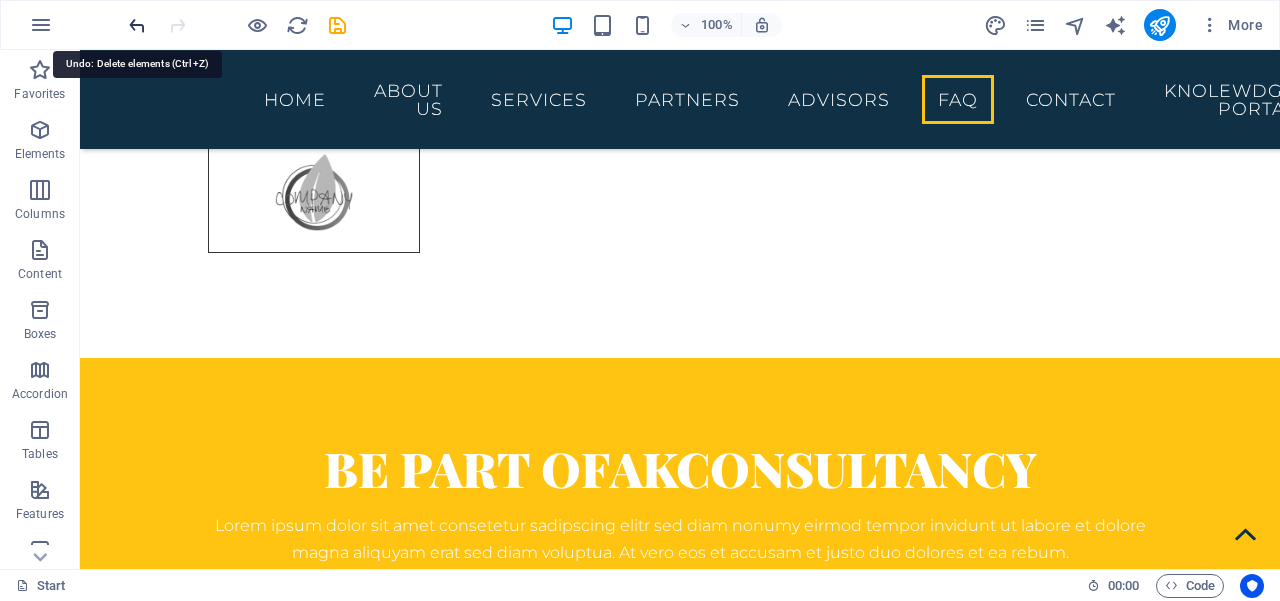 click at bounding box center [137, 25] 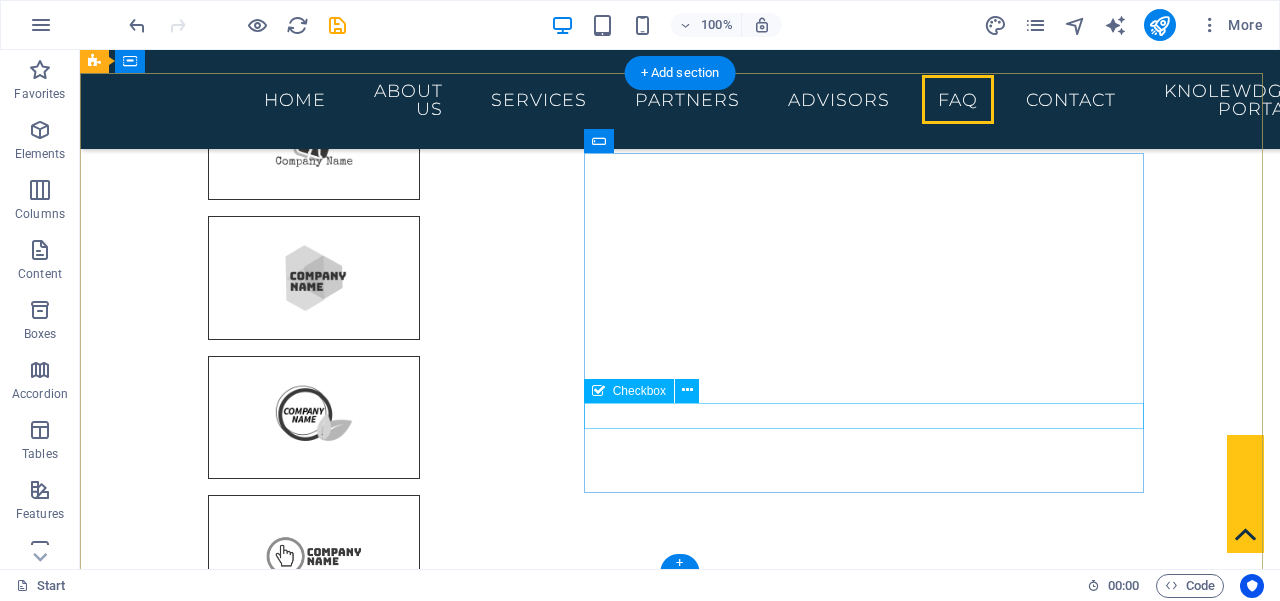 scroll, scrollTop: 6668, scrollLeft: 0, axis: vertical 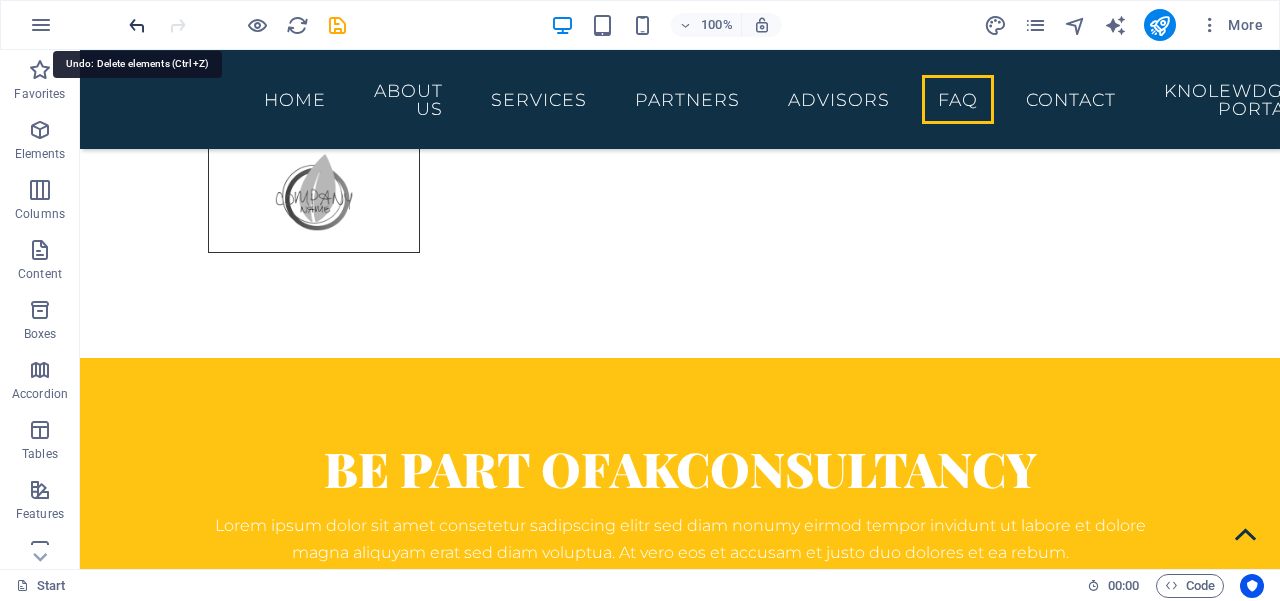 click at bounding box center (137, 25) 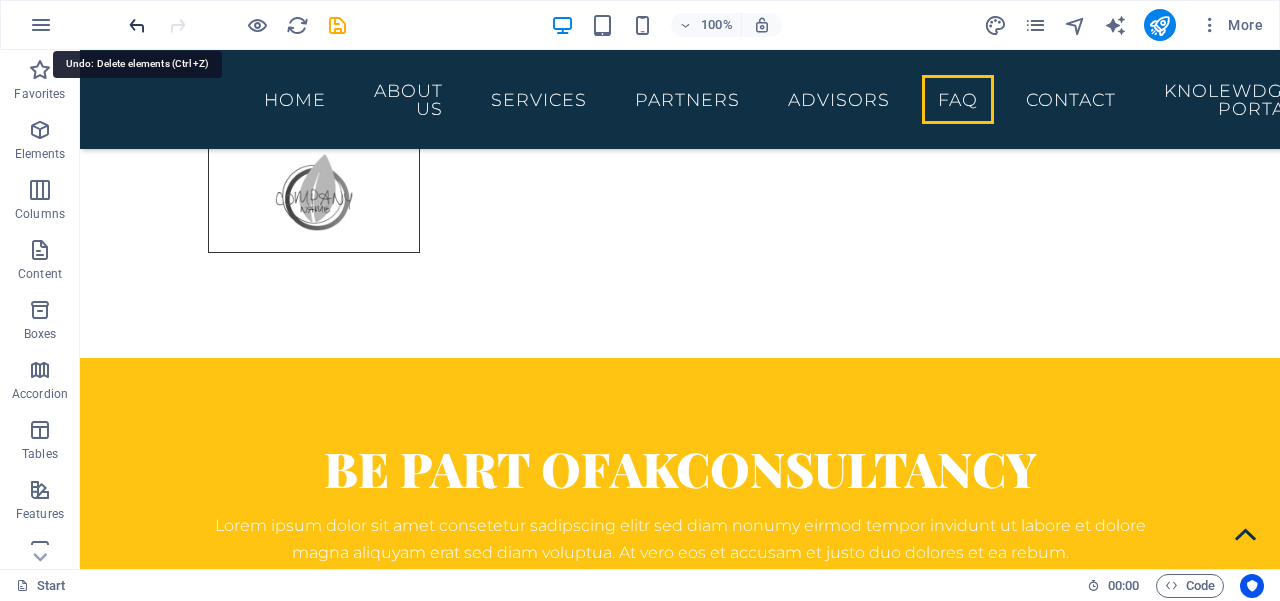 click at bounding box center [137, 25] 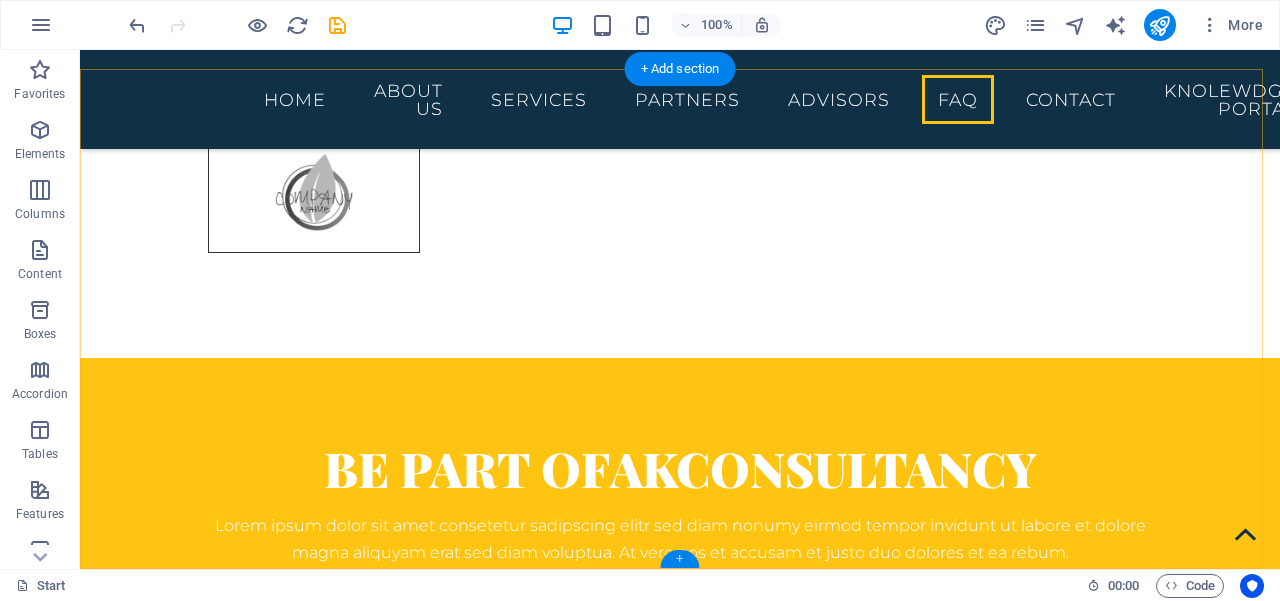 click on "+" at bounding box center [679, 559] 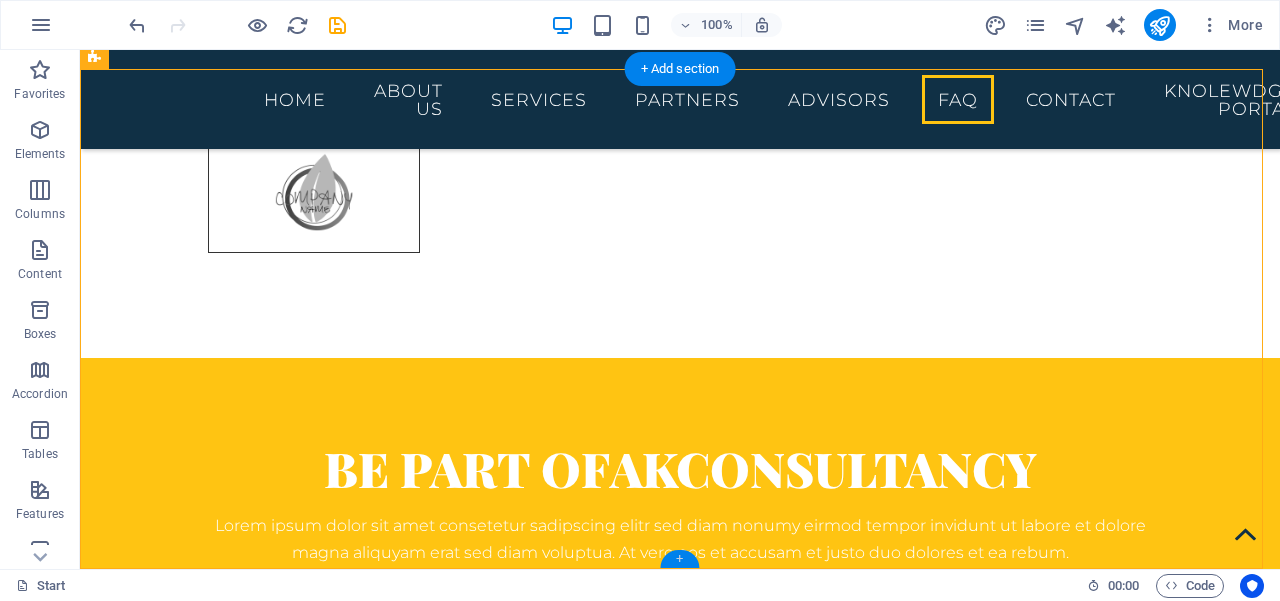 click on "+" at bounding box center (679, 559) 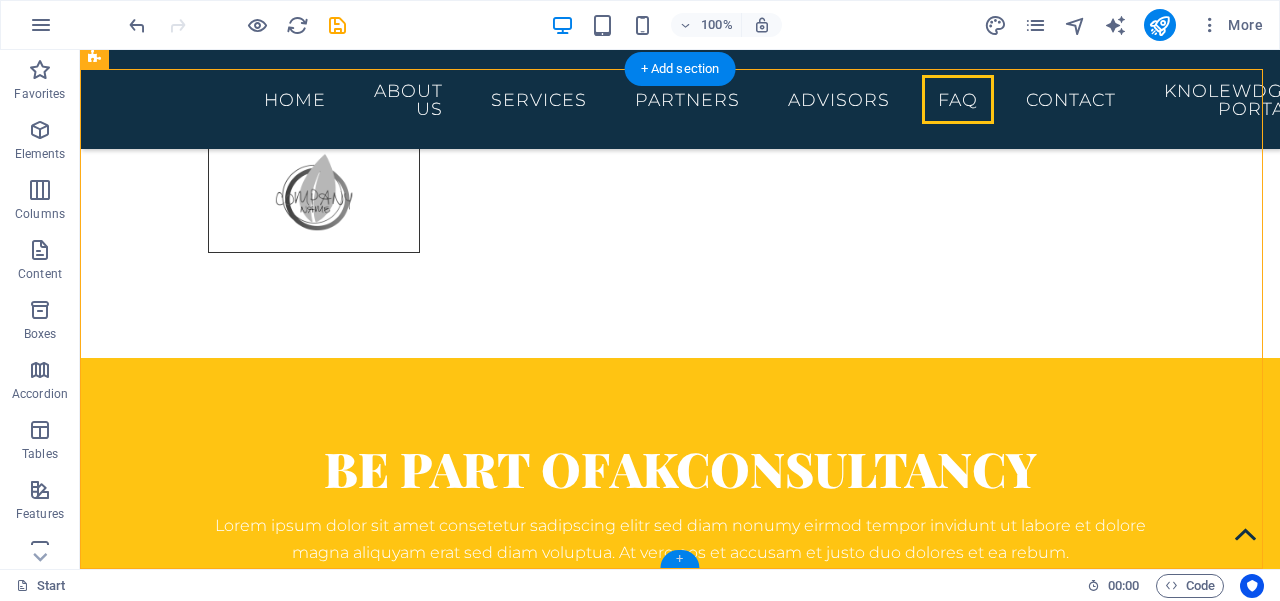 click on "+" at bounding box center (679, 559) 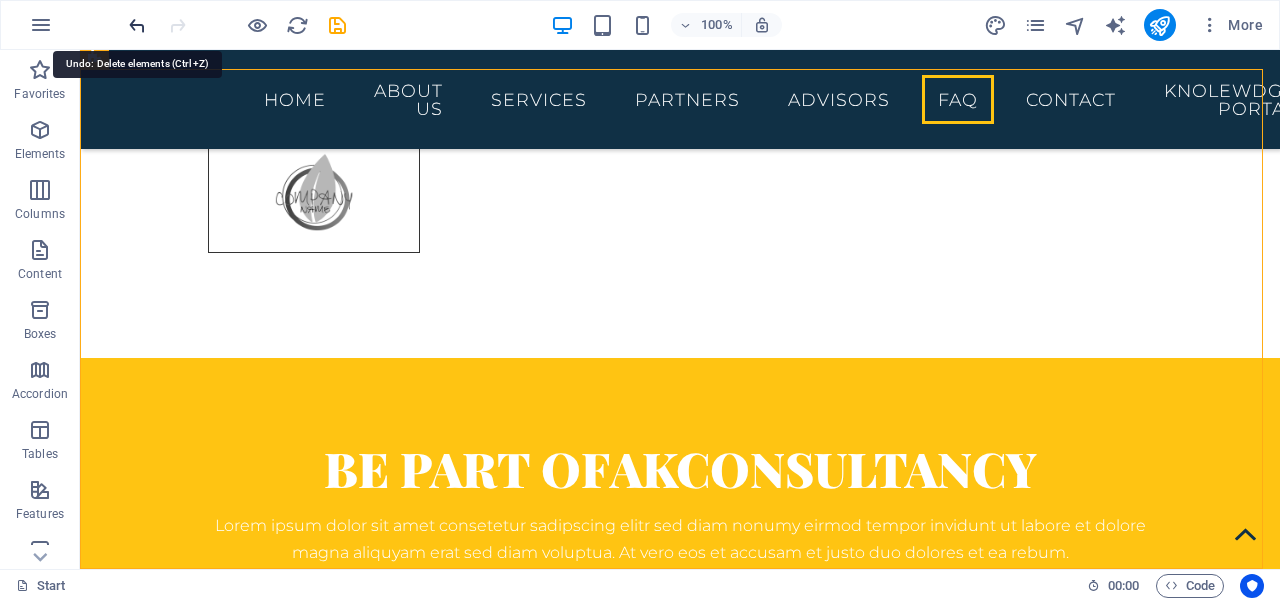 click at bounding box center (137, 25) 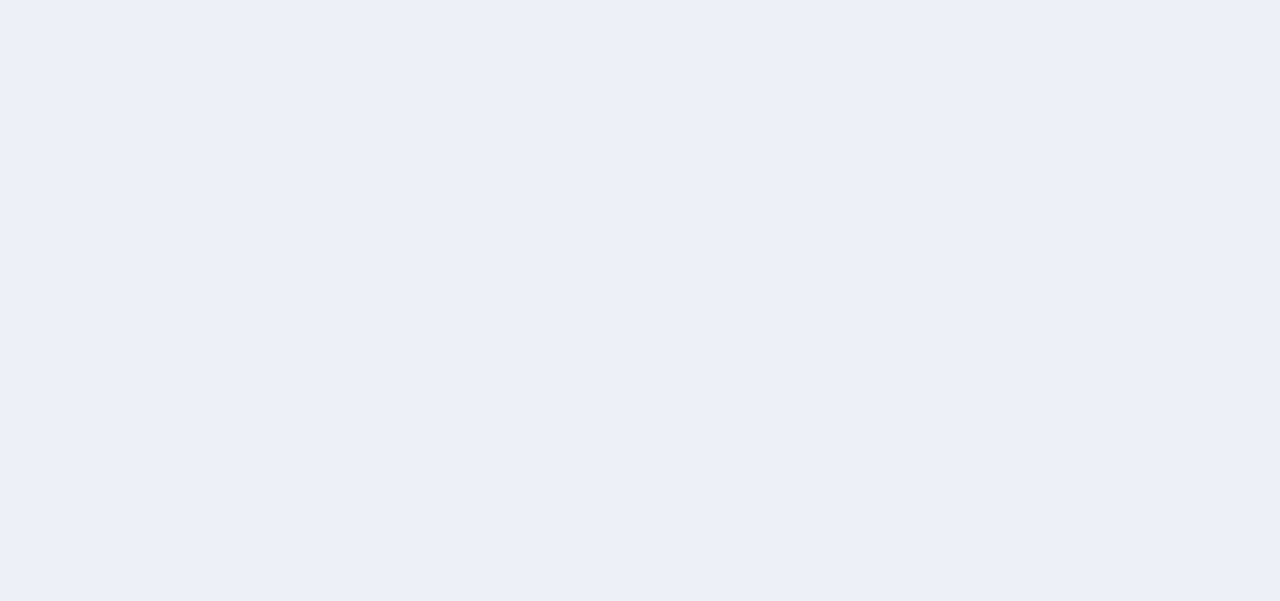 scroll, scrollTop: 0, scrollLeft: 0, axis: both 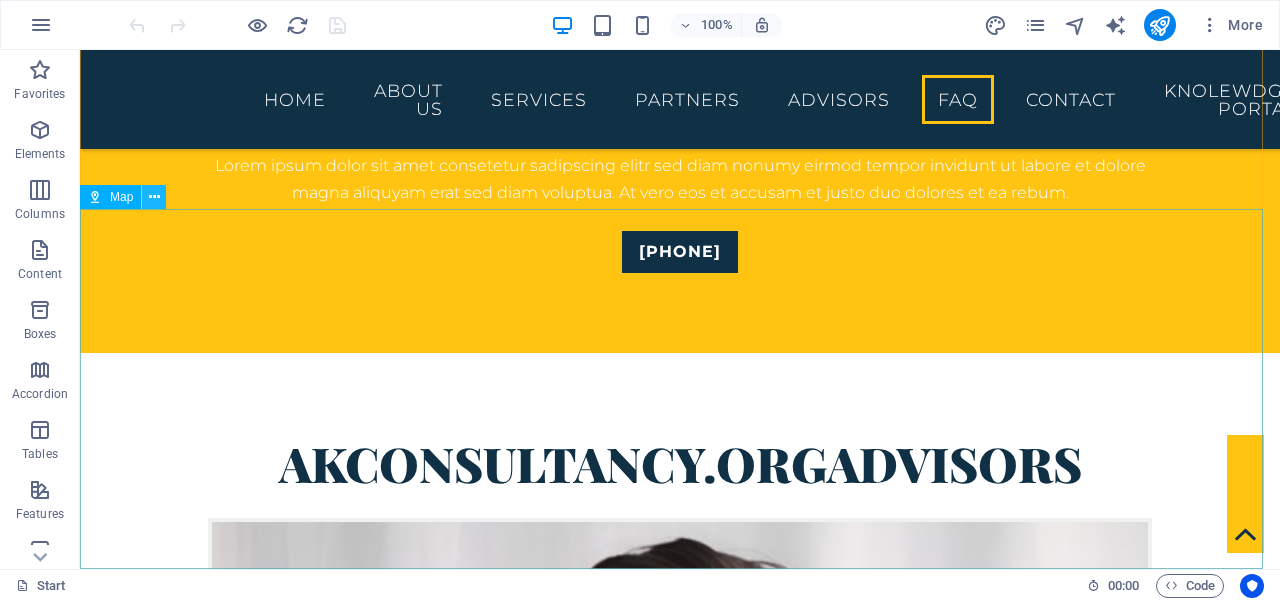 click at bounding box center (154, 197) 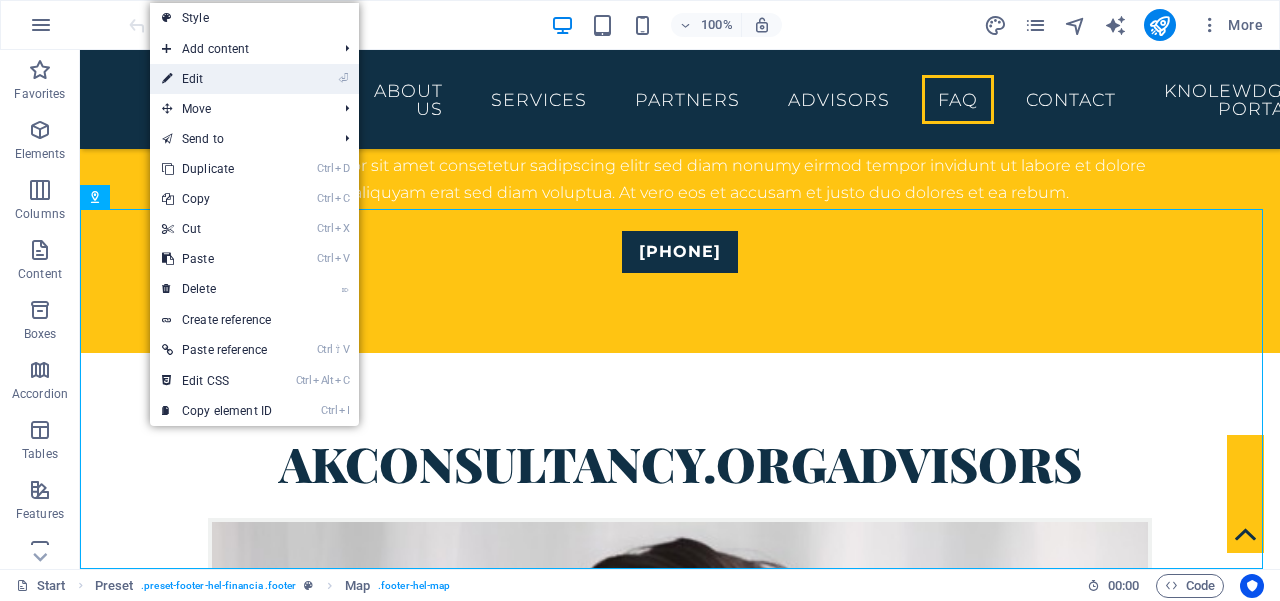 click on "⏎  Edit" at bounding box center (217, 79) 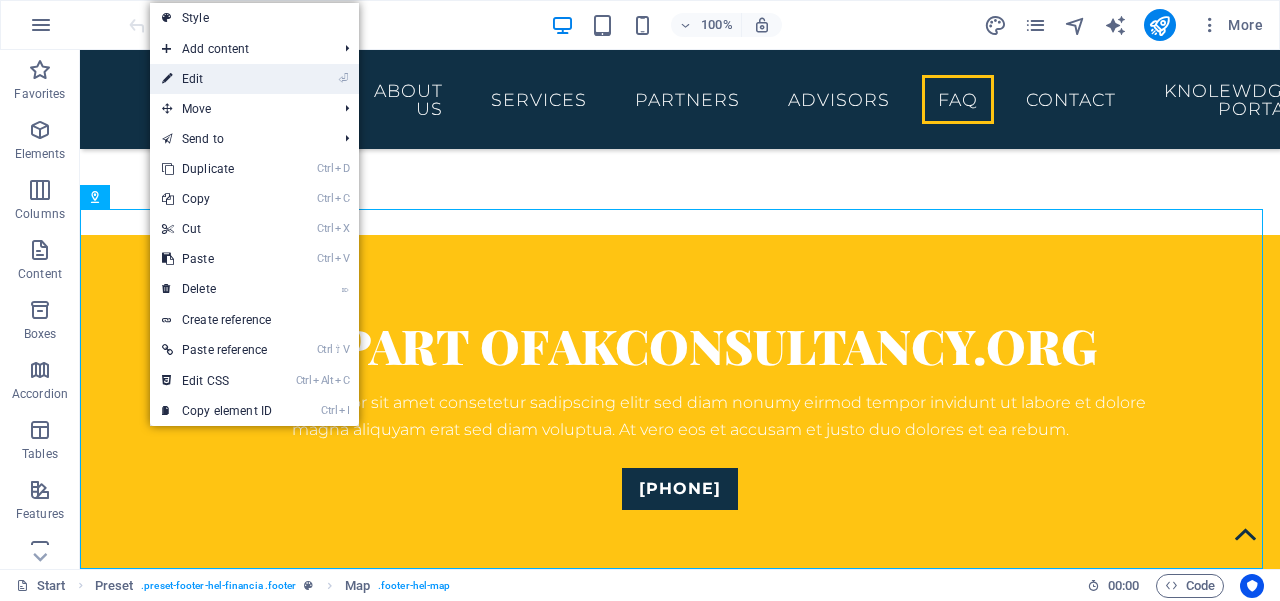 select on "1" 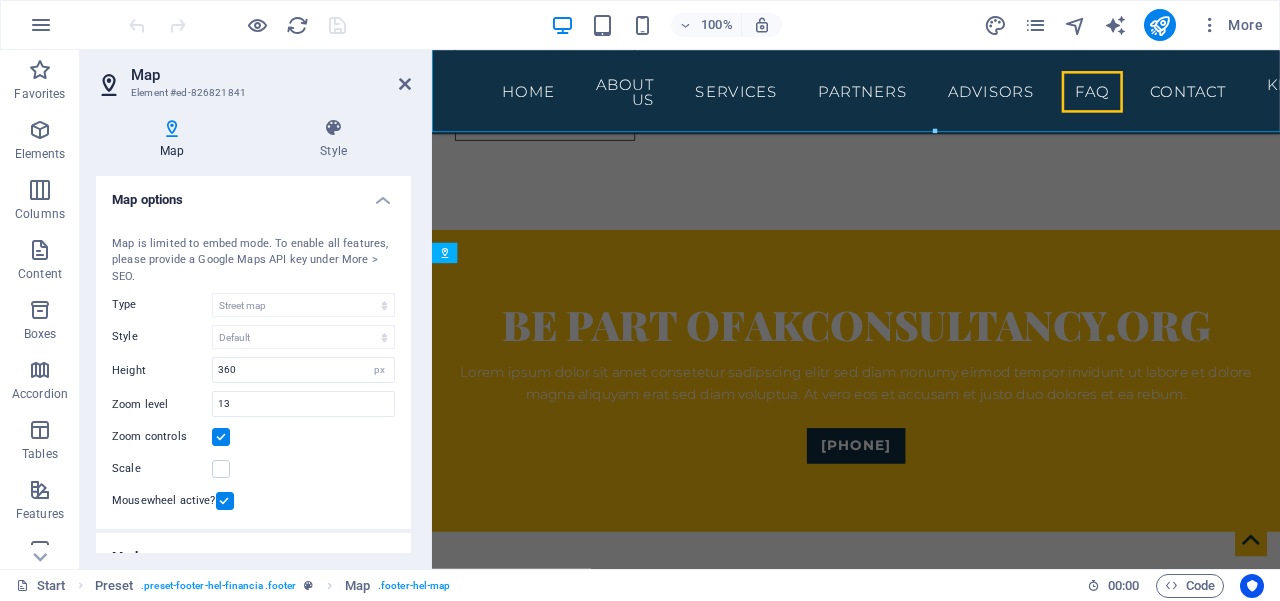 scroll, scrollTop: 7450, scrollLeft: 0, axis: vertical 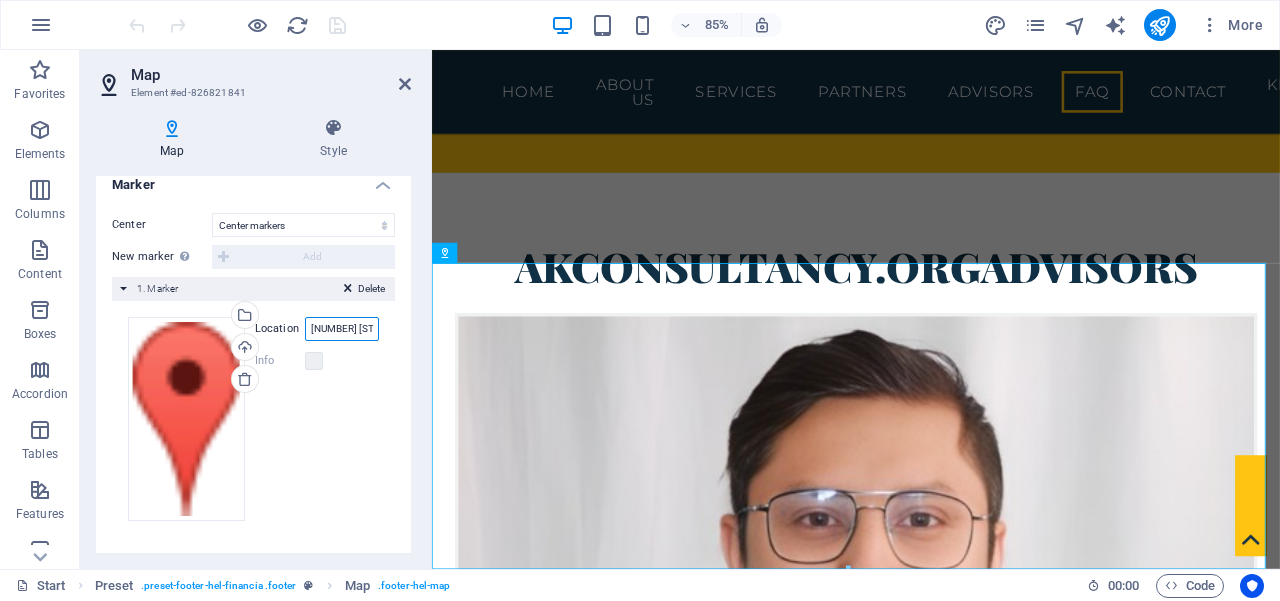 click on "2 Columbus Circle, 10019 New York, NY" at bounding box center [342, 329] 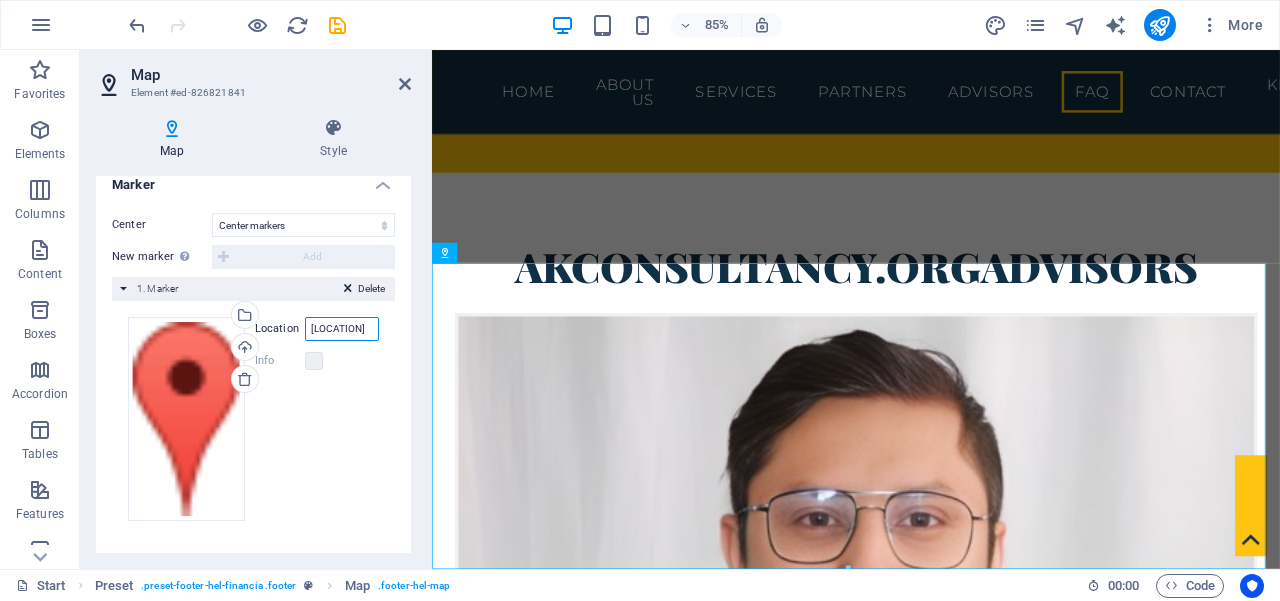 scroll, scrollTop: 0, scrollLeft: 31, axis: horizontal 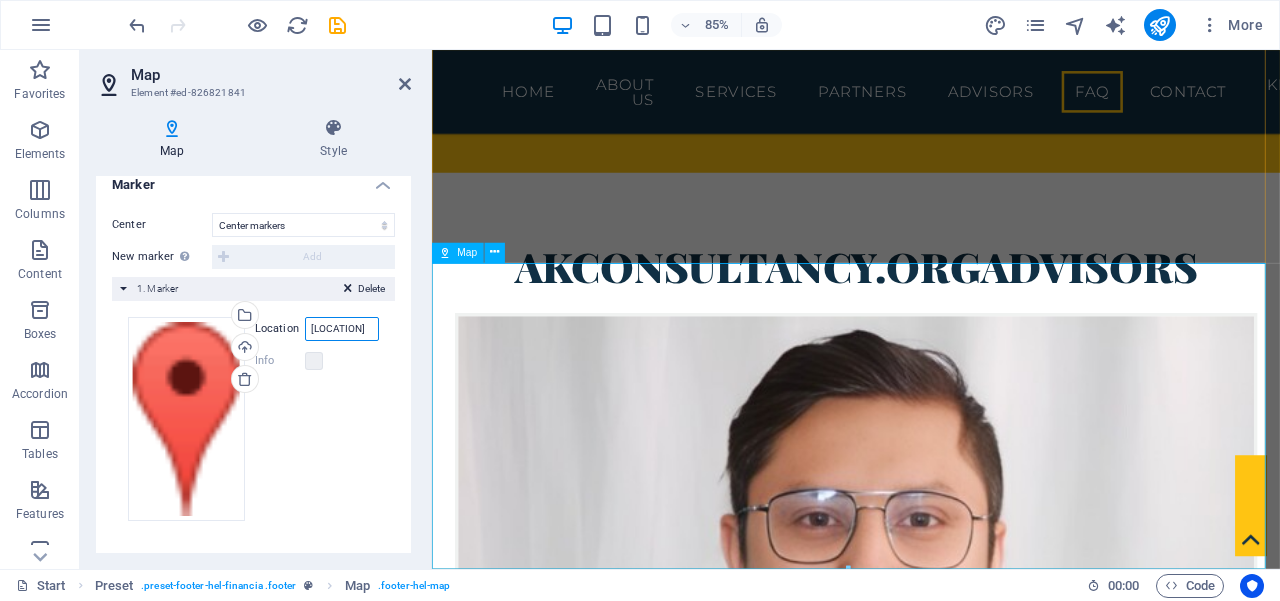 type on "Bishalchowk lalitpur" 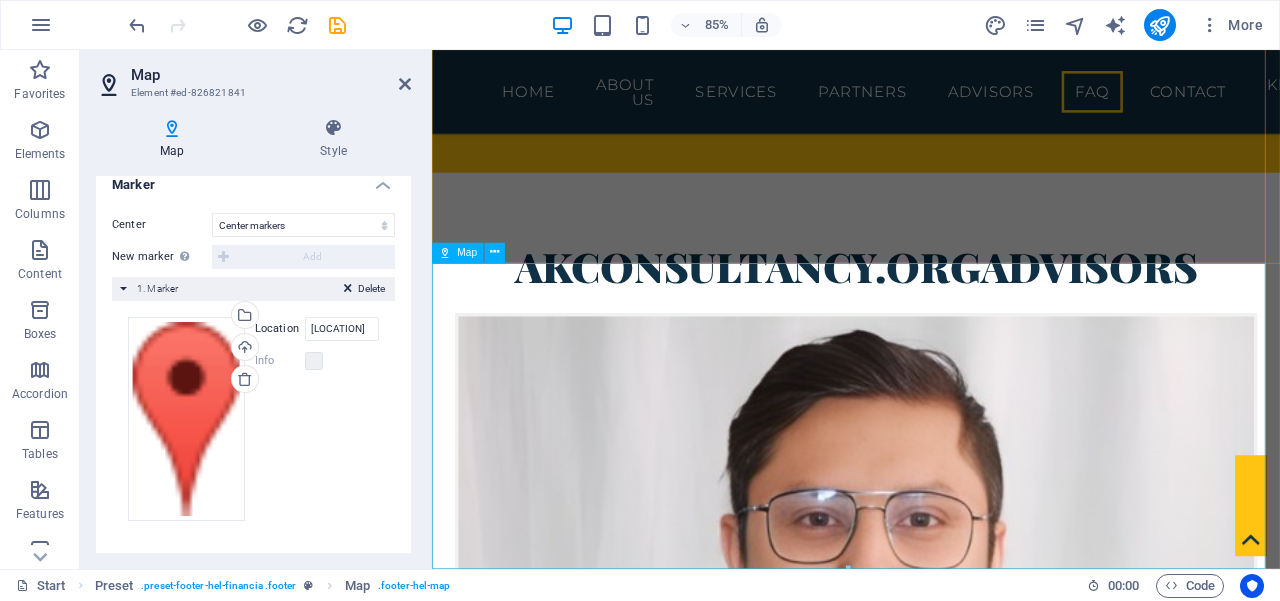 scroll, scrollTop: 0, scrollLeft: 0, axis: both 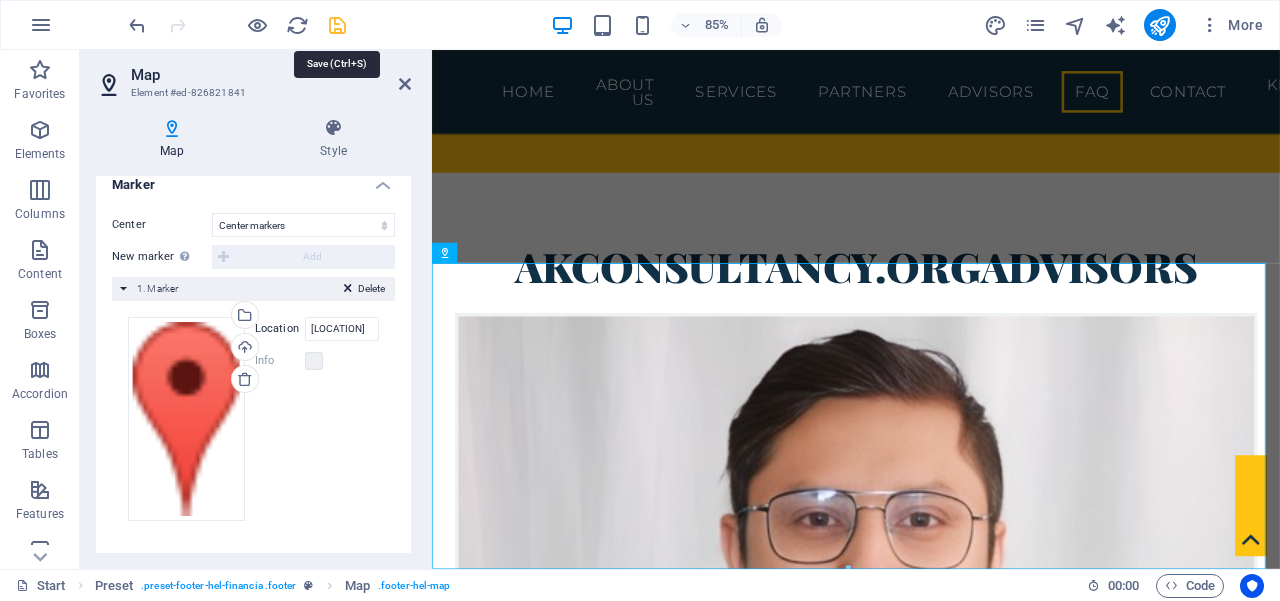 click at bounding box center [337, 25] 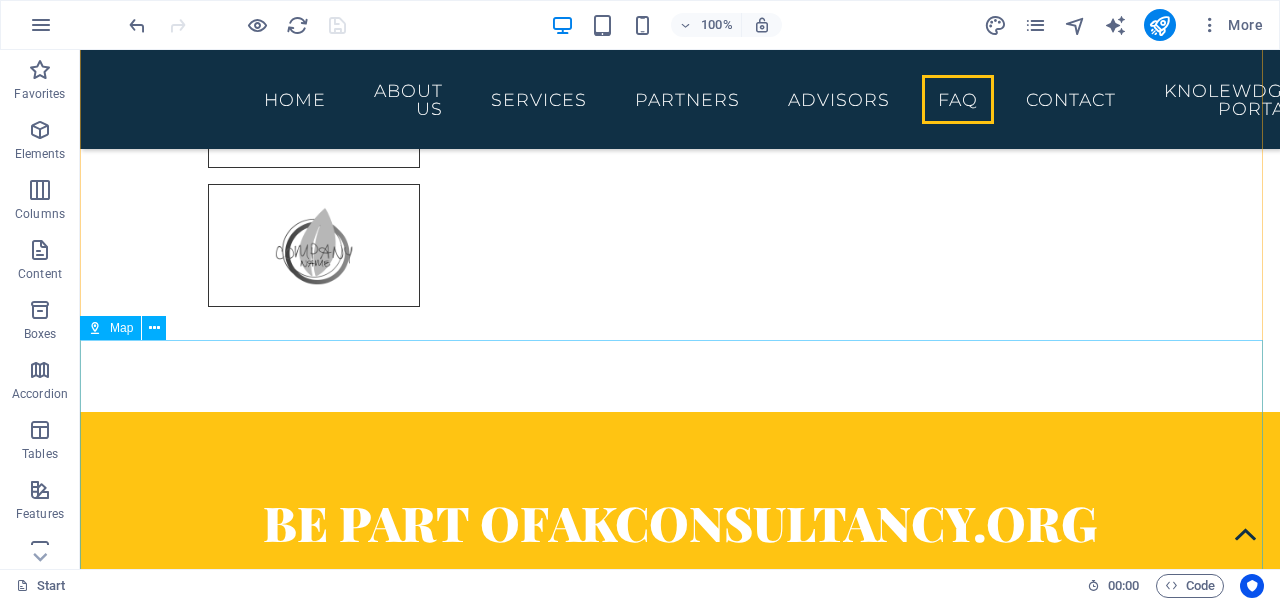 scroll, scrollTop: 6896, scrollLeft: 0, axis: vertical 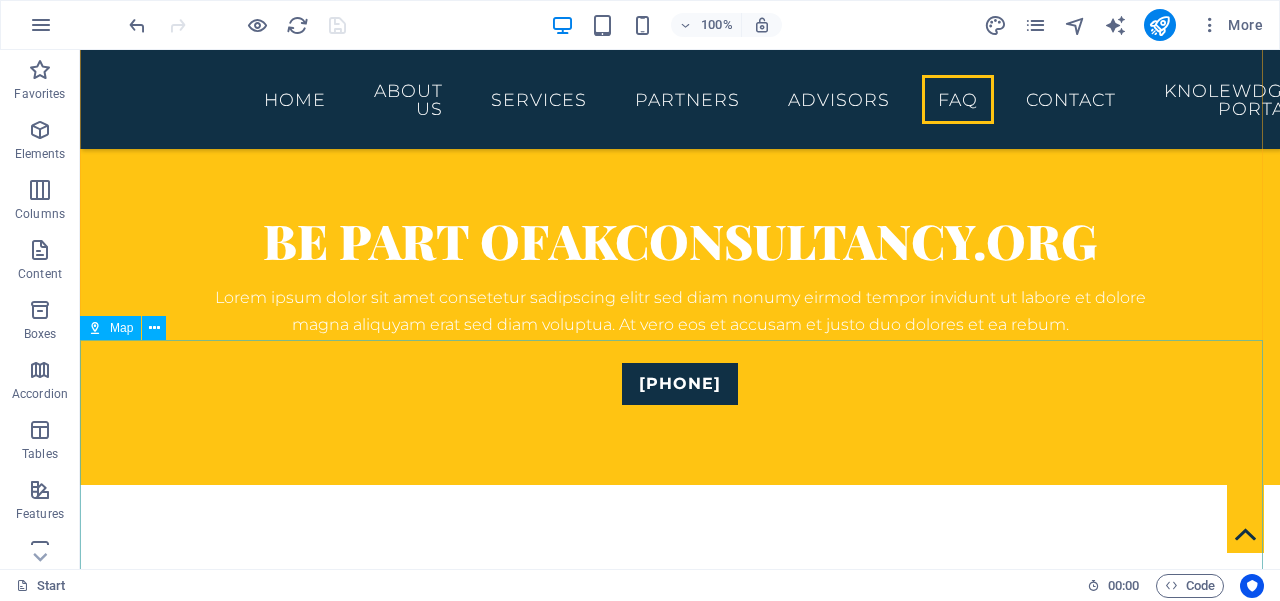click at bounding box center (680, 7909) 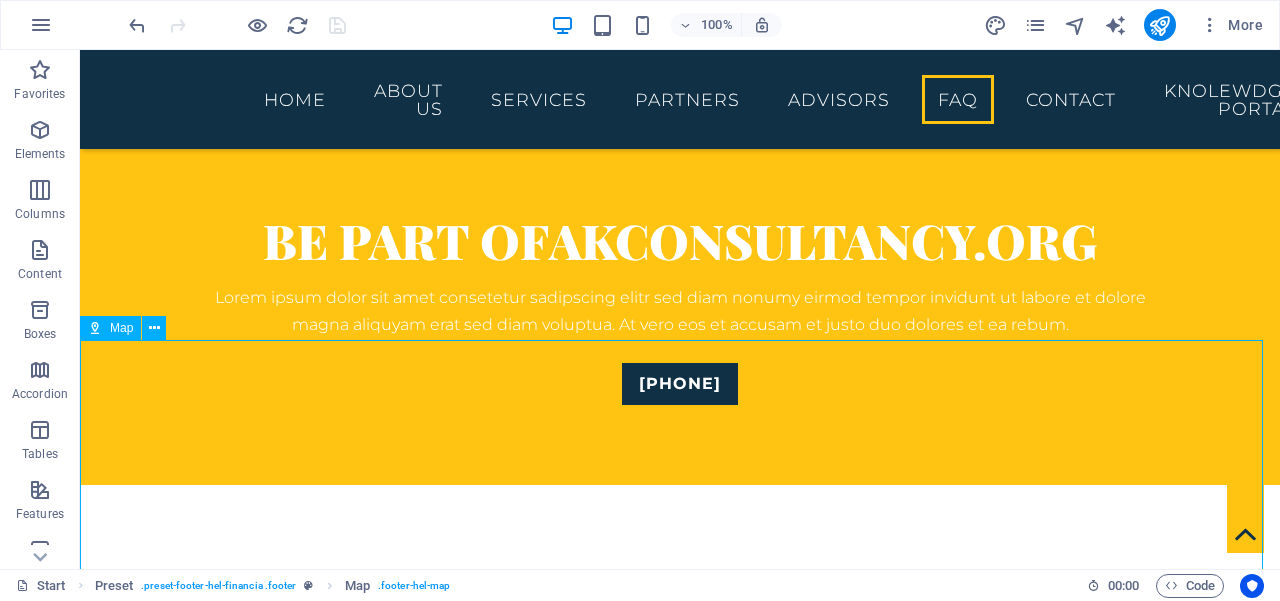 click at bounding box center (680, 7909) 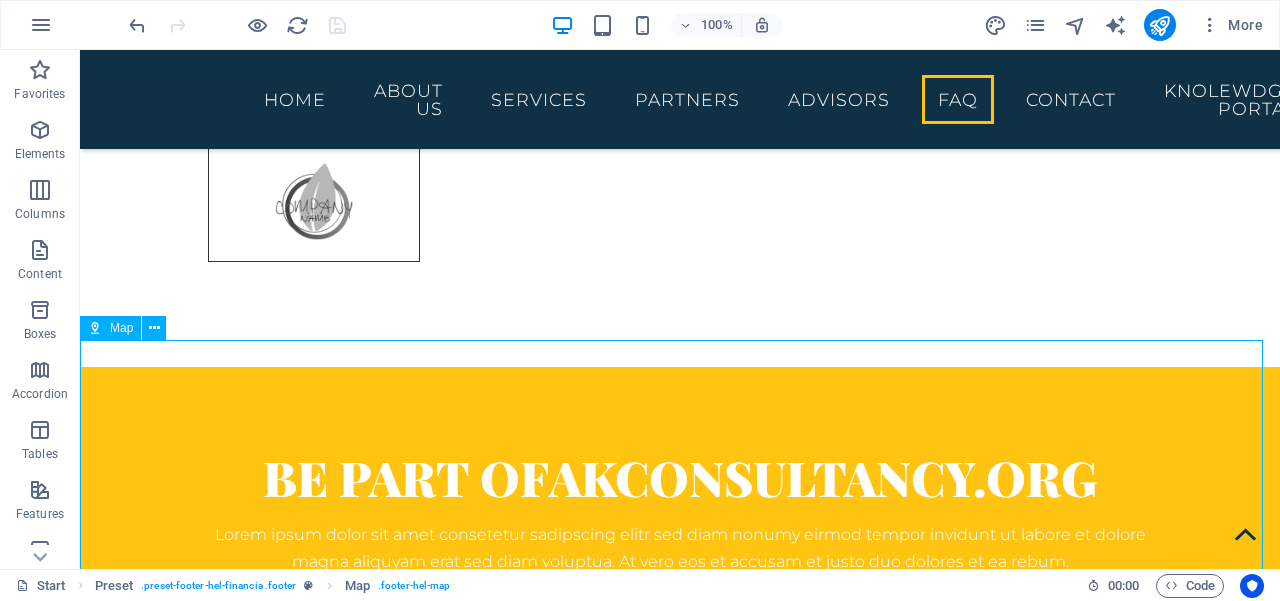 select on "1" 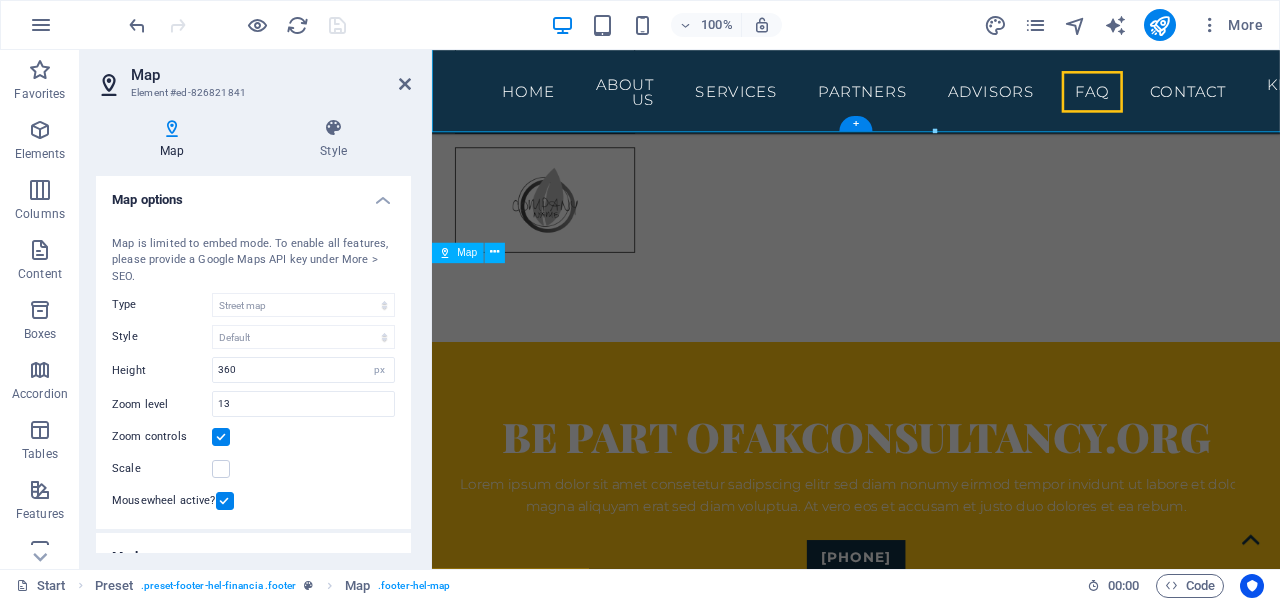 scroll, scrollTop: 7450, scrollLeft: 0, axis: vertical 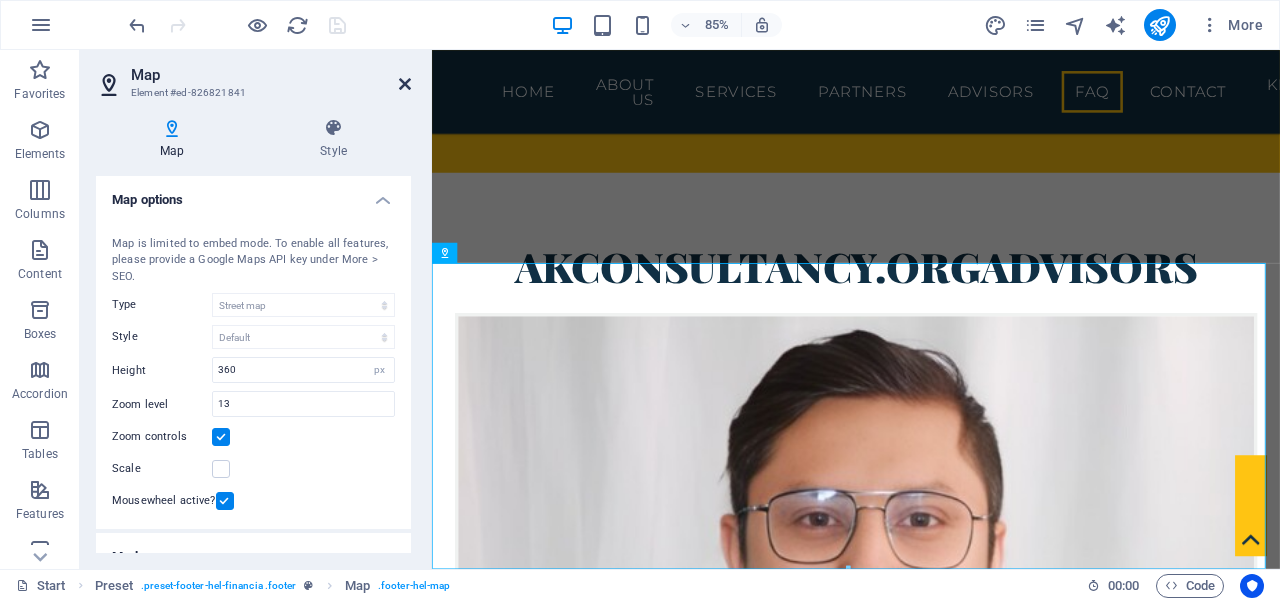 click at bounding box center (405, 84) 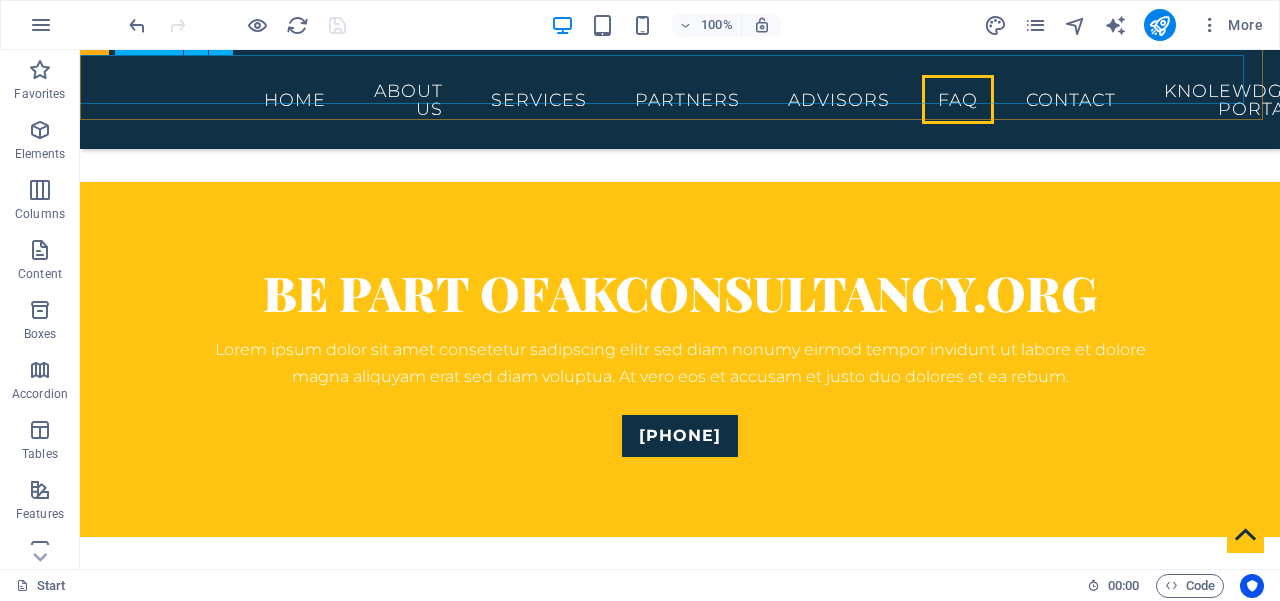 scroll, scrollTop: 7028, scrollLeft: 0, axis: vertical 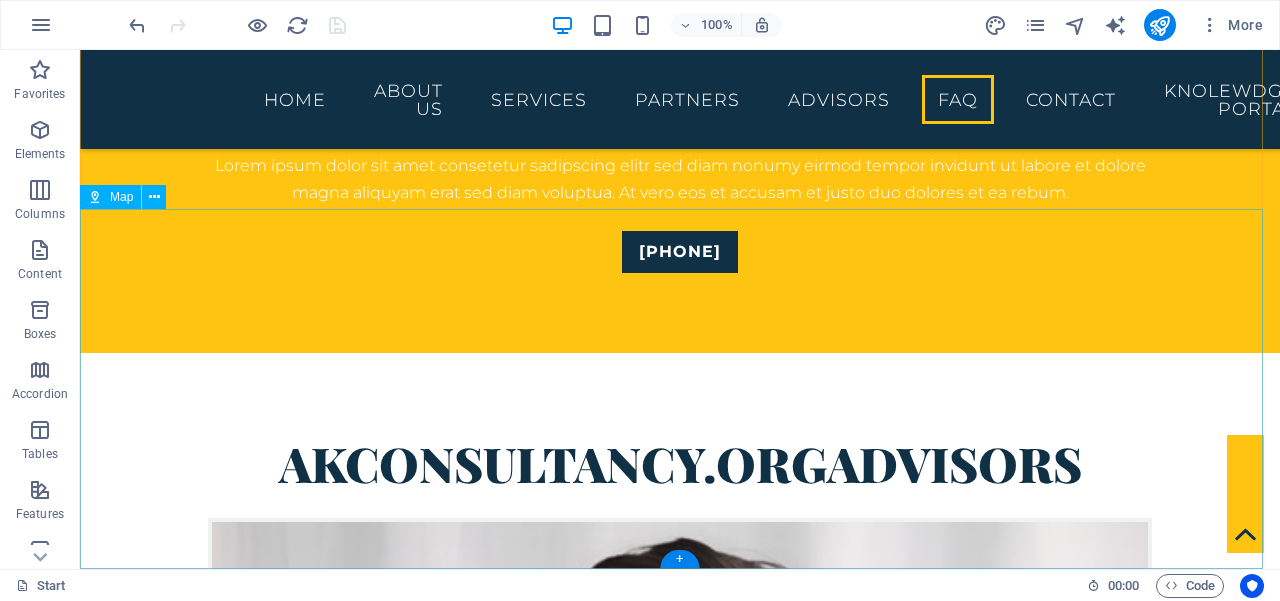 click at bounding box center (680, 7777) 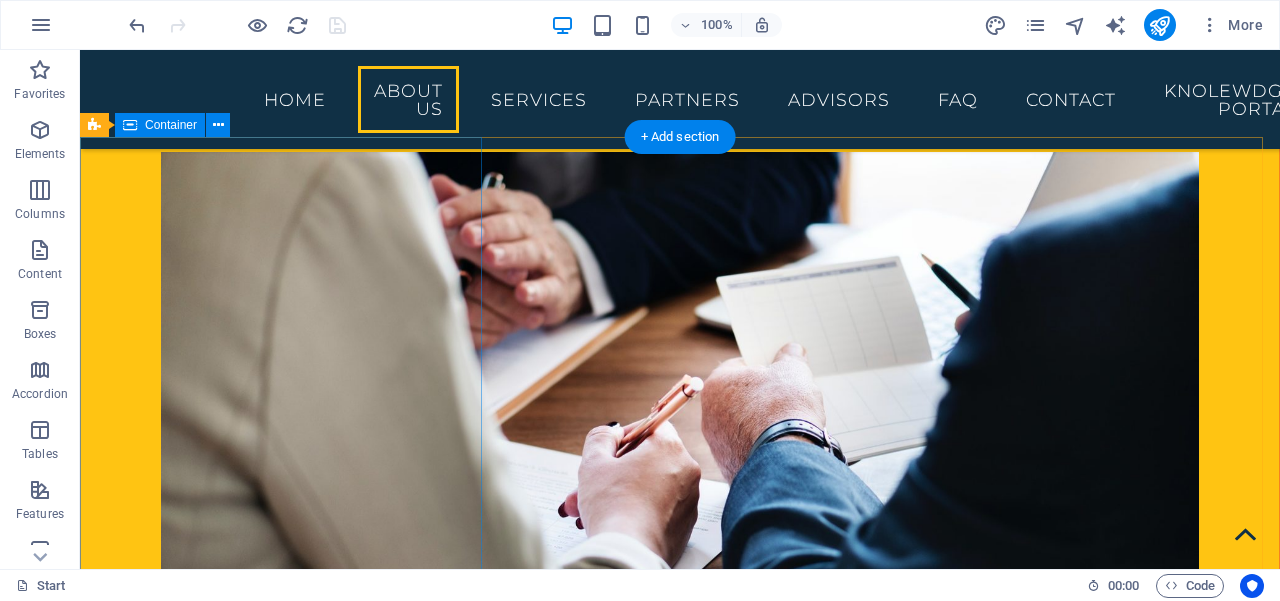 scroll, scrollTop: 0, scrollLeft: 0, axis: both 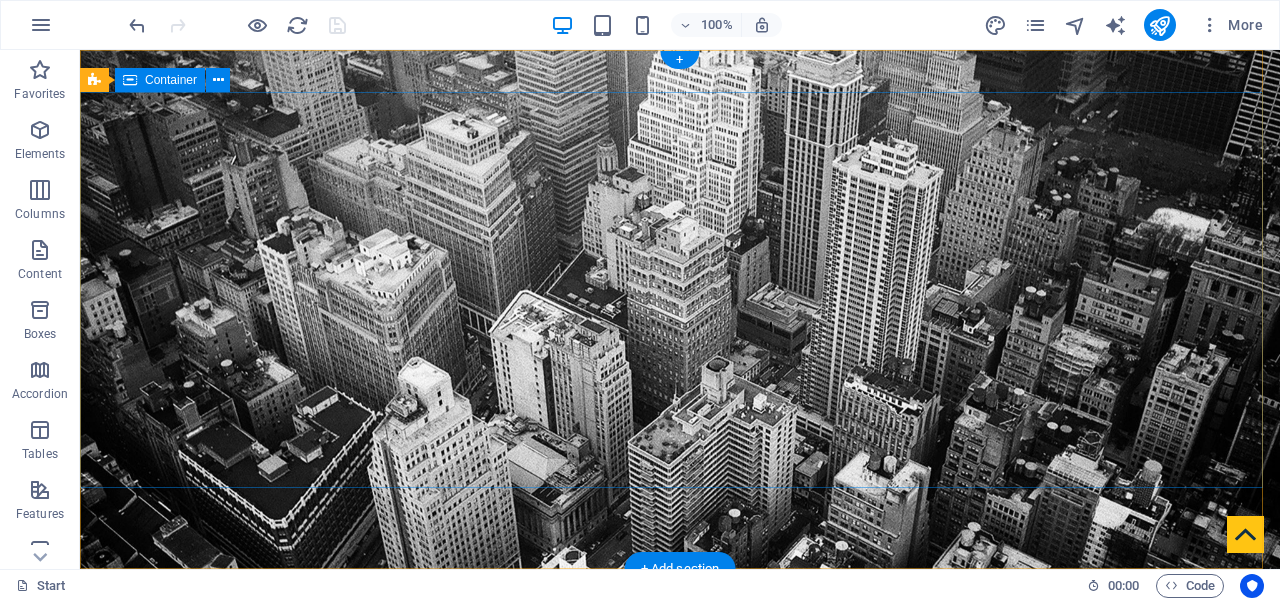 click on "A.K. Consultancy Pvt. ltd Together we grow" at bounding box center (680, 883) 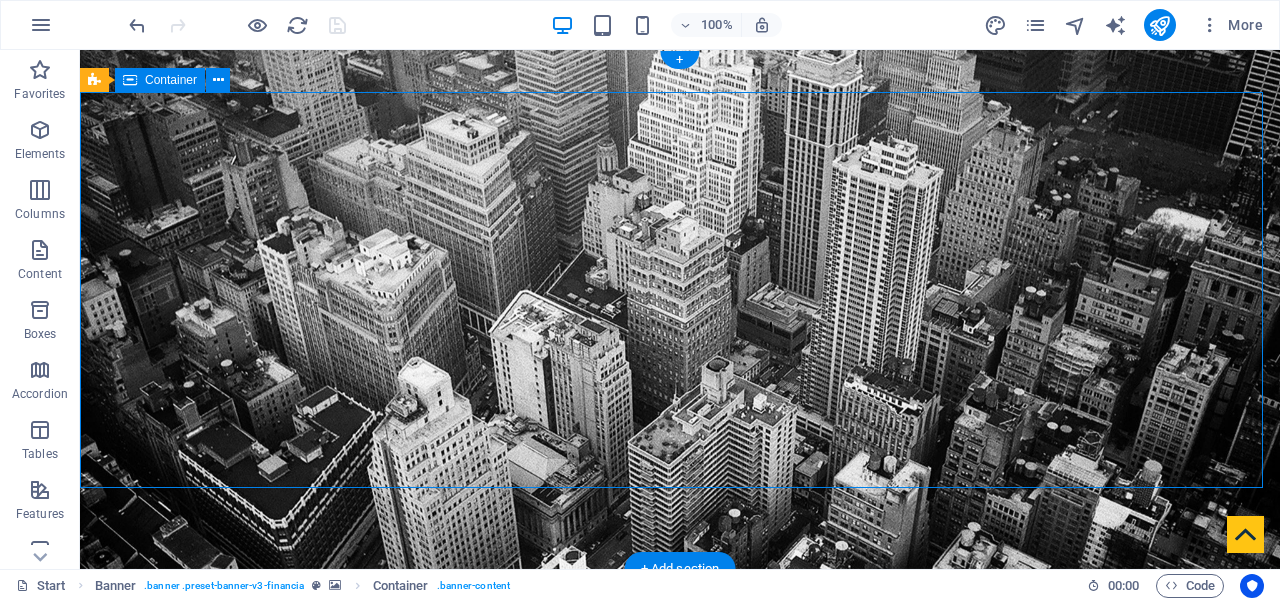 click on "A.K. Consultancy Pvt. ltd Together we grow" at bounding box center [680, 883] 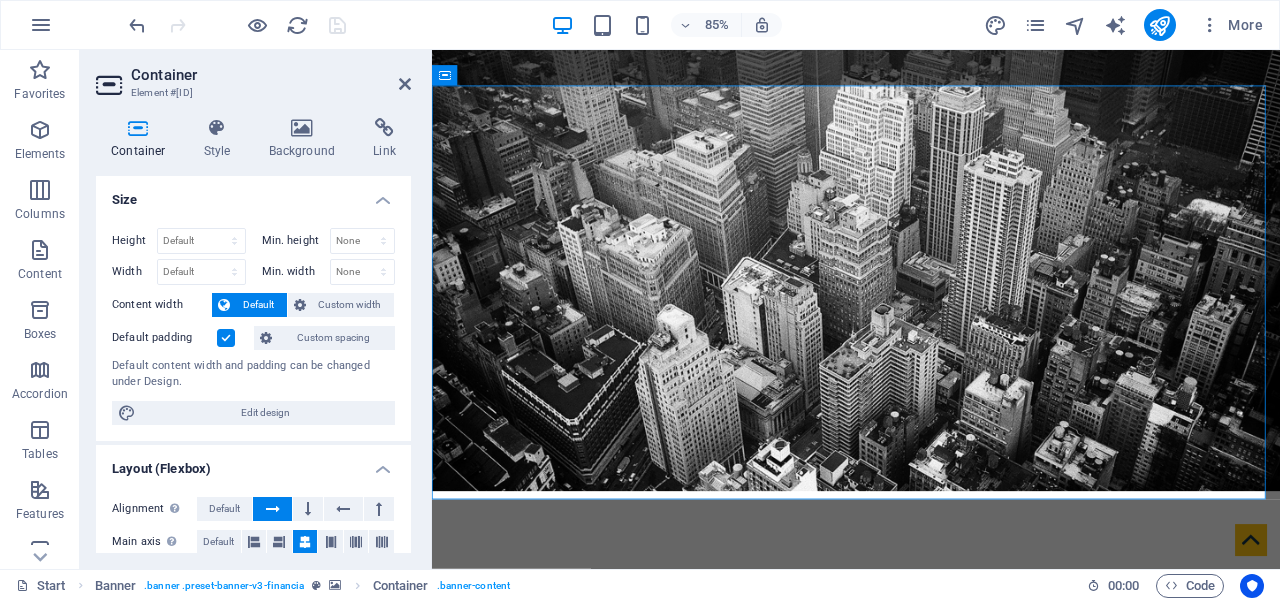click on "Container Element #ed-826822039
Container Style Background Link Size Height Default px rem % vh vw Min. height None px rem % vh vw Width Default px rem % em vh vw Min. width None px rem % vh vw Content width Default Custom width Width Default px rem % em vh vw Min. width None px rem % vh vw Default padding Custom spacing Default content width and padding can be changed under Design. Edit design Layout (Flexbox) Alignment Determines the flex direction. Default Main axis Determine how elements should behave along the main axis inside this container (justify content). Default Side axis Control the vertical direction of the element inside of the container (align items). Default Wrap Default On Off Fill Controls the distances and direction of elements on the y-axis across several lines (align content). Default Accessibility ARIA helps assistive technologies (like screen readers) to understand the role, state, and behavior of web elements Role The ARIA role defines the purpose of an element.  None" at bounding box center [256, 309] 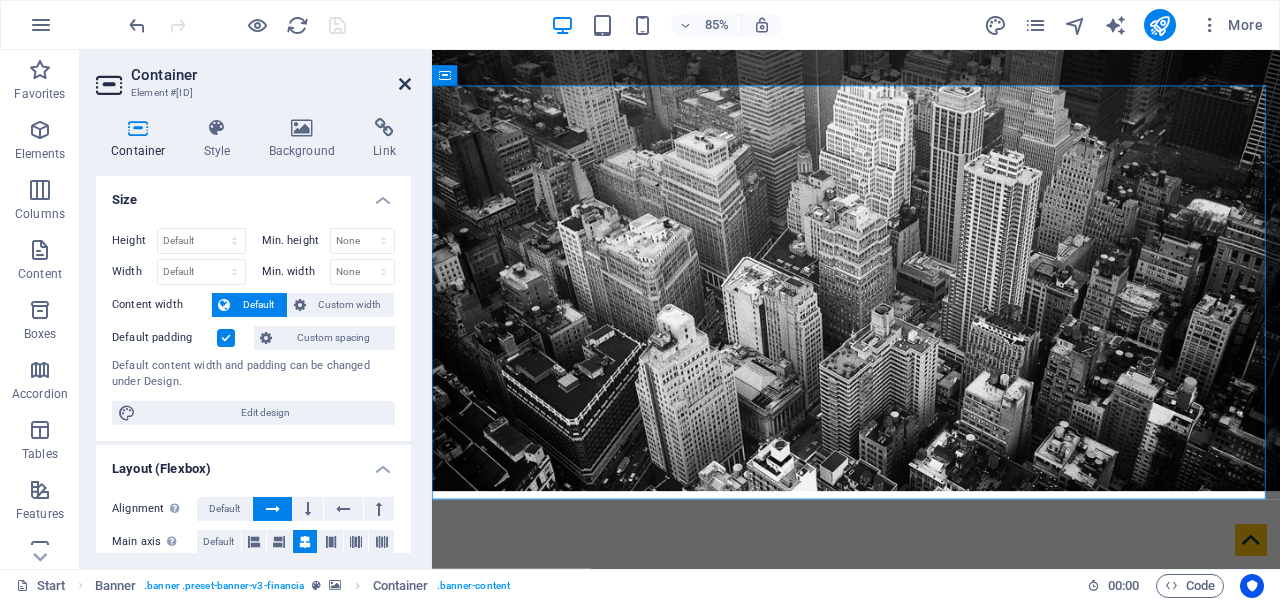 click at bounding box center [405, 84] 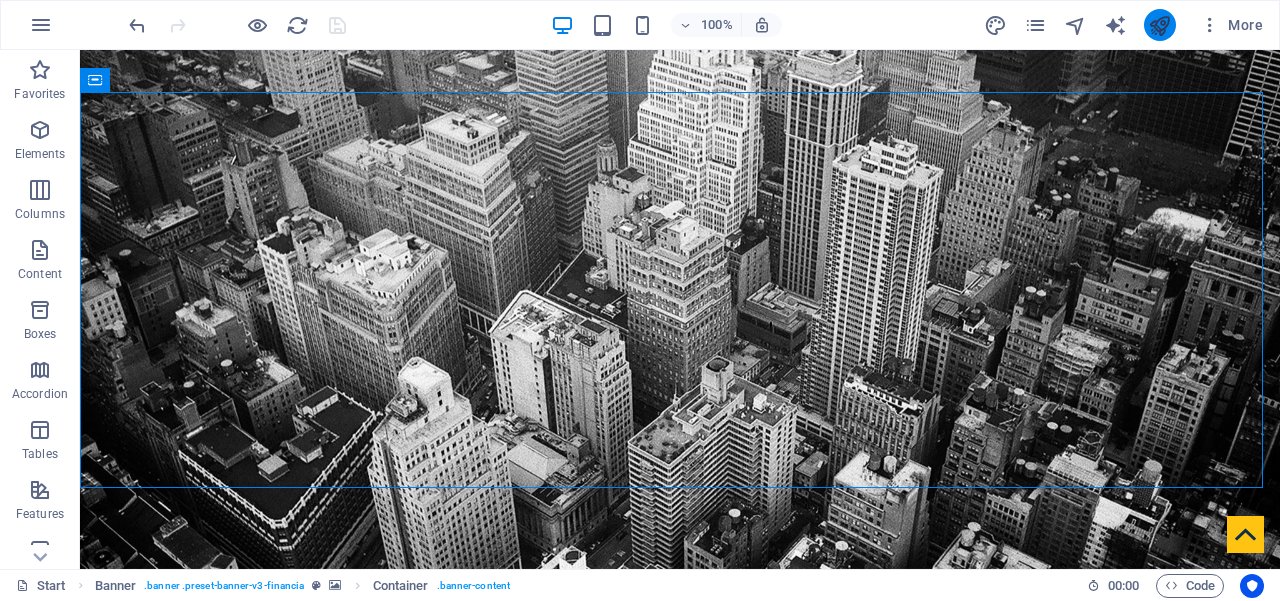 click at bounding box center [1160, 25] 